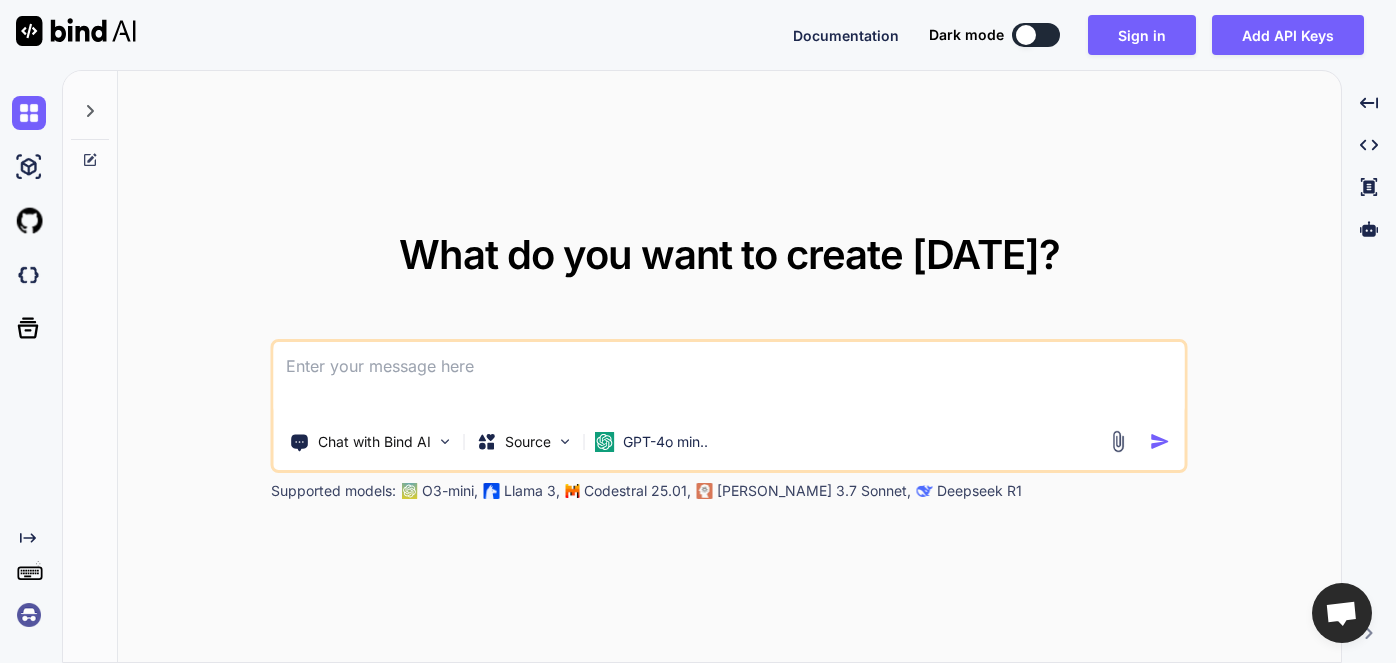 scroll, scrollTop: 0, scrollLeft: 0, axis: both 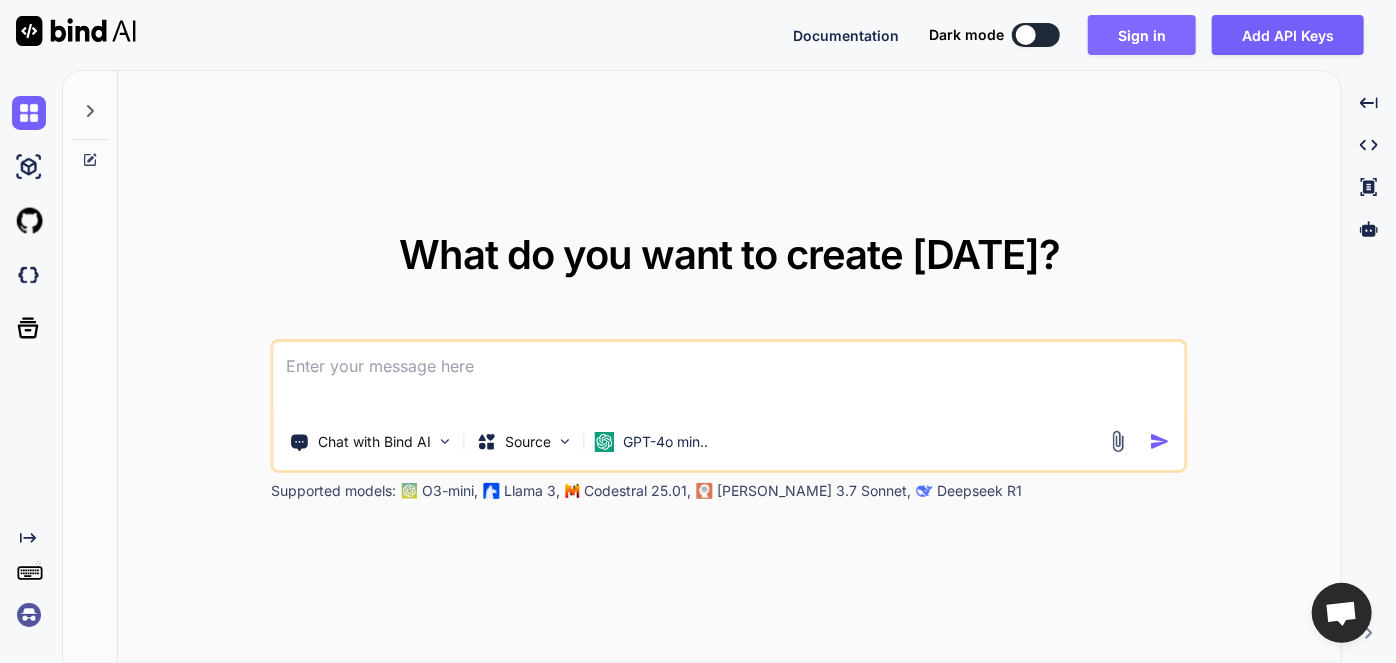 click on "Sign in" at bounding box center (1142, 35) 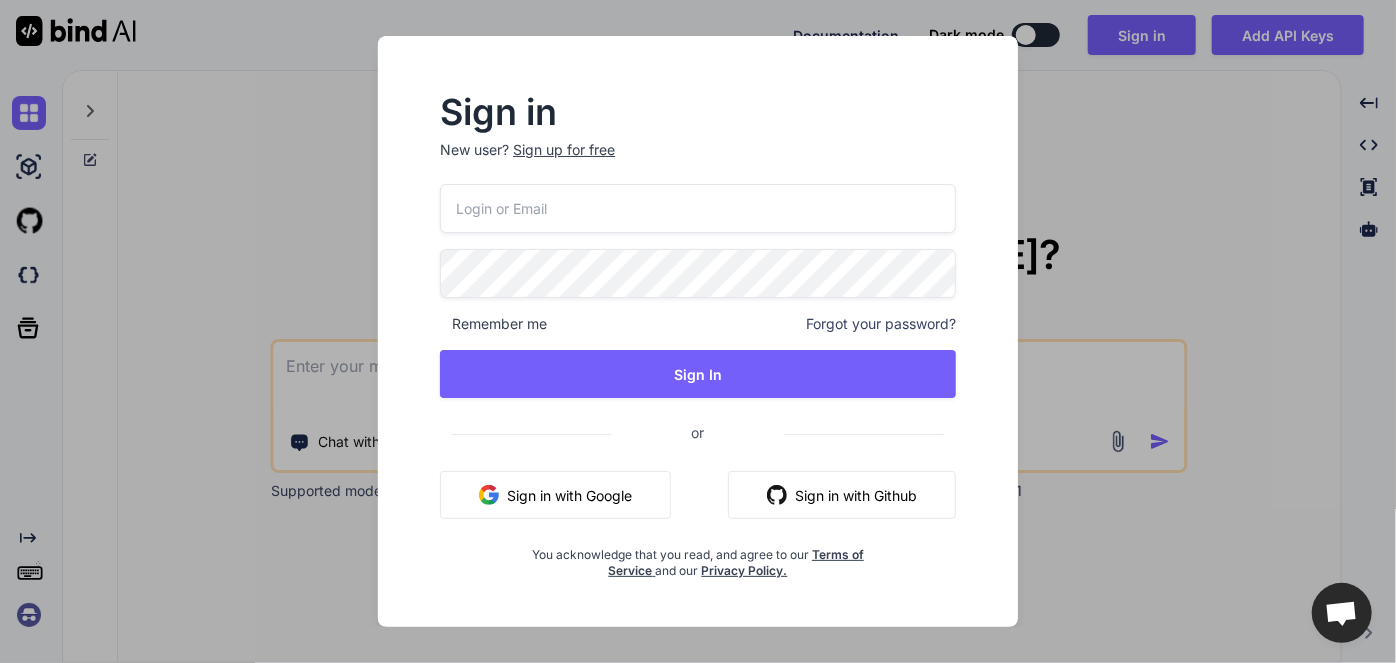 click on "Sign in with Google" at bounding box center [555, 495] 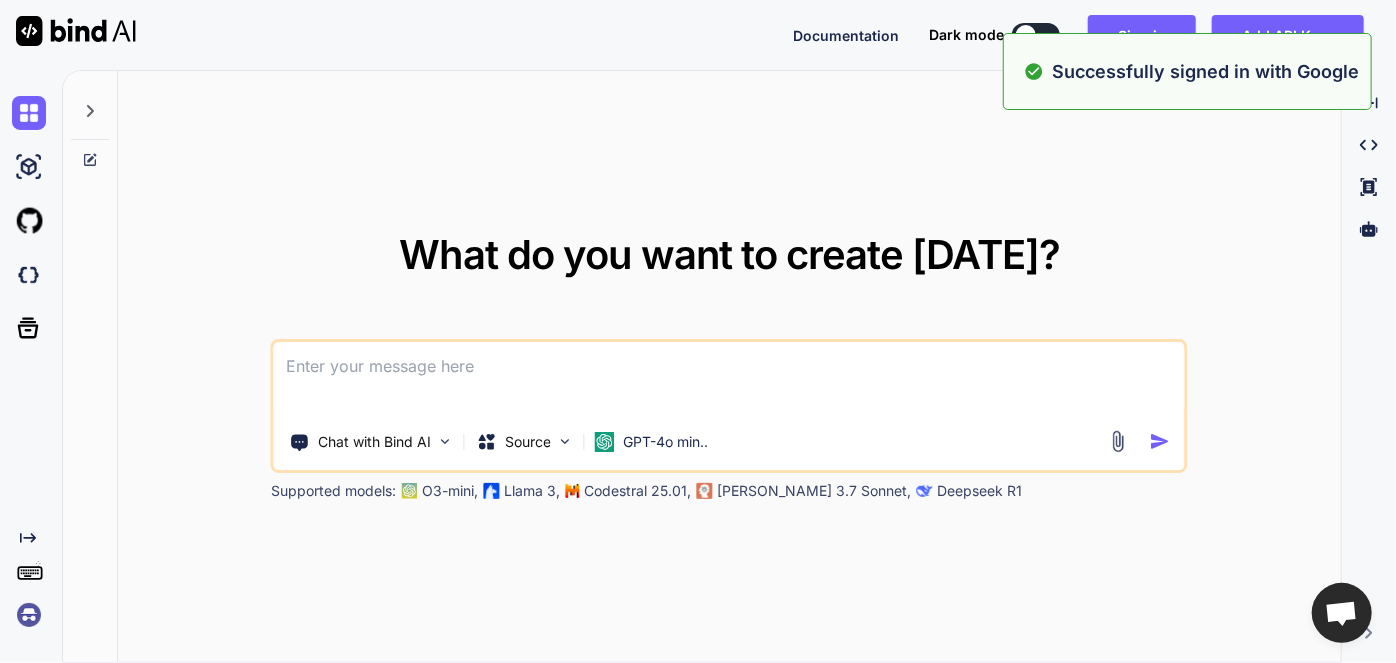 type on "x" 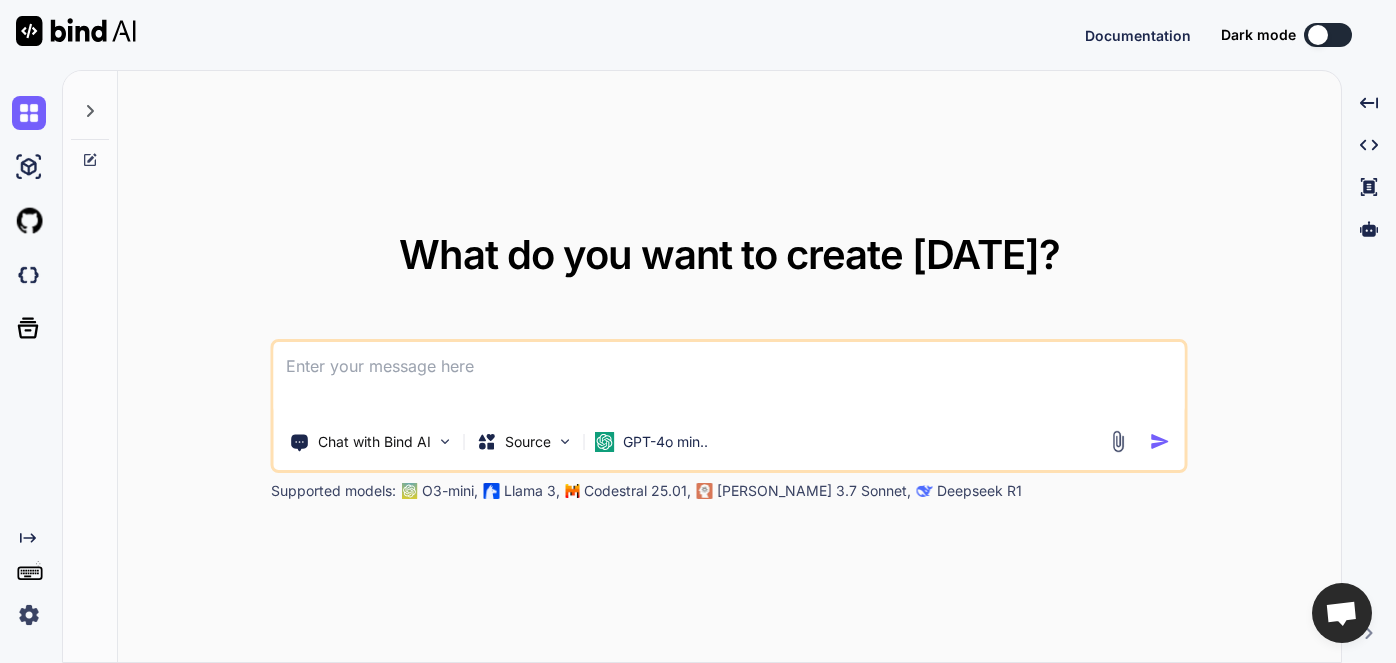 scroll, scrollTop: 0, scrollLeft: 0, axis: both 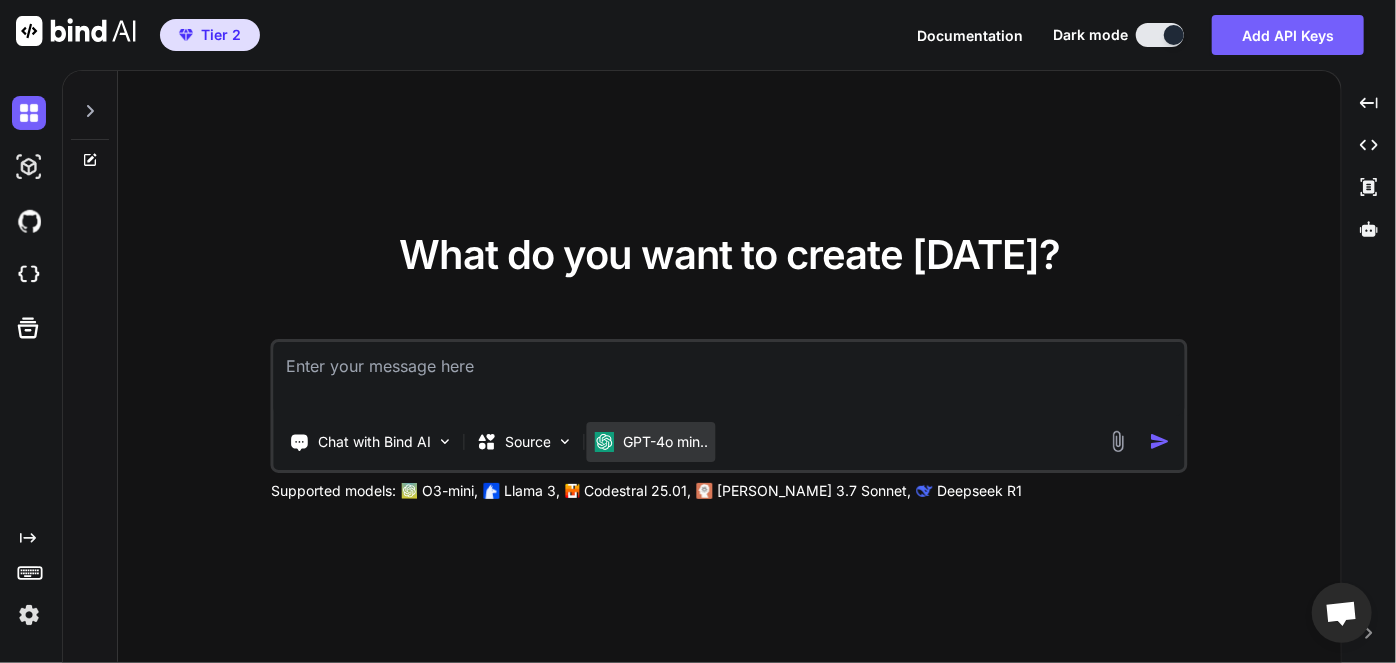 click on "GPT-4o min.." at bounding box center [665, 442] 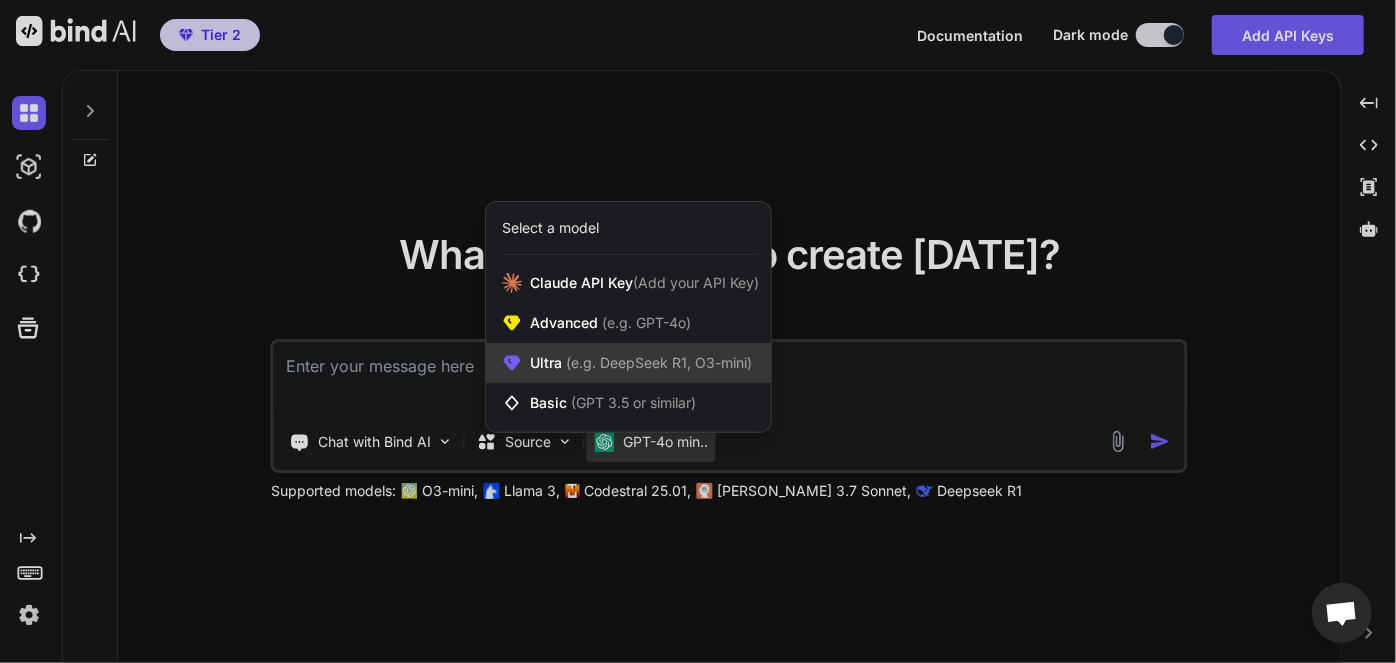 click on "(e.g. DeepSeek R1, O3-mini)" at bounding box center (657, 362) 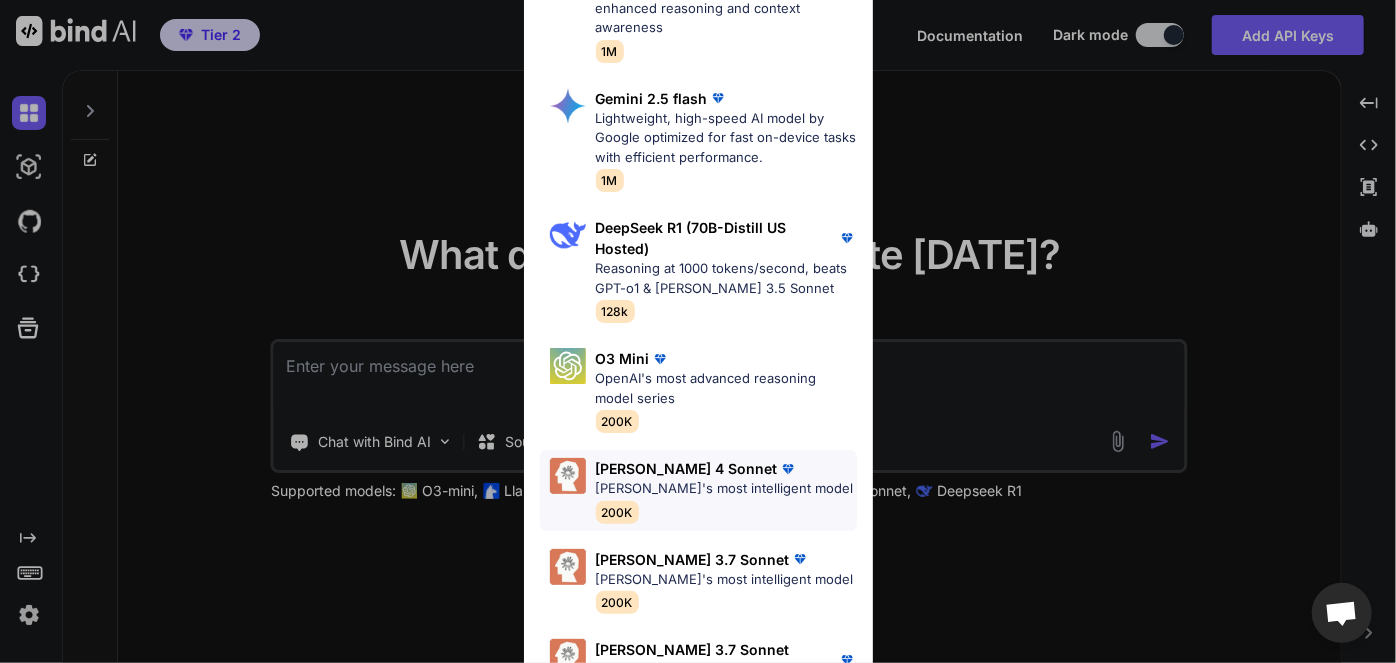 scroll, scrollTop: 416, scrollLeft: 0, axis: vertical 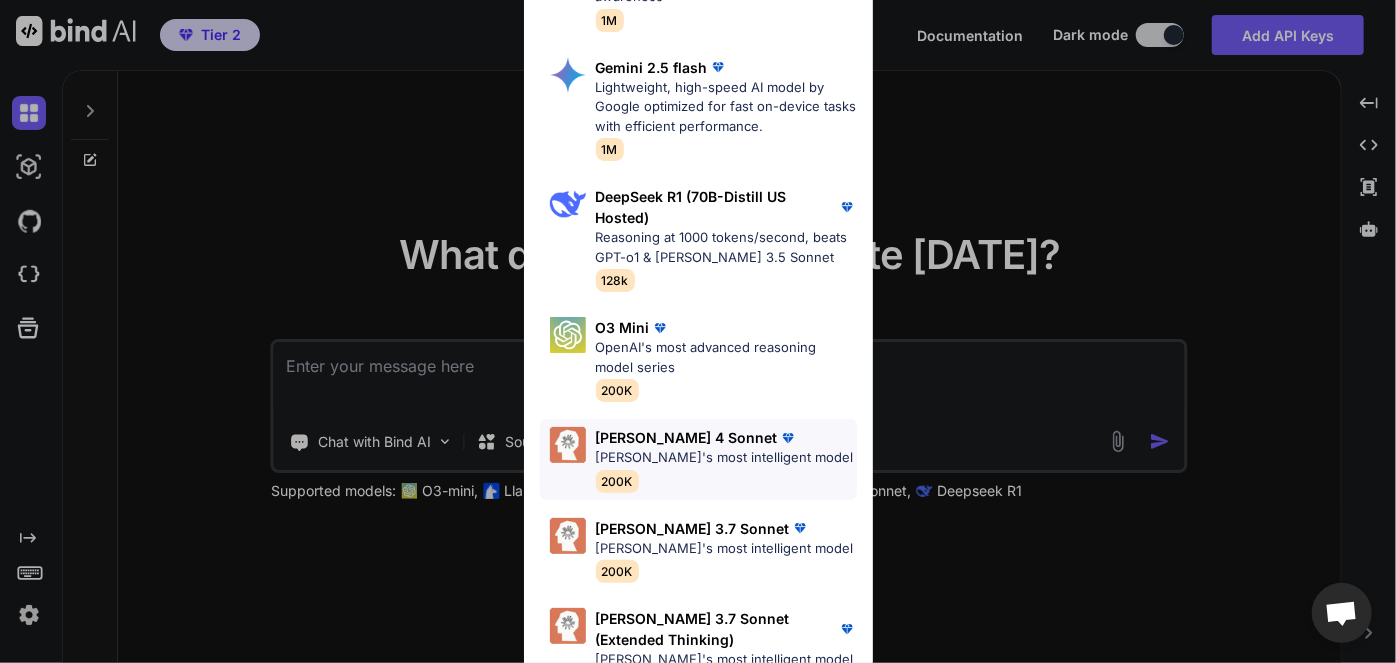 click on "[PERSON_NAME]'s most intelligent model" at bounding box center [725, 458] 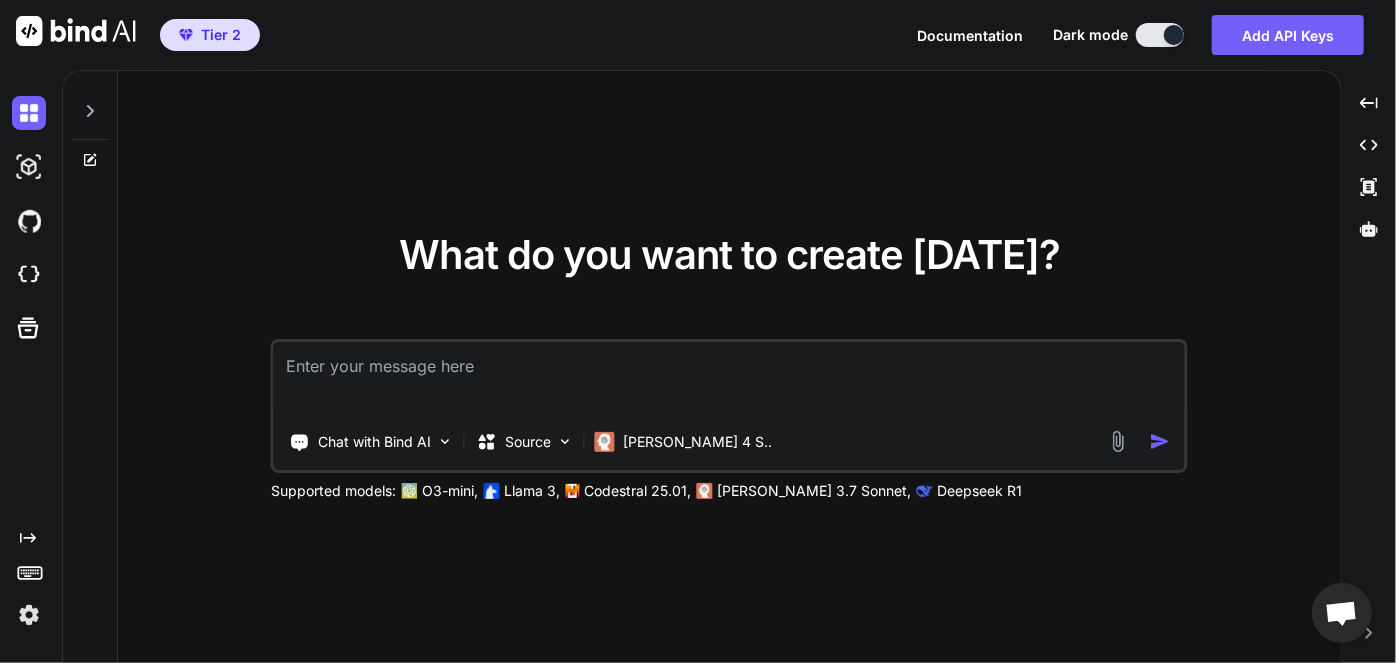 click at bounding box center [729, 379] 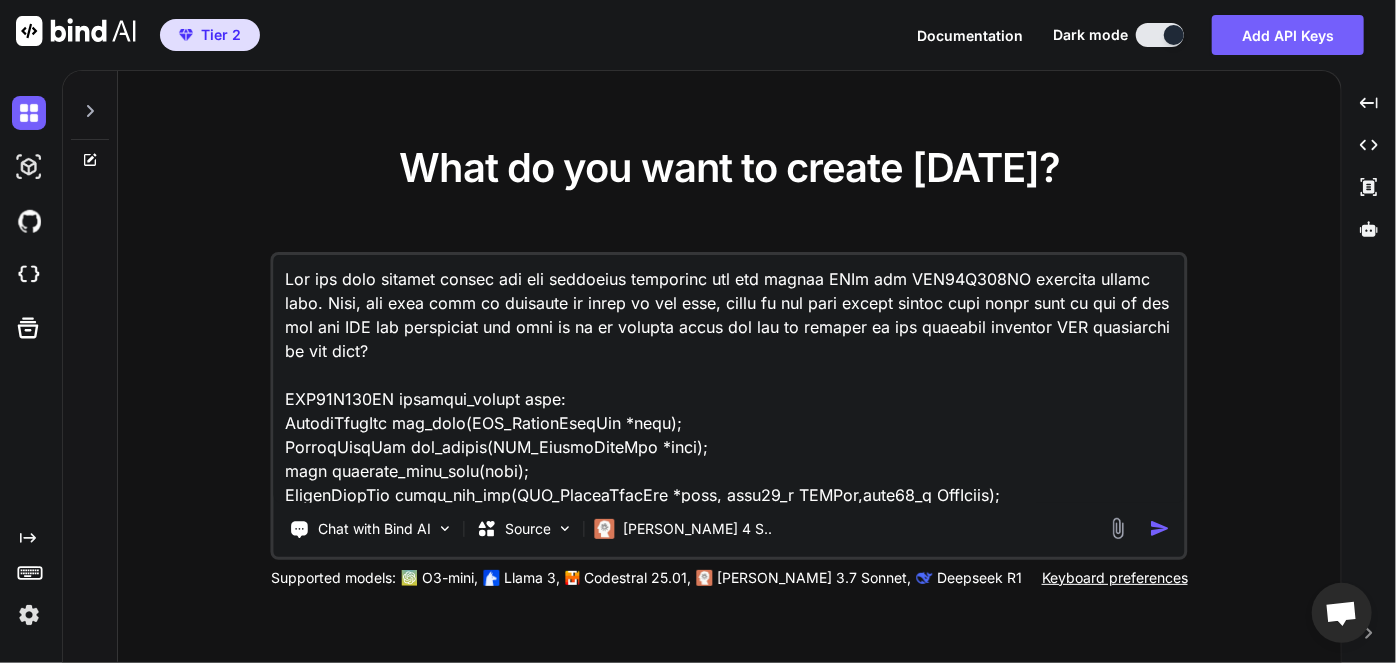 scroll, scrollTop: 409, scrollLeft: 0, axis: vertical 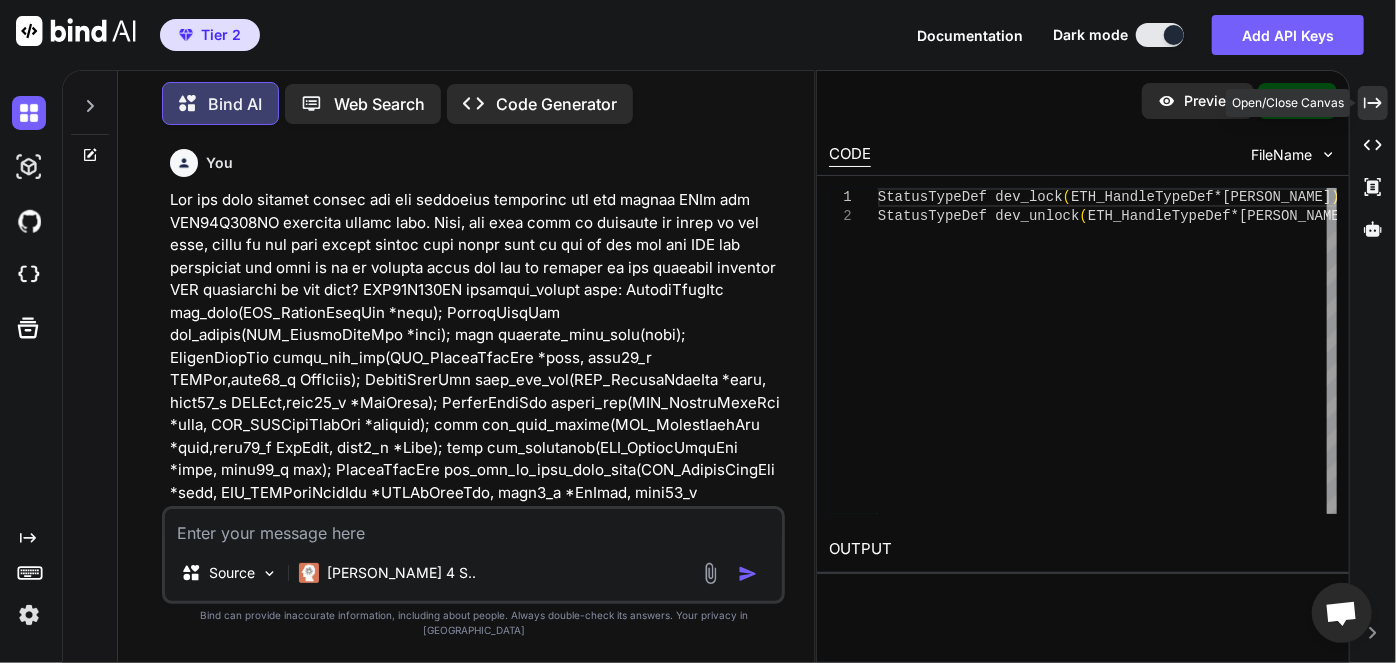 click 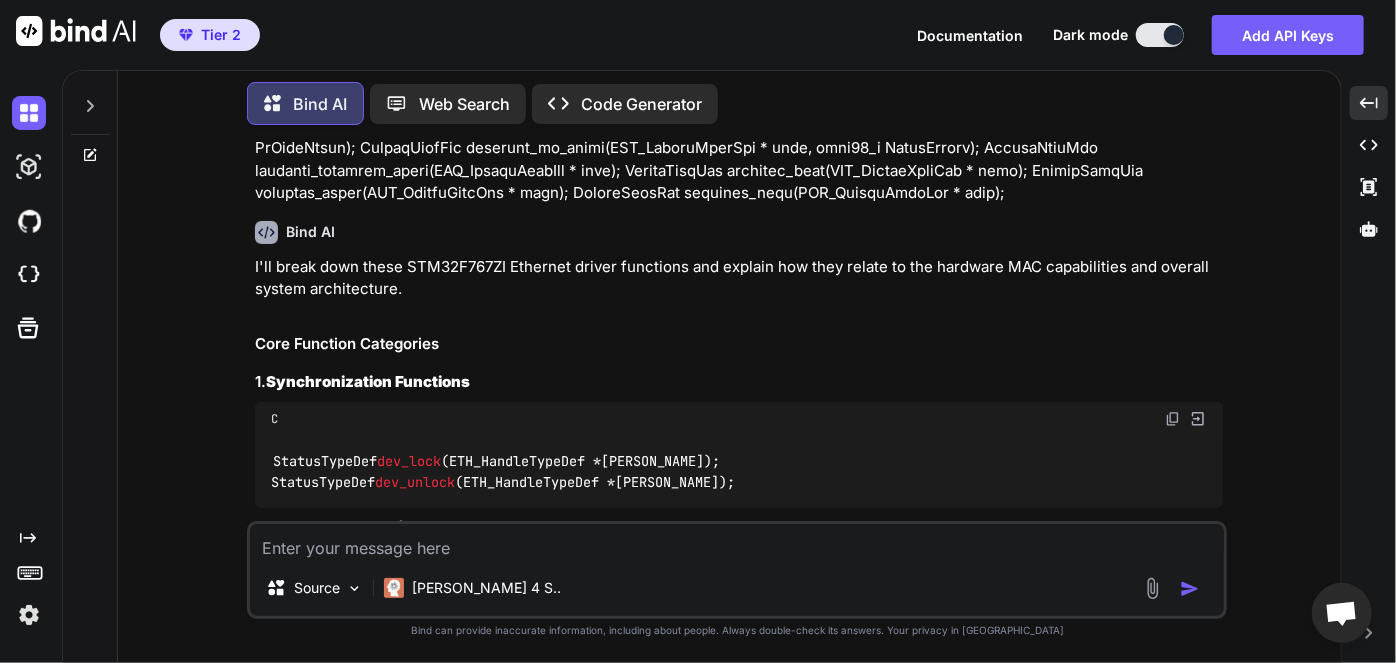 scroll, scrollTop: 278, scrollLeft: 0, axis: vertical 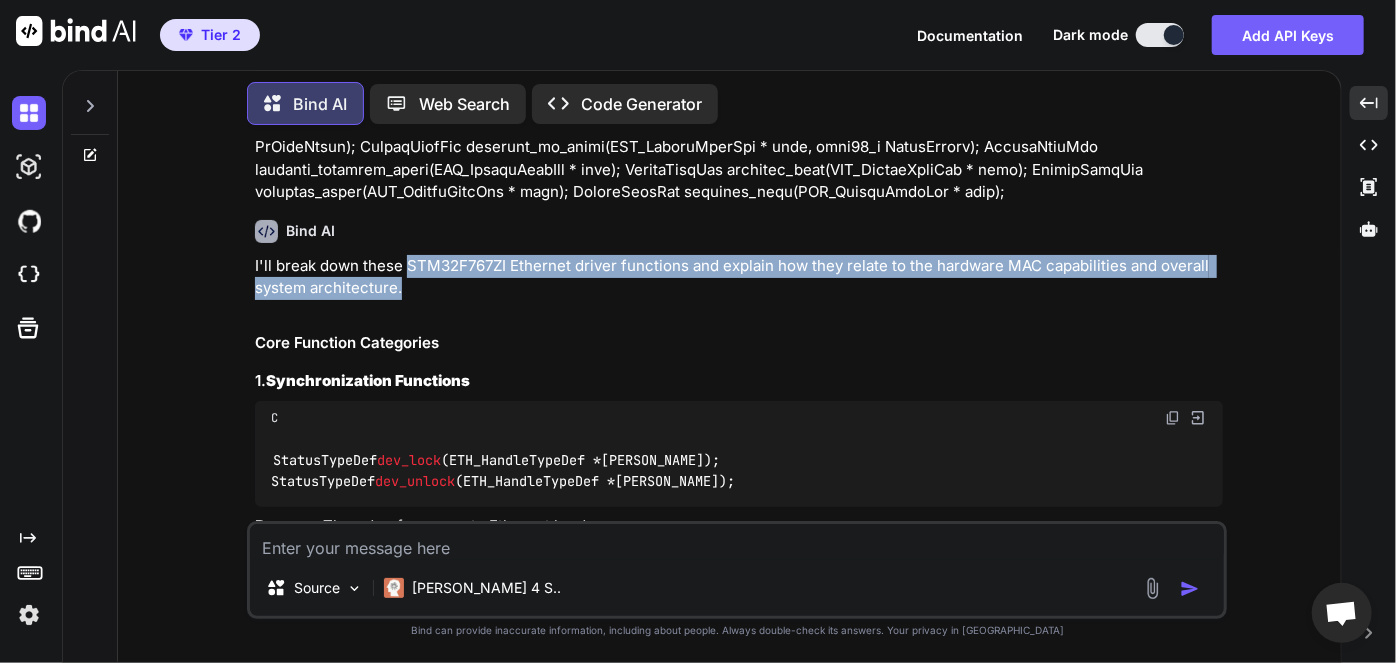 drag, startPoint x: 407, startPoint y: 268, endPoint x: 1022, endPoint y: 321, distance: 617.27954 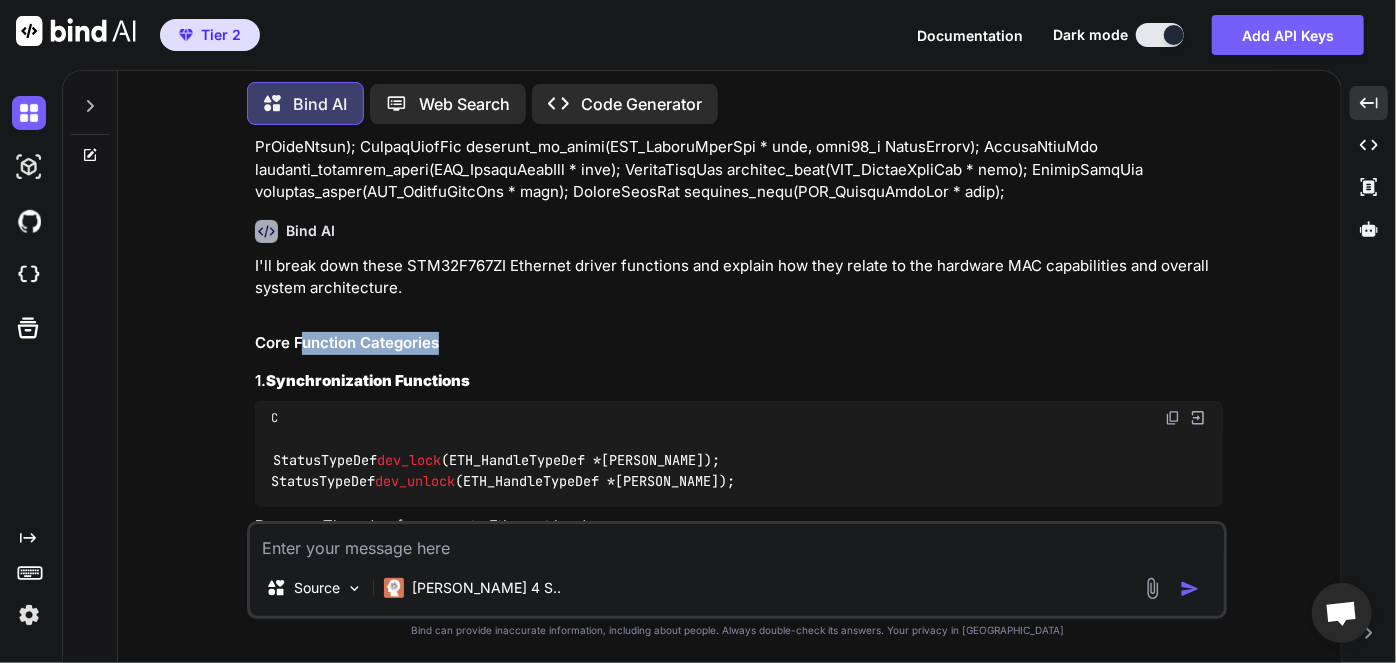 drag, startPoint x: 304, startPoint y: 344, endPoint x: 476, endPoint y: 345, distance: 172.00291 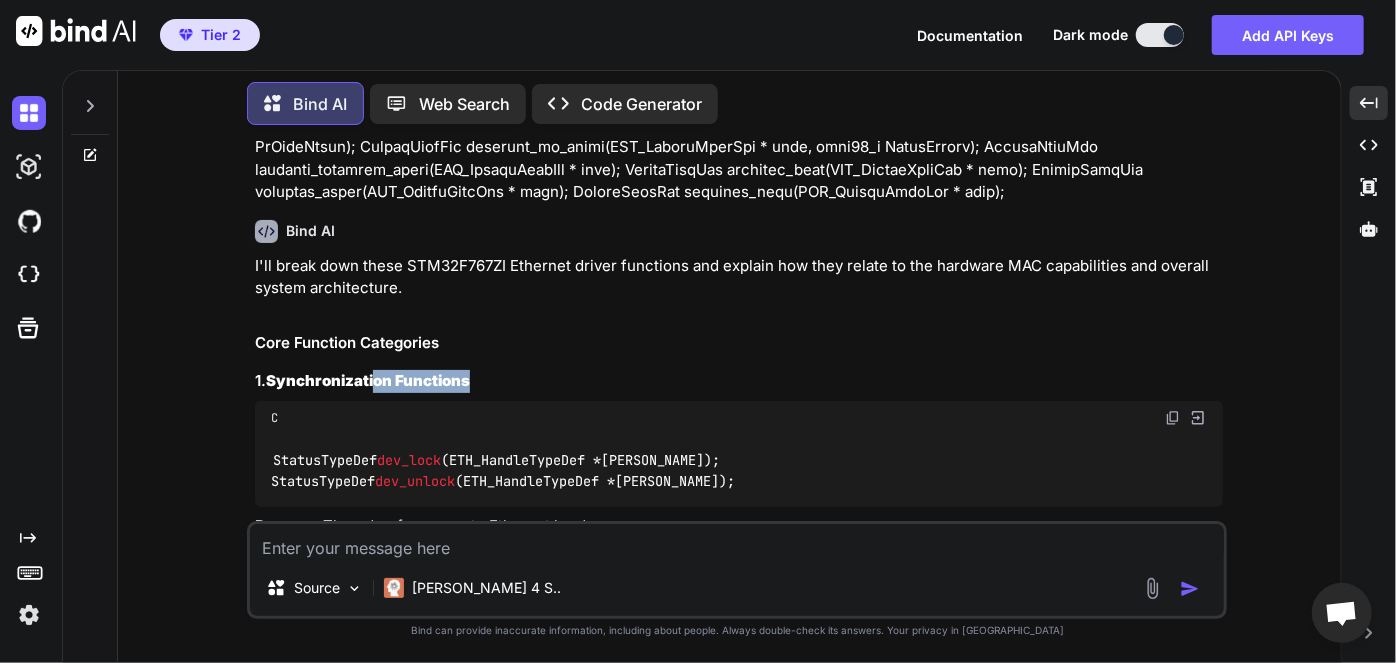 drag, startPoint x: 375, startPoint y: 368, endPoint x: 533, endPoint y: 379, distance: 158.38245 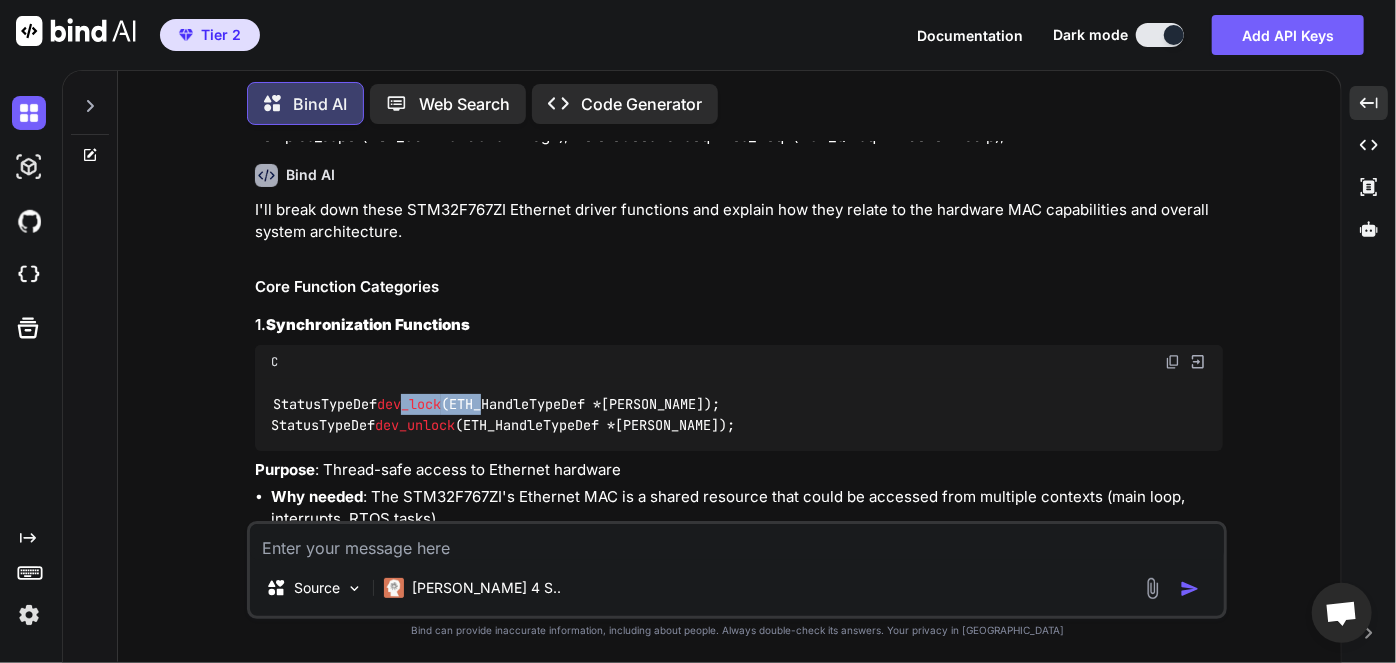 drag, startPoint x: 410, startPoint y: 407, endPoint x: 494, endPoint y: 407, distance: 84 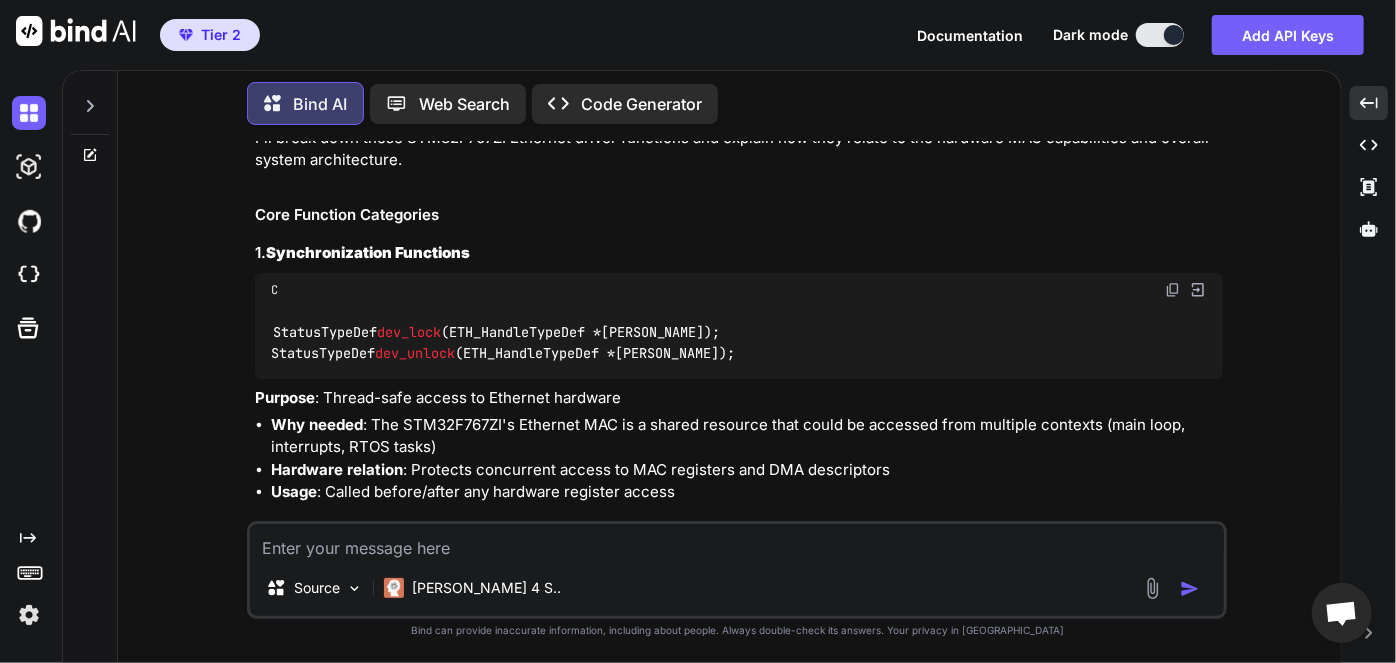 scroll, scrollTop: 409, scrollLeft: 0, axis: vertical 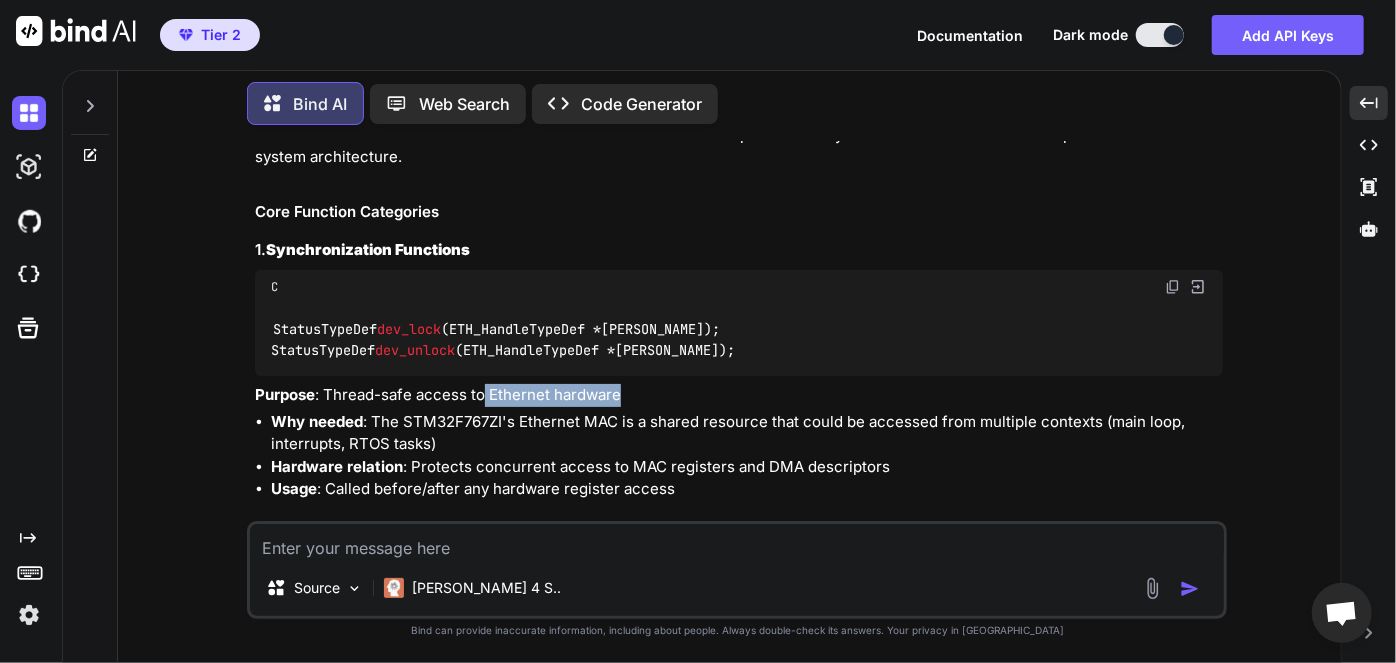 drag, startPoint x: 485, startPoint y: 400, endPoint x: 634, endPoint y: 399, distance: 149.00336 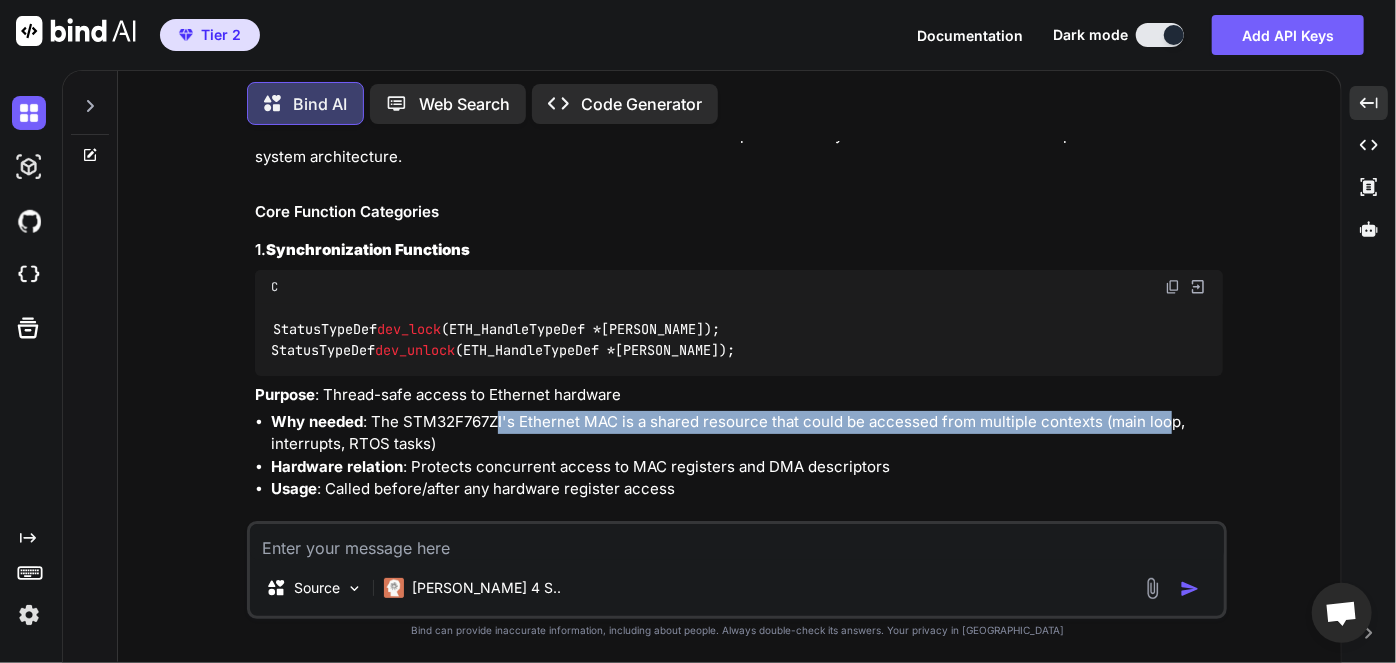 drag, startPoint x: 500, startPoint y: 427, endPoint x: 1170, endPoint y: 423, distance: 670.01196 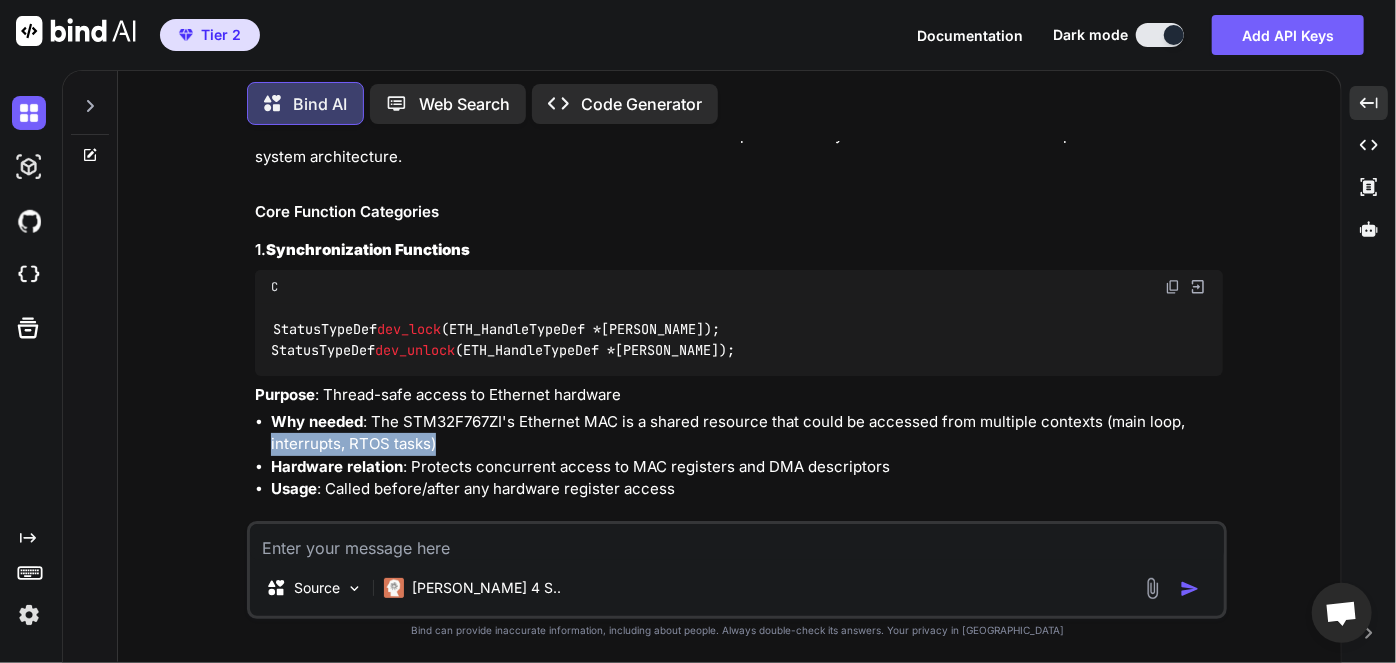 drag, startPoint x: 294, startPoint y: 436, endPoint x: 468, endPoint y: 442, distance: 174.10342 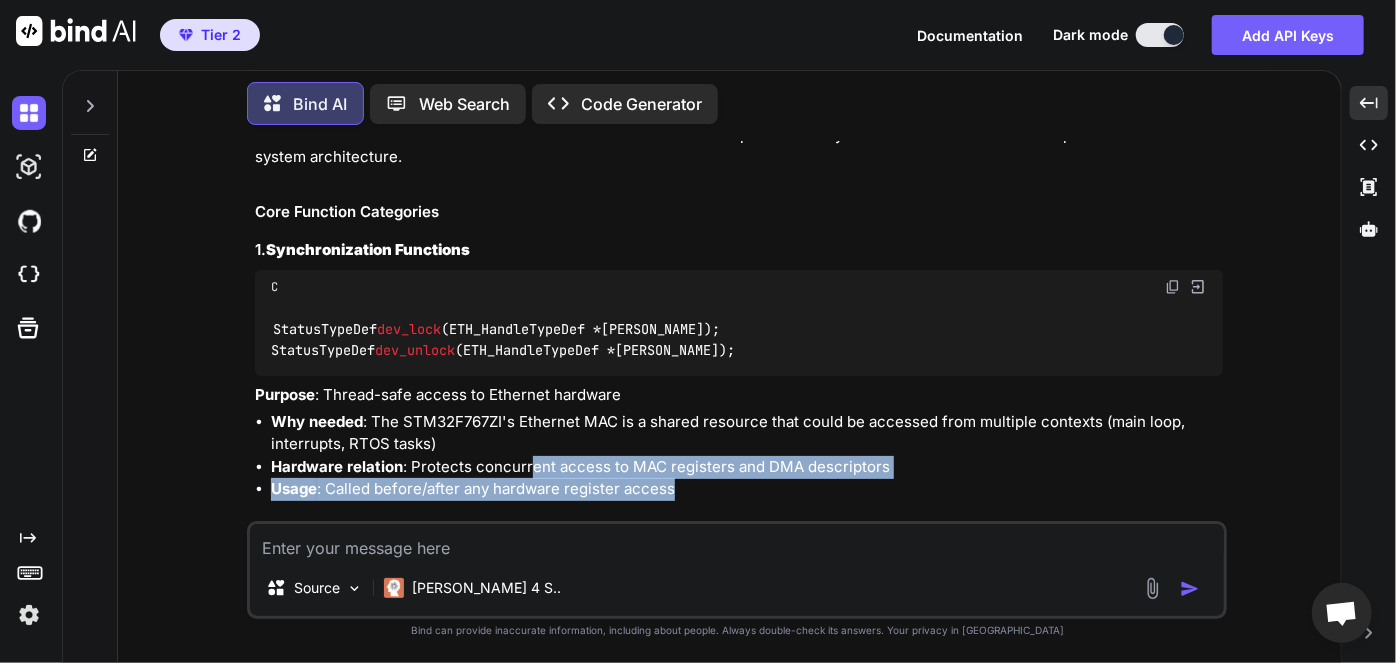 drag, startPoint x: 531, startPoint y: 464, endPoint x: 890, endPoint y: 480, distance: 359.35638 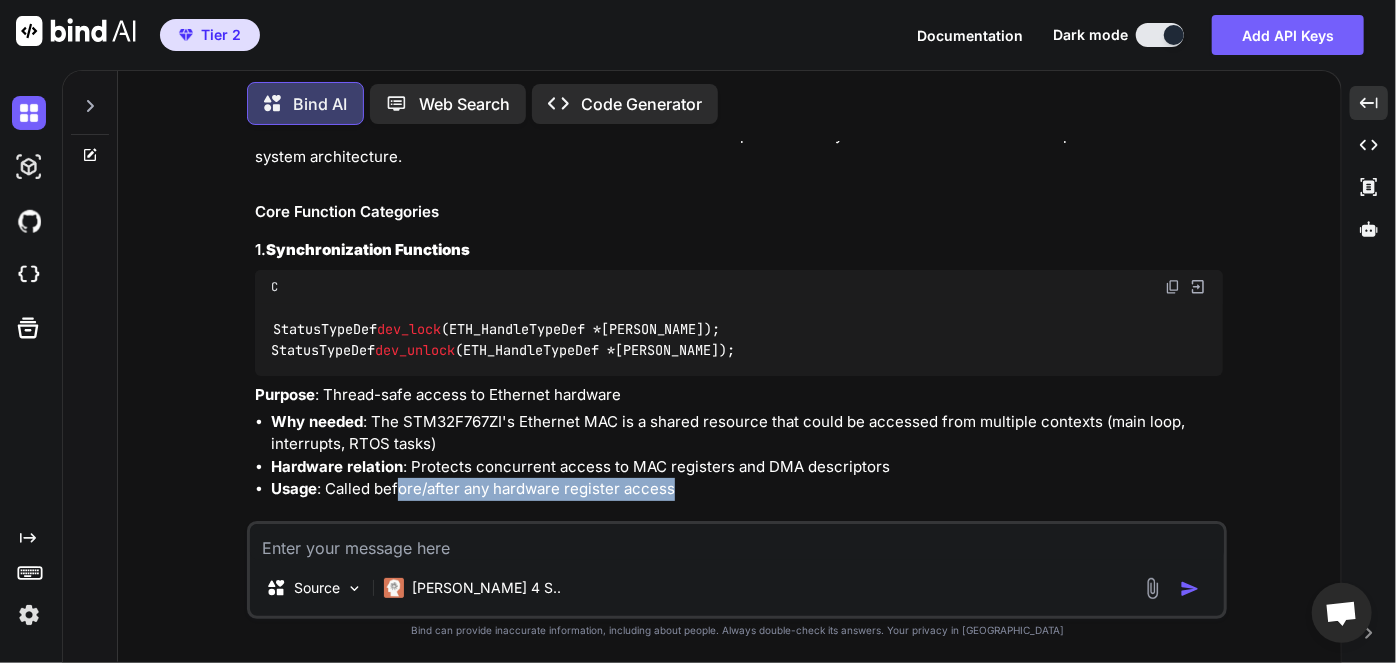 drag, startPoint x: 397, startPoint y: 492, endPoint x: 692, endPoint y: 494, distance: 295.00677 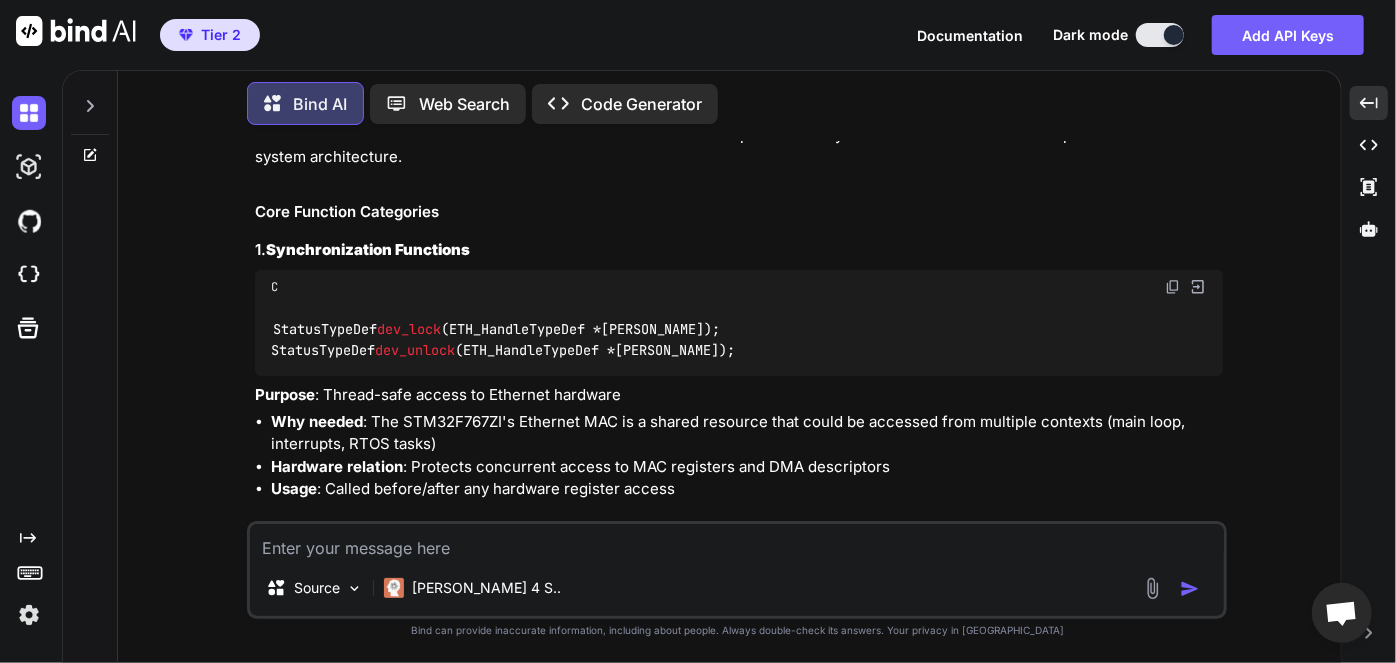 click on "Why needed : The STM32F767ZI's Ethernet MAC is a shared resource that could be accessed from multiple contexts (main loop, interrupts, RTOS tasks)" at bounding box center [747, 433] 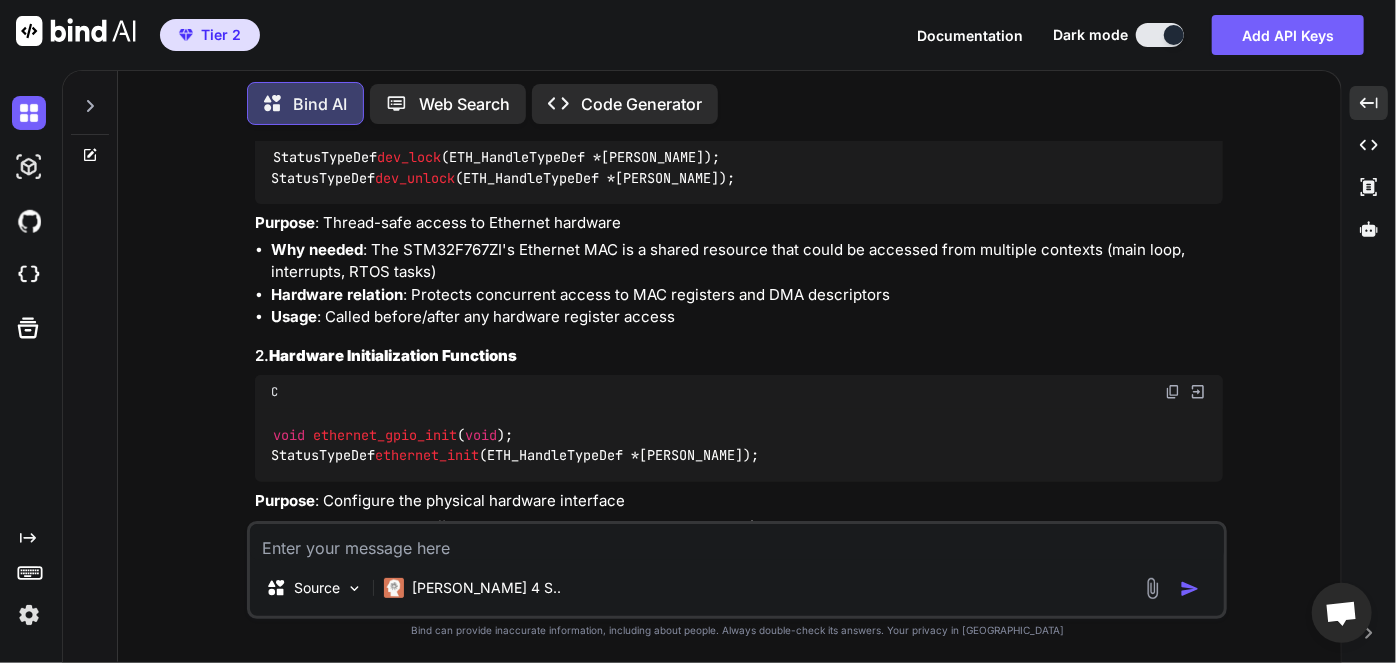 scroll, scrollTop: 581, scrollLeft: 0, axis: vertical 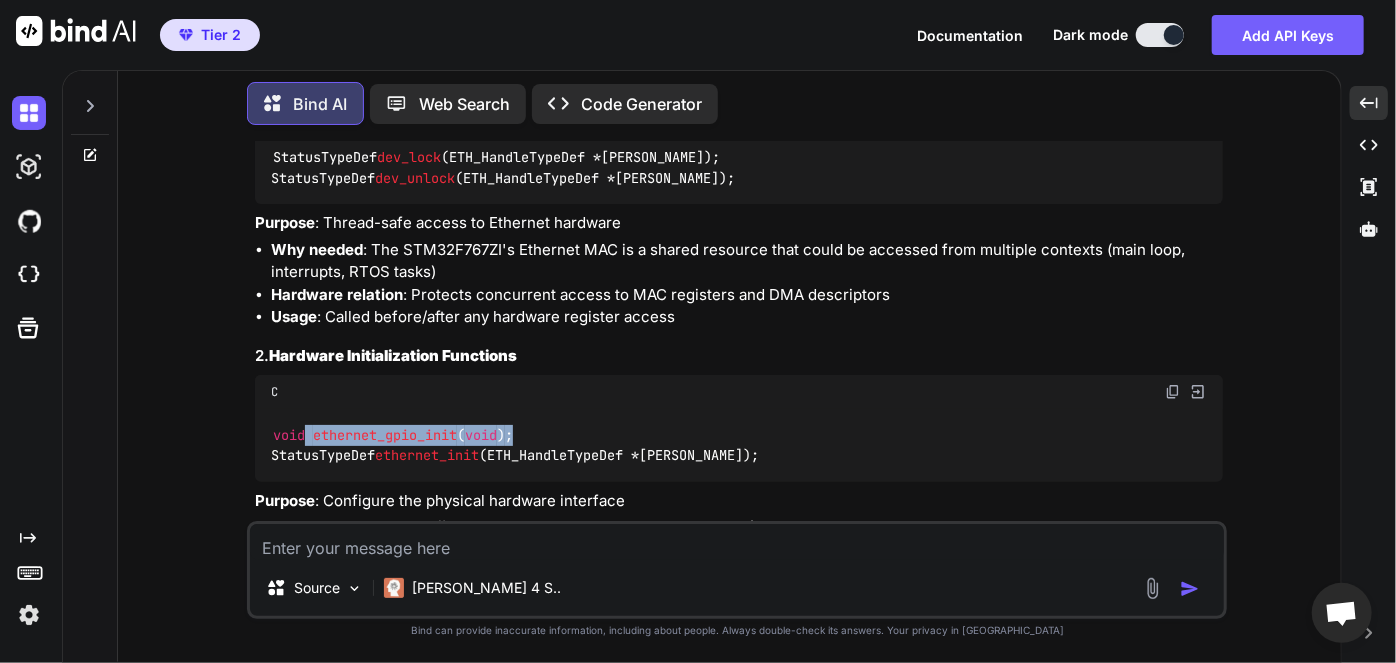 drag, startPoint x: 312, startPoint y: 436, endPoint x: 509, endPoint y: 446, distance: 197.25365 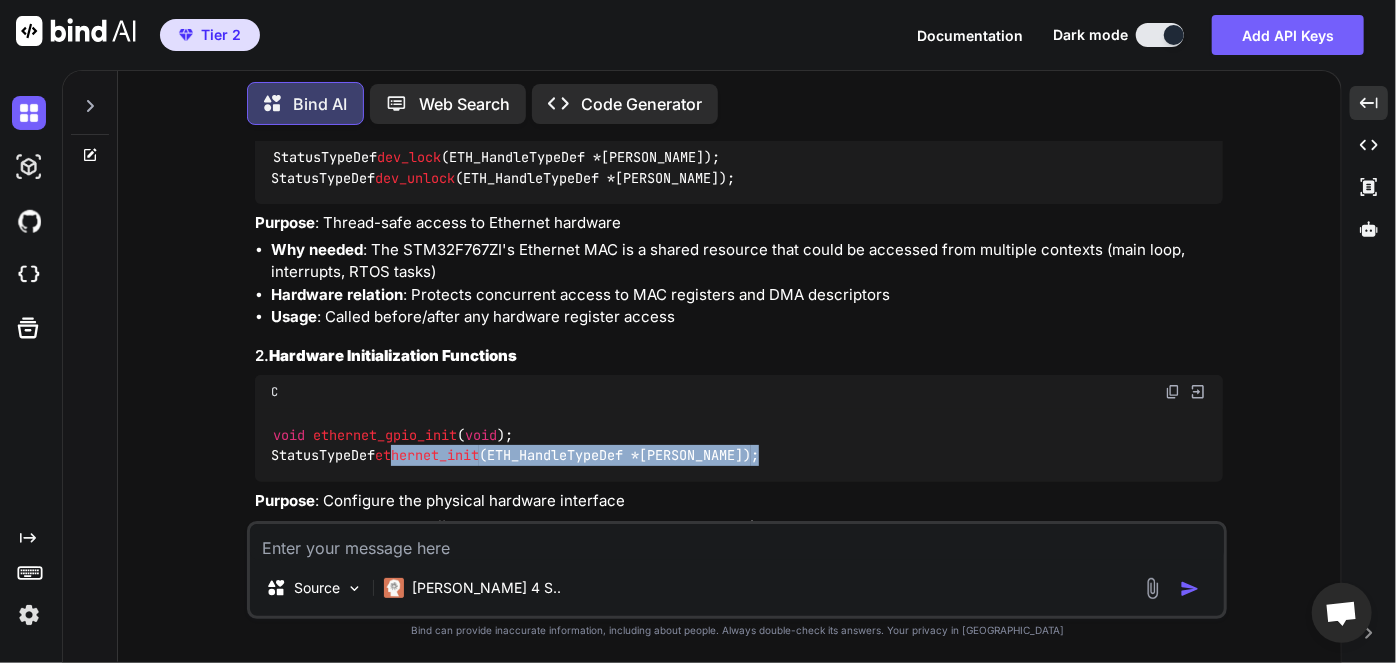 drag, startPoint x: 404, startPoint y: 461, endPoint x: 722, endPoint y: 458, distance: 318.01416 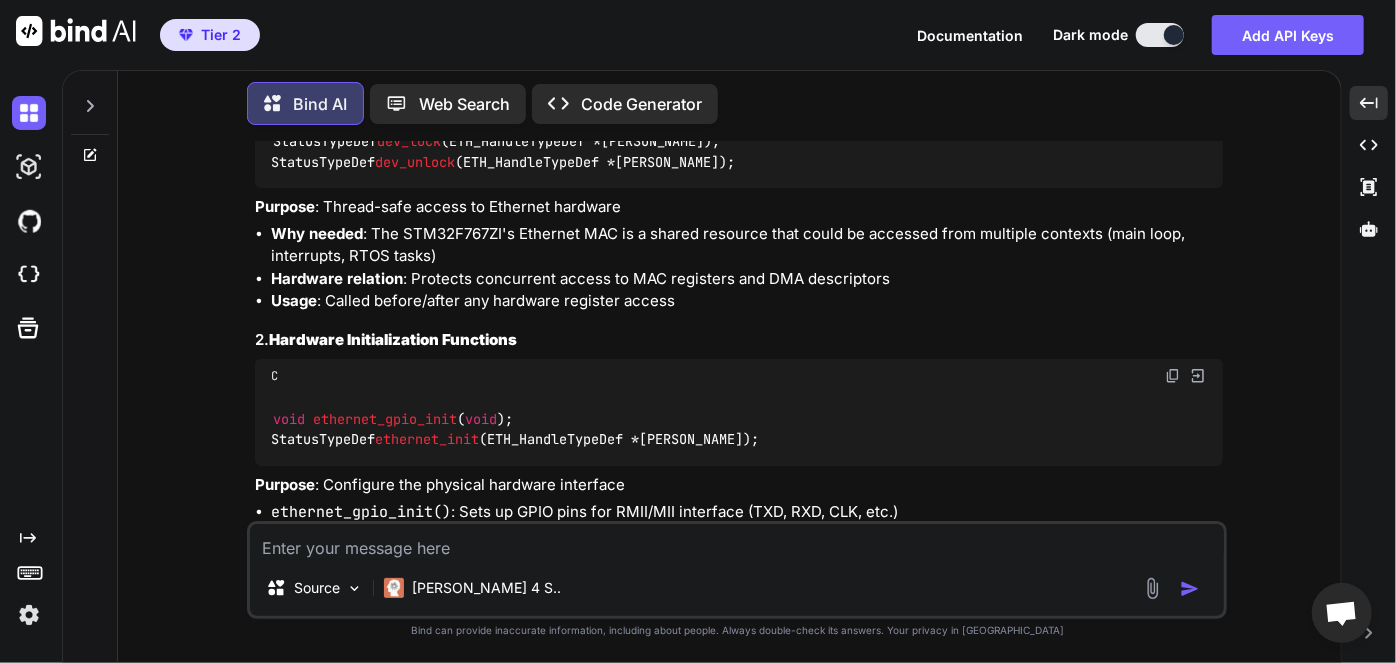 scroll, scrollTop: 600, scrollLeft: 0, axis: vertical 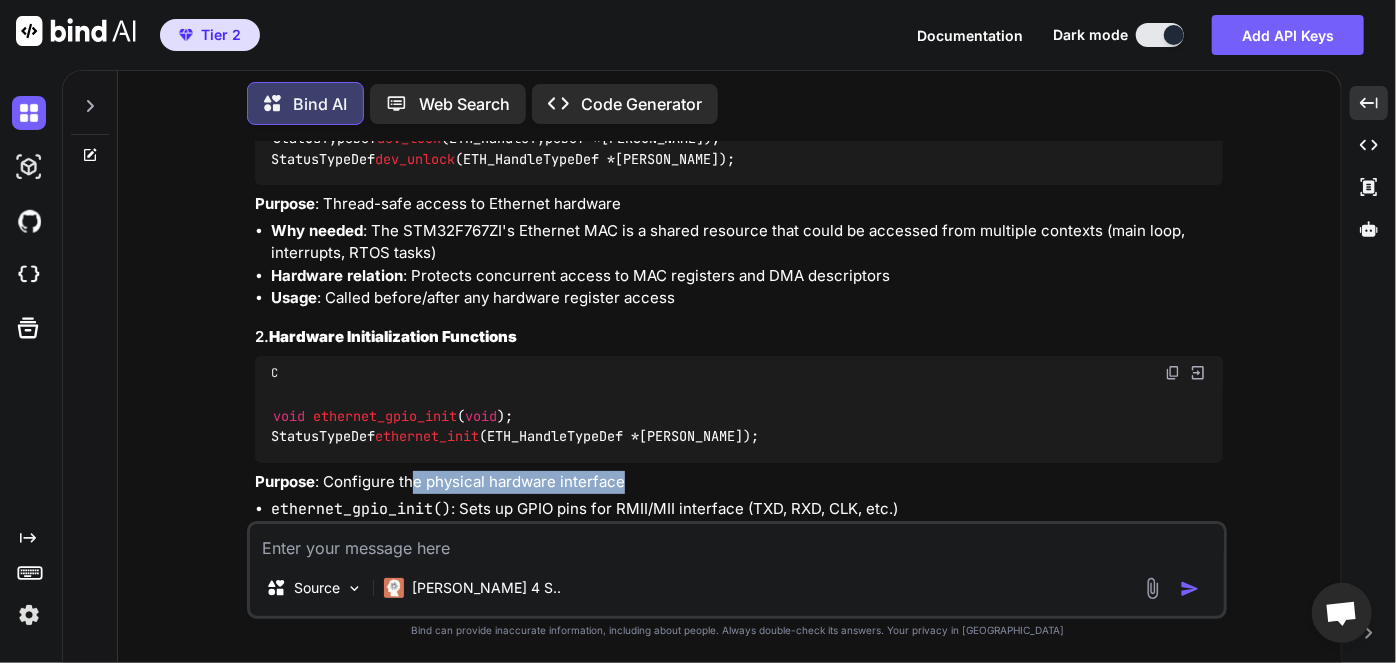 drag, startPoint x: 410, startPoint y: 480, endPoint x: 653, endPoint y: 475, distance: 243.05144 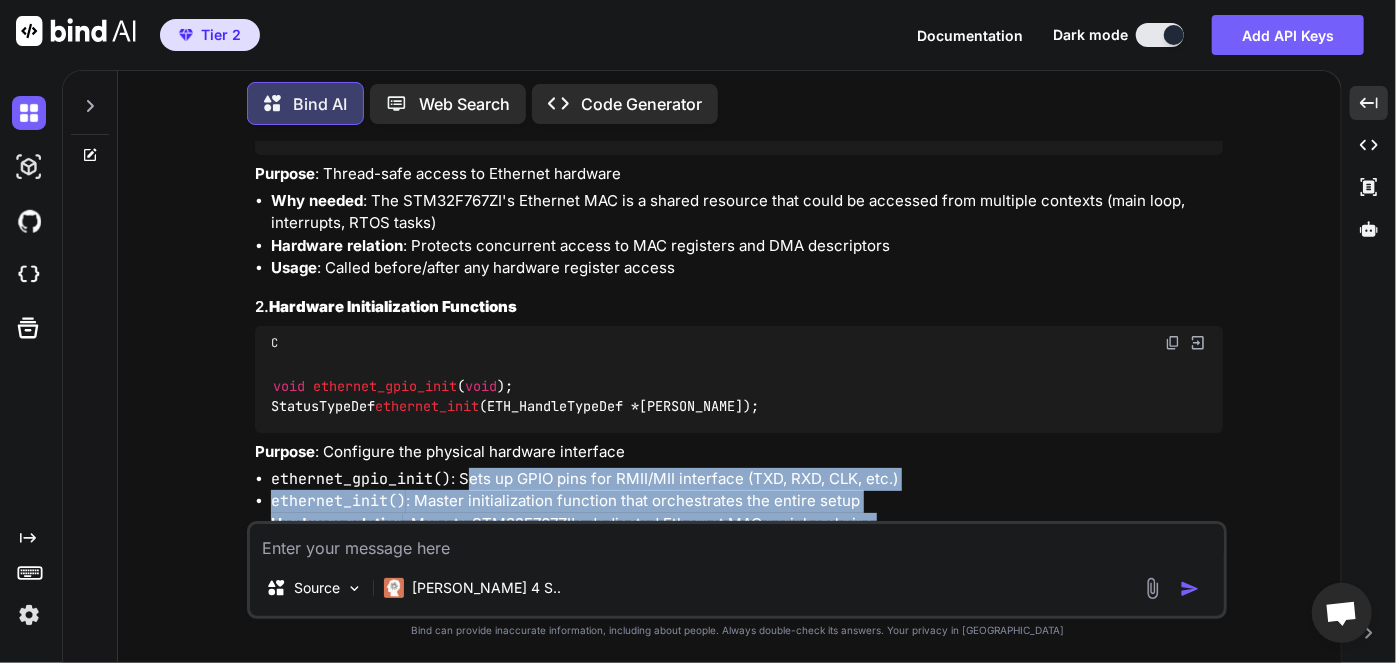 scroll, scrollTop: 692, scrollLeft: 0, axis: vertical 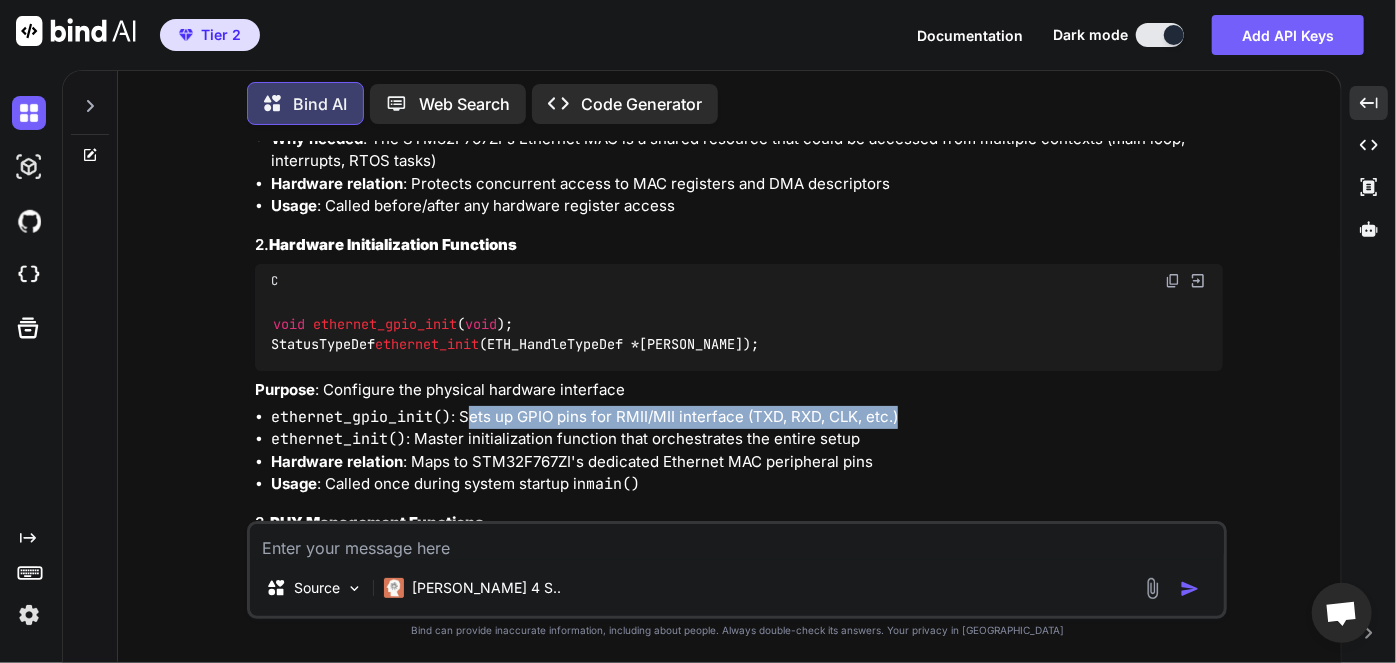 drag, startPoint x: 472, startPoint y: 507, endPoint x: 902, endPoint y: 418, distance: 439.1139 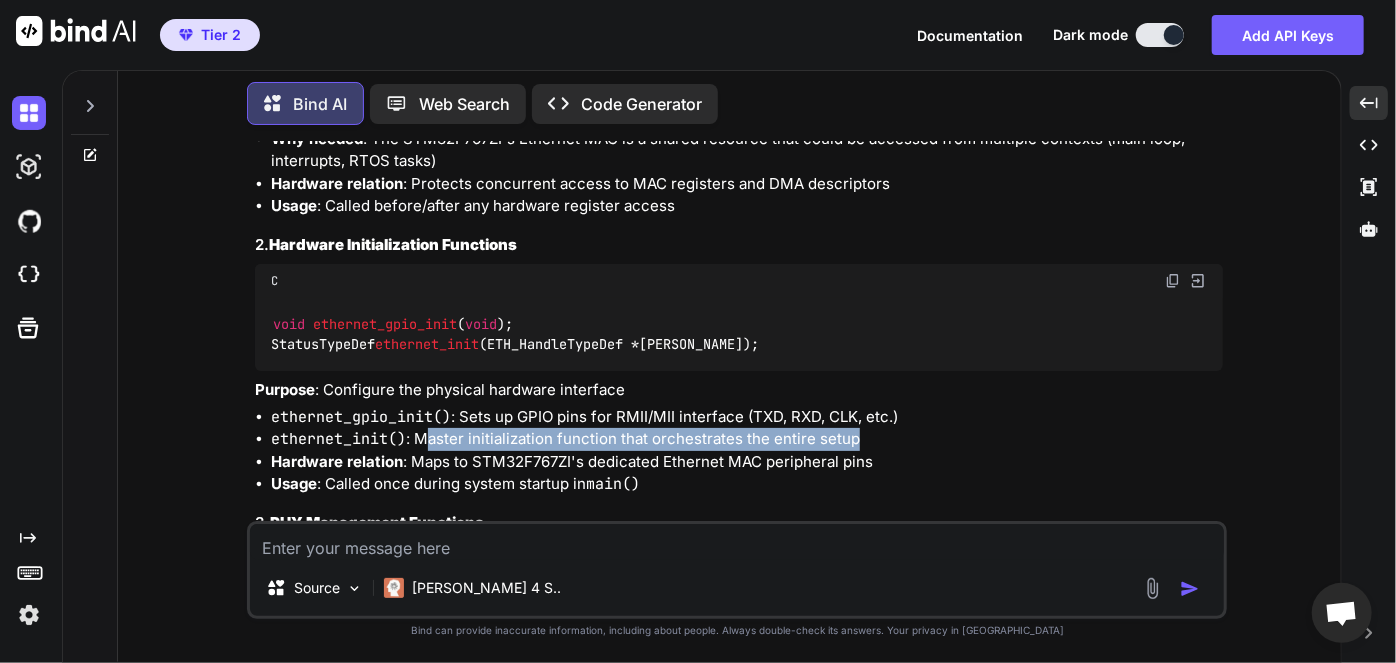 drag, startPoint x: 425, startPoint y: 444, endPoint x: 860, endPoint y: 440, distance: 435.0184 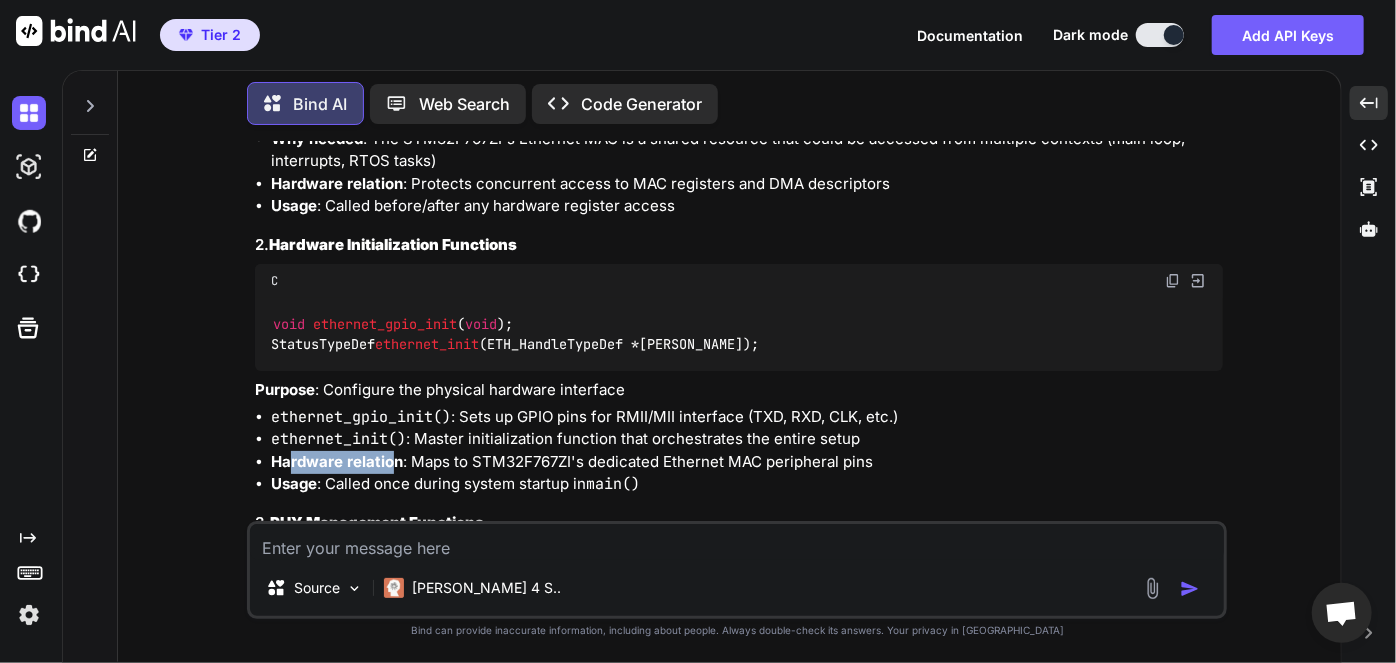drag, startPoint x: 293, startPoint y: 464, endPoint x: 389, endPoint y: 464, distance: 96 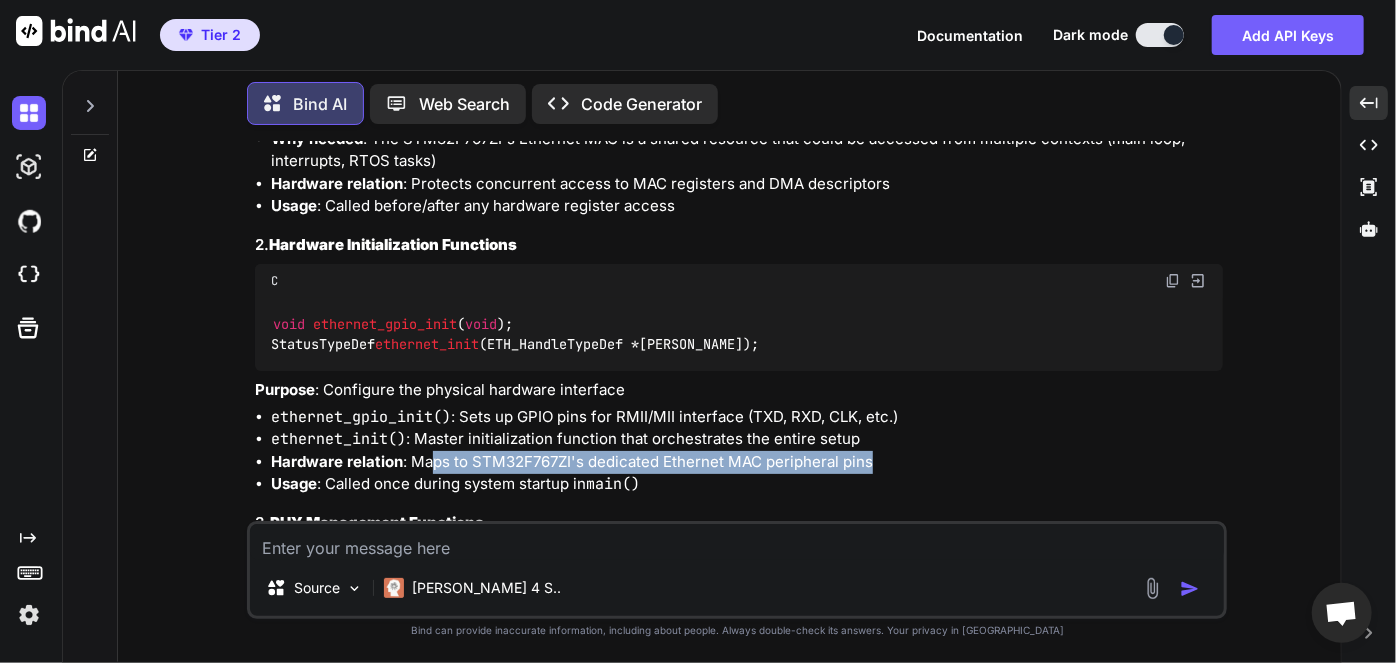 drag, startPoint x: 432, startPoint y: 467, endPoint x: 775, endPoint y: 464, distance: 343.01312 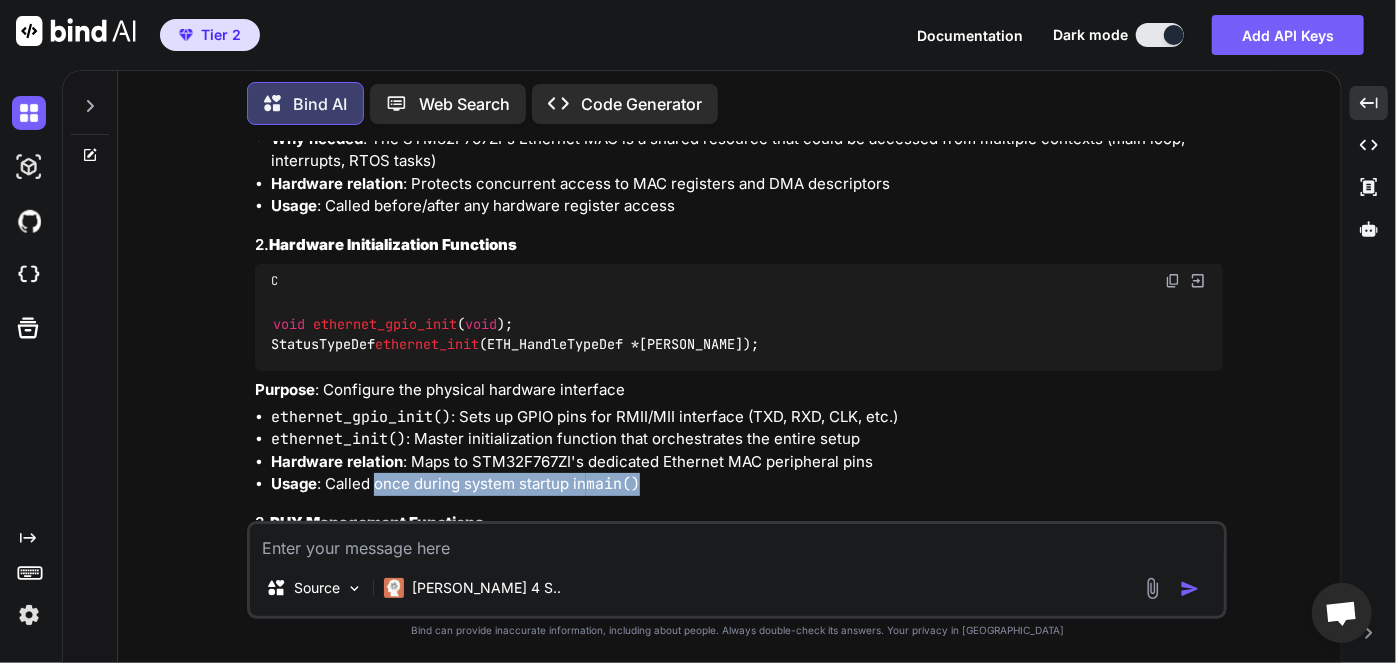 drag, startPoint x: 373, startPoint y: 483, endPoint x: 674, endPoint y: 486, distance: 301.01495 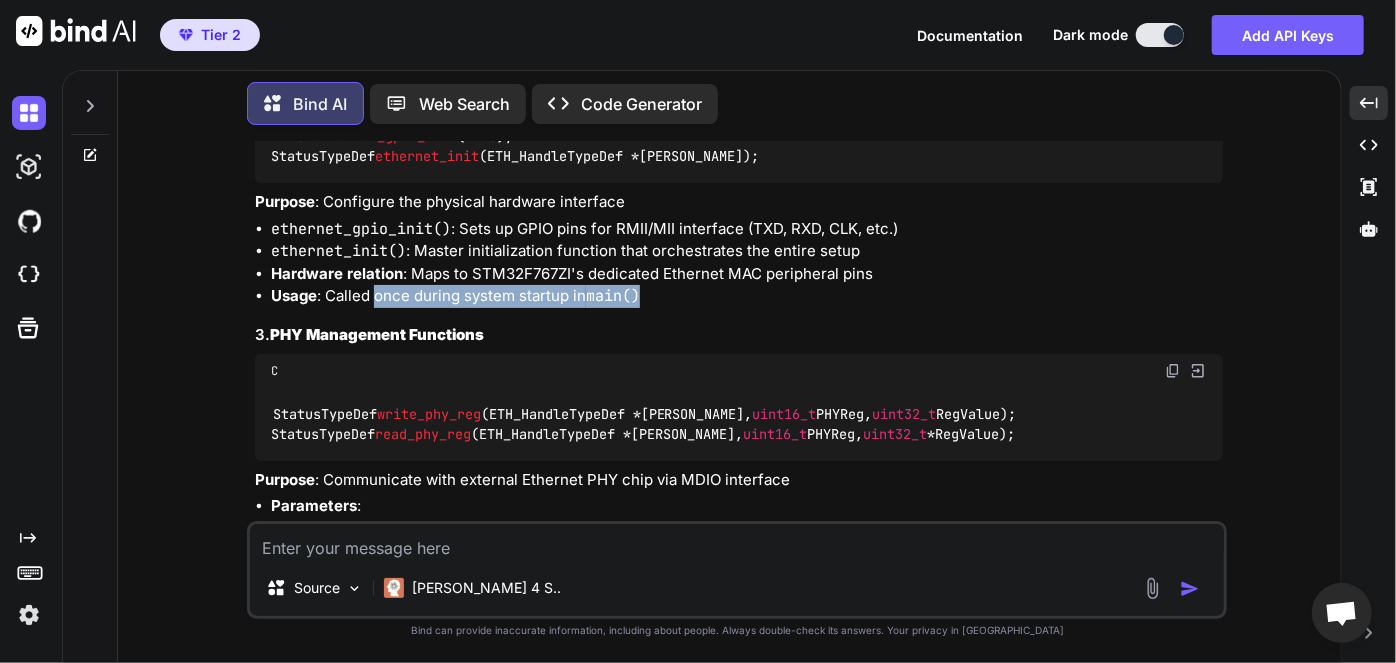 scroll, scrollTop: 883, scrollLeft: 0, axis: vertical 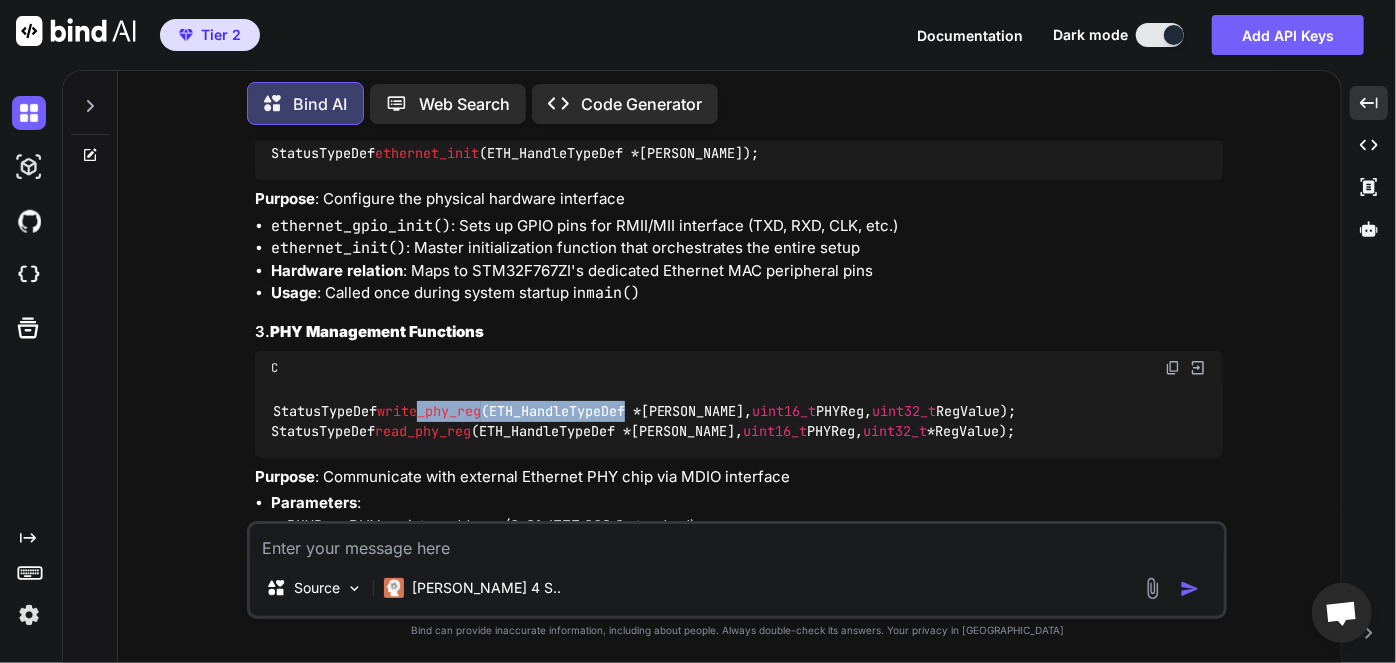 drag, startPoint x: 424, startPoint y: 419, endPoint x: 638, endPoint y: 419, distance: 214 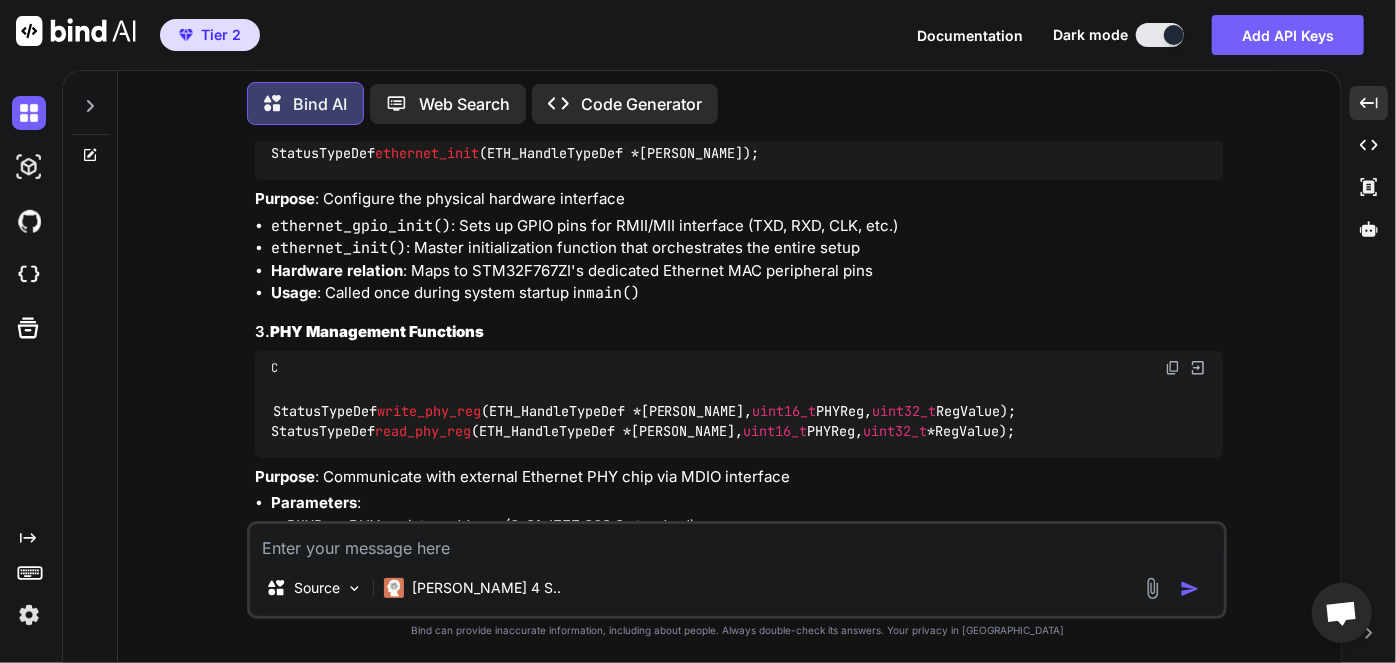 click on "read_phy_reg" at bounding box center [423, 431] 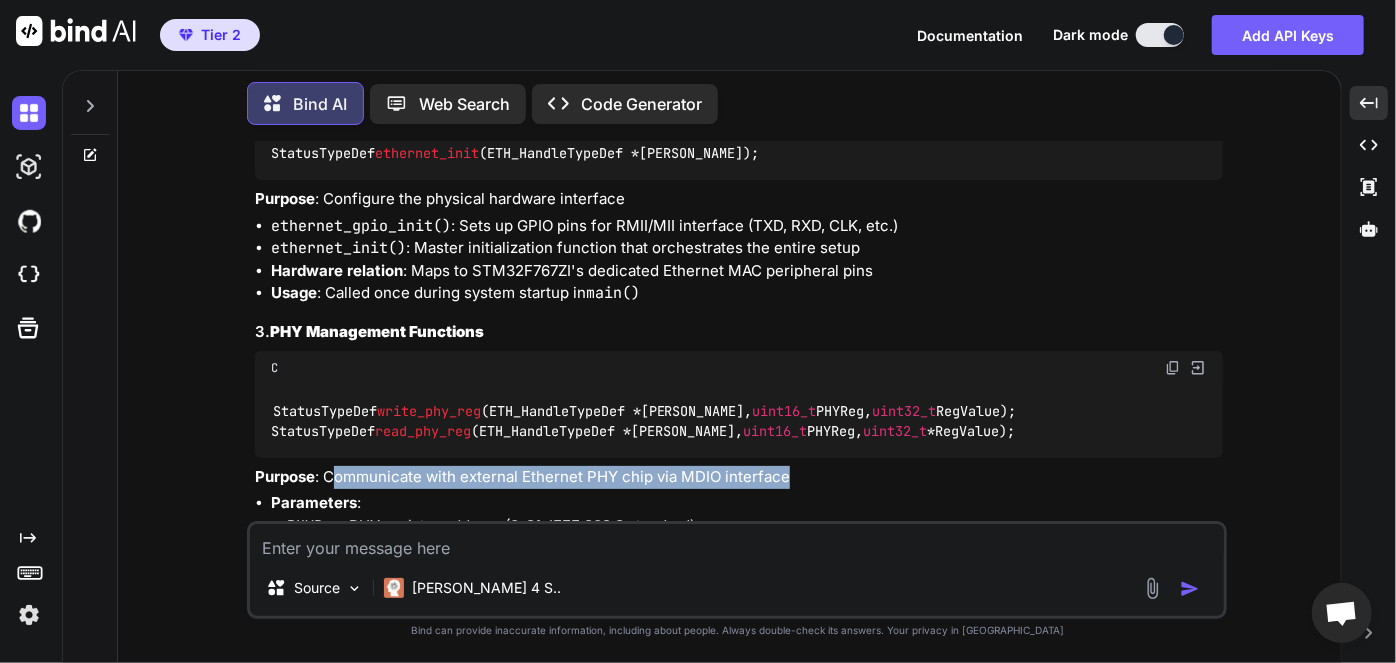 drag, startPoint x: 335, startPoint y: 470, endPoint x: 794, endPoint y: 480, distance: 459.10892 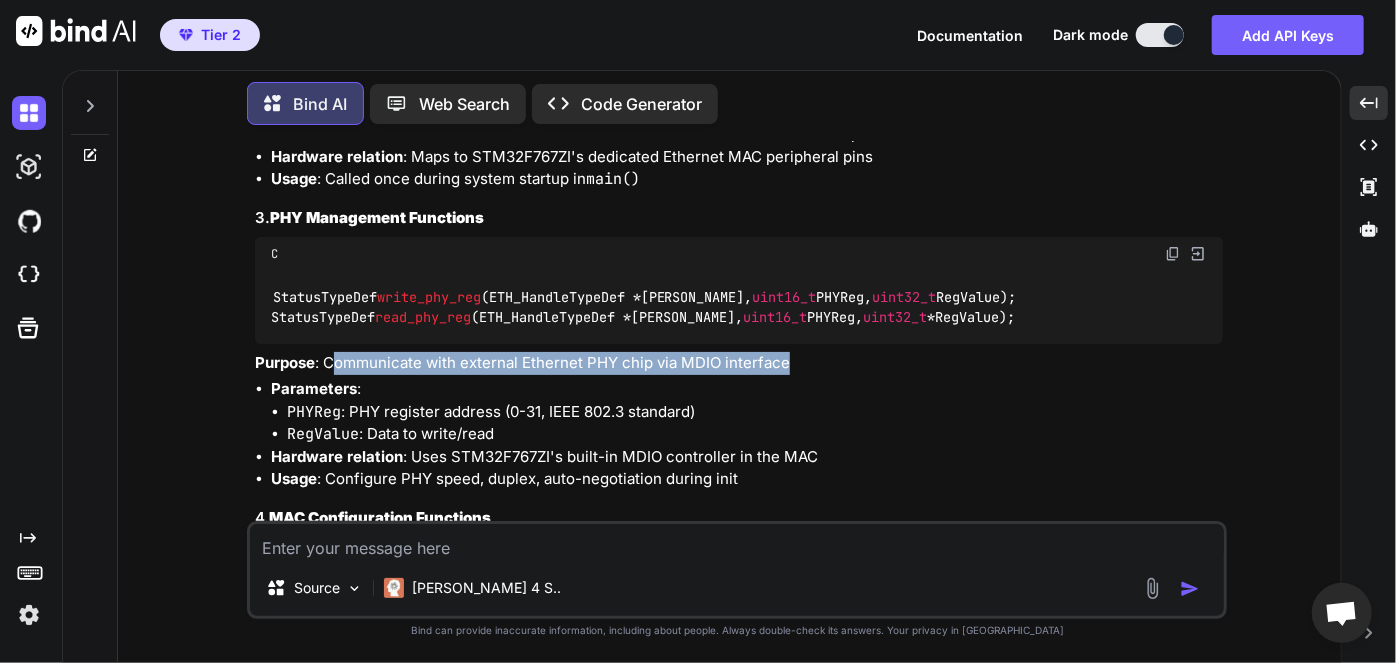 scroll, scrollTop: 997, scrollLeft: 0, axis: vertical 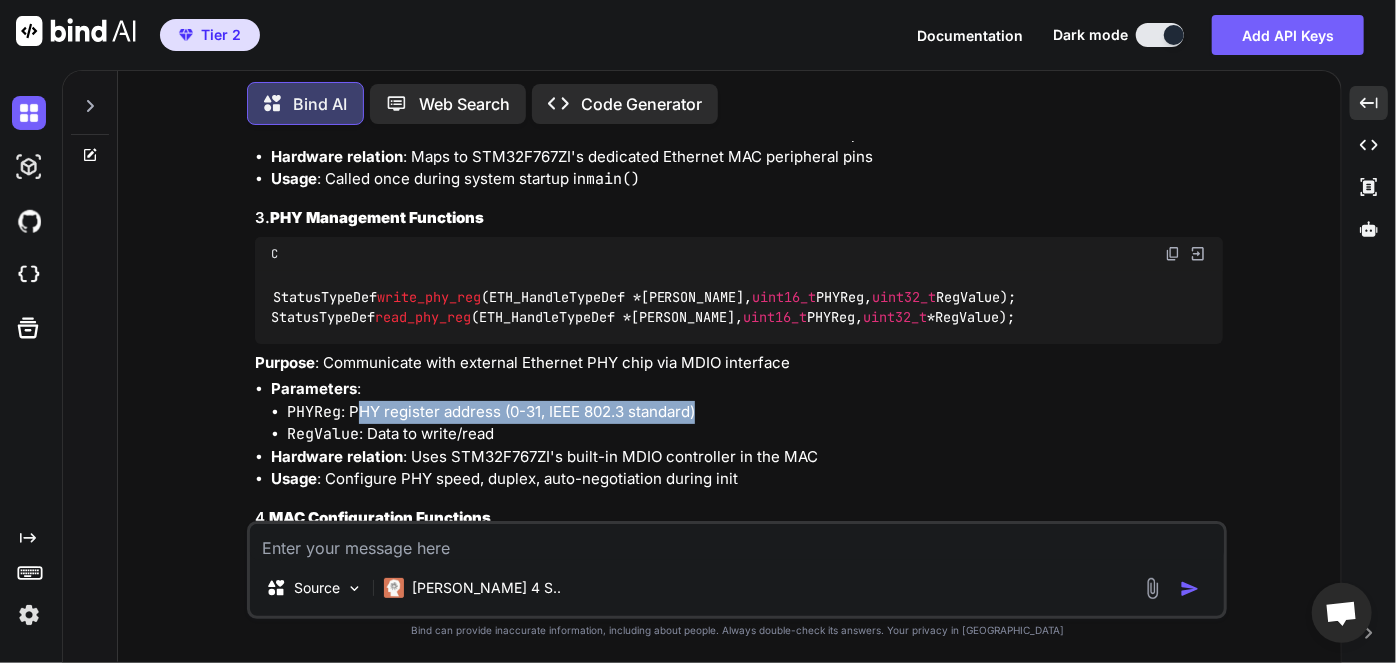 drag, startPoint x: 362, startPoint y: 420, endPoint x: 725, endPoint y: 419, distance: 363.00137 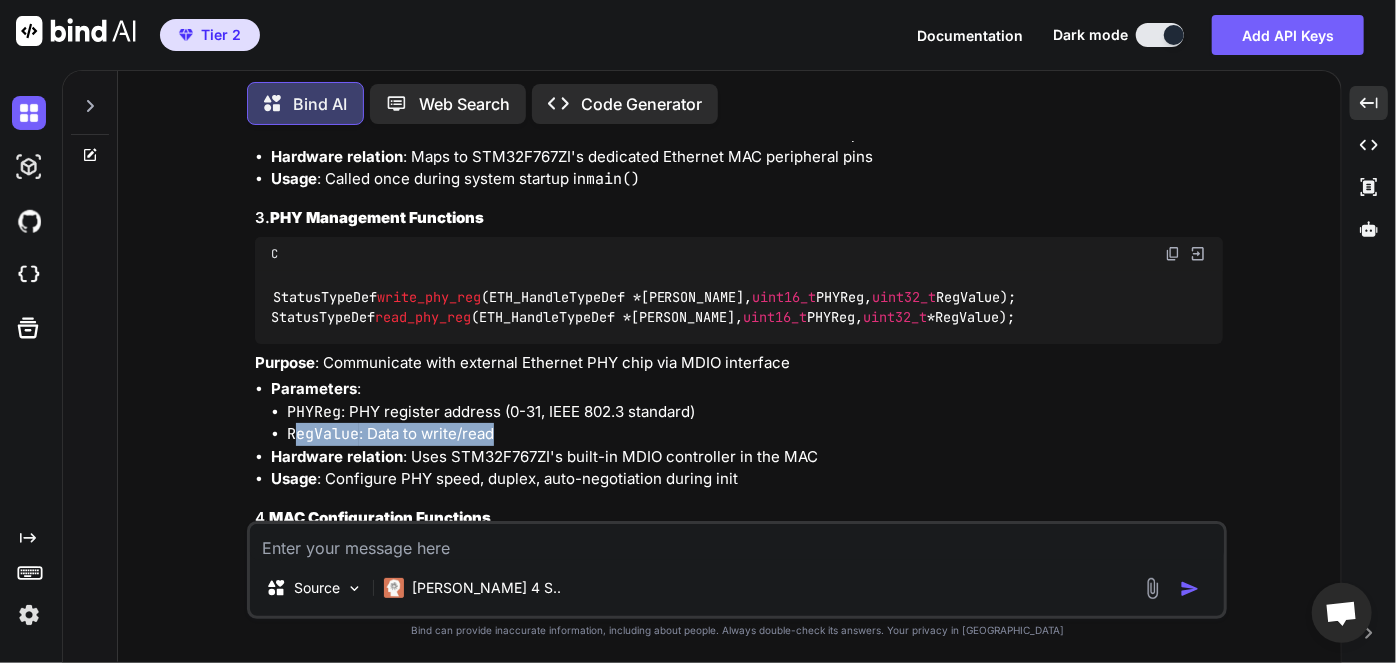 drag, startPoint x: 300, startPoint y: 434, endPoint x: 573, endPoint y: 435, distance: 273.00183 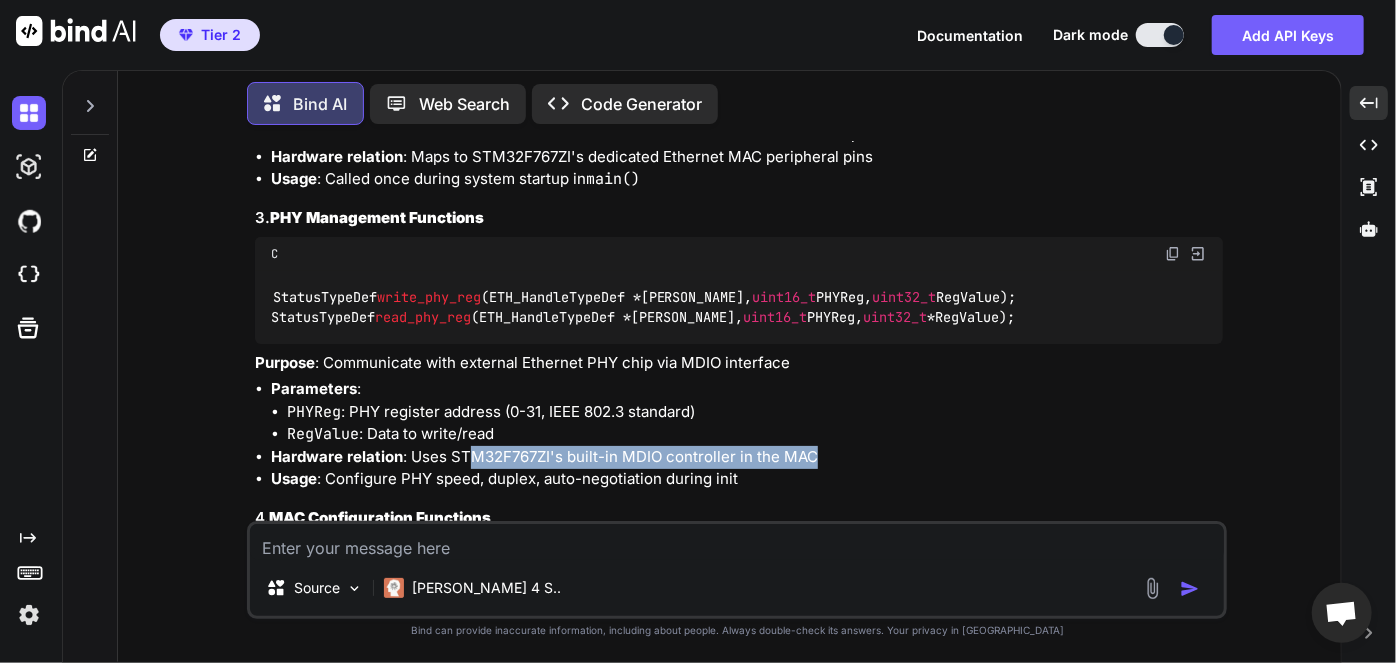 drag, startPoint x: 468, startPoint y: 459, endPoint x: 821, endPoint y: 459, distance: 353 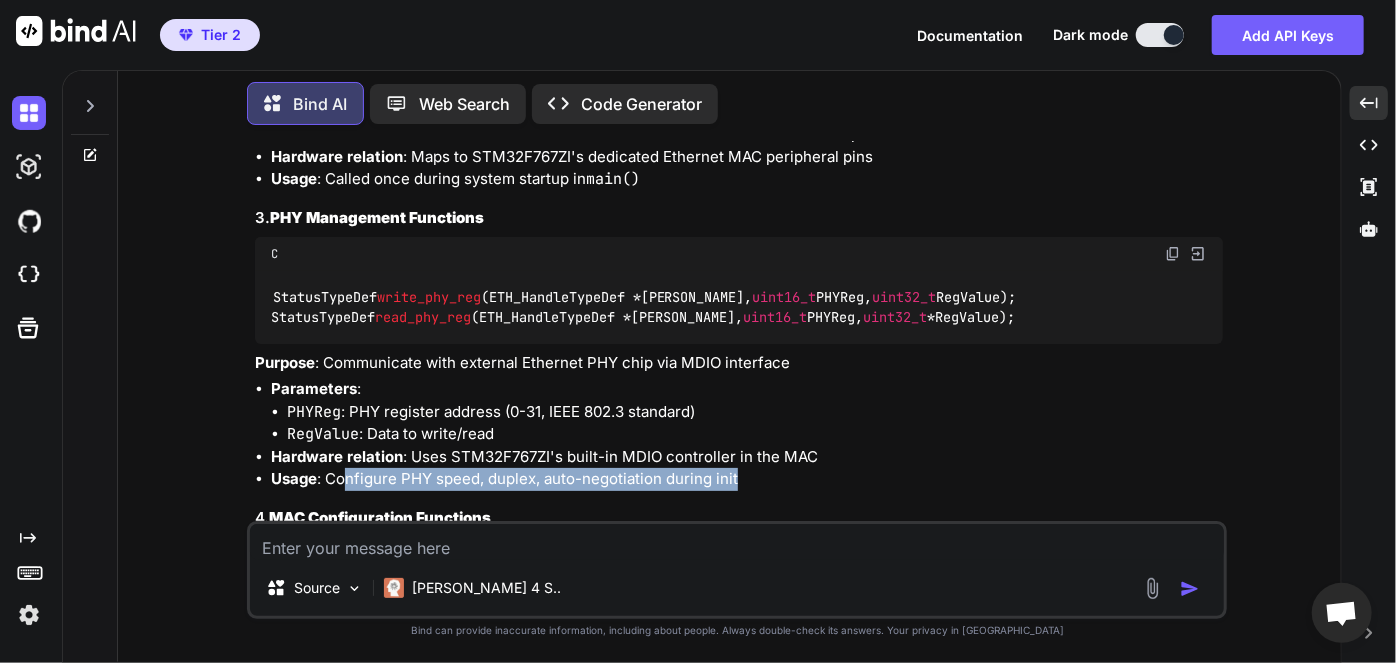 drag, startPoint x: 346, startPoint y: 481, endPoint x: 763, endPoint y: 479, distance: 417.0048 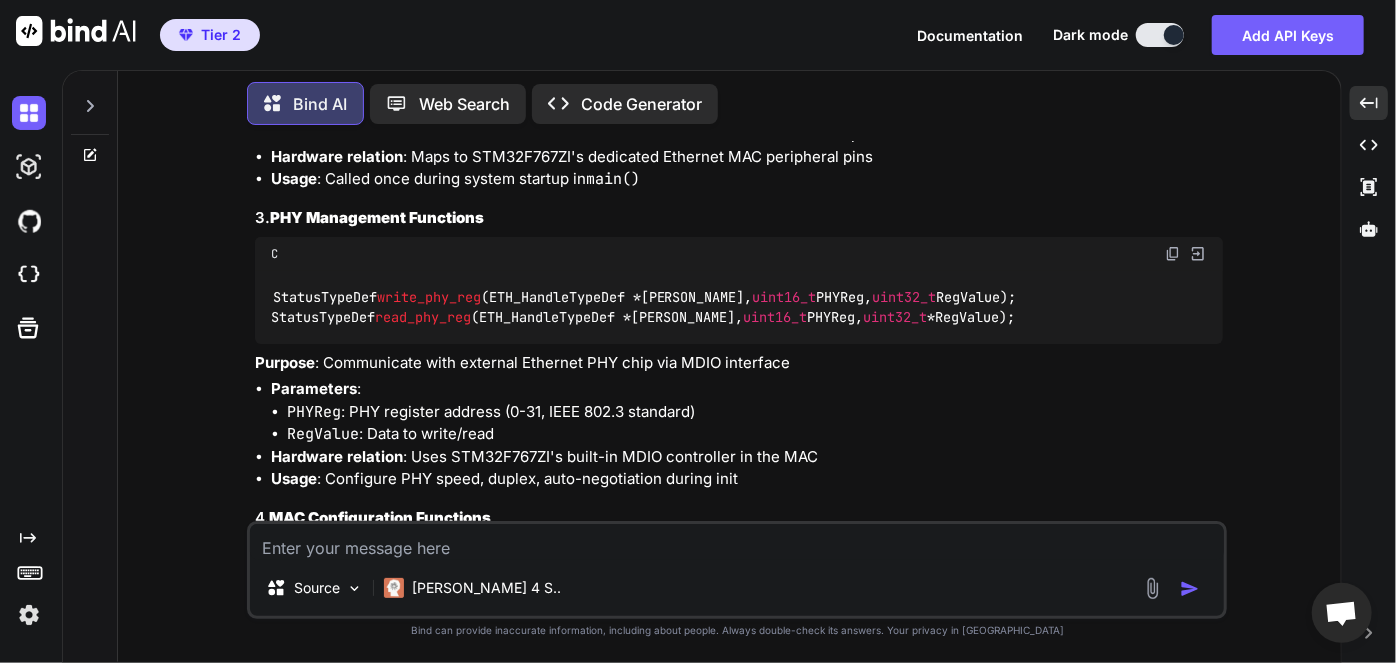 click on "Hardware relation : Uses STM32F767ZI's built-in MDIO controller in the MAC" at bounding box center [747, 457] 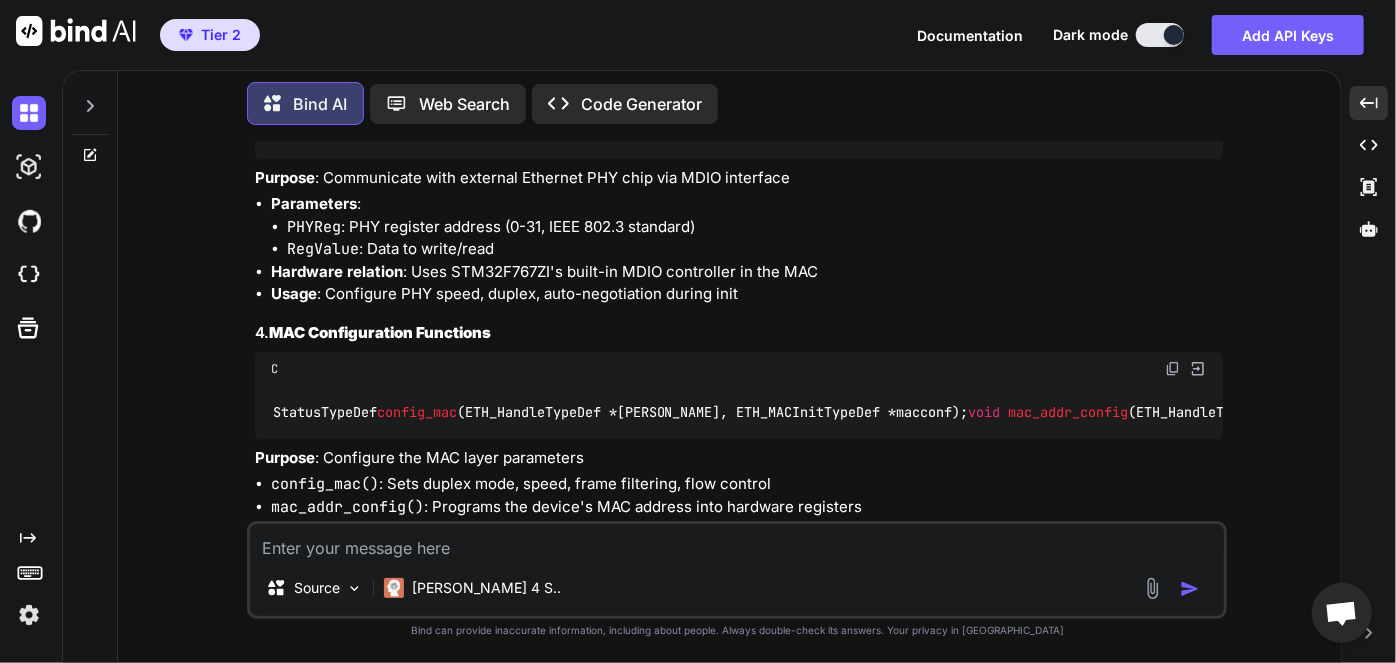 scroll, scrollTop: 1183, scrollLeft: 0, axis: vertical 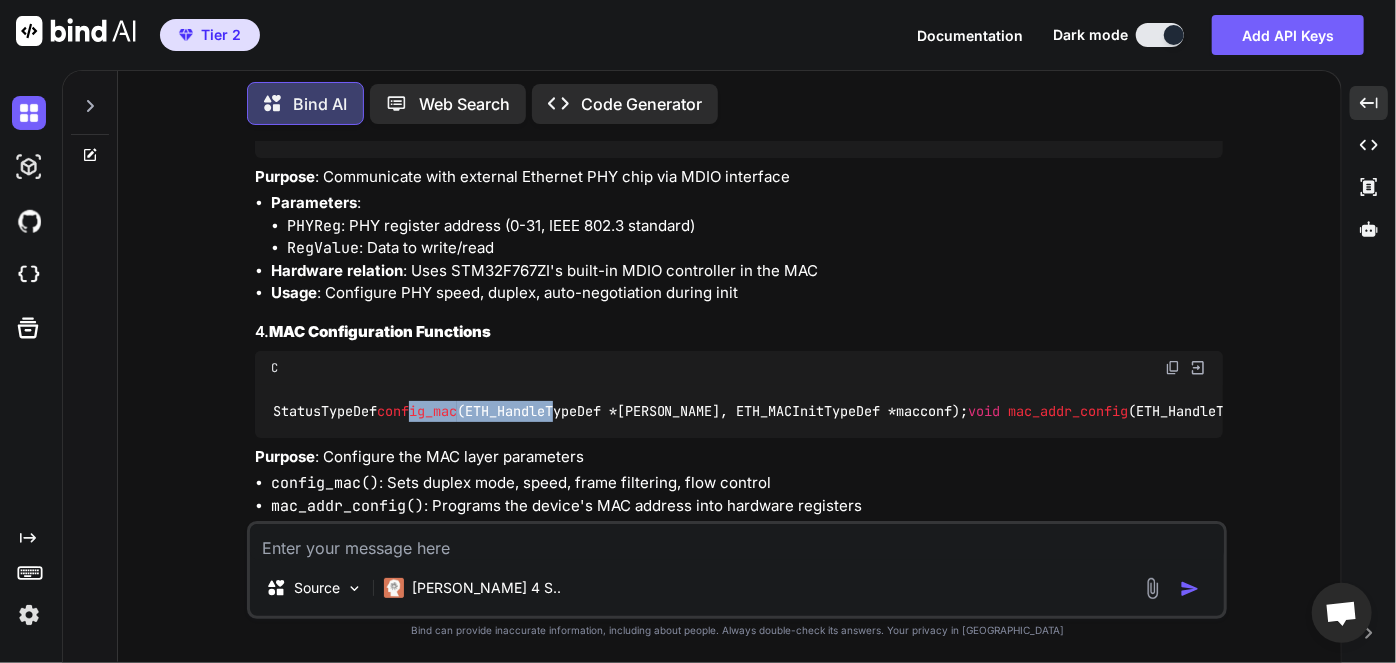 drag, startPoint x: 417, startPoint y: 411, endPoint x: 562, endPoint y: 408, distance: 145.03104 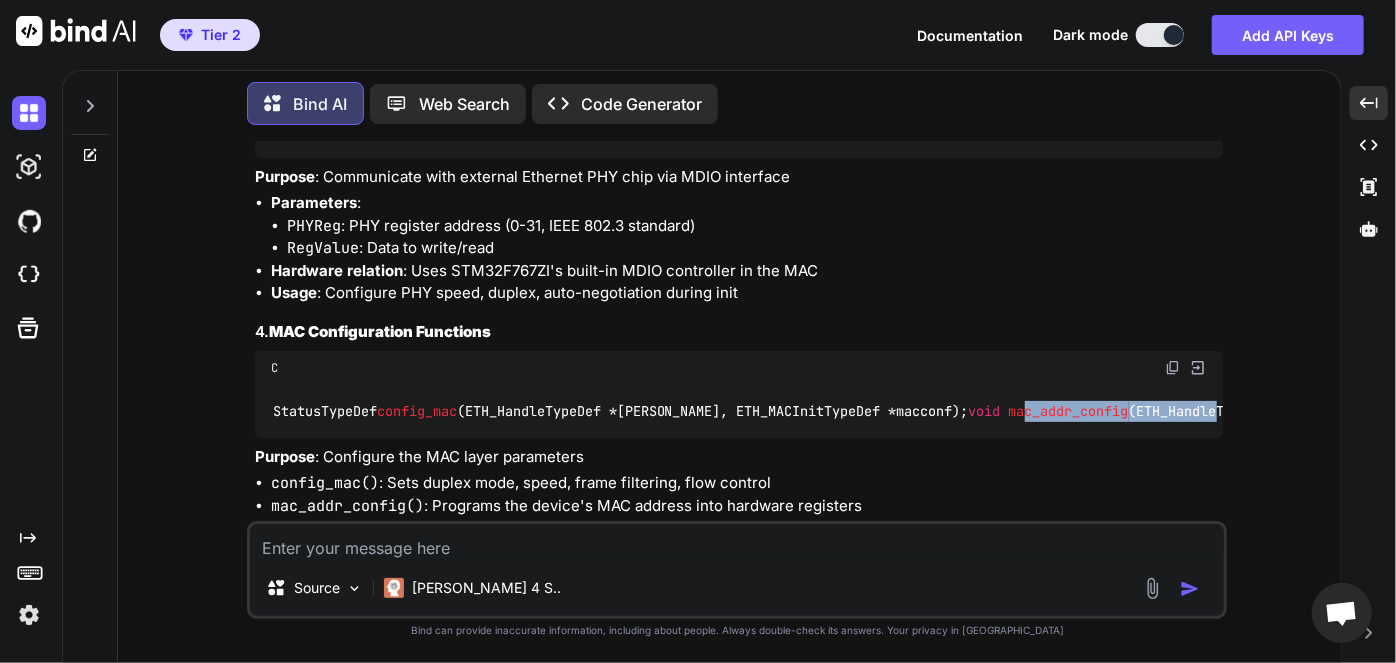 drag, startPoint x: 417, startPoint y: 430, endPoint x: 528, endPoint y: 430, distance: 111 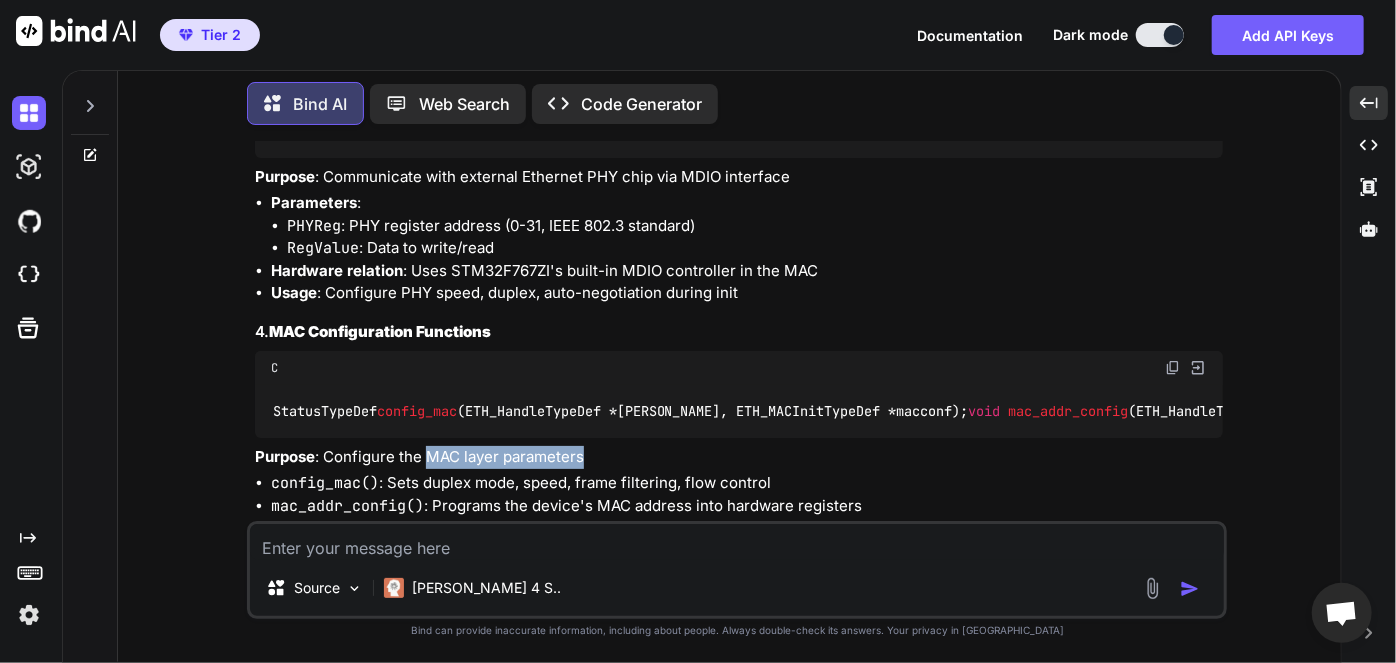 drag, startPoint x: 429, startPoint y: 467, endPoint x: 608, endPoint y: 467, distance: 179 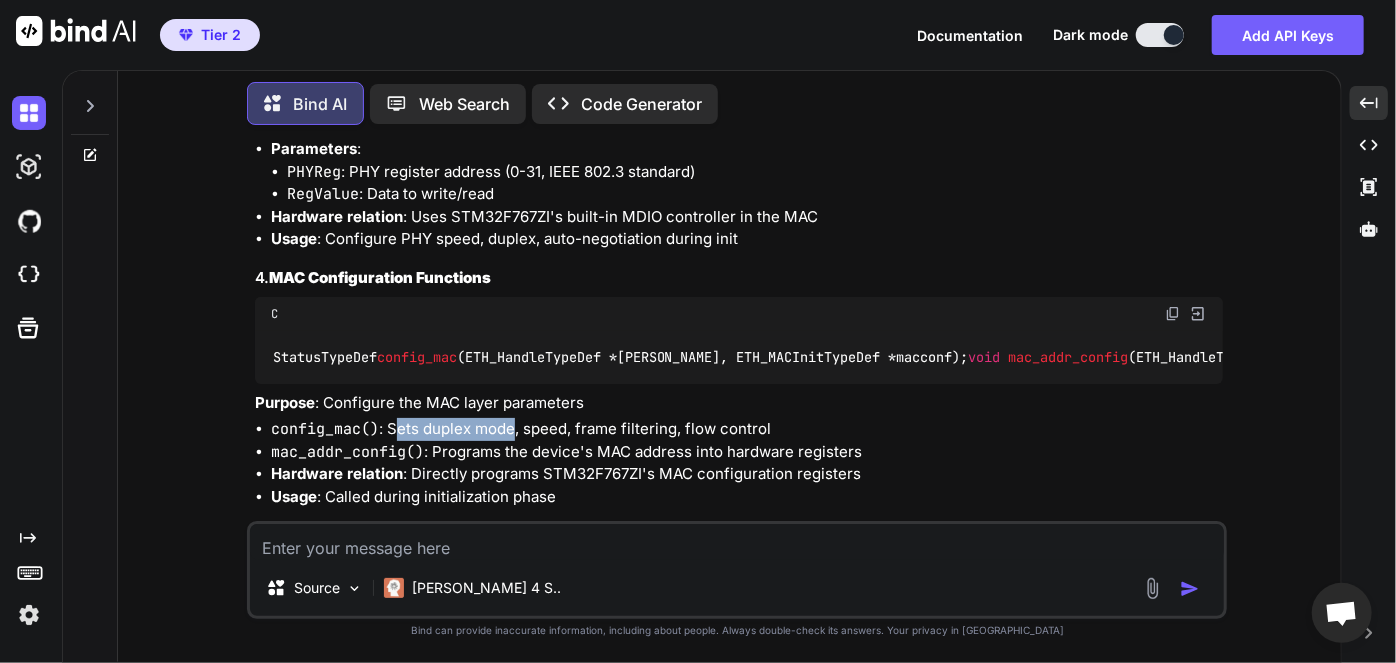scroll, scrollTop: 1238, scrollLeft: 0, axis: vertical 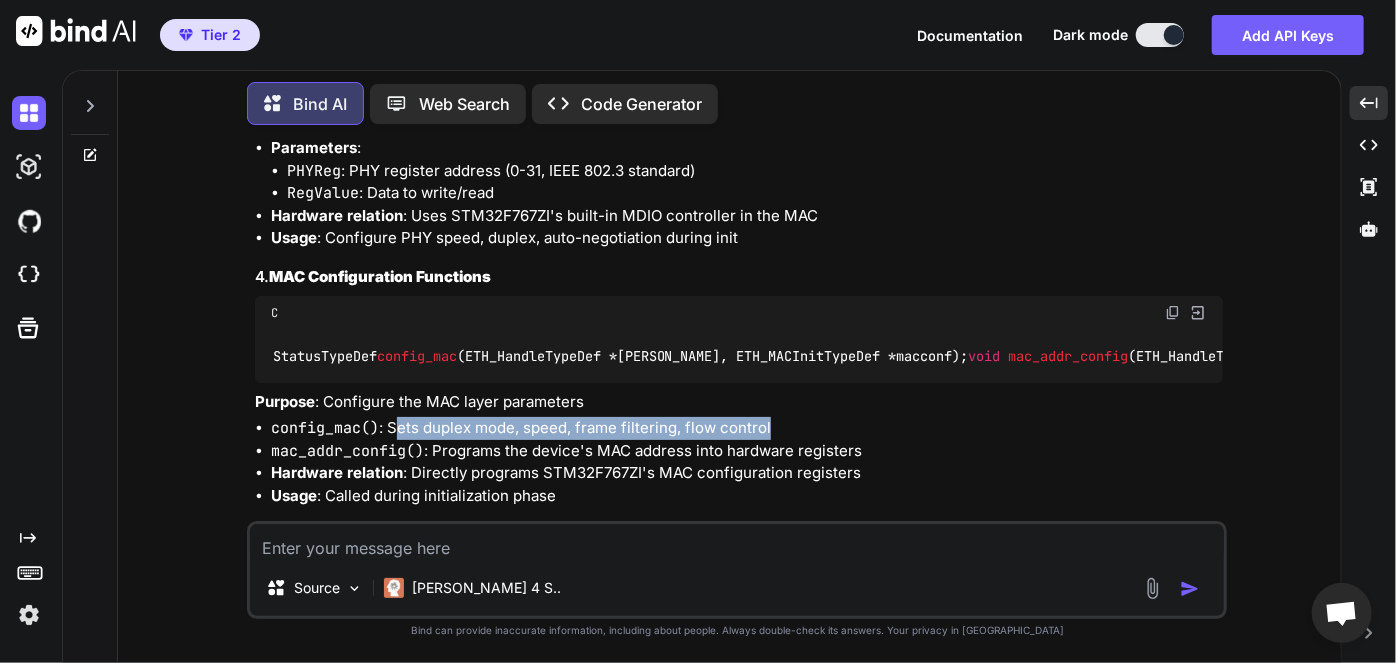 drag, startPoint x: 394, startPoint y: 456, endPoint x: 797, endPoint y: 448, distance: 403.0794 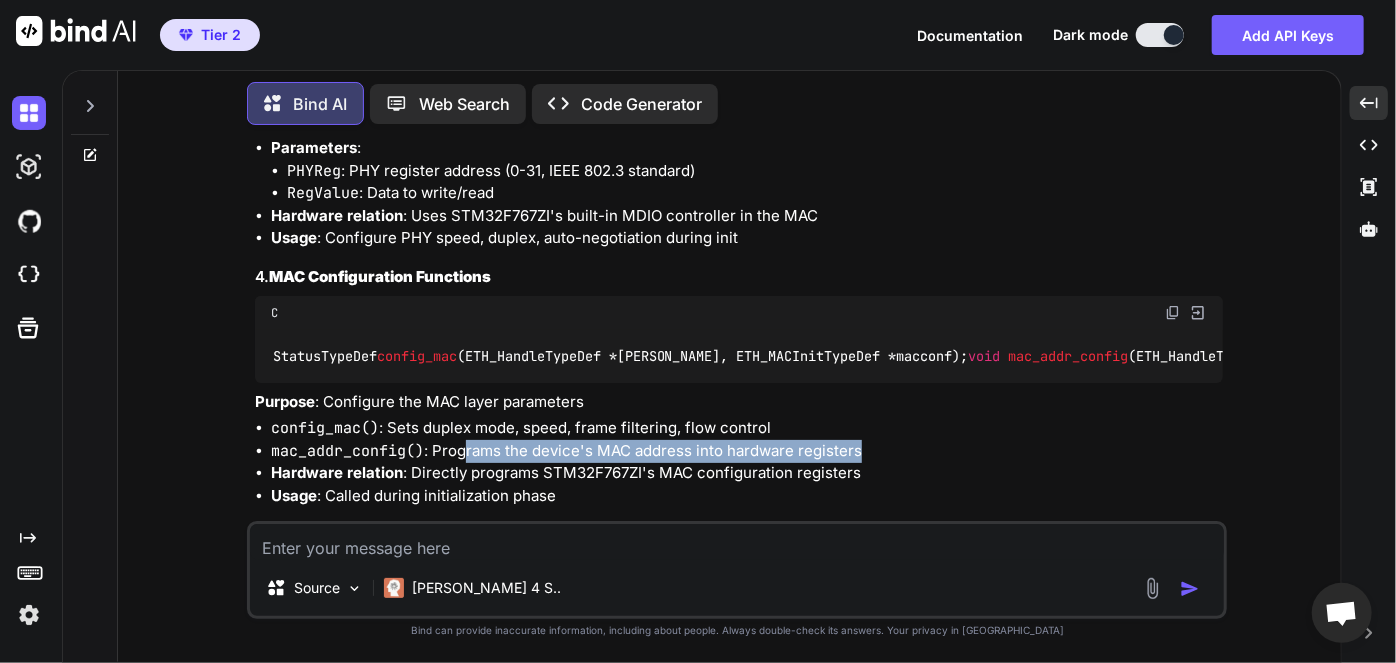 drag, startPoint x: 462, startPoint y: 474, endPoint x: 874, endPoint y: 472, distance: 412.00485 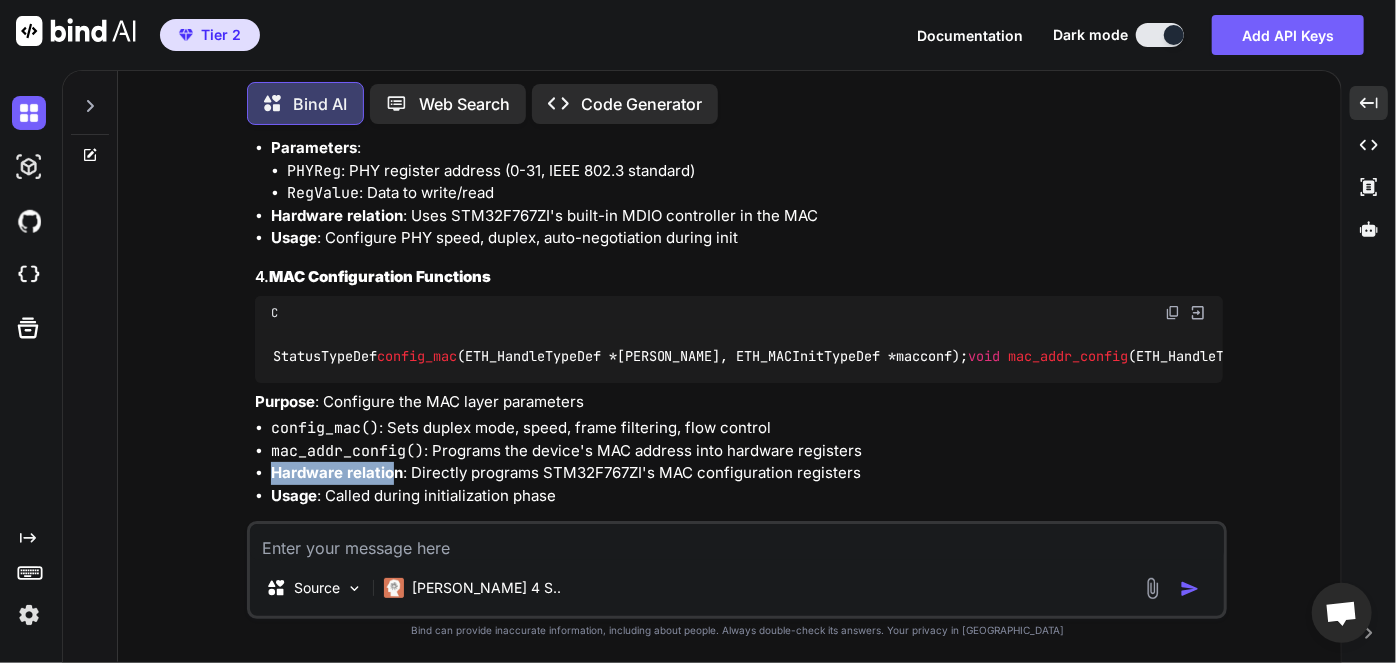 drag, startPoint x: 273, startPoint y: 495, endPoint x: 393, endPoint y: 494, distance: 120.004166 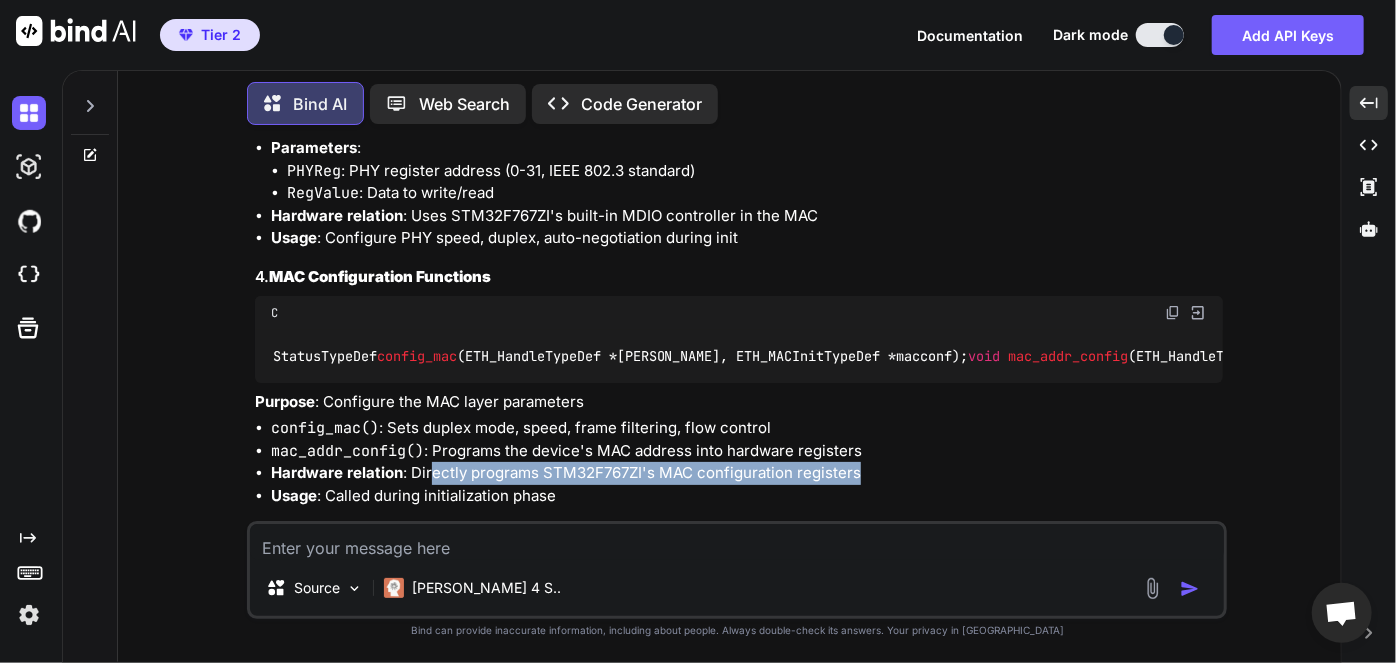 drag, startPoint x: 430, startPoint y: 493, endPoint x: 864, endPoint y: 494, distance: 434.00116 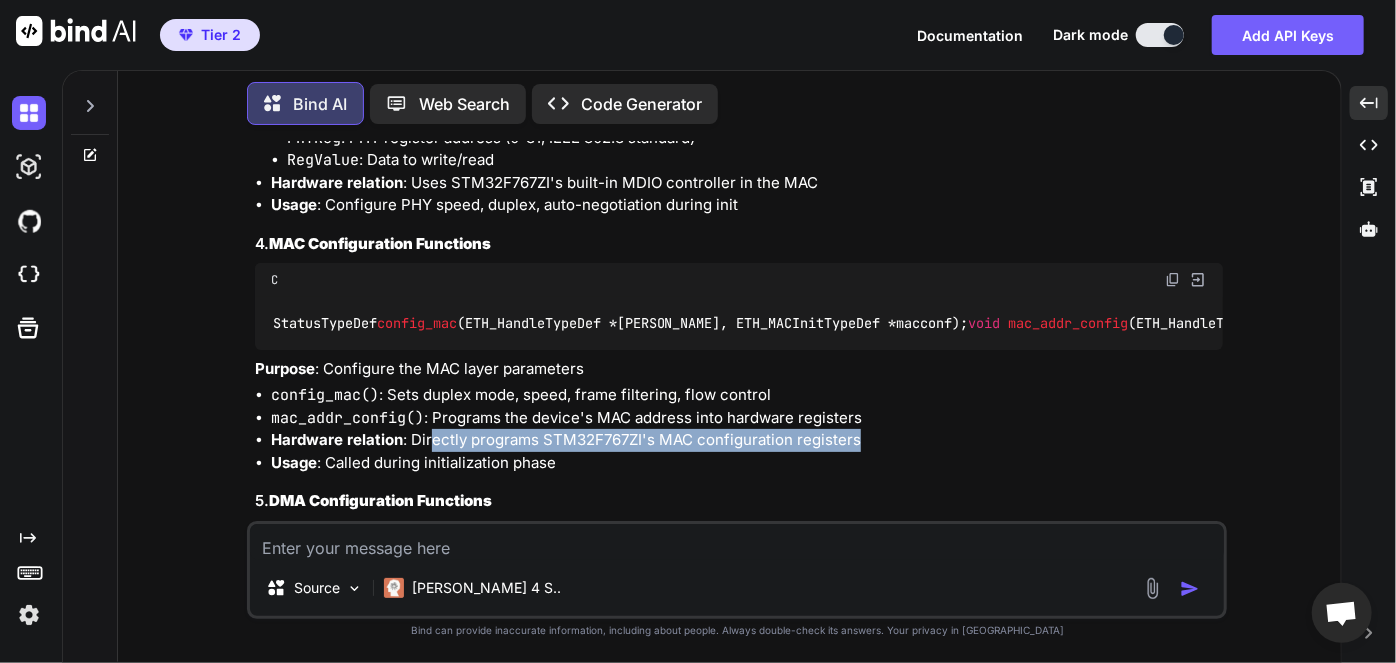 scroll, scrollTop: 1273, scrollLeft: 0, axis: vertical 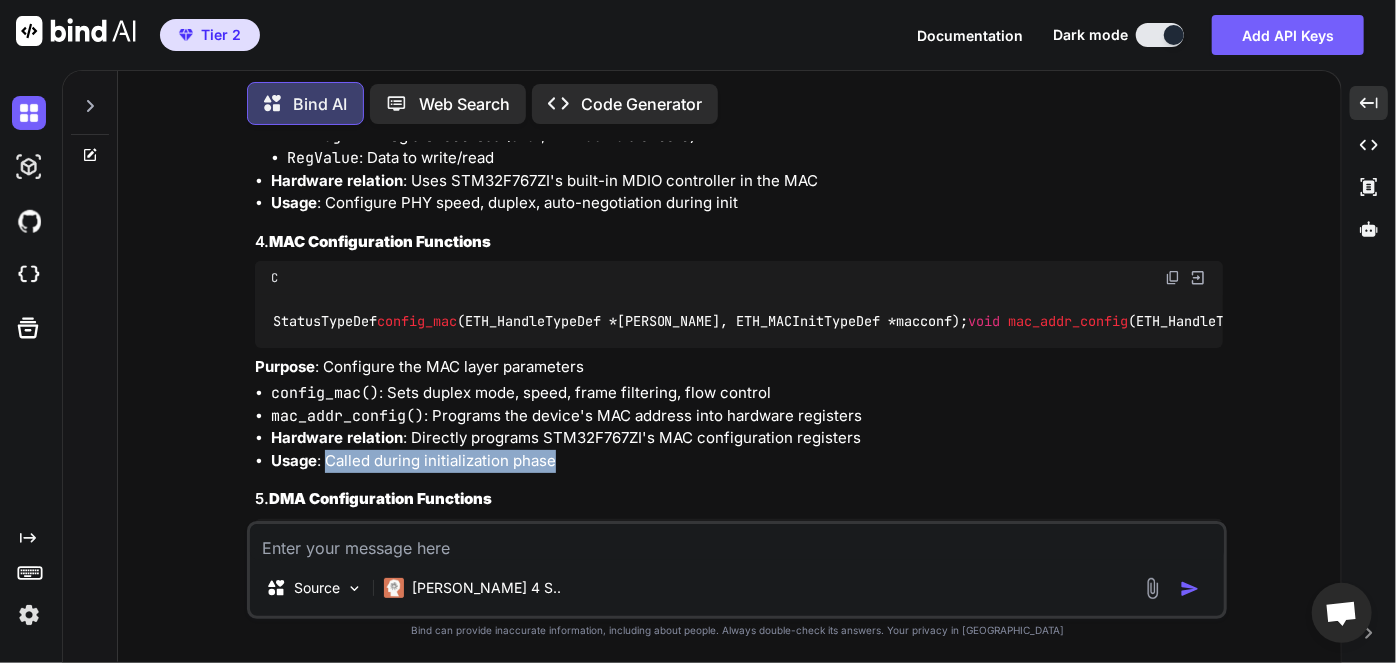 drag, startPoint x: 328, startPoint y: 490, endPoint x: 604, endPoint y: 484, distance: 276.06522 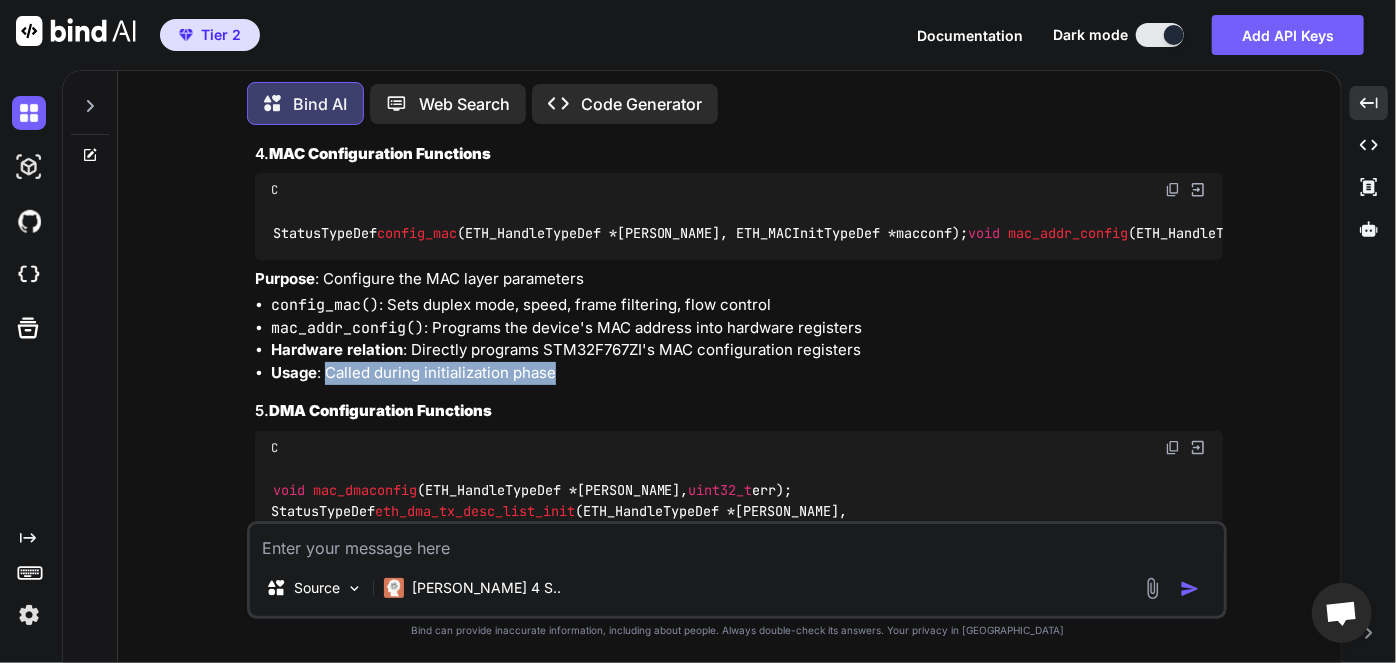 scroll, scrollTop: 1367, scrollLeft: 0, axis: vertical 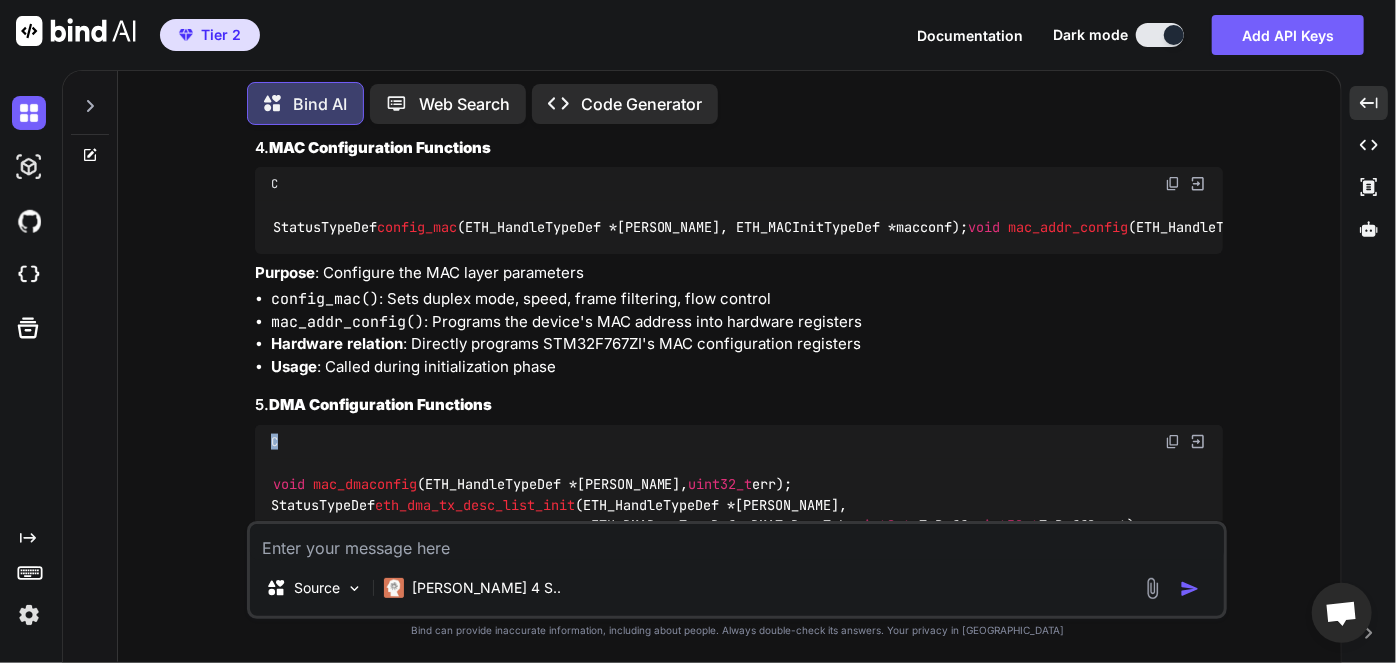 drag, startPoint x: 376, startPoint y: 438, endPoint x: 664, endPoint y: 428, distance: 288.17355 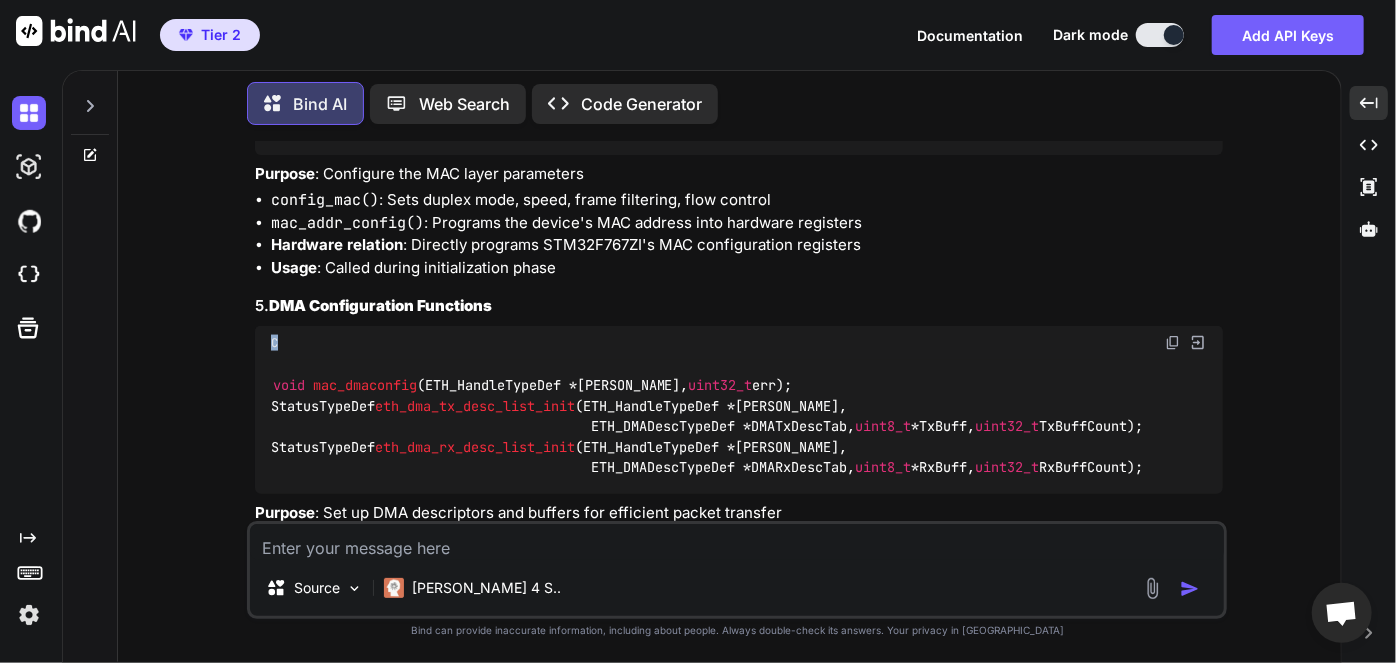 scroll, scrollTop: 1467, scrollLeft: 0, axis: vertical 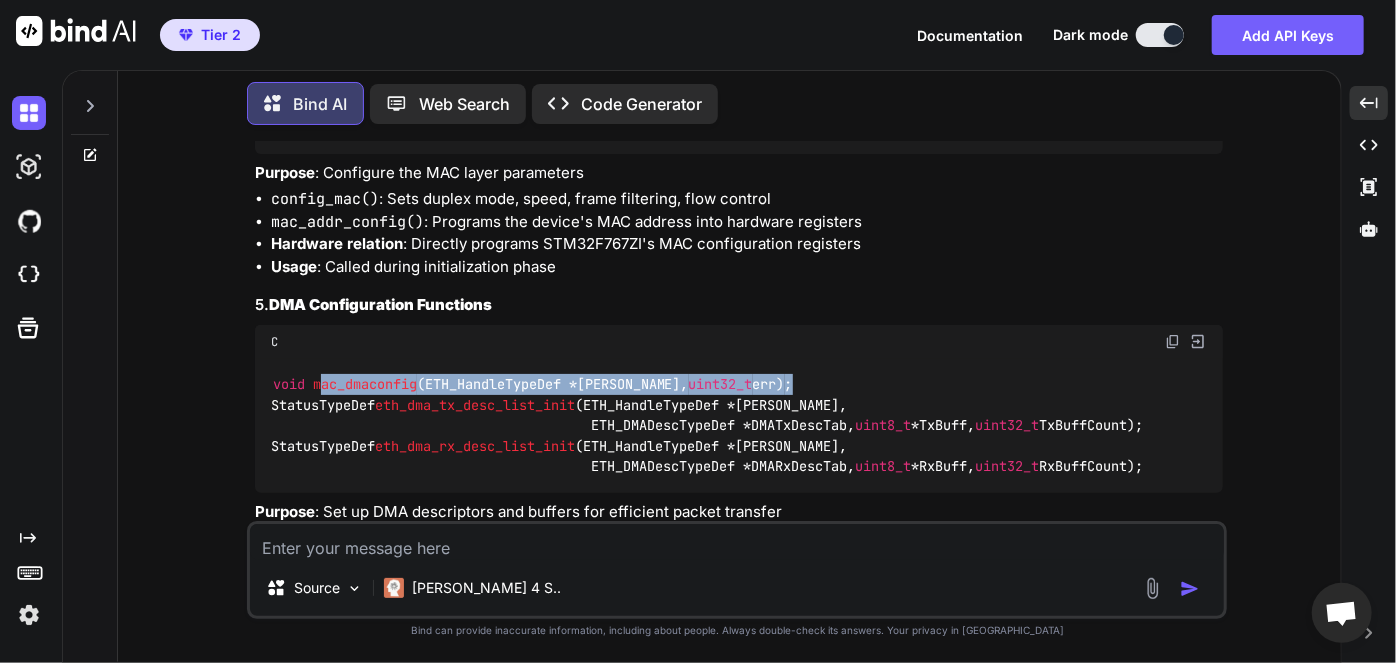 drag, startPoint x: 318, startPoint y: 403, endPoint x: 528, endPoint y: 406, distance: 210.02142 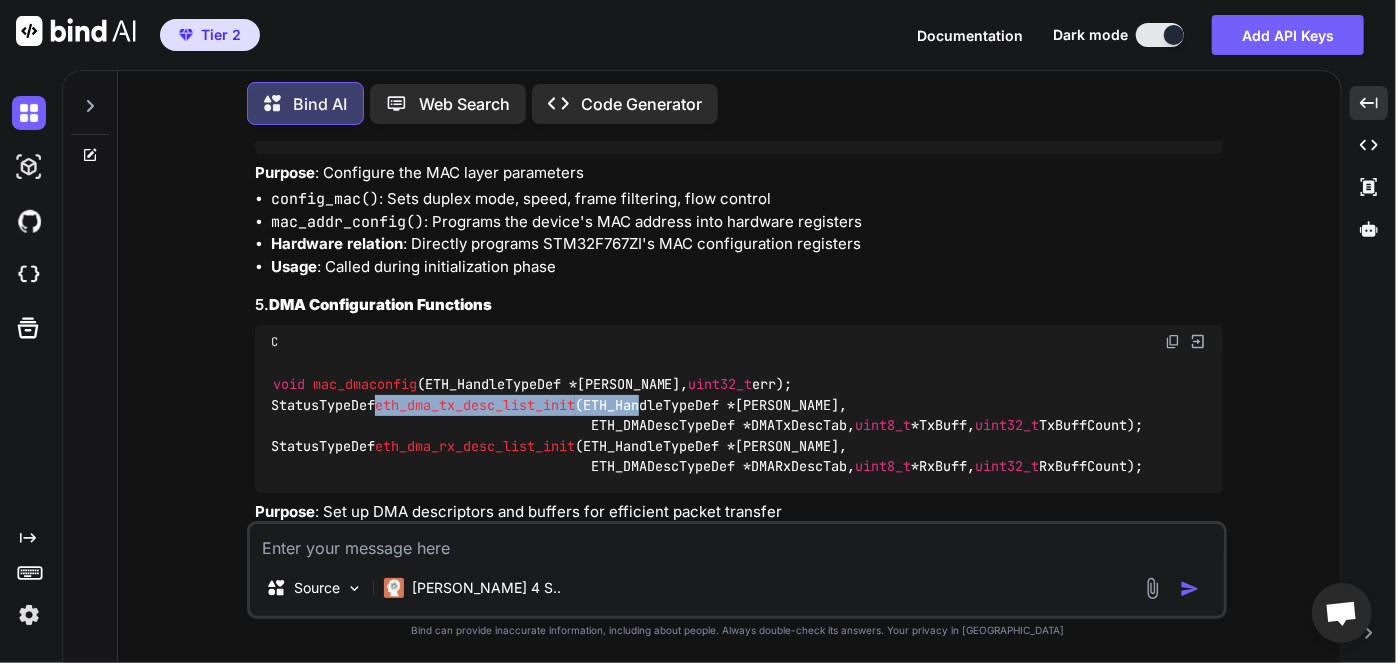 drag, startPoint x: 387, startPoint y: 419, endPoint x: 395, endPoint y: 465, distance: 46.69047 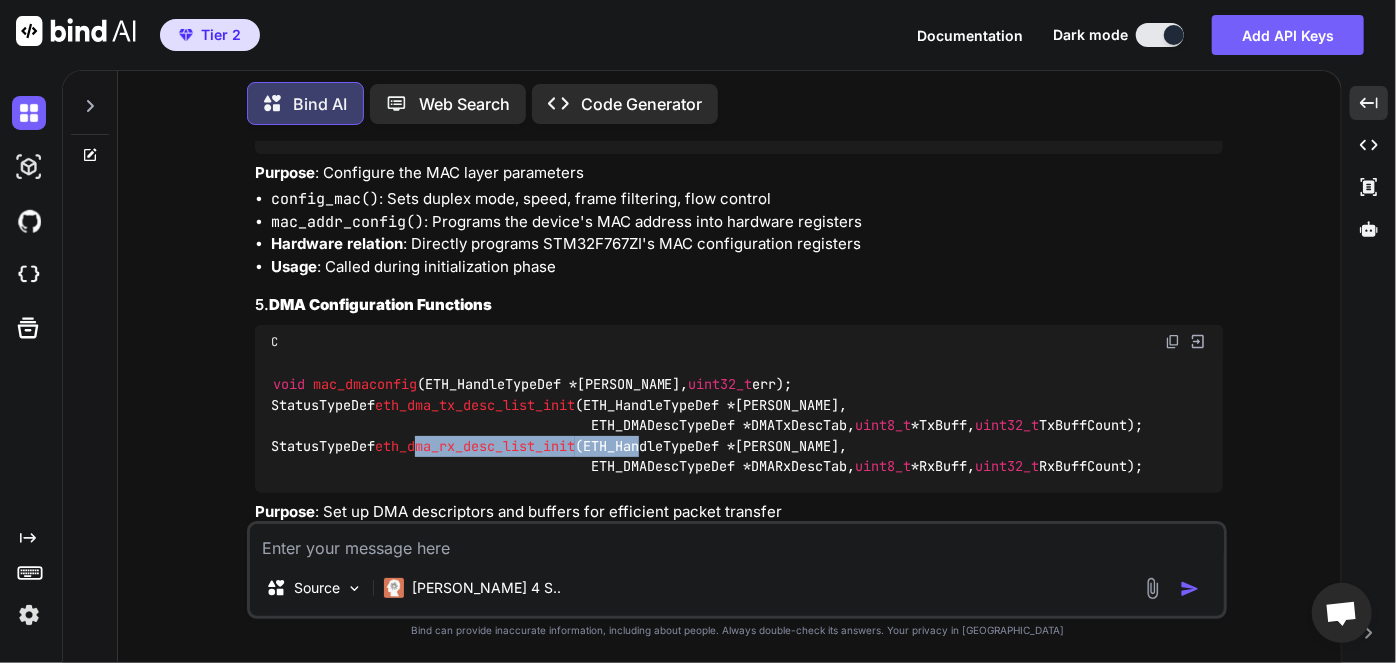 drag, startPoint x: 431, startPoint y: 490, endPoint x: 657, endPoint y: 483, distance: 226.10838 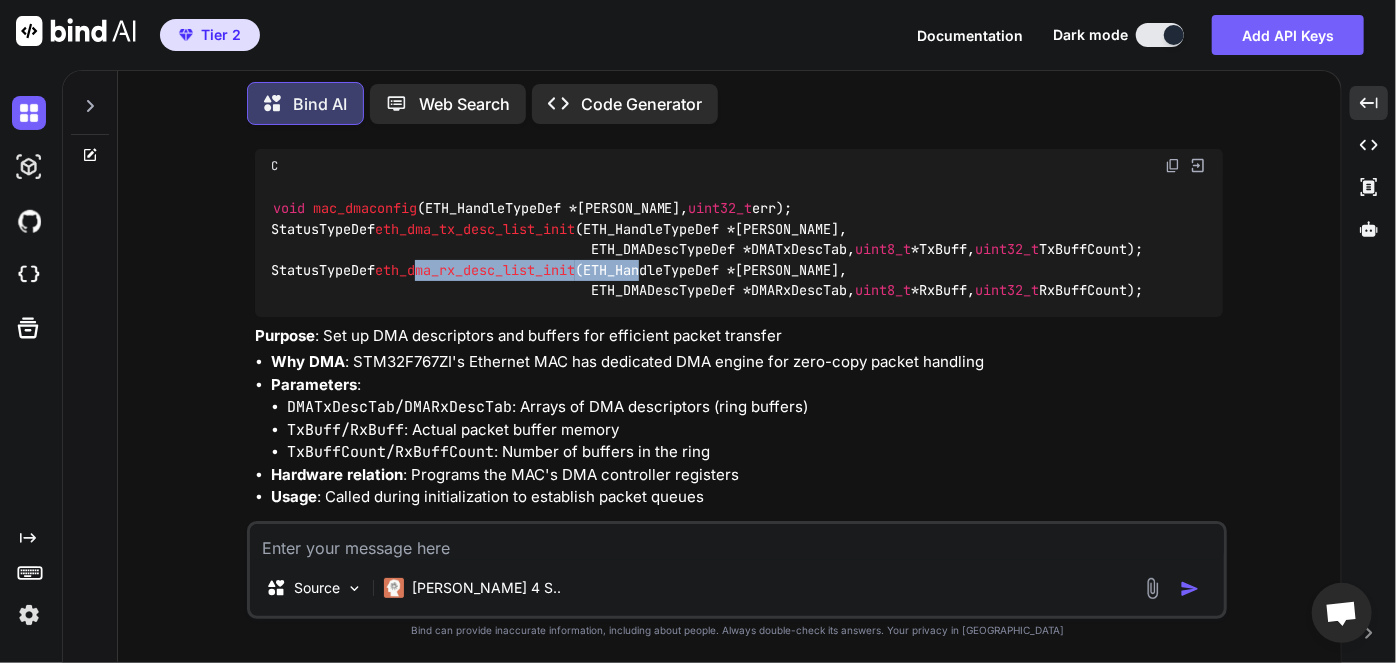 scroll, scrollTop: 1645, scrollLeft: 0, axis: vertical 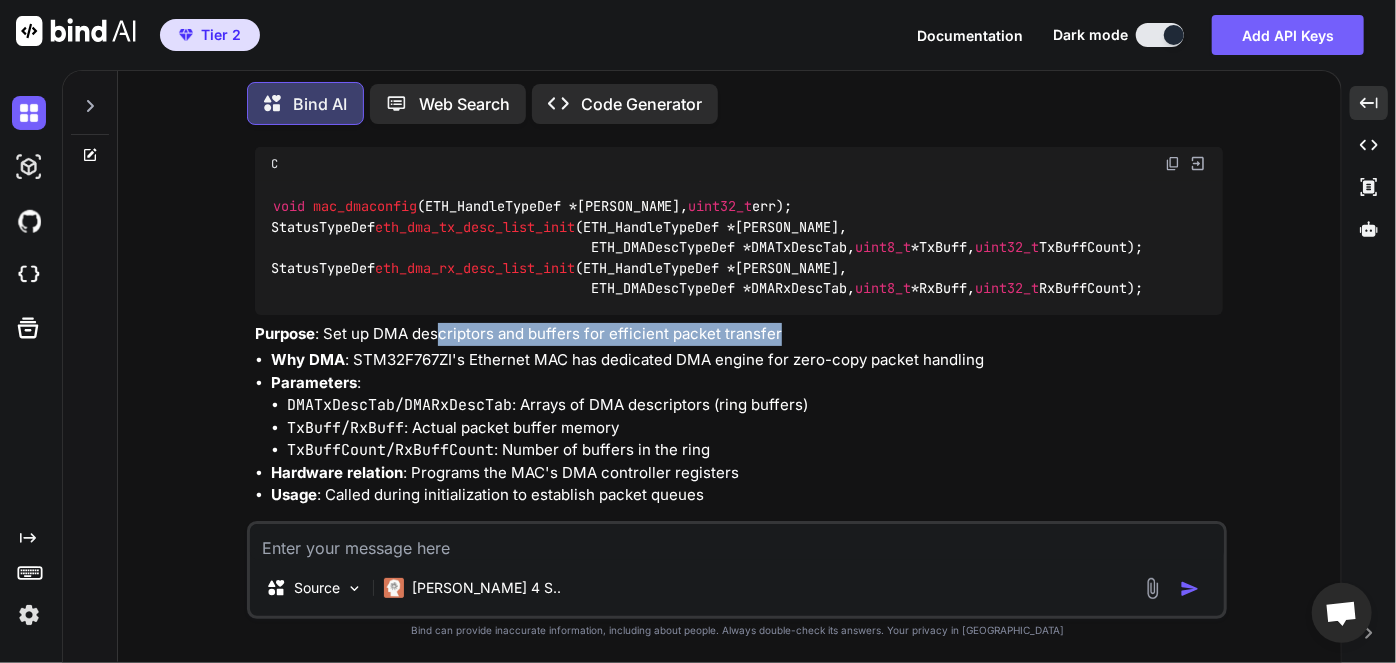 drag, startPoint x: 438, startPoint y: 392, endPoint x: 791, endPoint y: 396, distance: 353.02267 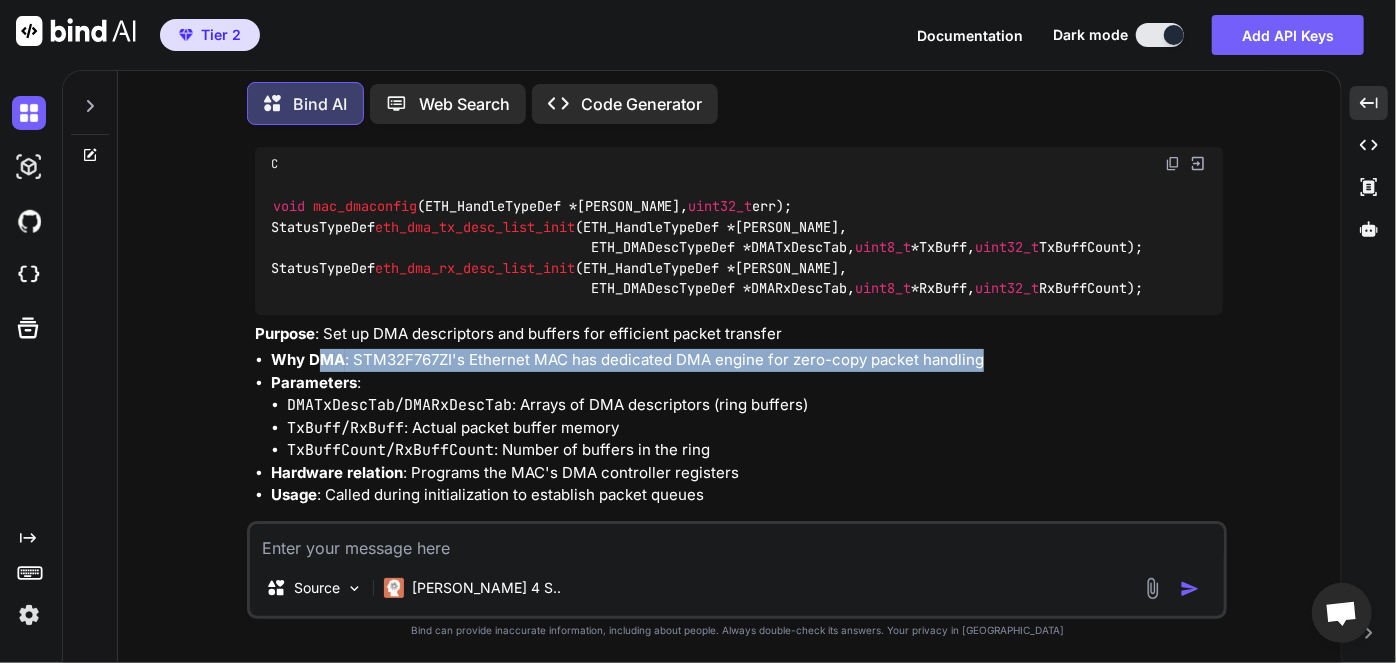 drag, startPoint x: 318, startPoint y: 418, endPoint x: 986, endPoint y: 423, distance: 668.01874 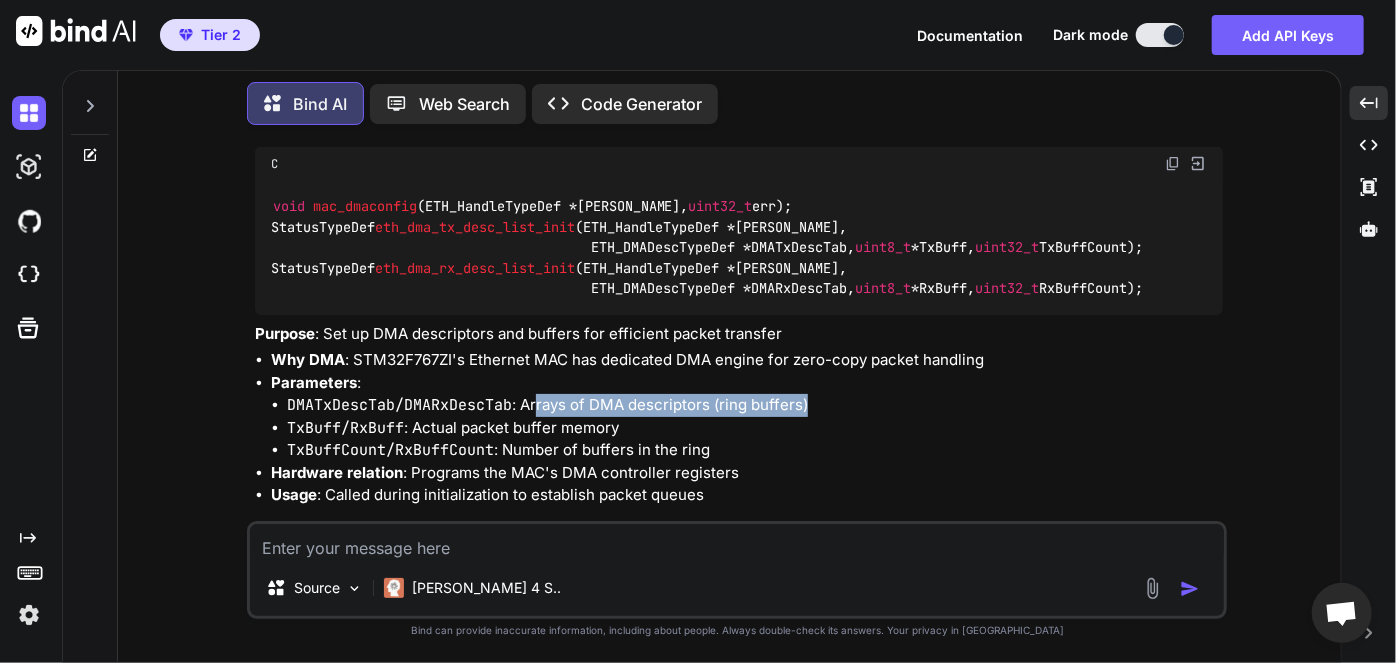 drag, startPoint x: 538, startPoint y: 467, endPoint x: 821, endPoint y: 465, distance: 283.00708 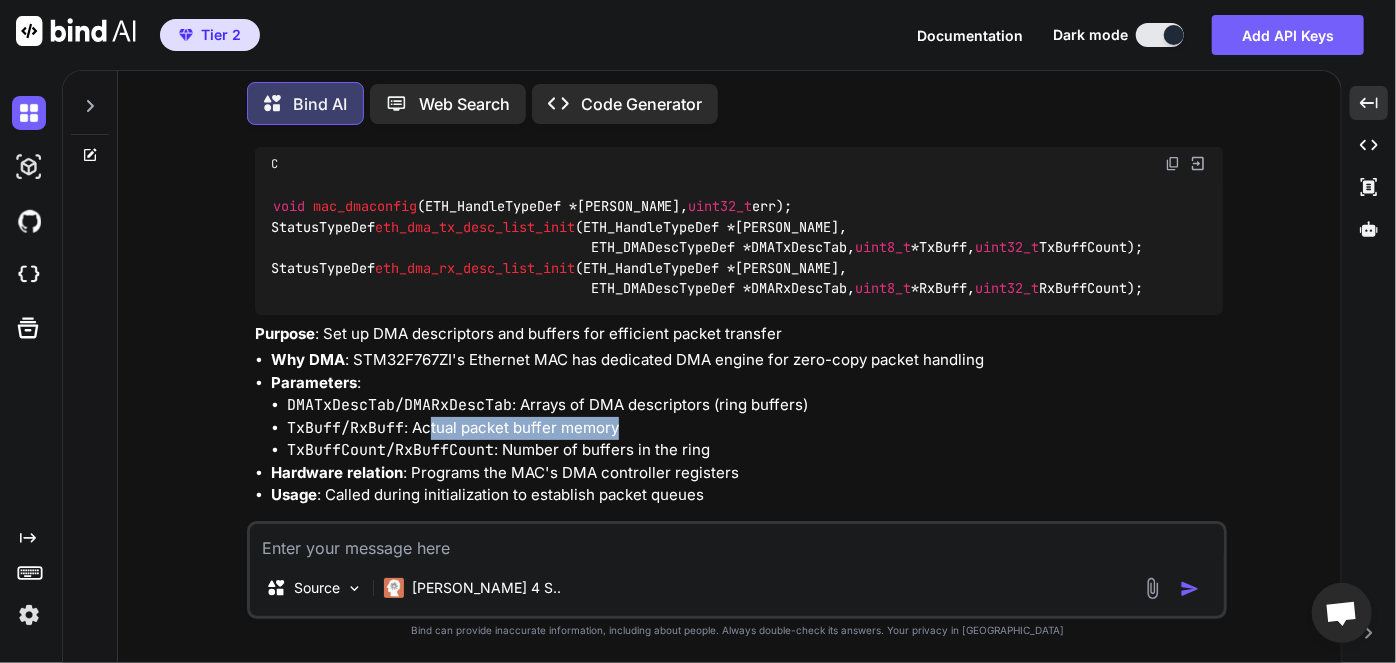 drag, startPoint x: 428, startPoint y: 488, endPoint x: 626, endPoint y: 485, distance: 198.02272 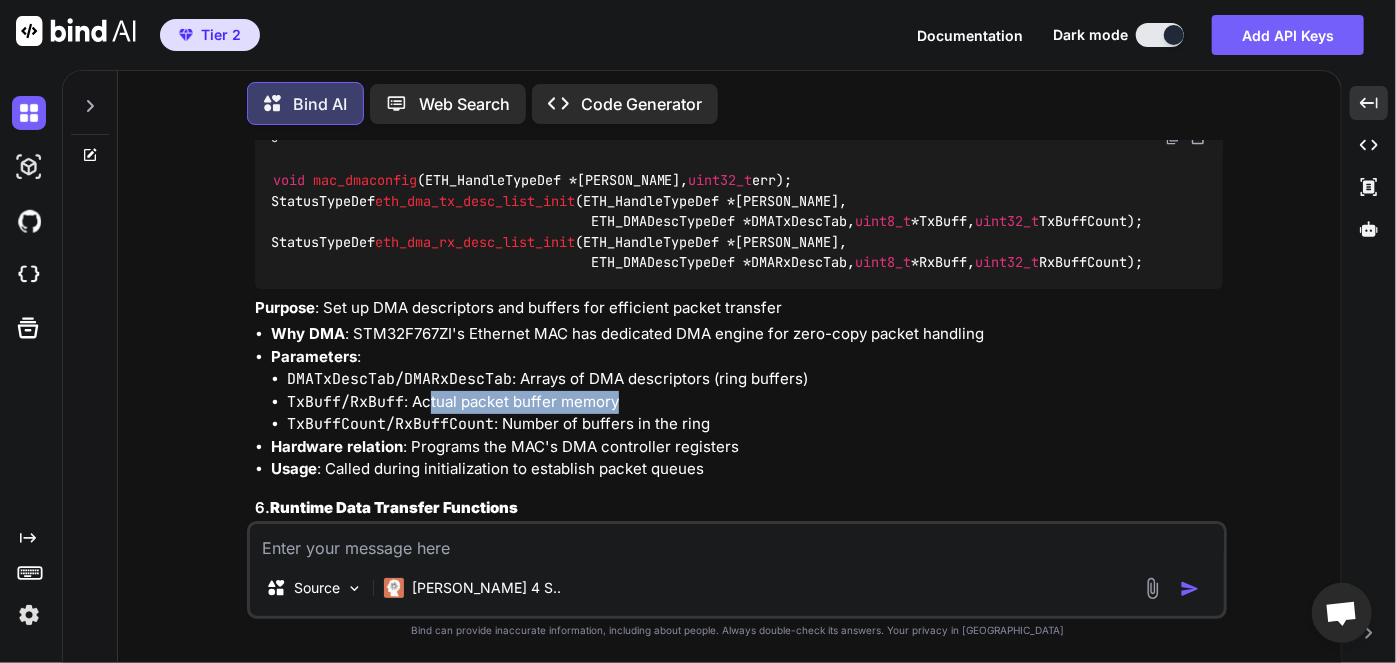 scroll, scrollTop: 1674, scrollLeft: 0, axis: vertical 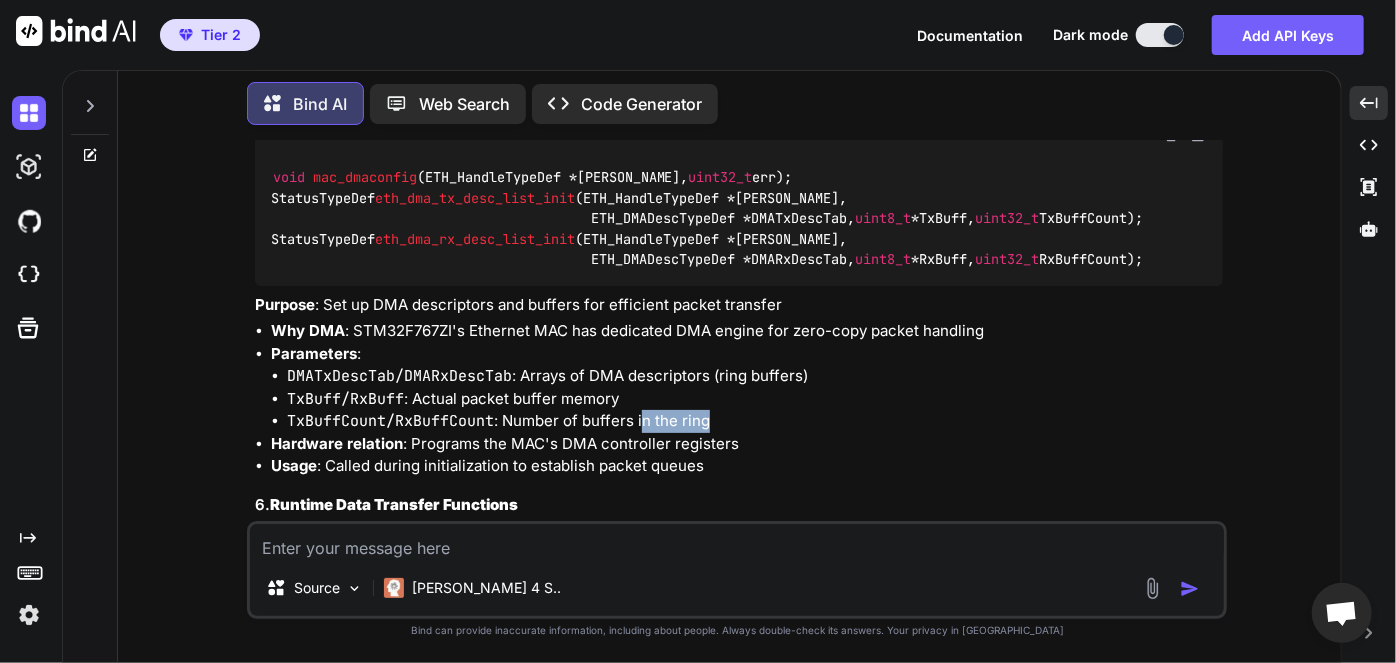 drag, startPoint x: 640, startPoint y: 485, endPoint x: 729, endPoint y: 485, distance: 89 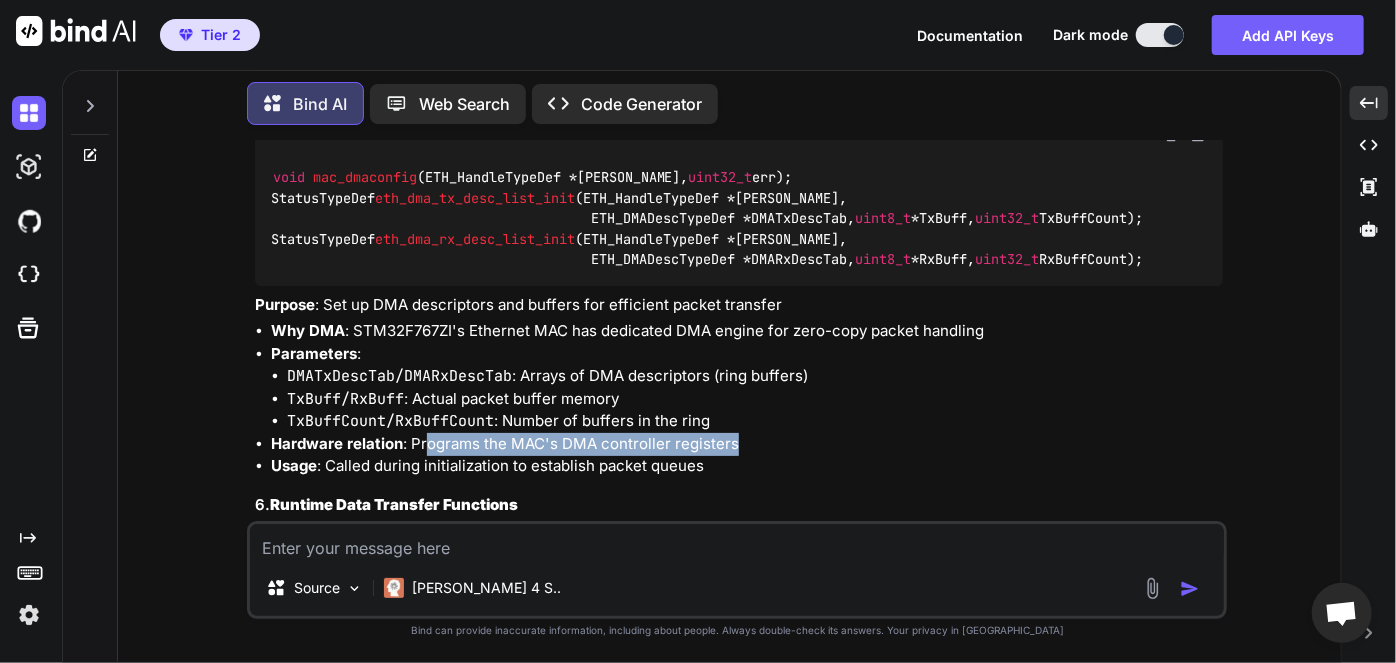drag, startPoint x: 426, startPoint y: 499, endPoint x: 752, endPoint y: 504, distance: 326.03833 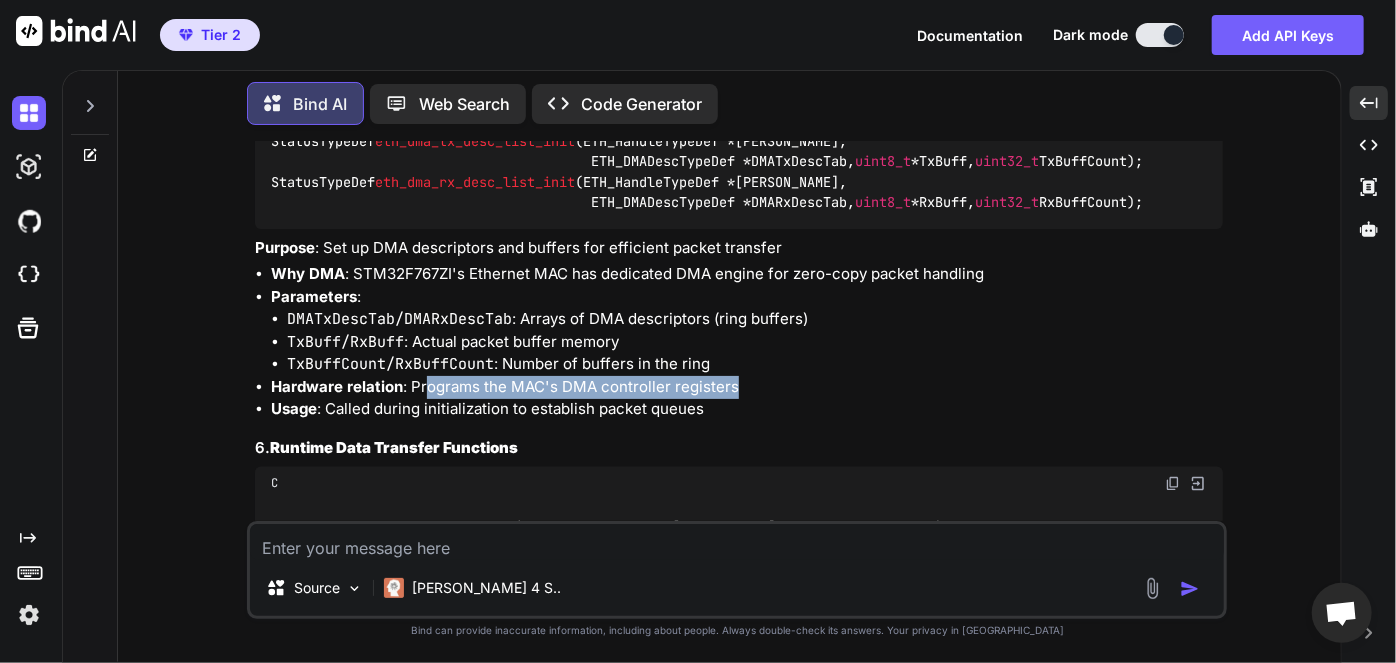 scroll, scrollTop: 1733, scrollLeft: 0, axis: vertical 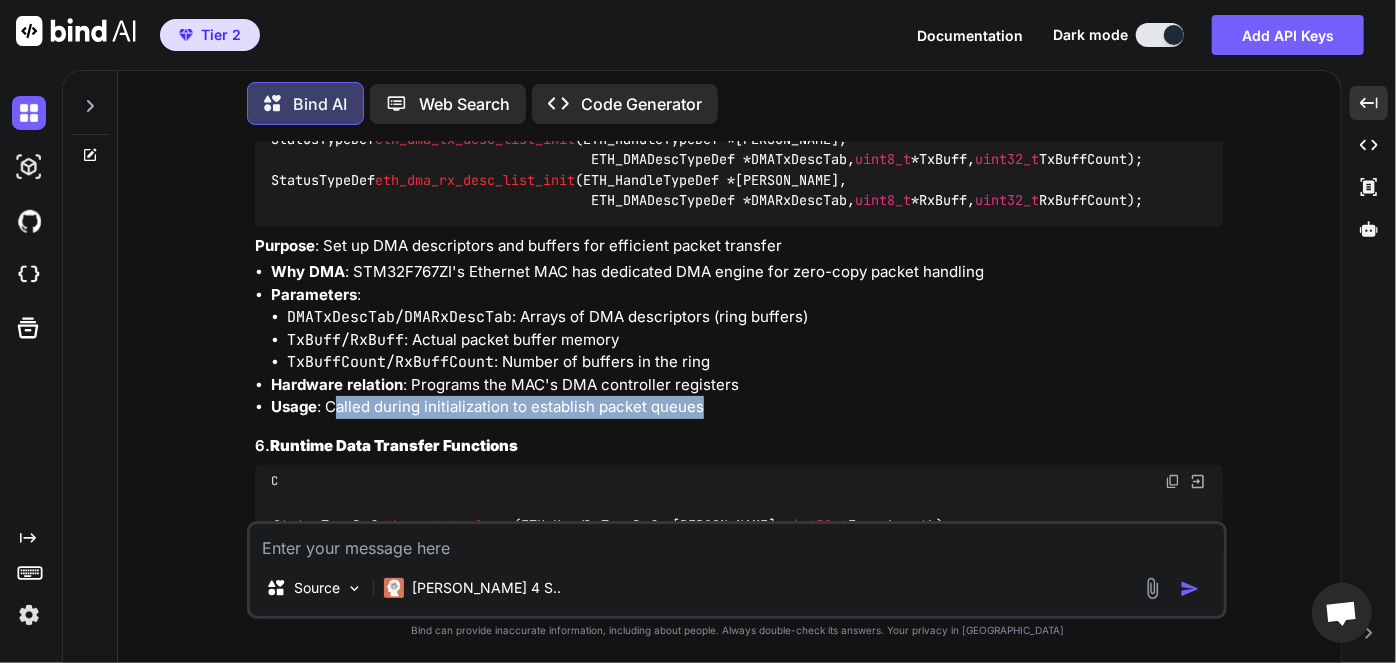 drag, startPoint x: 336, startPoint y: 474, endPoint x: 746, endPoint y: 466, distance: 410.07803 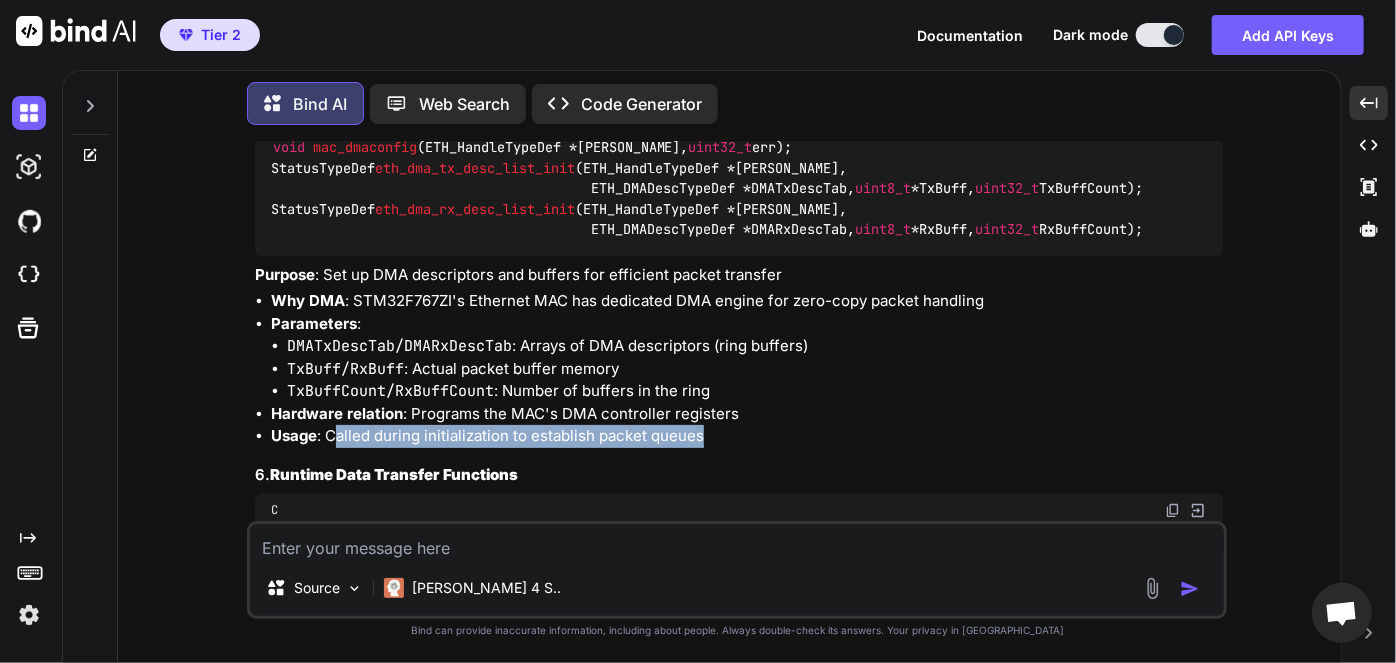 scroll, scrollTop: 1700, scrollLeft: 0, axis: vertical 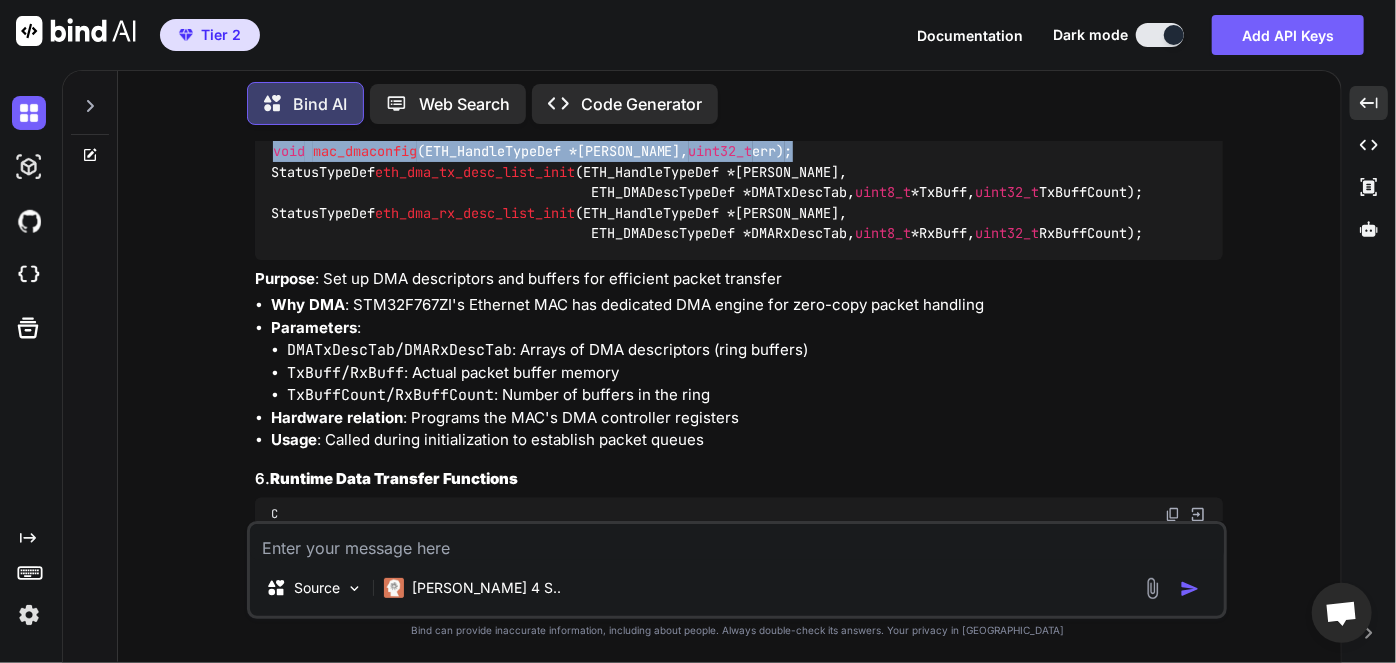 drag, startPoint x: 760, startPoint y: 174, endPoint x: 264, endPoint y: 172, distance: 496.00403 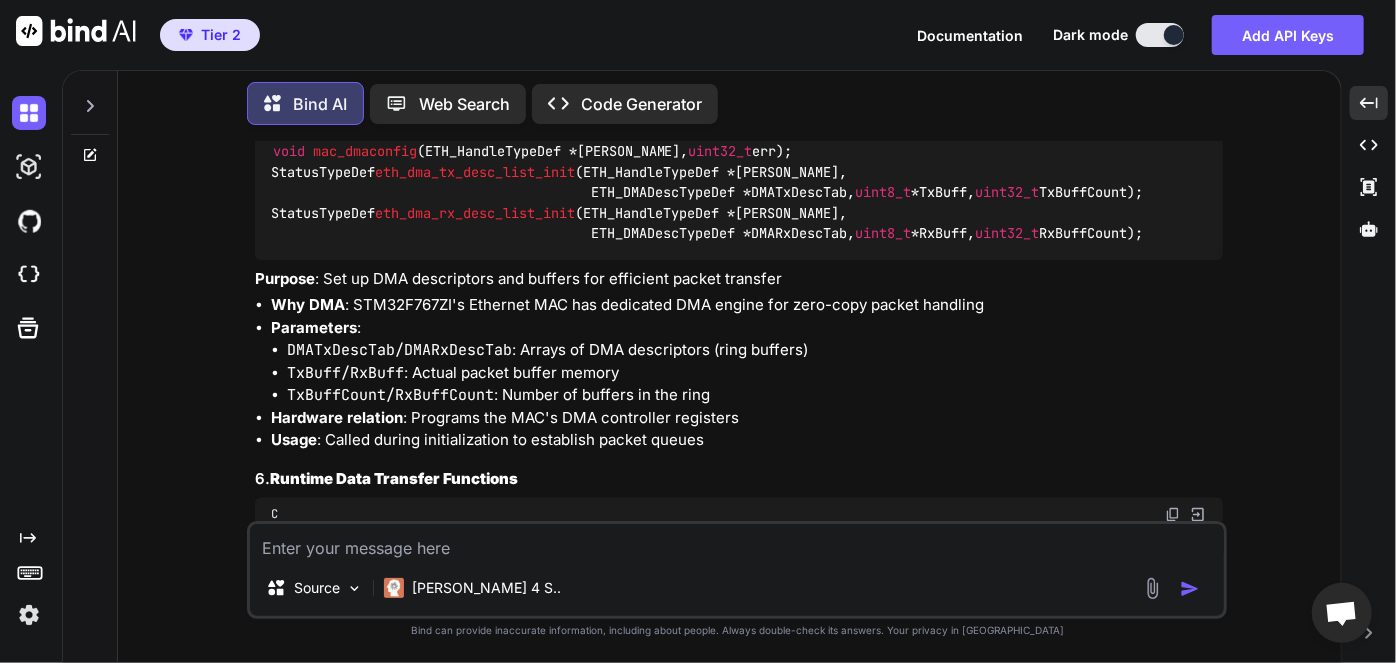 click at bounding box center [737, 542] 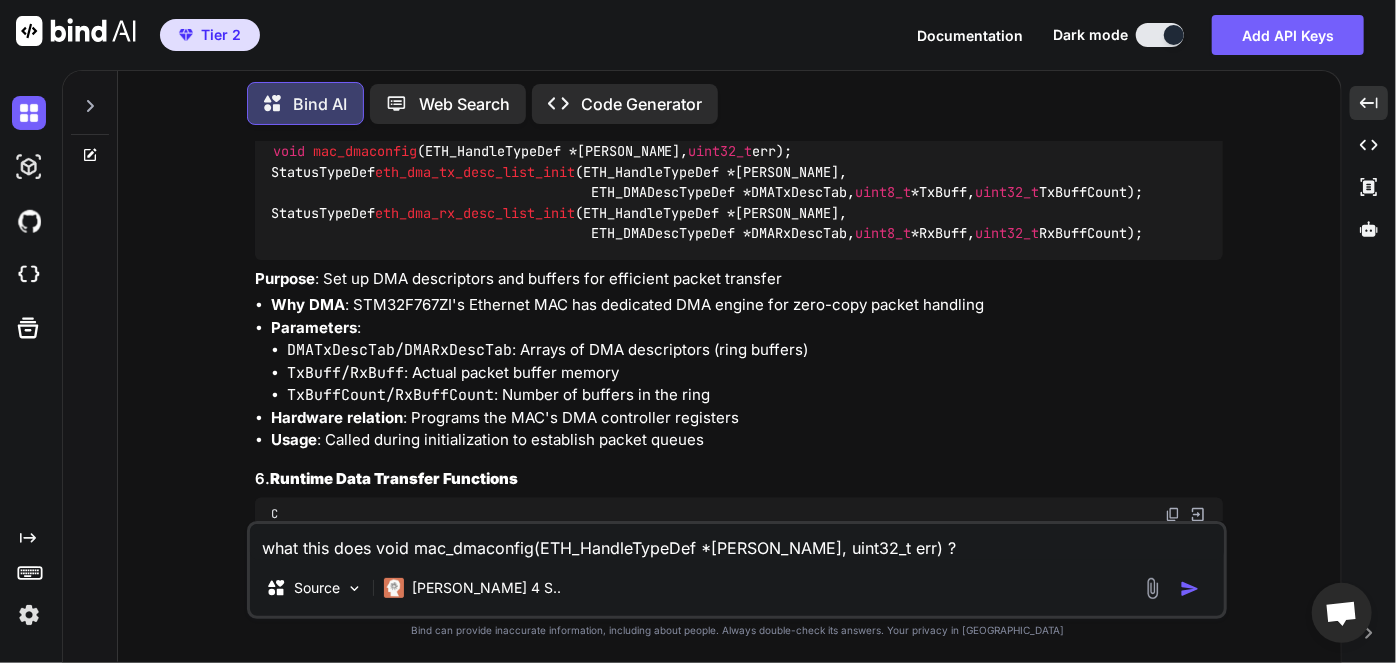type on "what this does void mac_dmaconfig(ETH_HandleTypeDef *[PERSON_NAME], uint32_t err) ?" 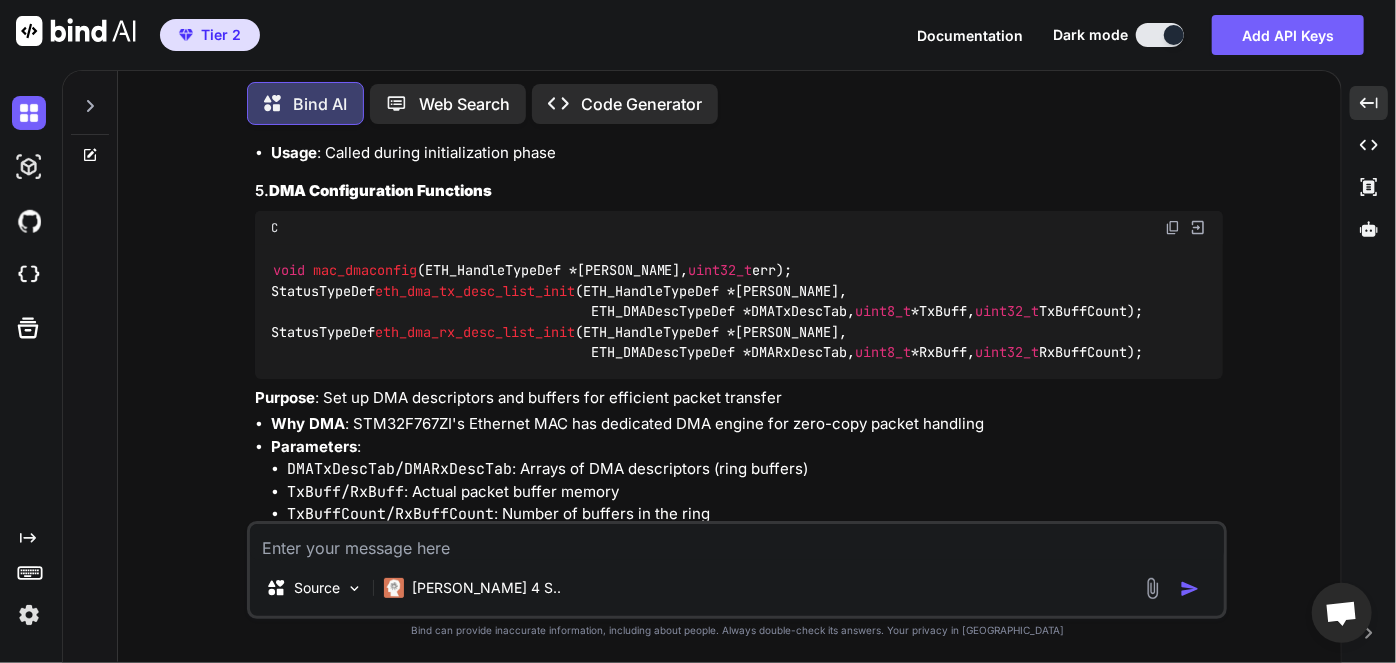 scroll, scrollTop: 1584, scrollLeft: 0, axis: vertical 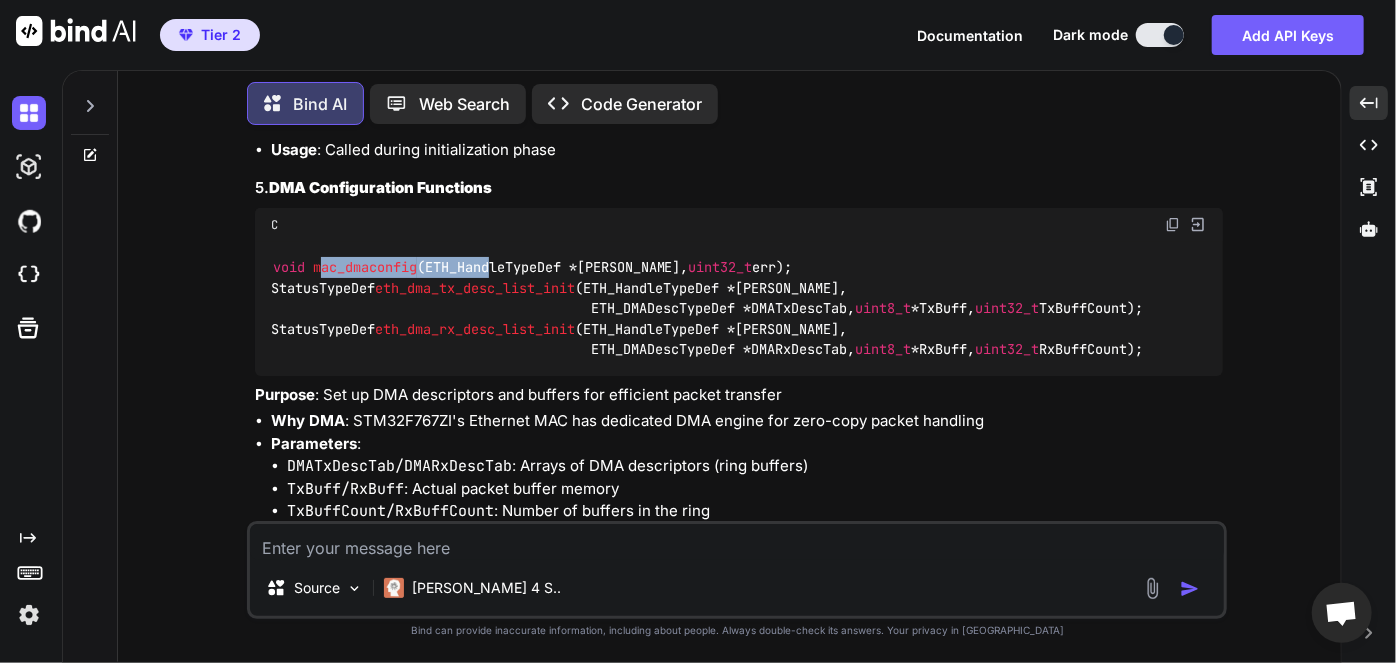 drag, startPoint x: 343, startPoint y: 292, endPoint x: 490, endPoint y: 292, distance: 147 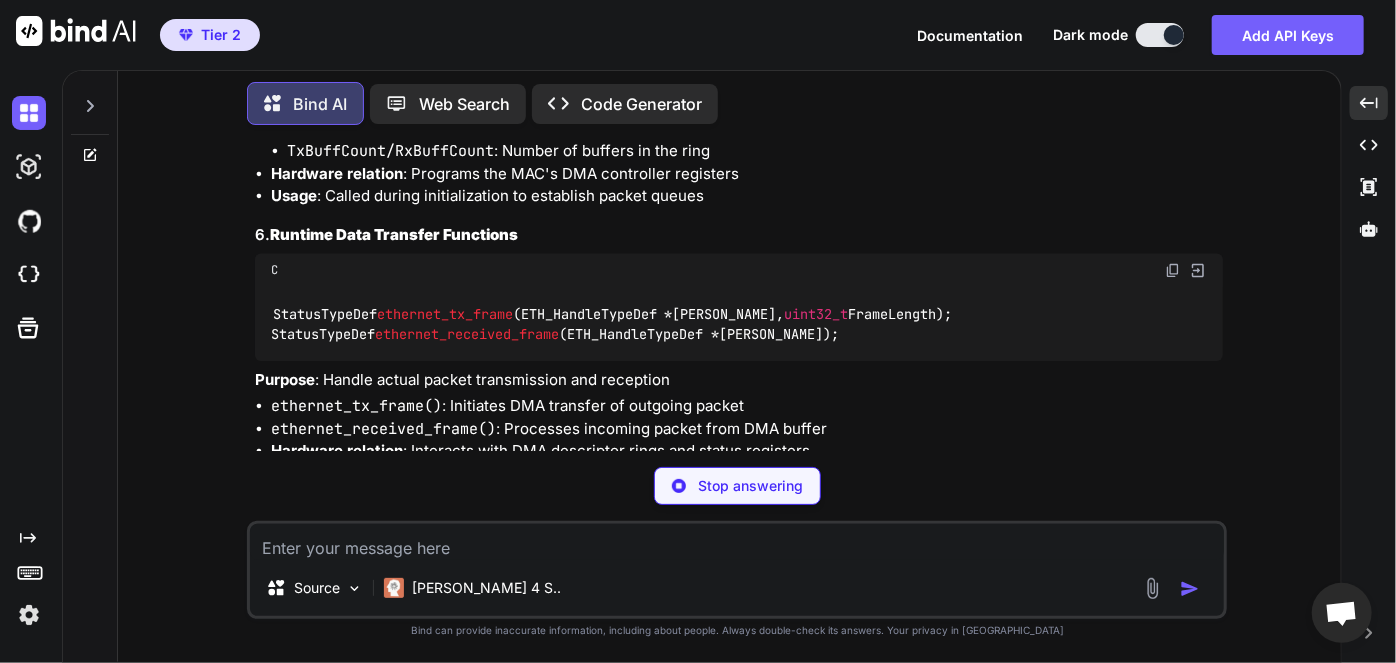 scroll, scrollTop: 1945, scrollLeft: 0, axis: vertical 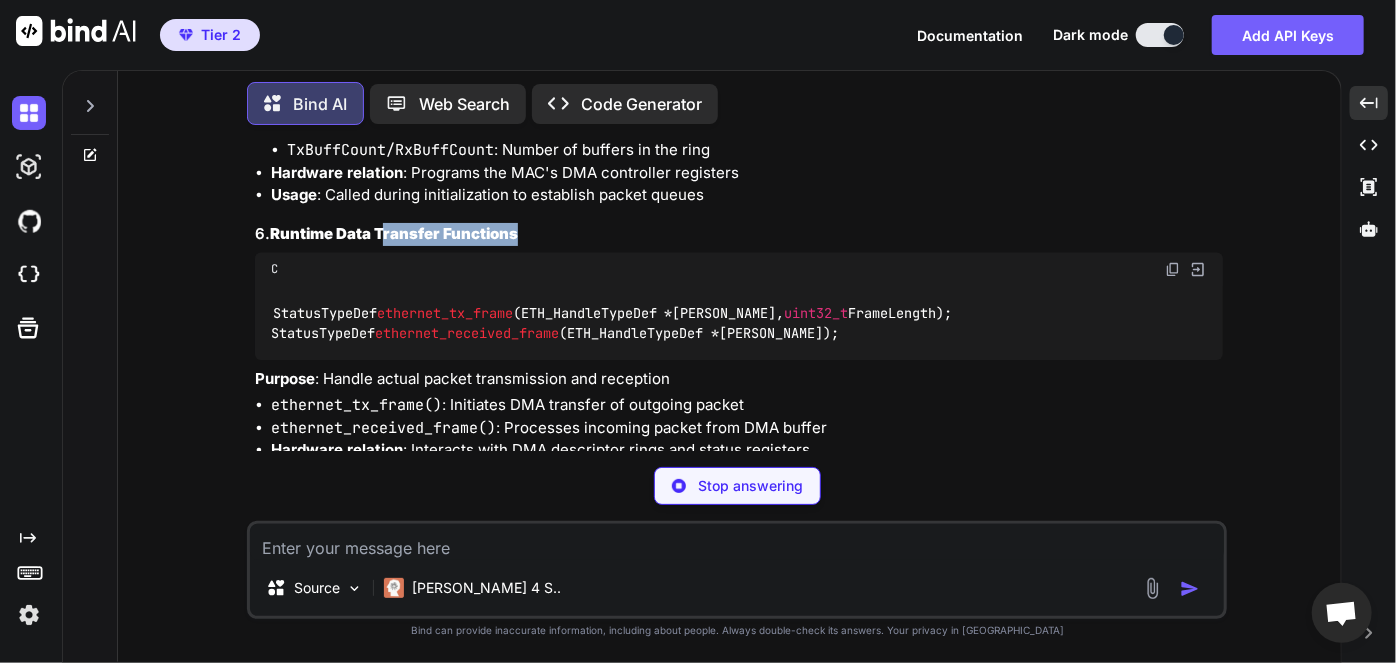 drag, startPoint x: 384, startPoint y: 296, endPoint x: 555, endPoint y: 294, distance: 171.01169 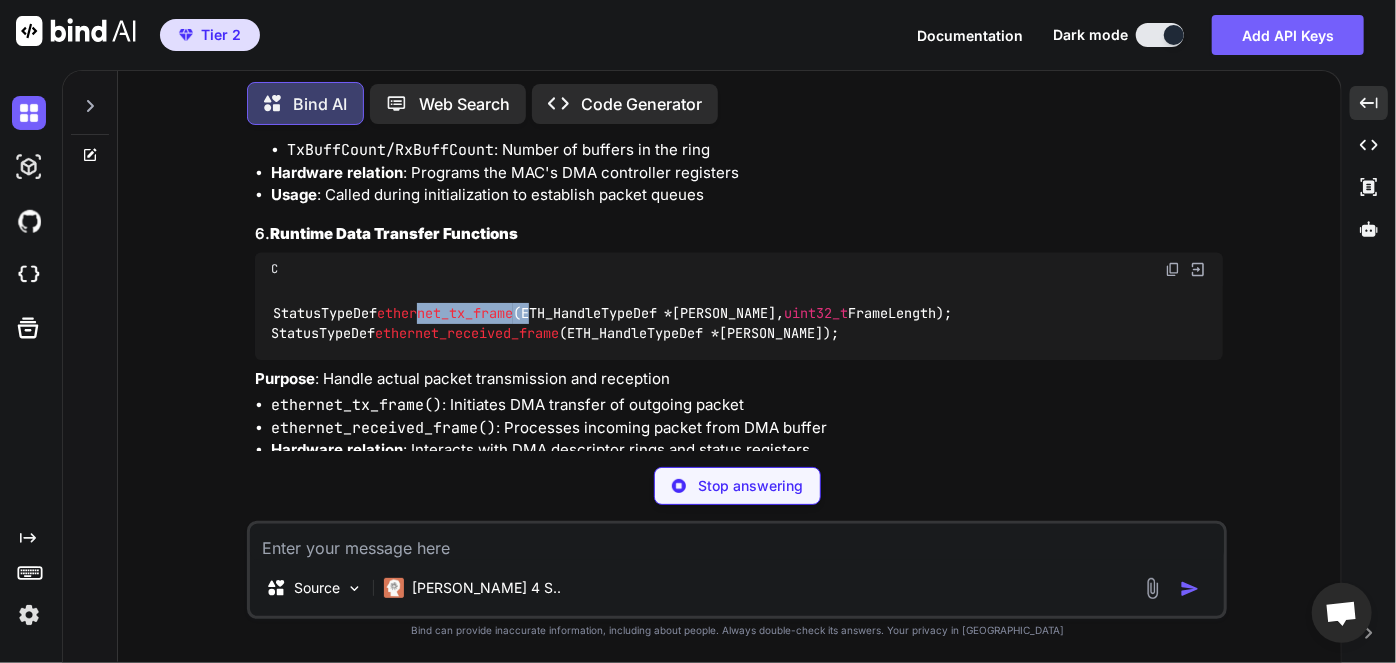 drag, startPoint x: 426, startPoint y: 366, endPoint x: 546, endPoint y: 366, distance: 120 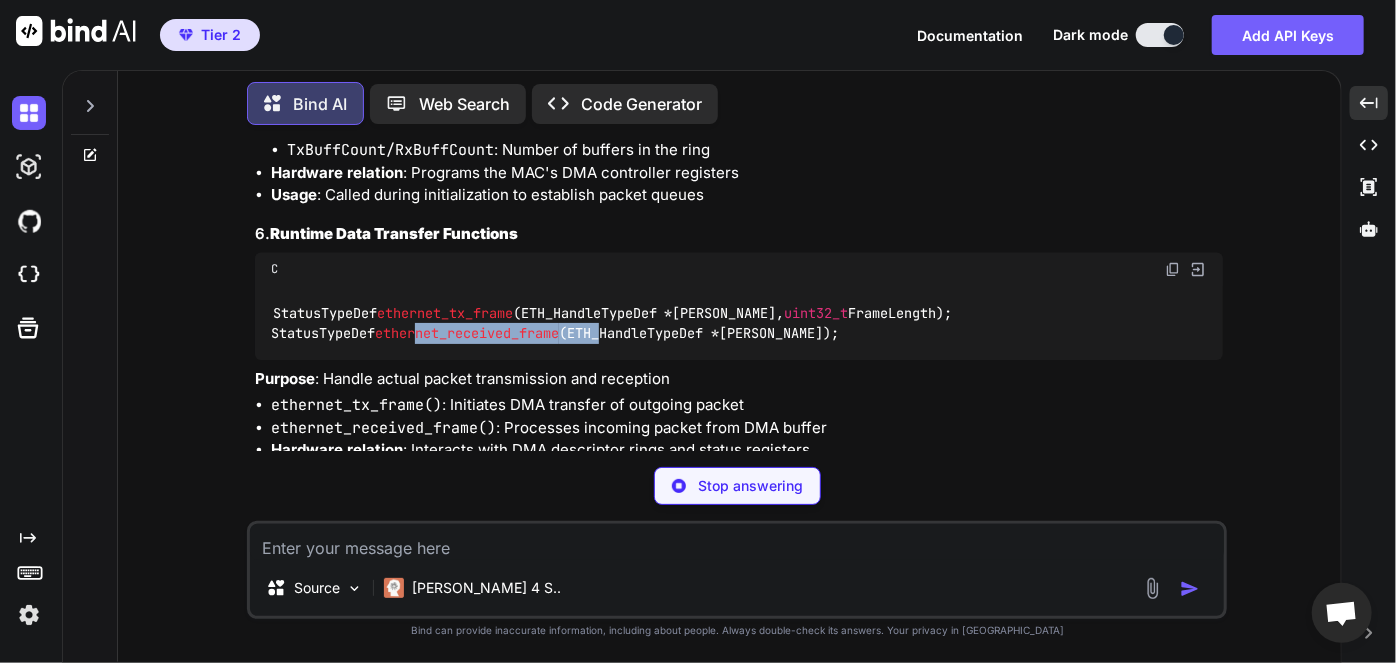 drag, startPoint x: 627, startPoint y: 388, endPoint x: 579, endPoint y: 400, distance: 49.47727 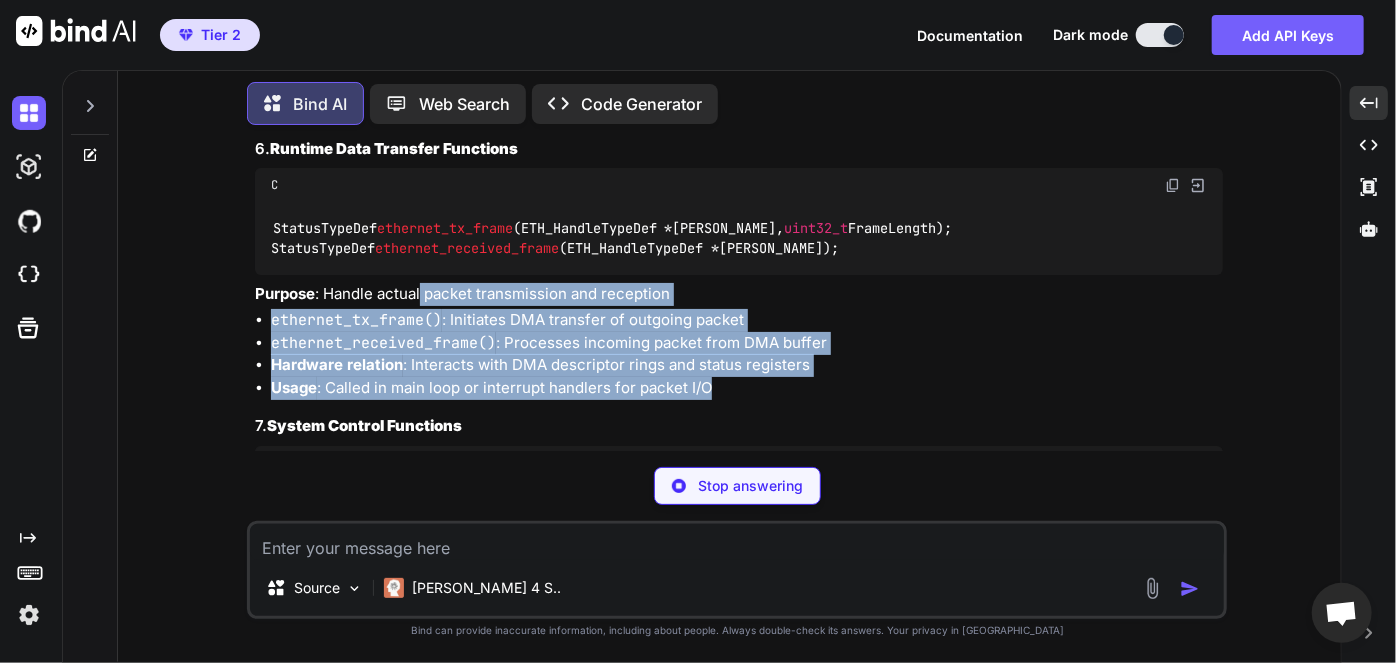 scroll, scrollTop: 2088, scrollLeft: 0, axis: vertical 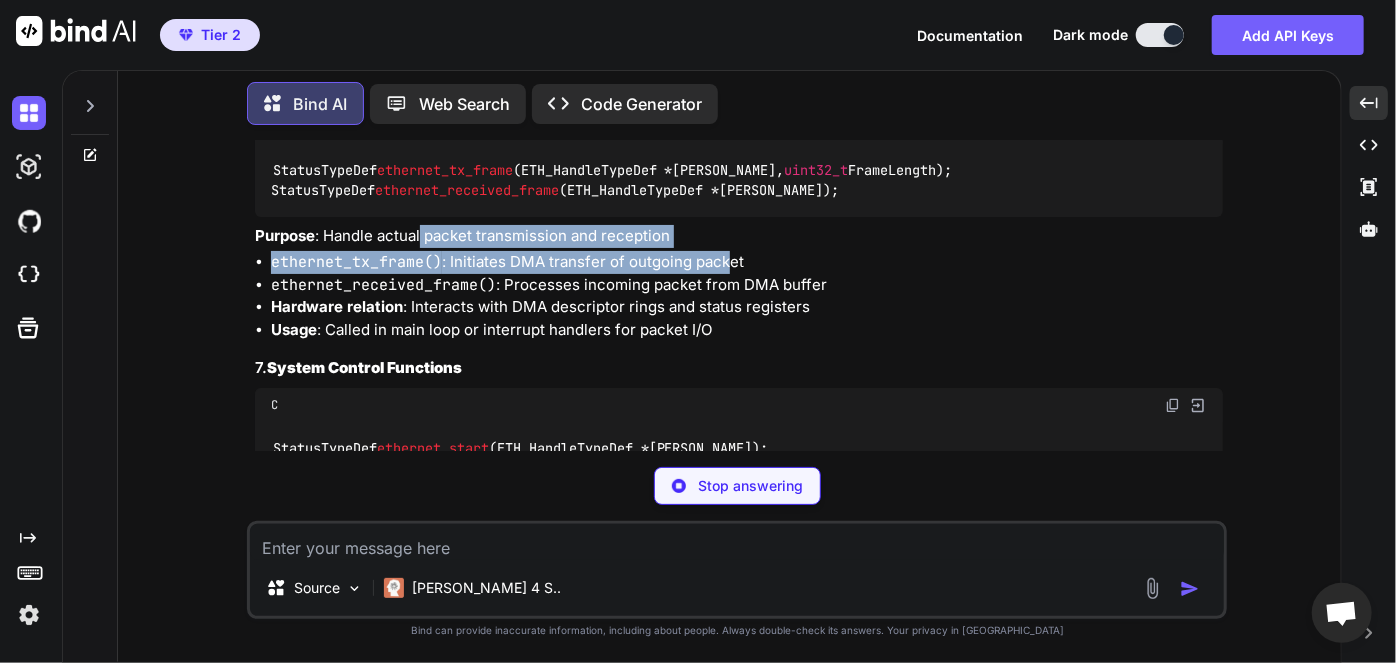 drag, startPoint x: 552, startPoint y: 443, endPoint x: 725, endPoint y: 334, distance: 204.47493 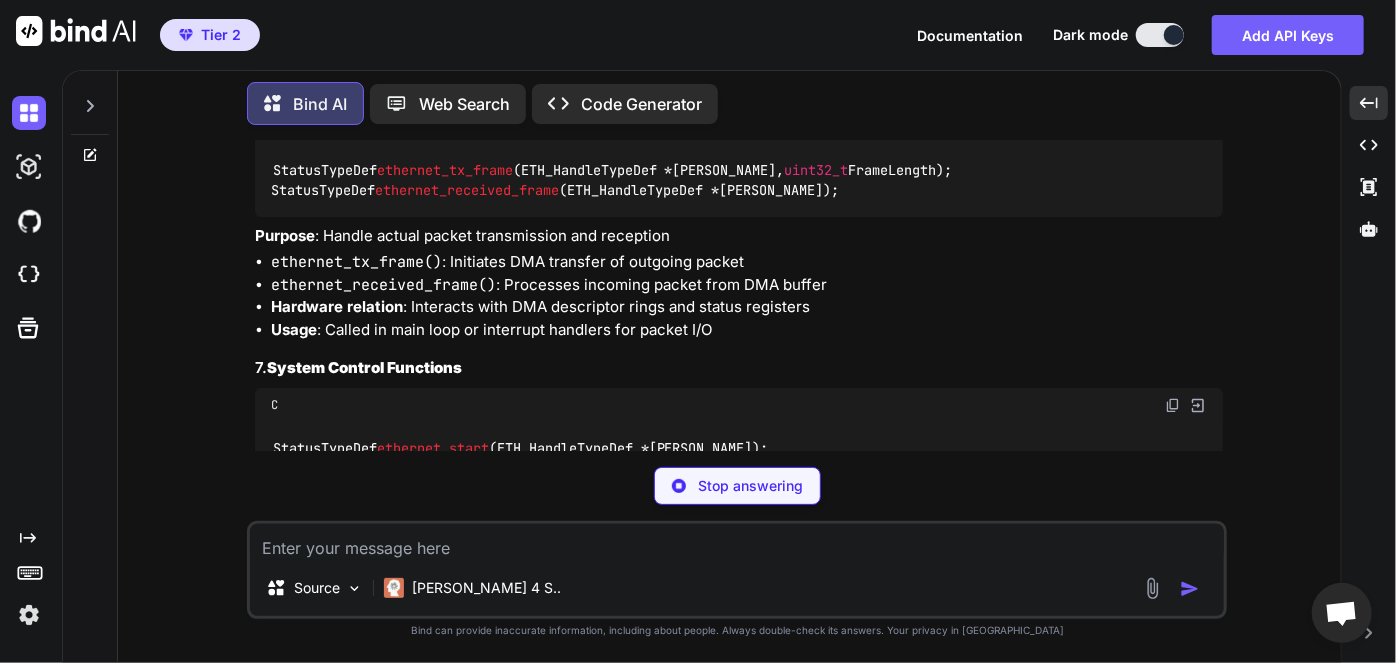 click on "ethernet_received_frame() : Processes incoming packet from DMA buffer" at bounding box center (747, 285) 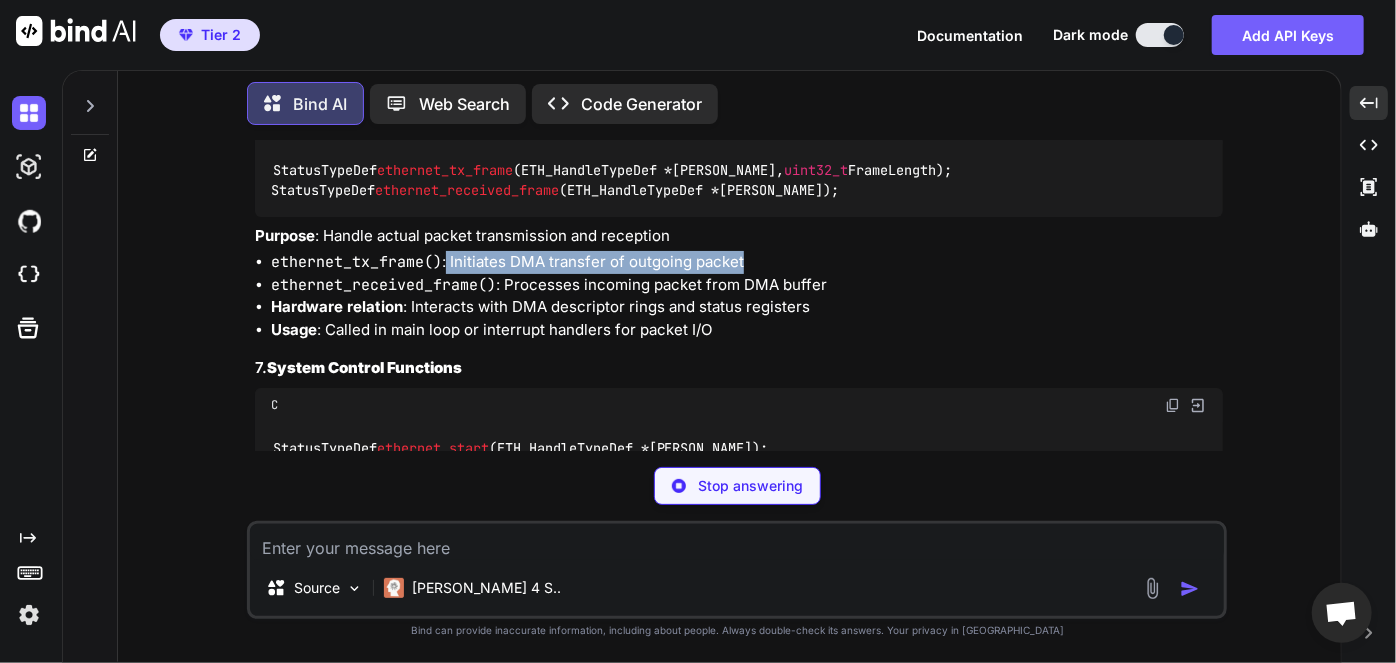 drag, startPoint x: 447, startPoint y: 322, endPoint x: 799, endPoint y: 318, distance: 352.02274 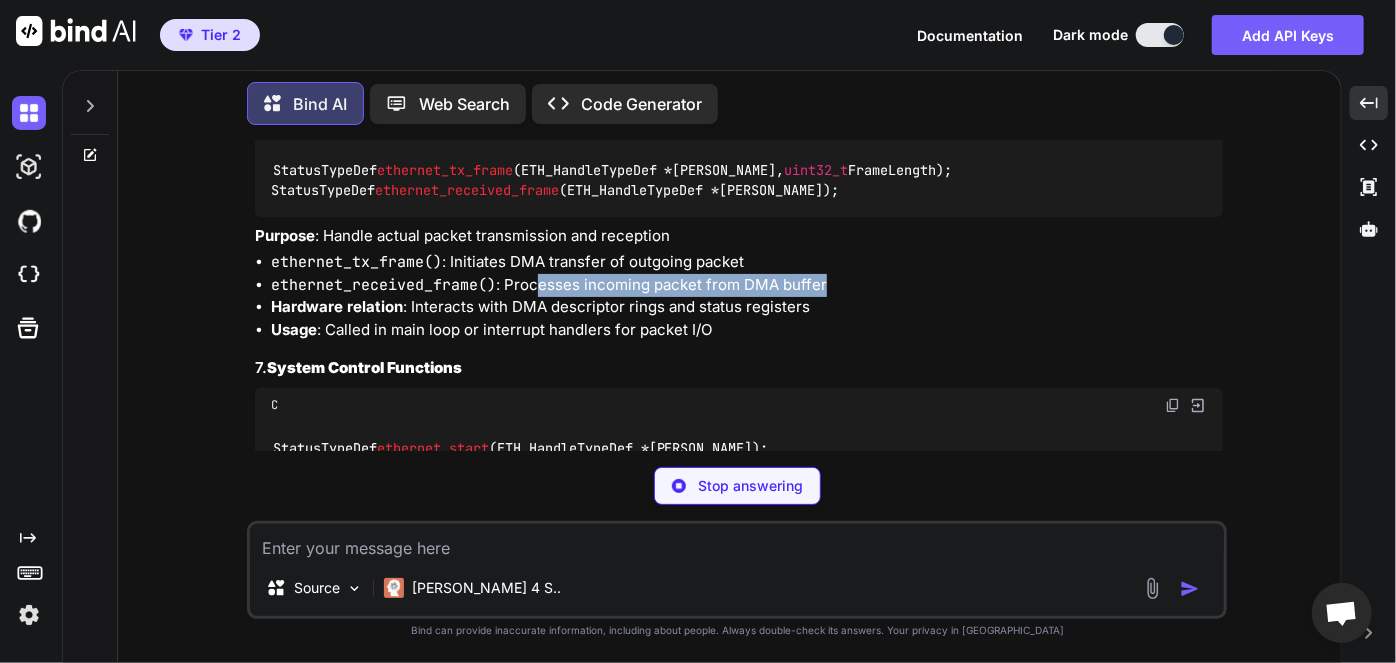 drag, startPoint x: 533, startPoint y: 354, endPoint x: 860, endPoint y: 344, distance: 327.15286 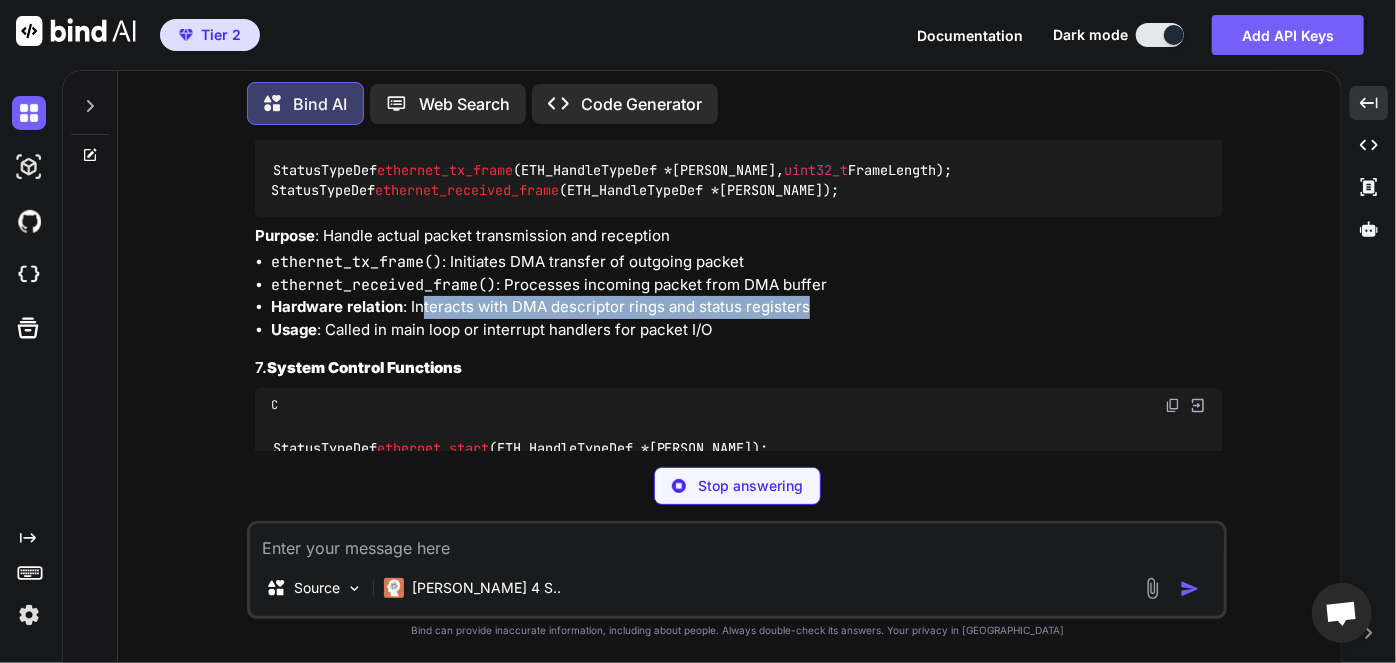 drag, startPoint x: 424, startPoint y: 370, endPoint x: 822, endPoint y: 372, distance: 398.00504 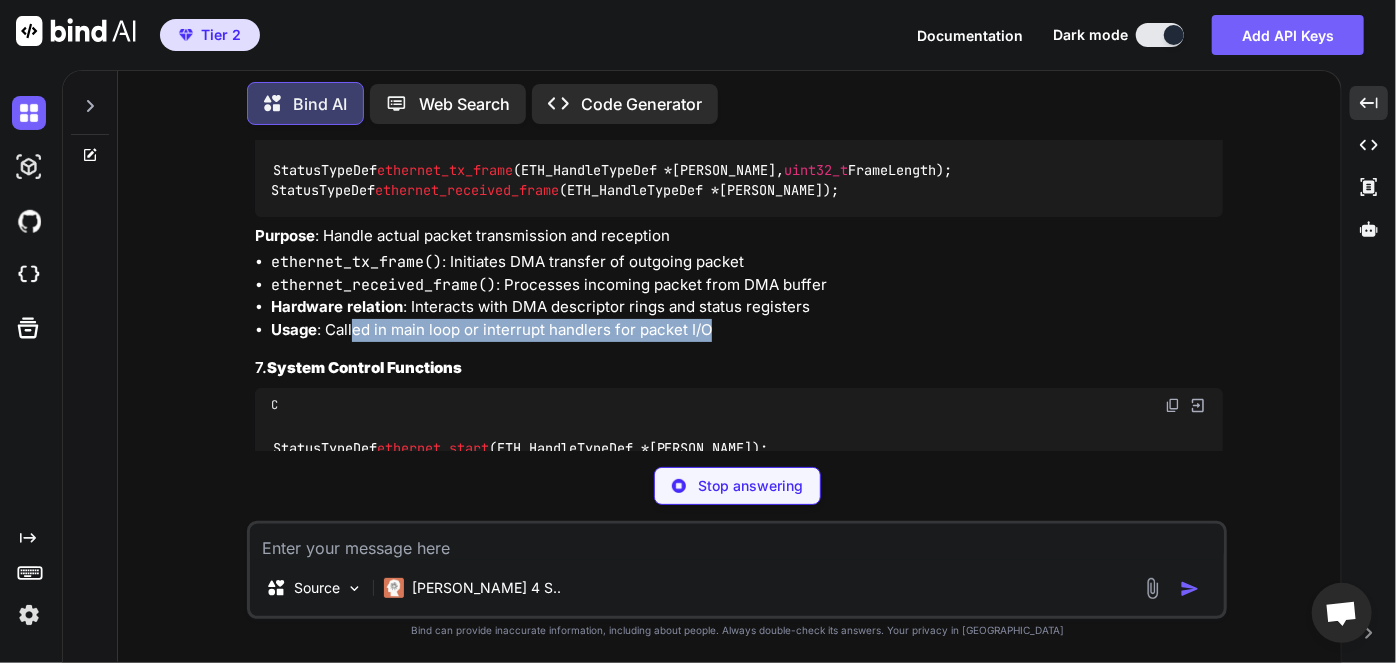 drag, startPoint x: 424, startPoint y: 390, endPoint x: 748, endPoint y: 390, distance: 324 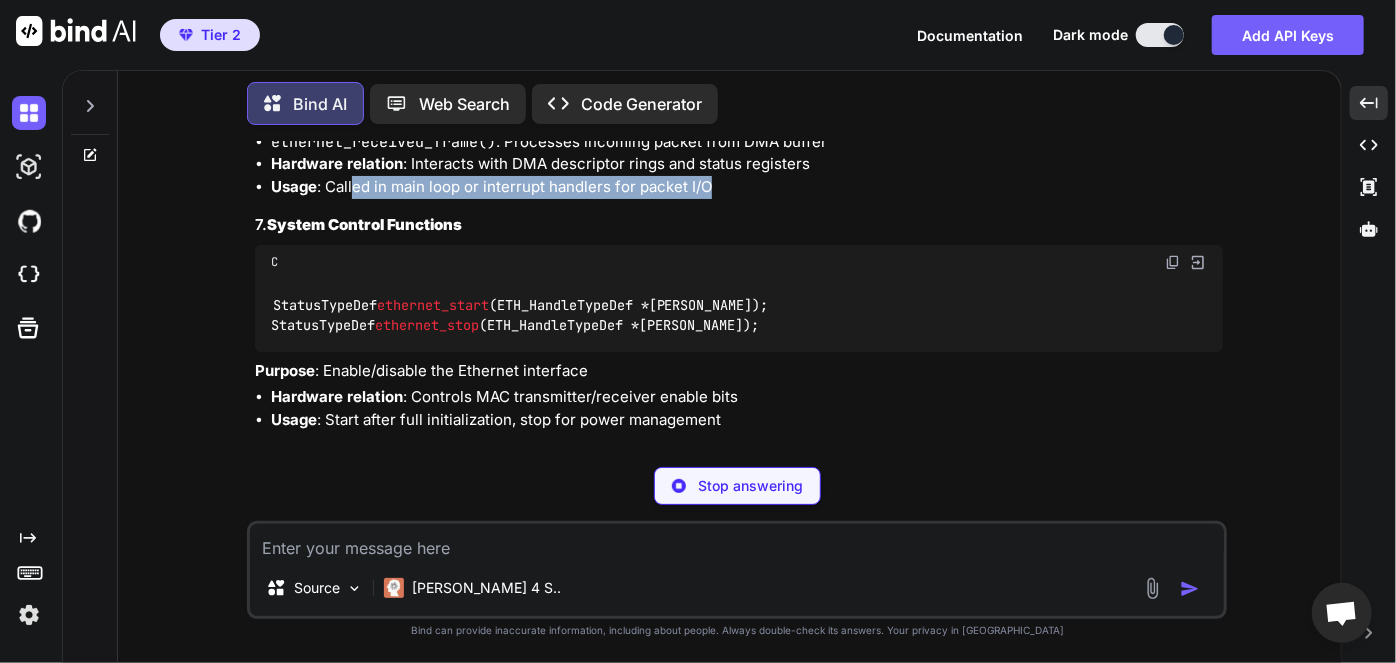 scroll, scrollTop: 2232, scrollLeft: 0, axis: vertical 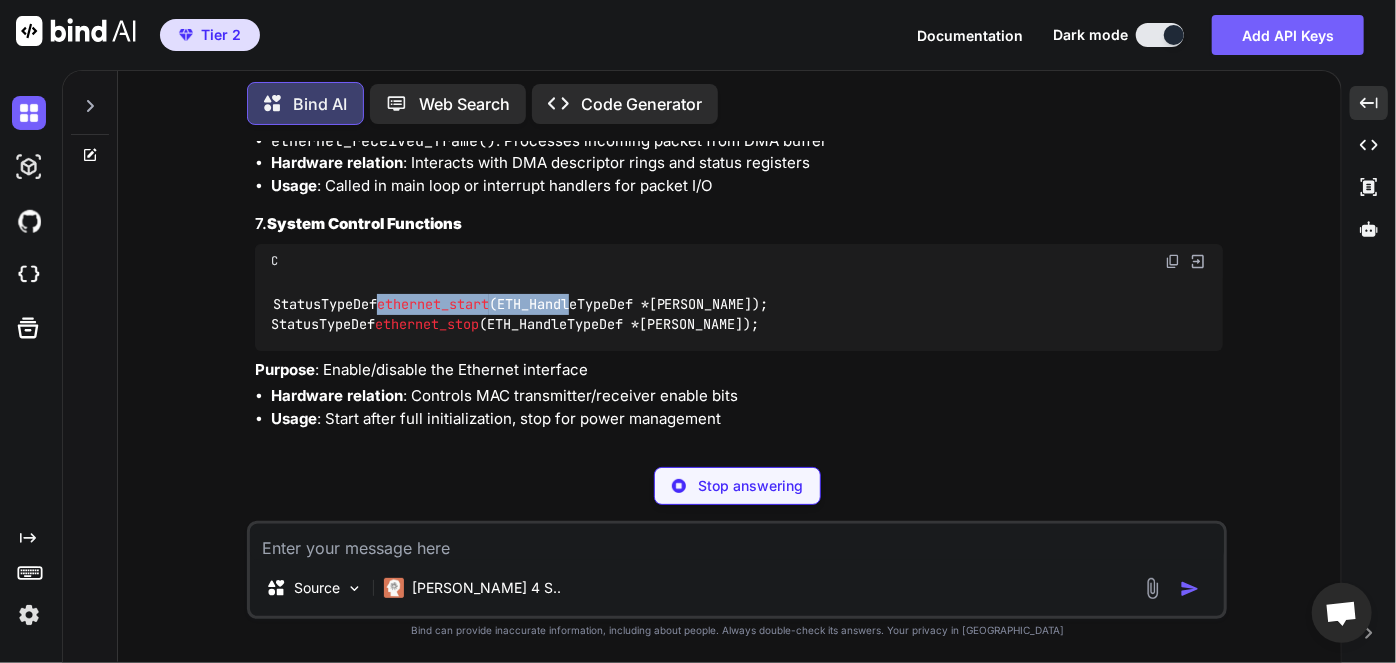 drag, startPoint x: 389, startPoint y: 363, endPoint x: 580, endPoint y: 362, distance: 191.00262 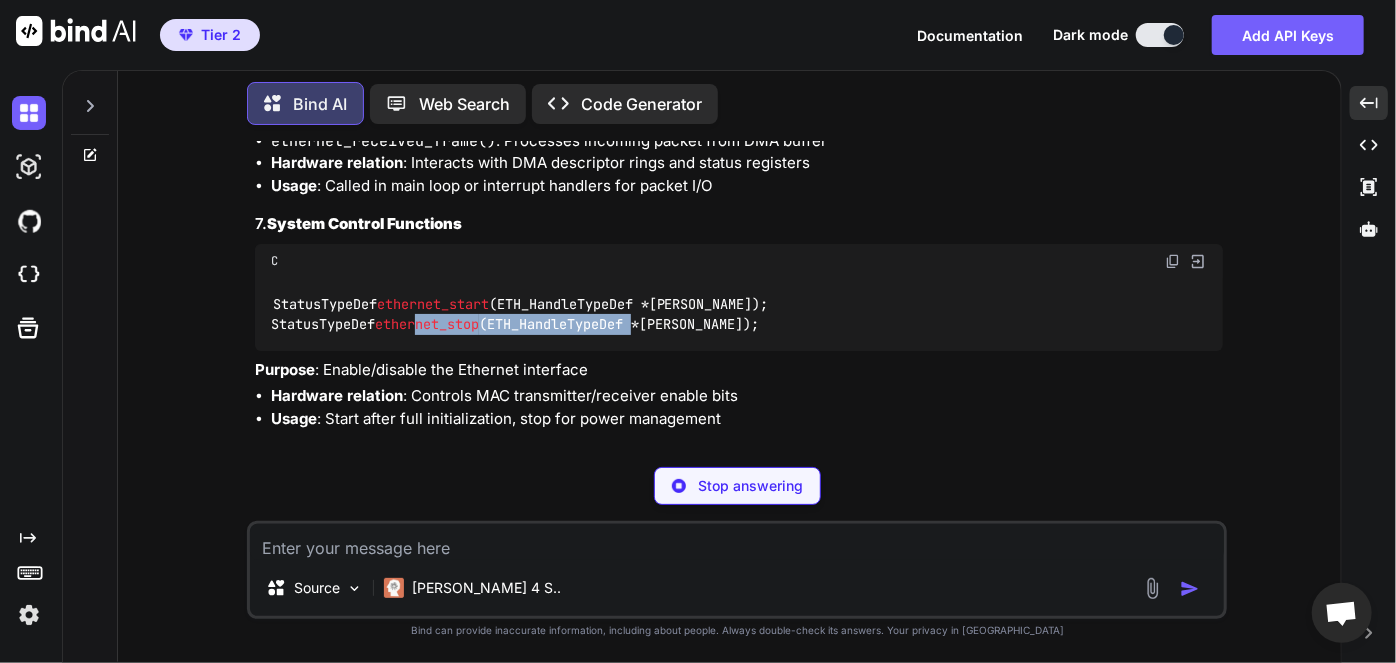 drag, startPoint x: 423, startPoint y: 388, endPoint x: 645, endPoint y: 388, distance: 222 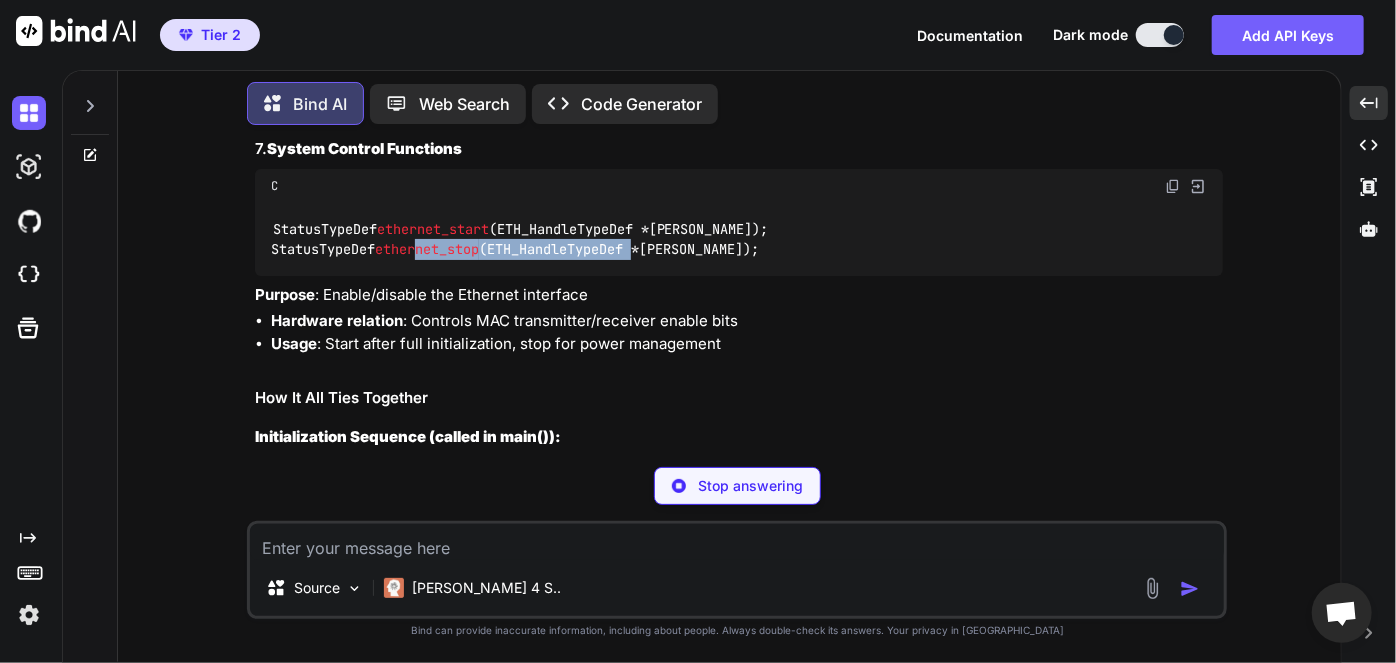 scroll, scrollTop: 2312, scrollLeft: 0, axis: vertical 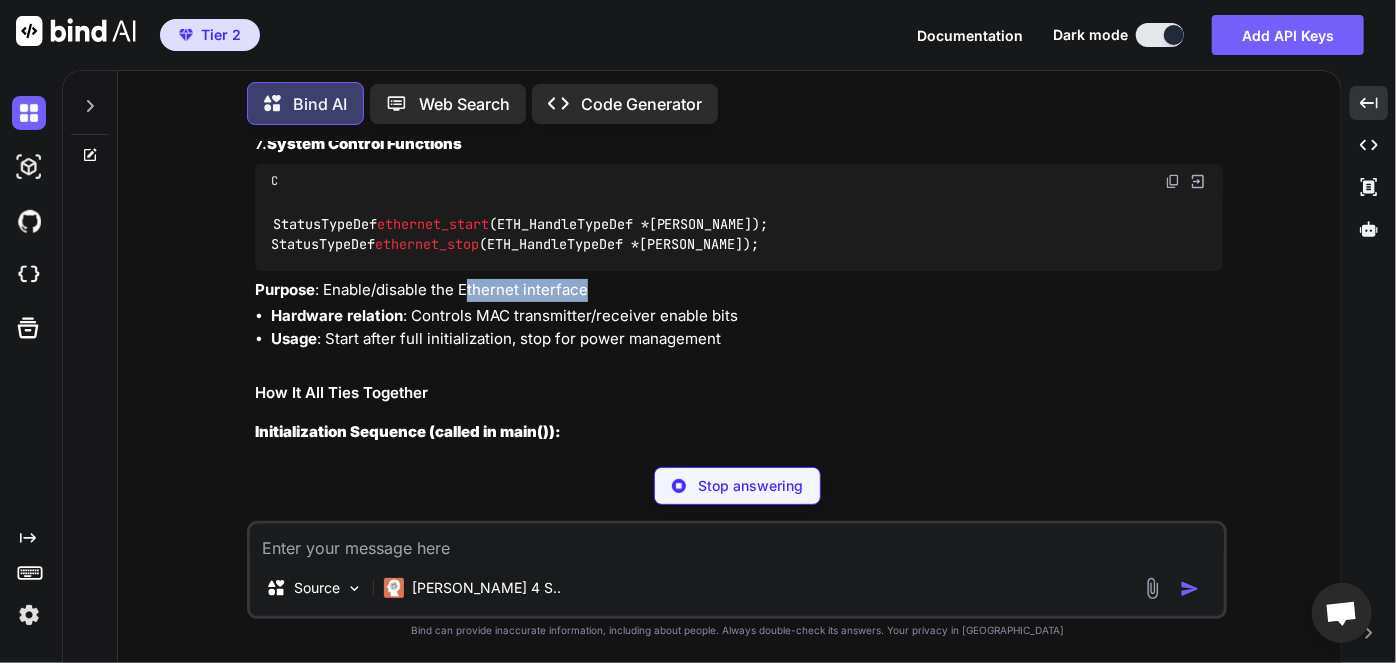 drag, startPoint x: 467, startPoint y: 357, endPoint x: 640, endPoint y: 354, distance: 173.02602 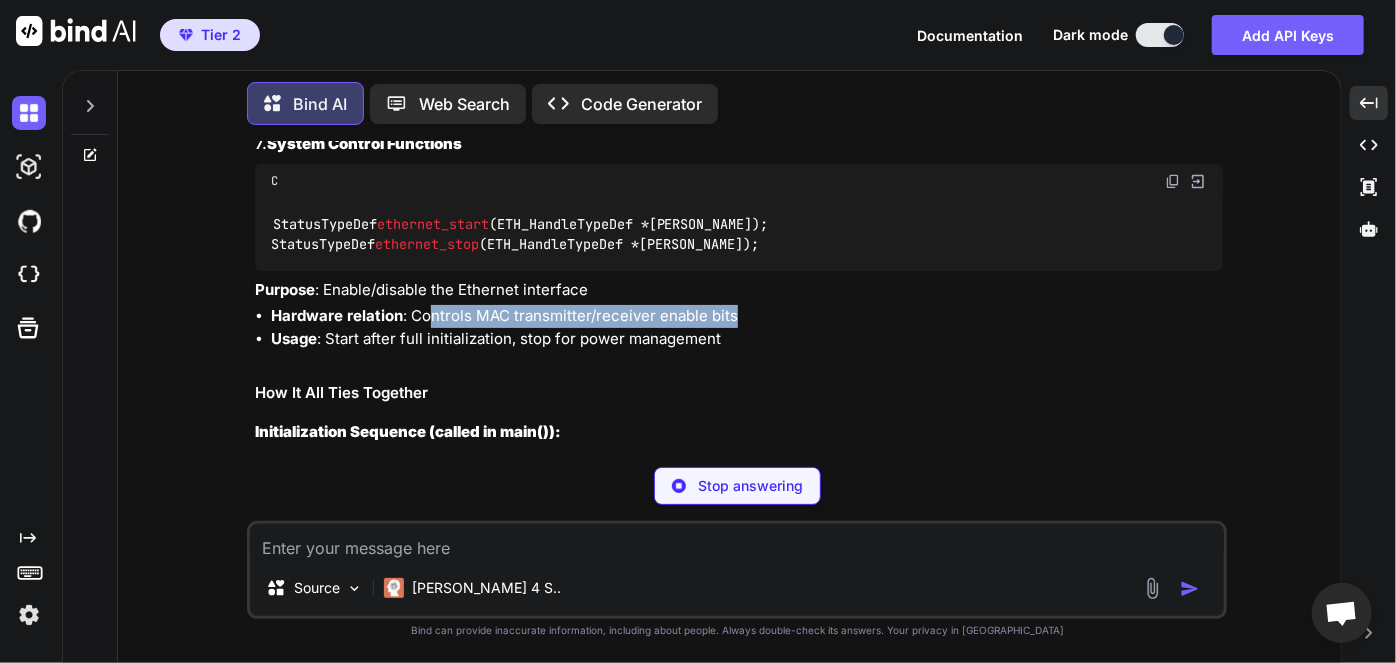 drag, startPoint x: 433, startPoint y: 380, endPoint x: 748, endPoint y: 379, distance: 315.0016 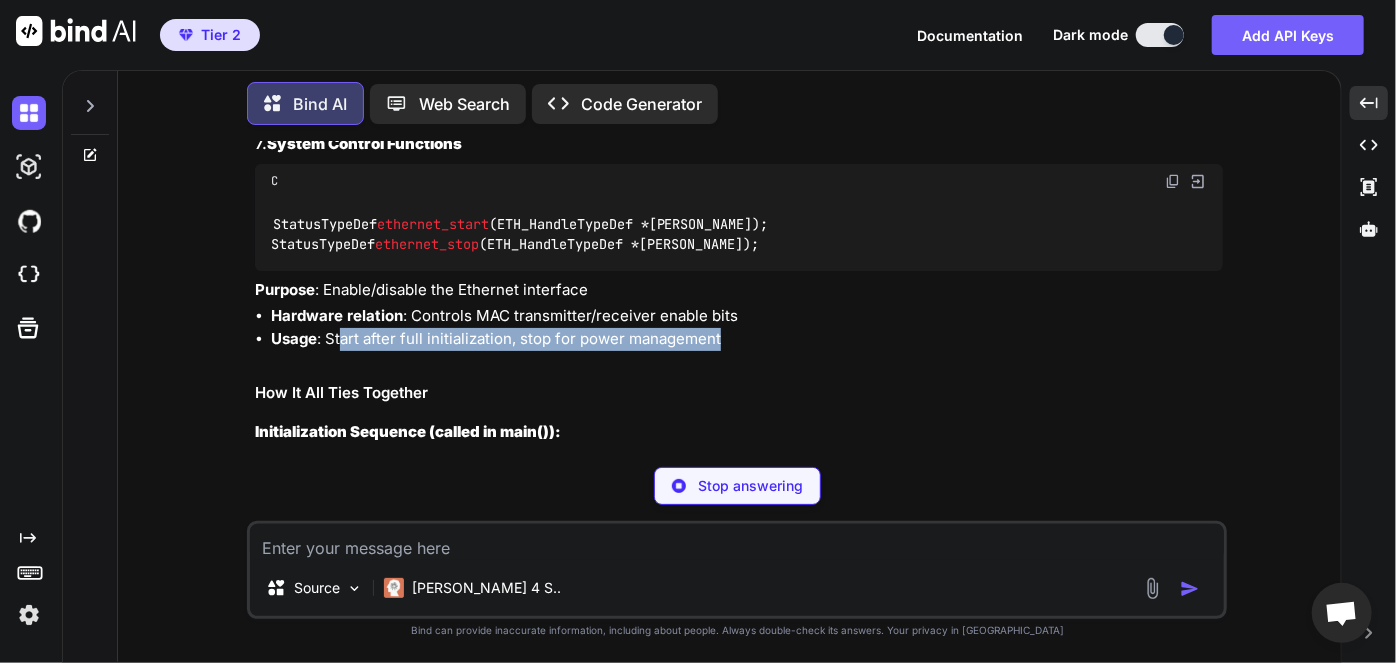drag, startPoint x: 342, startPoint y: 402, endPoint x: 744, endPoint y: 396, distance: 402.04477 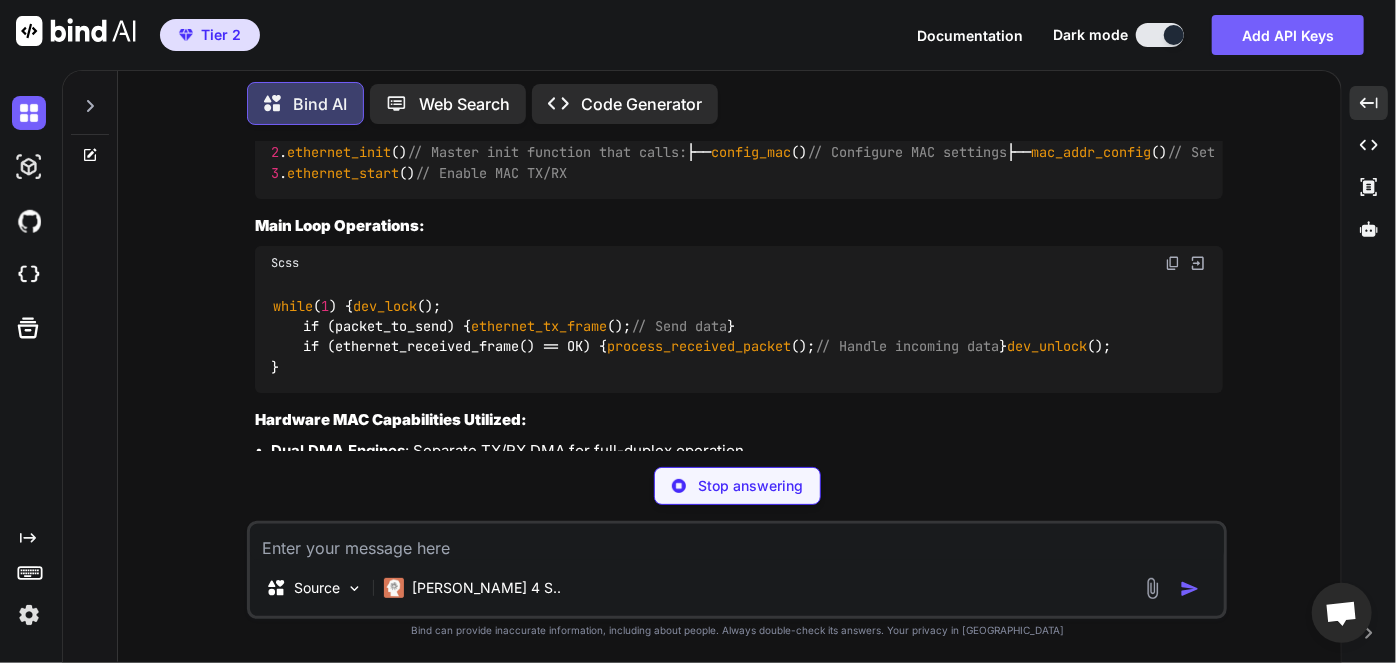scroll, scrollTop: 2693, scrollLeft: 0, axis: vertical 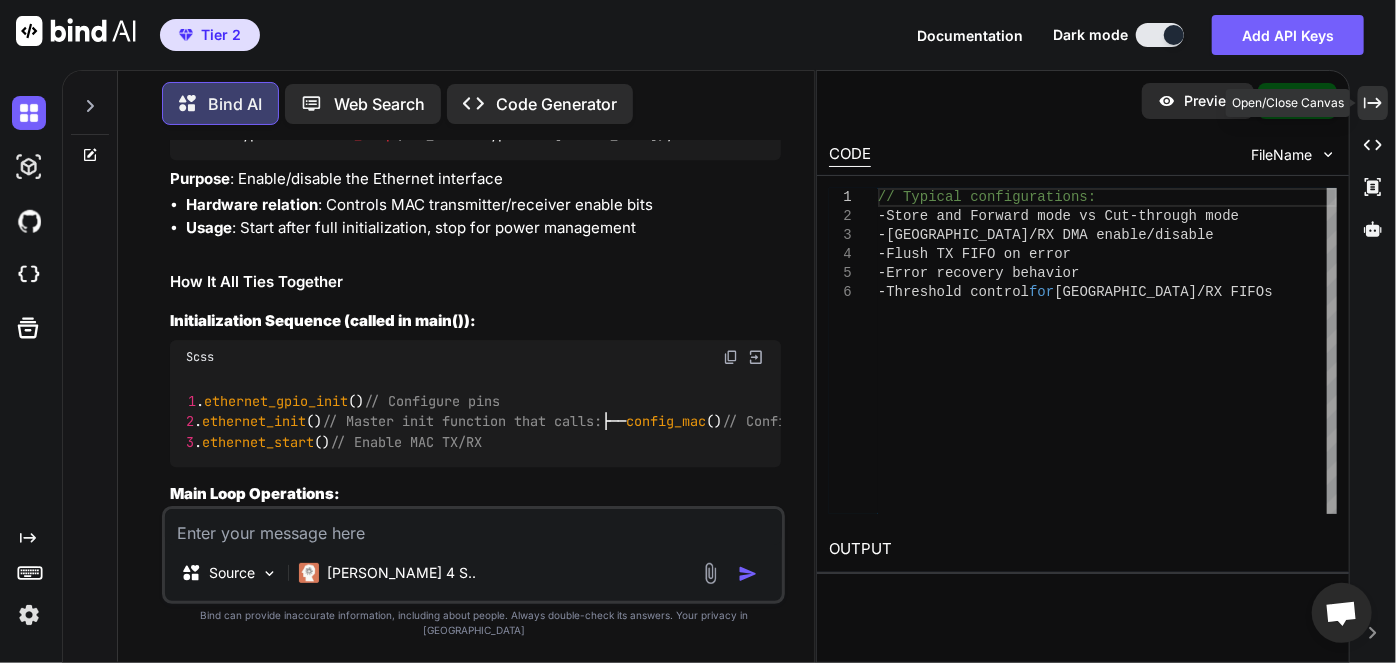 click on "Created with Pixso." 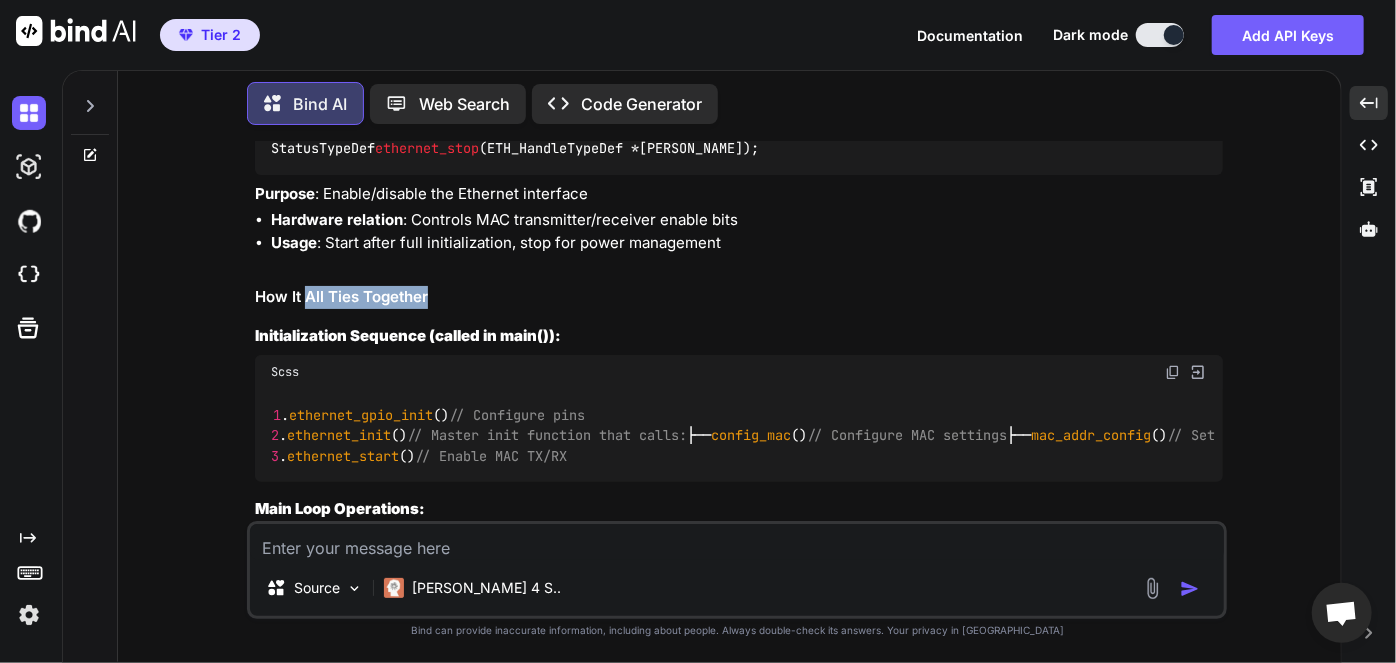 drag, startPoint x: 305, startPoint y: 362, endPoint x: 480, endPoint y: 362, distance: 175 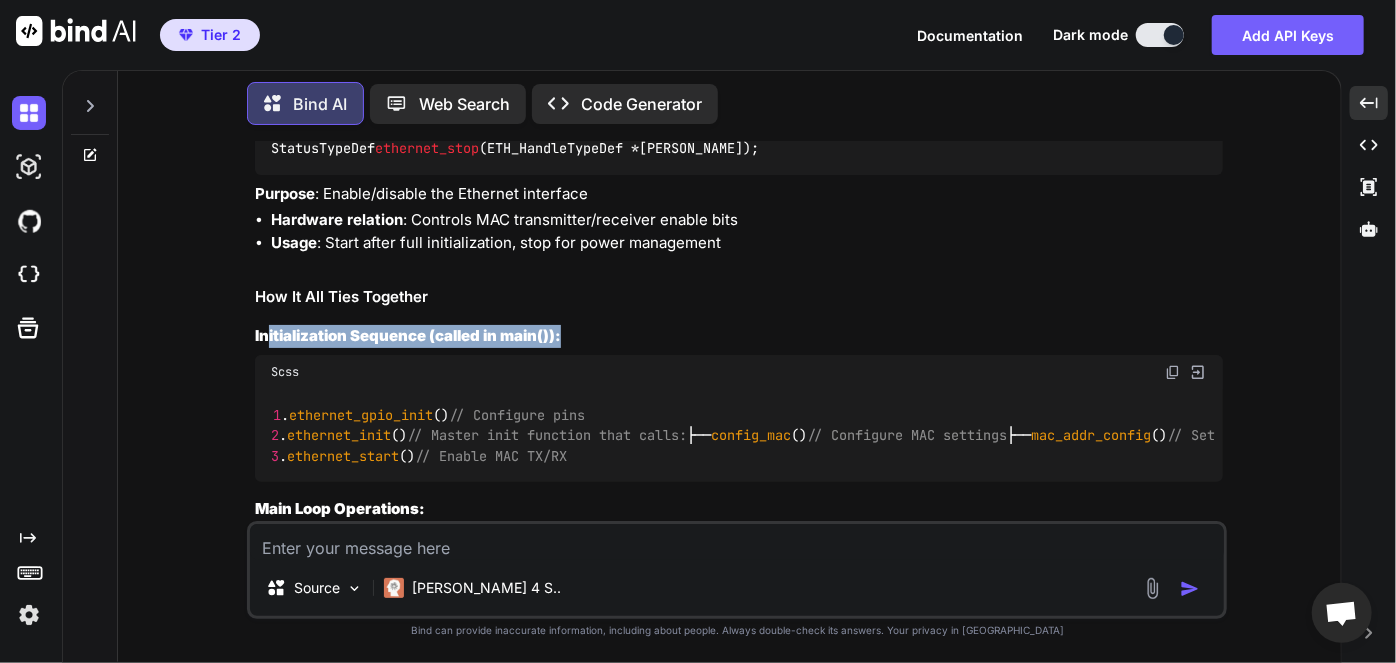 drag, startPoint x: 266, startPoint y: 396, endPoint x: 608, endPoint y: 396, distance: 342 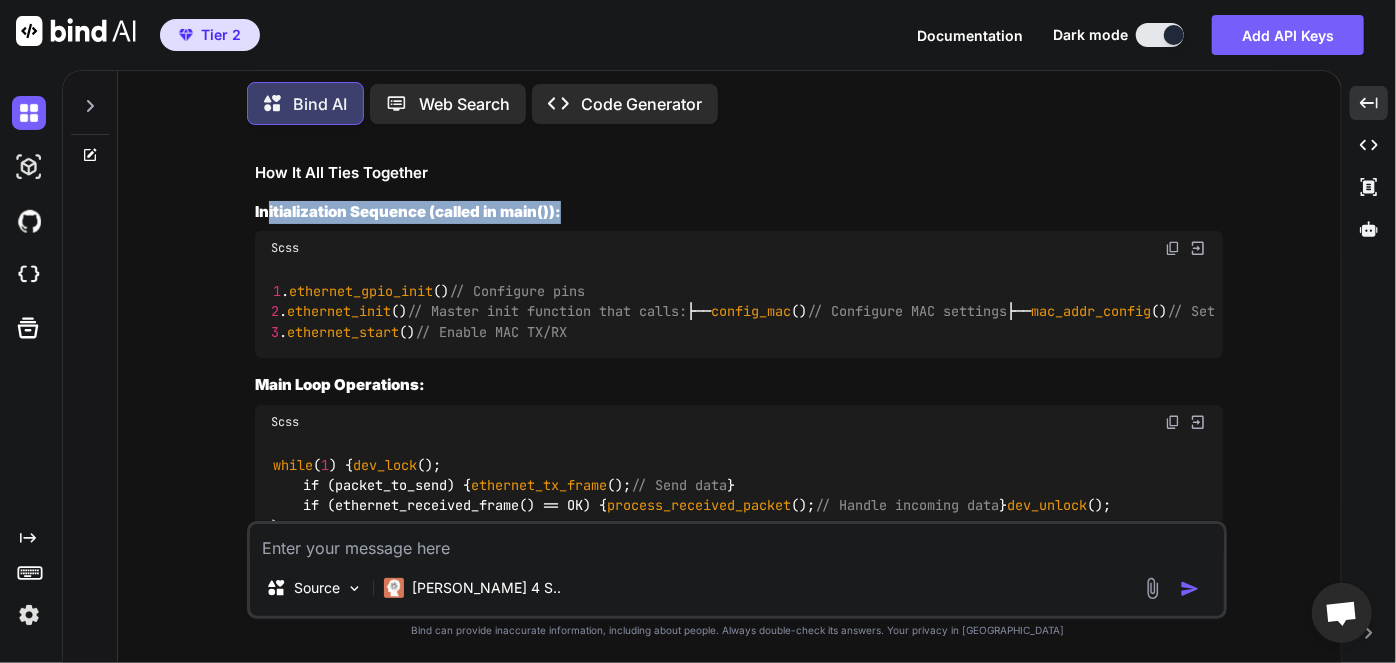 scroll, scrollTop: 2551, scrollLeft: 0, axis: vertical 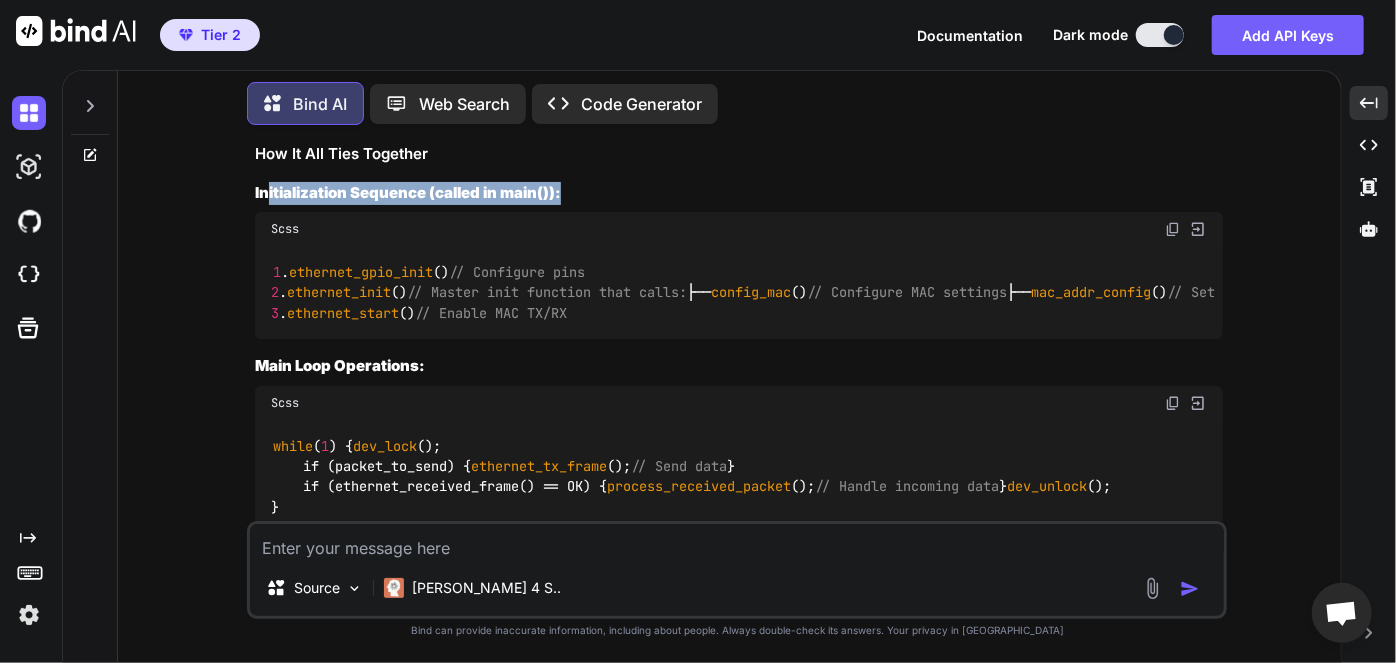 click on "Initialization Sequence (called in main()):" at bounding box center [408, 192] 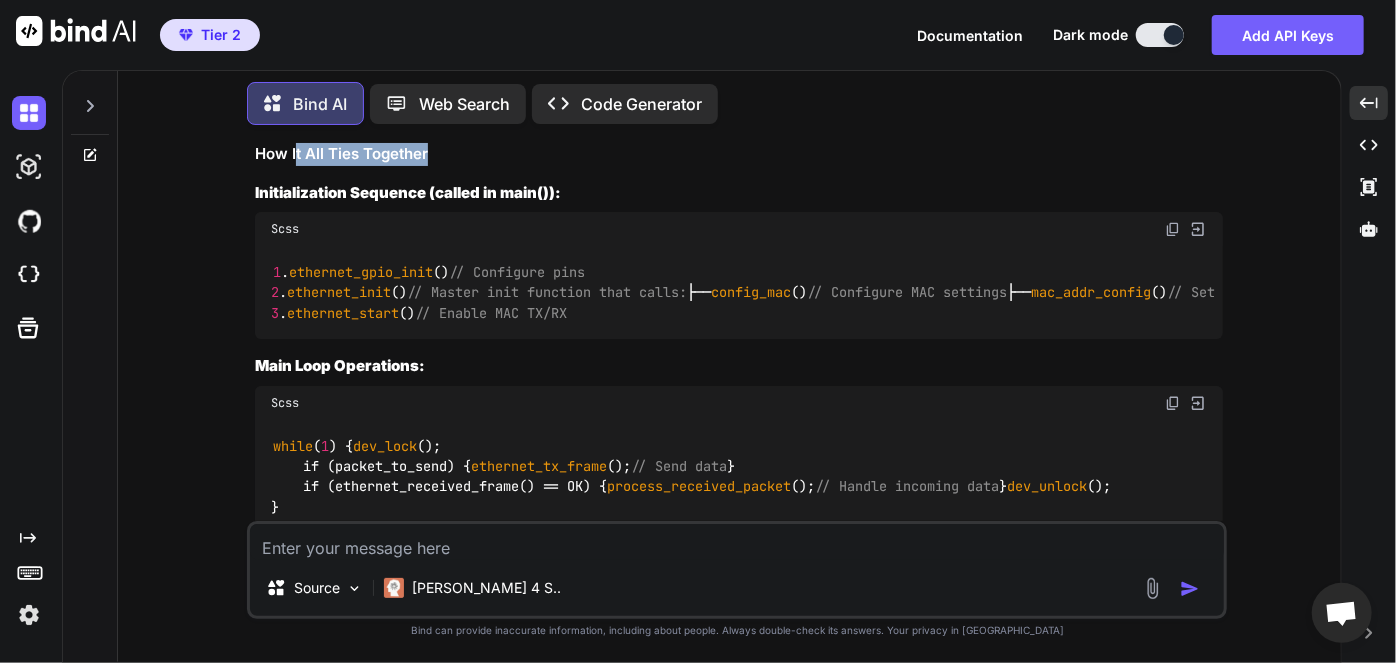 drag, startPoint x: 298, startPoint y: 223, endPoint x: 616, endPoint y: 221, distance: 318.0063 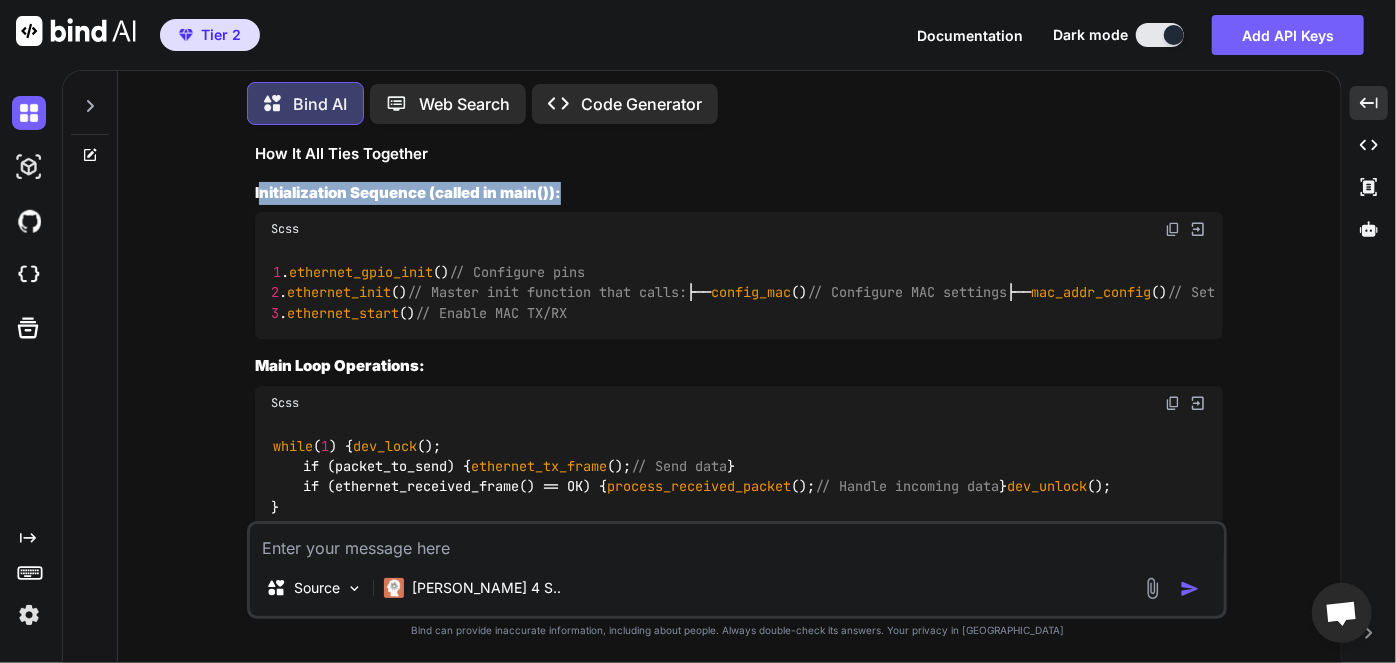 drag, startPoint x: 261, startPoint y: 262, endPoint x: 602, endPoint y: 254, distance: 341.09384 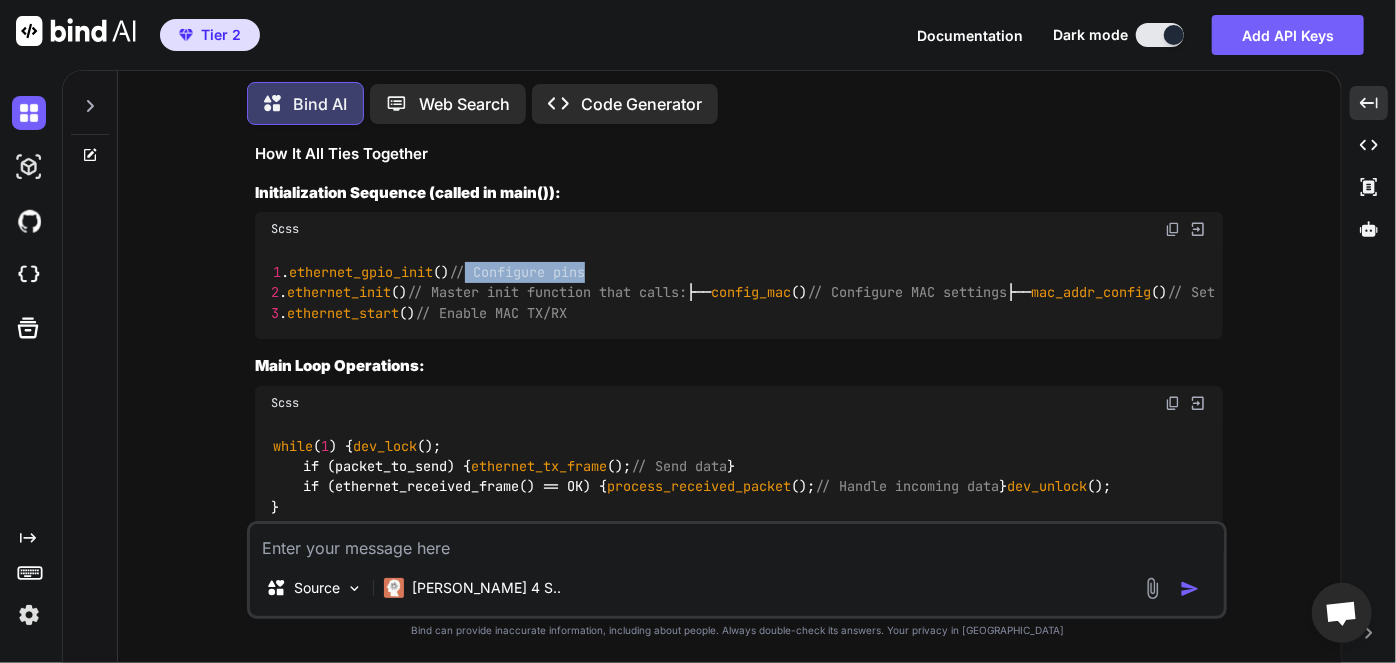drag, startPoint x: 567, startPoint y: 323, endPoint x: 688, endPoint y: 323, distance: 121 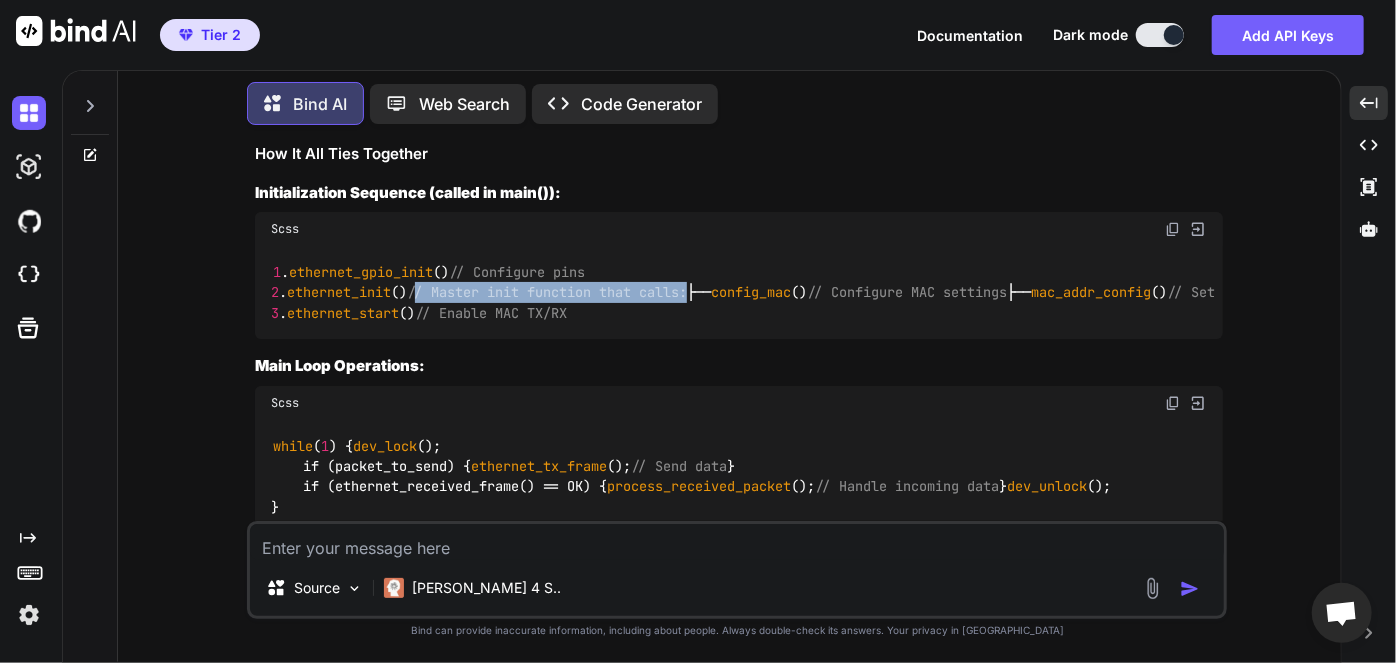 drag, startPoint x: 559, startPoint y: 355, endPoint x: 841, endPoint y: 355, distance: 282 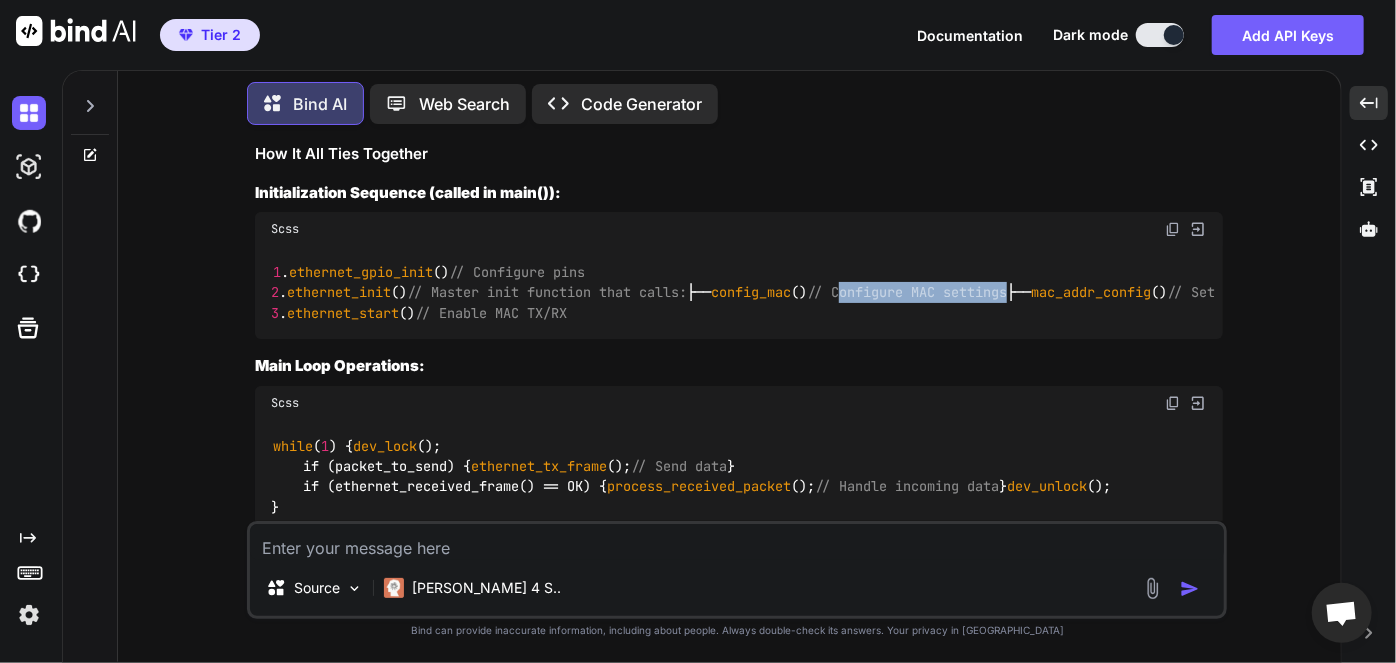 drag, startPoint x: 568, startPoint y: 372, endPoint x: 753, endPoint y: 380, distance: 185.1729 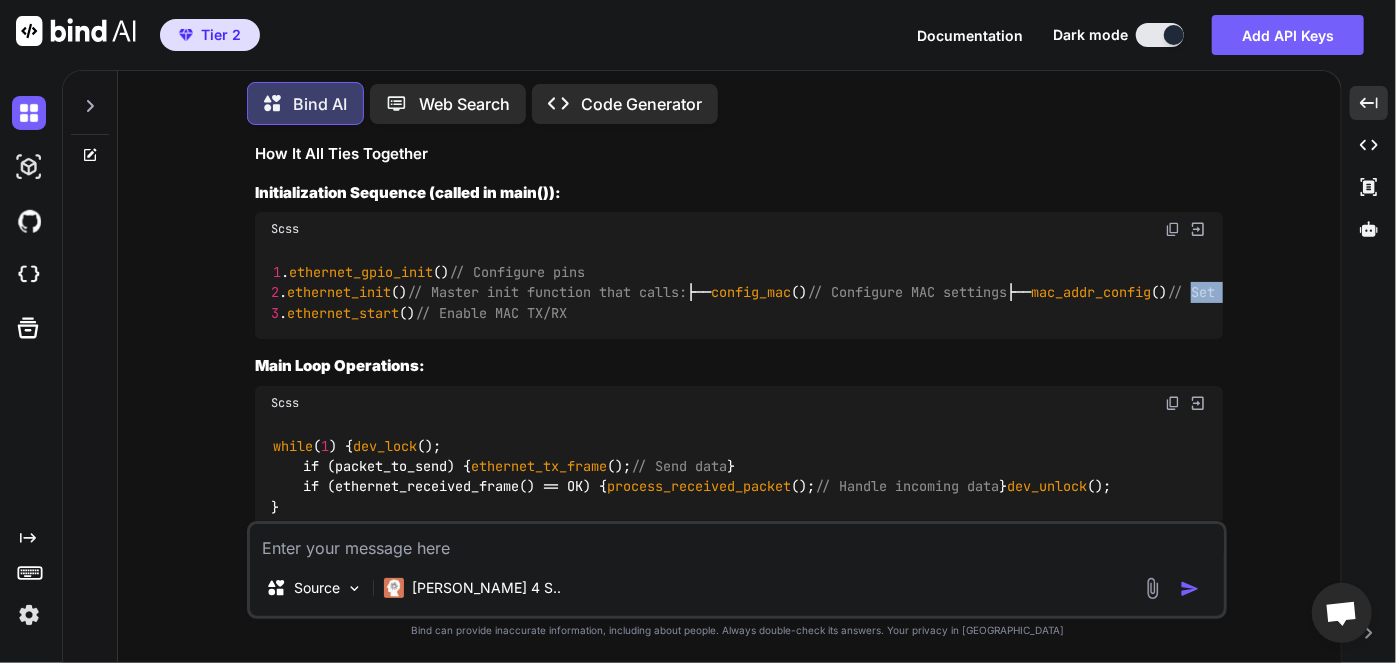 drag, startPoint x: 560, startPoint y: 400, endPoint x: 612, endPoint y: 403, distance: 52.086468 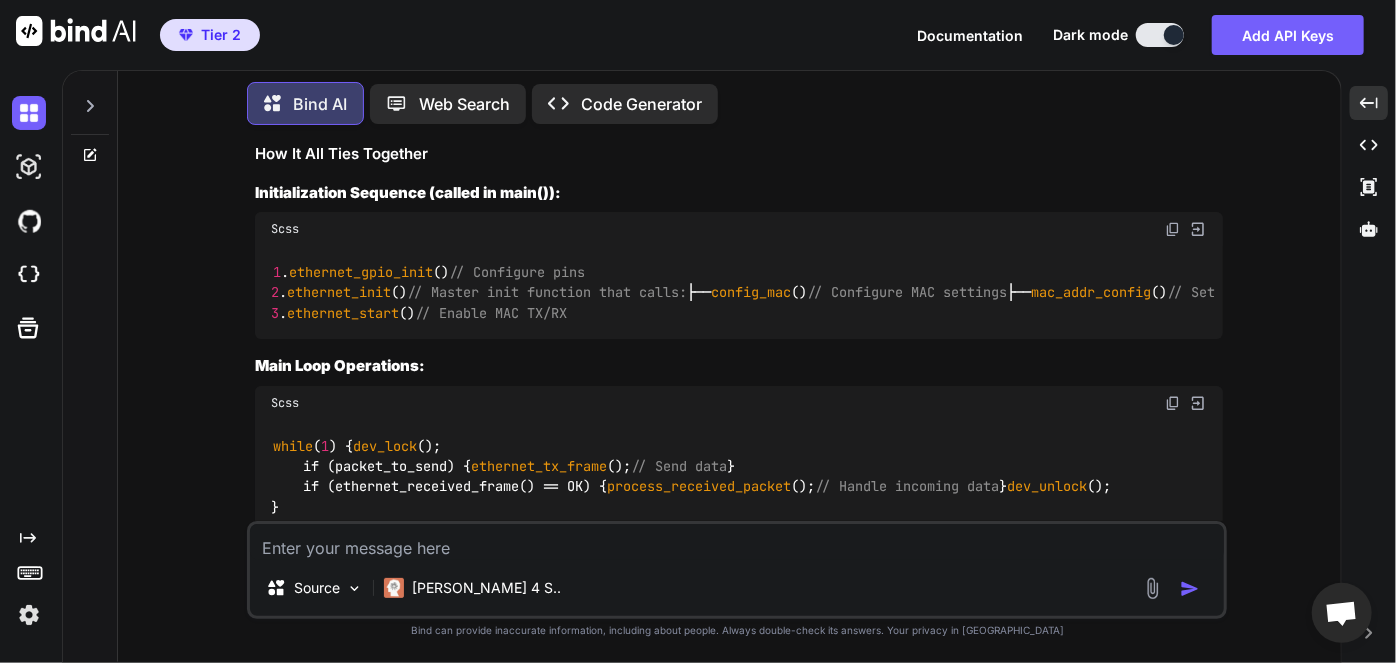 drag, startPoint x: 595, startPoint y: 412, endPoint x: 643, endPoint y: 412, distance: 48 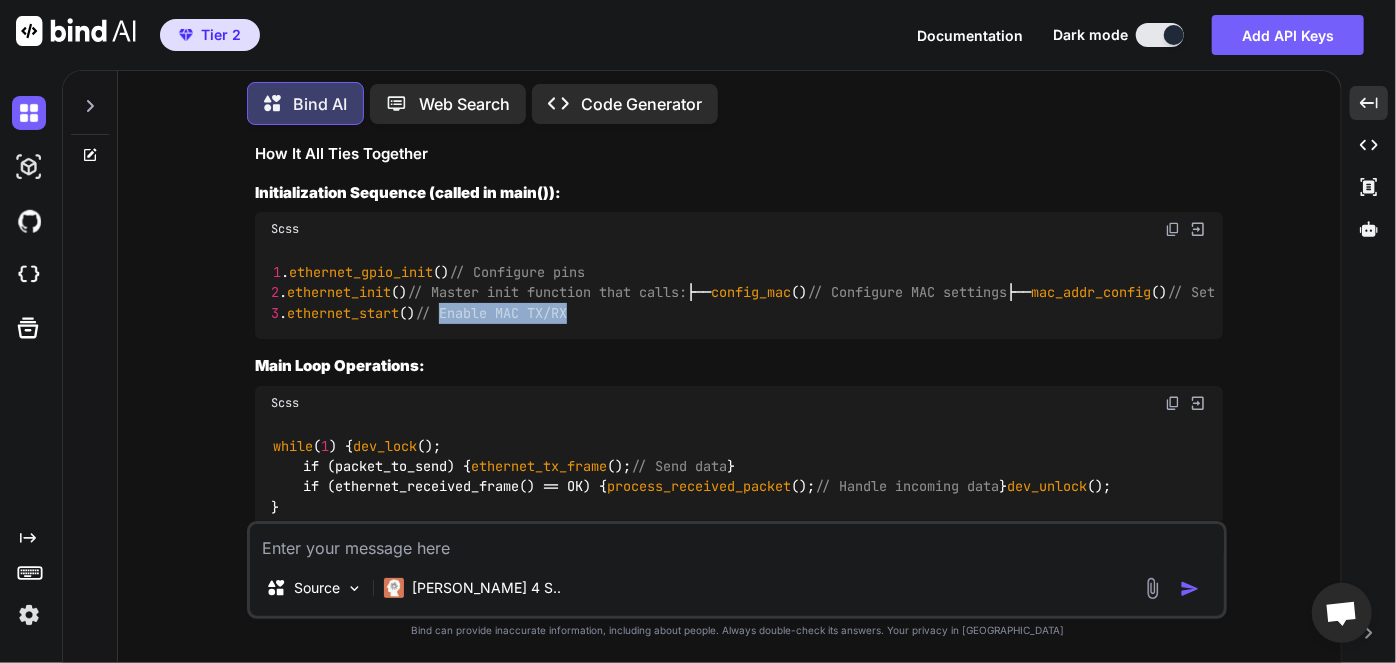 drag, startPoint x: 570, startPoint y: 497, endPoint x: 744, endPoint y: 499, distance: 174.01149 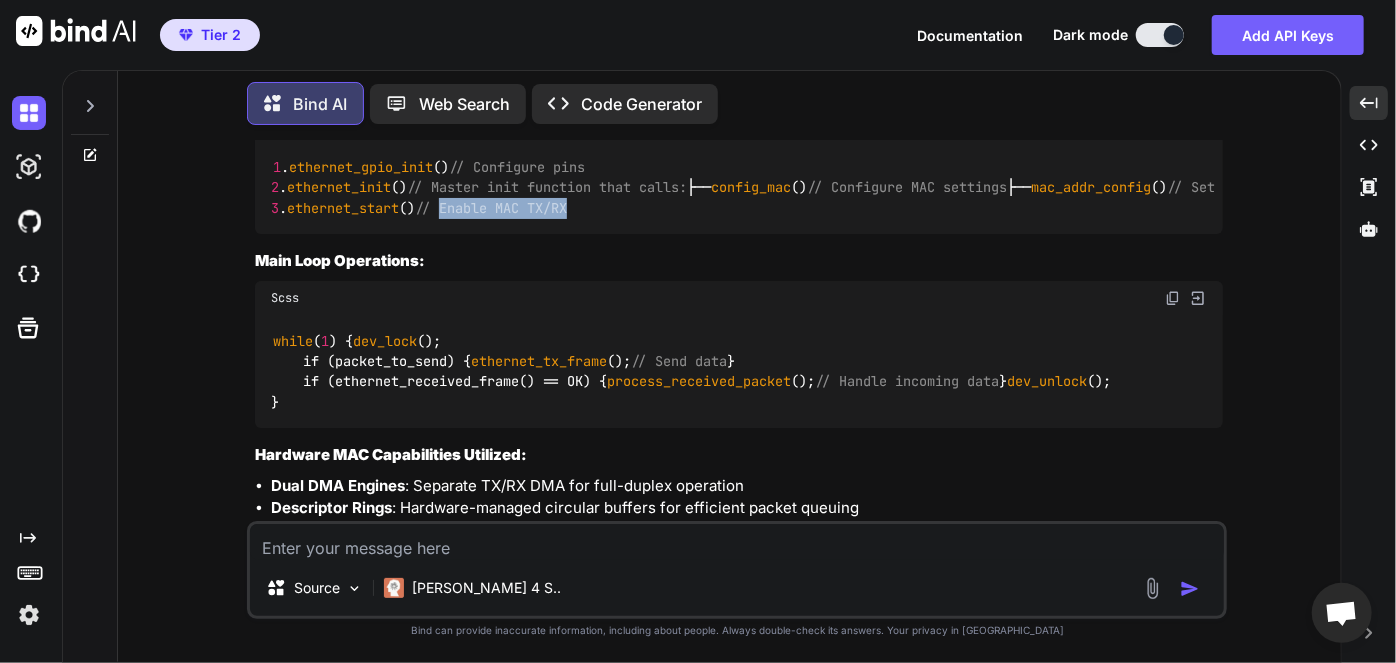 scroll, scrollTop: 2672, scrollLeft: 0, axis: vertical 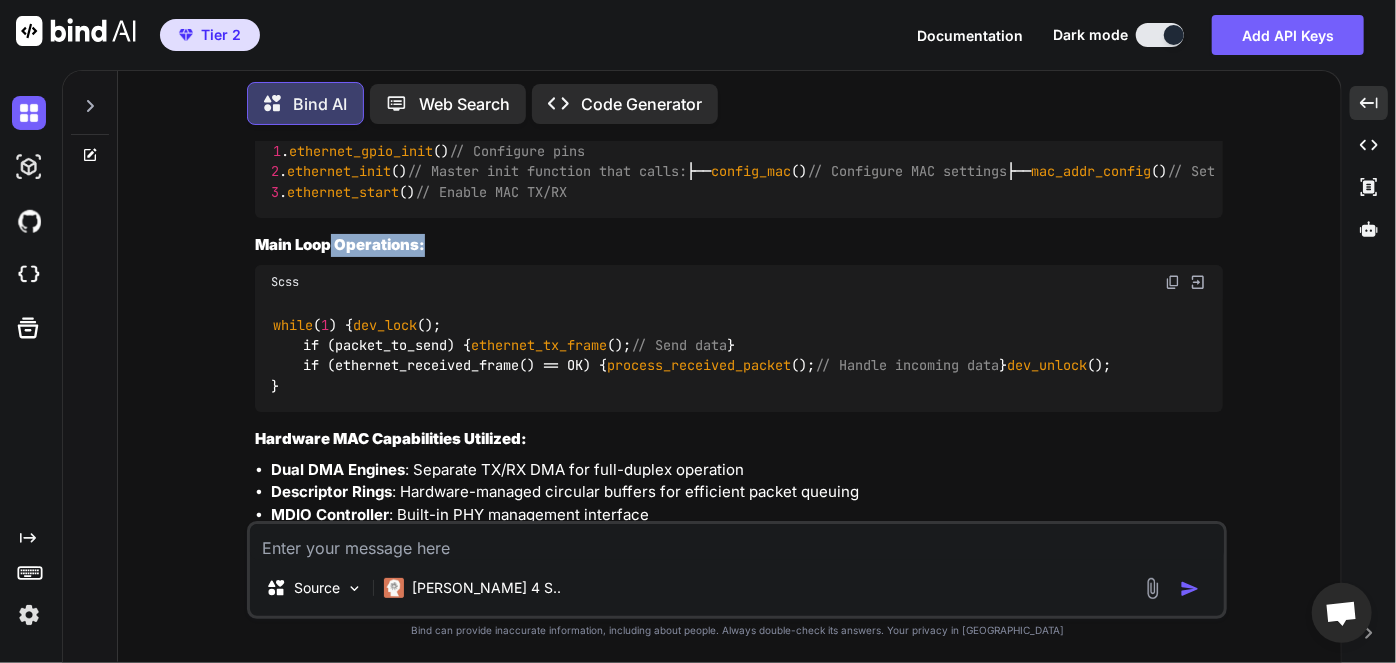 drag, startPoint x: 360, startPoint y: 427, endPoint x: 525, endPoint y: 424, distance: 165.02727 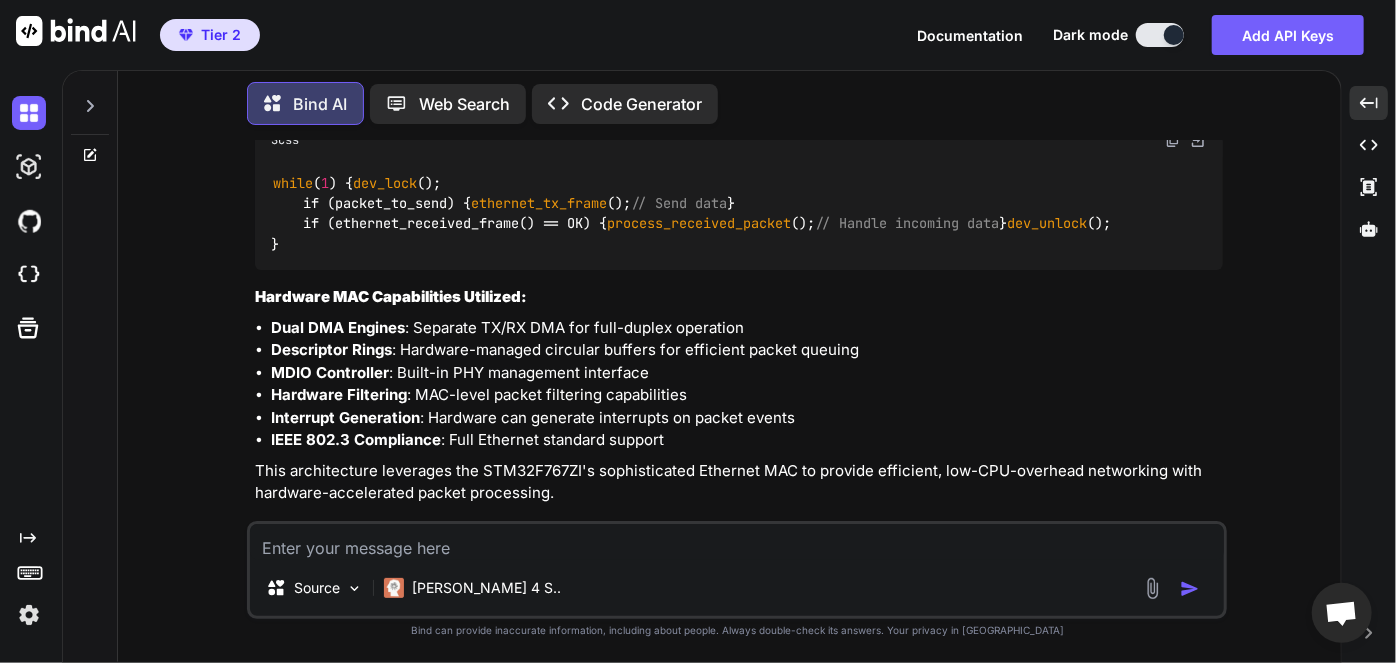 scroll, scrollTop: 2816, scrollLeft: 0, axis: vertical 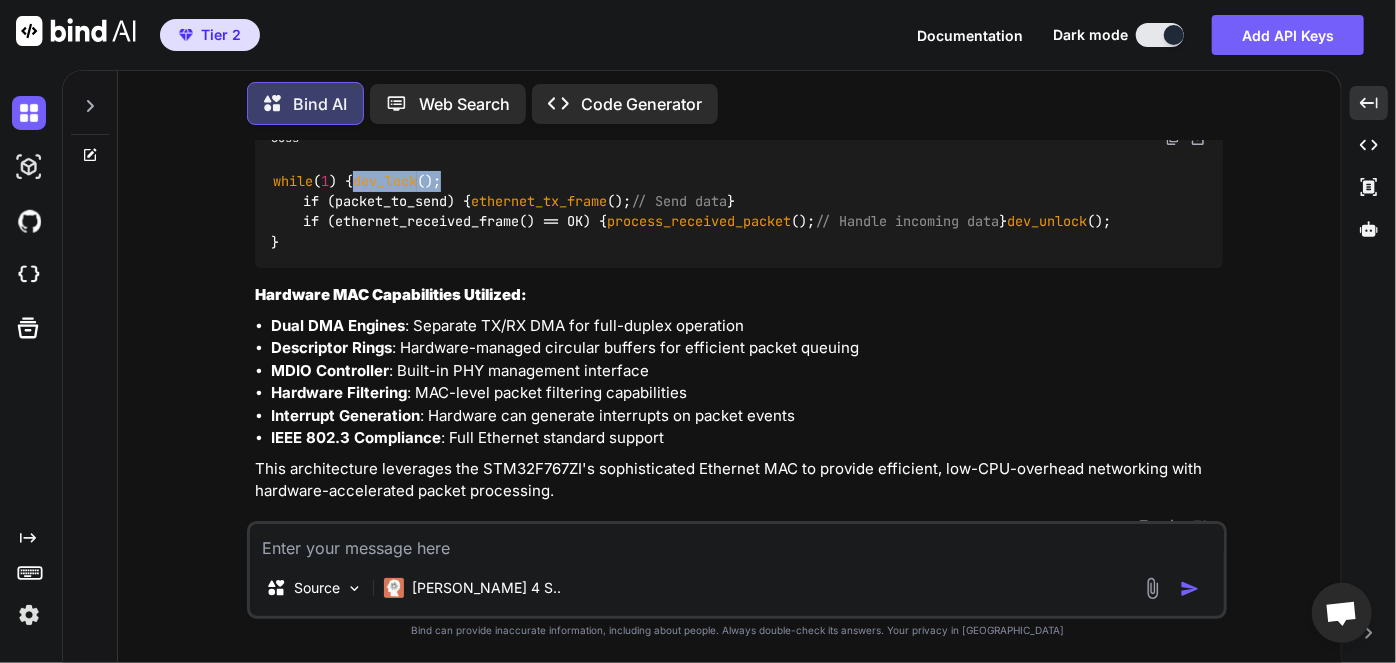 drag, startPoint x: 301, startPoint y: 391, endPoint x: 429, endPoint y: 391, distance: 128 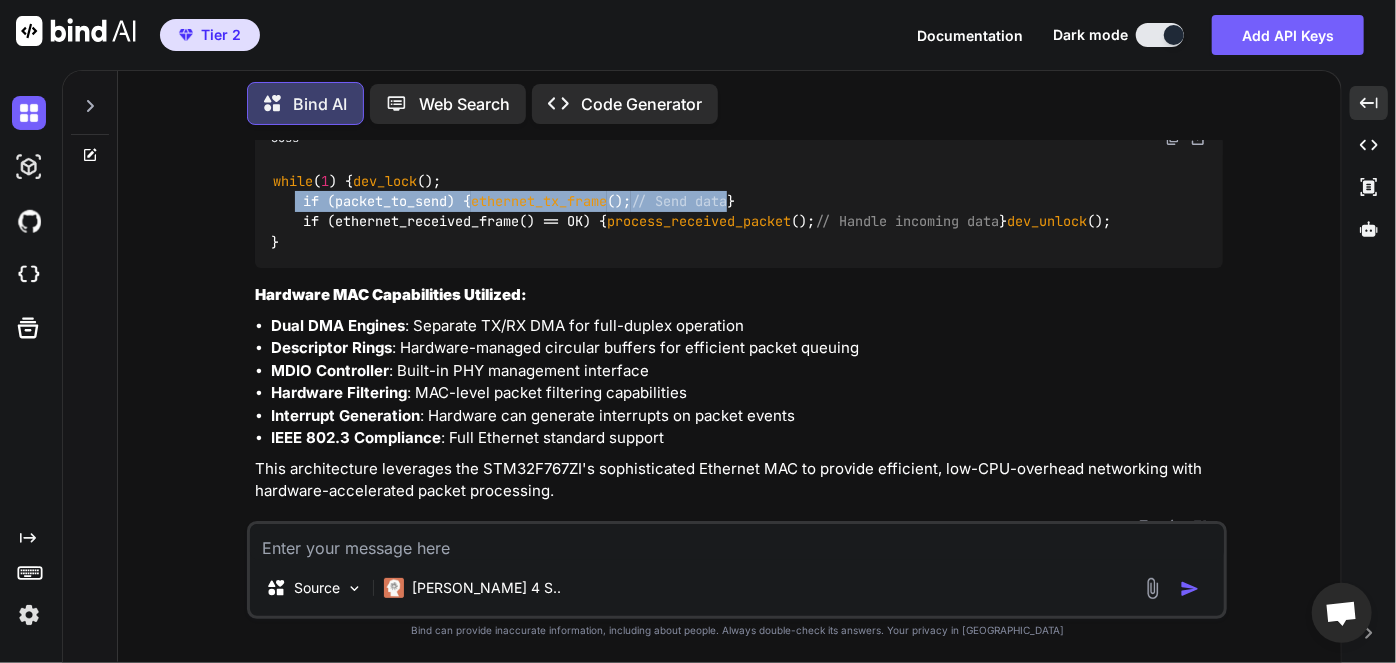 drag, startPoint x: 297, startPoint y: 411, endPoint x: 699, endPoint y: 435, distance: 402.7158 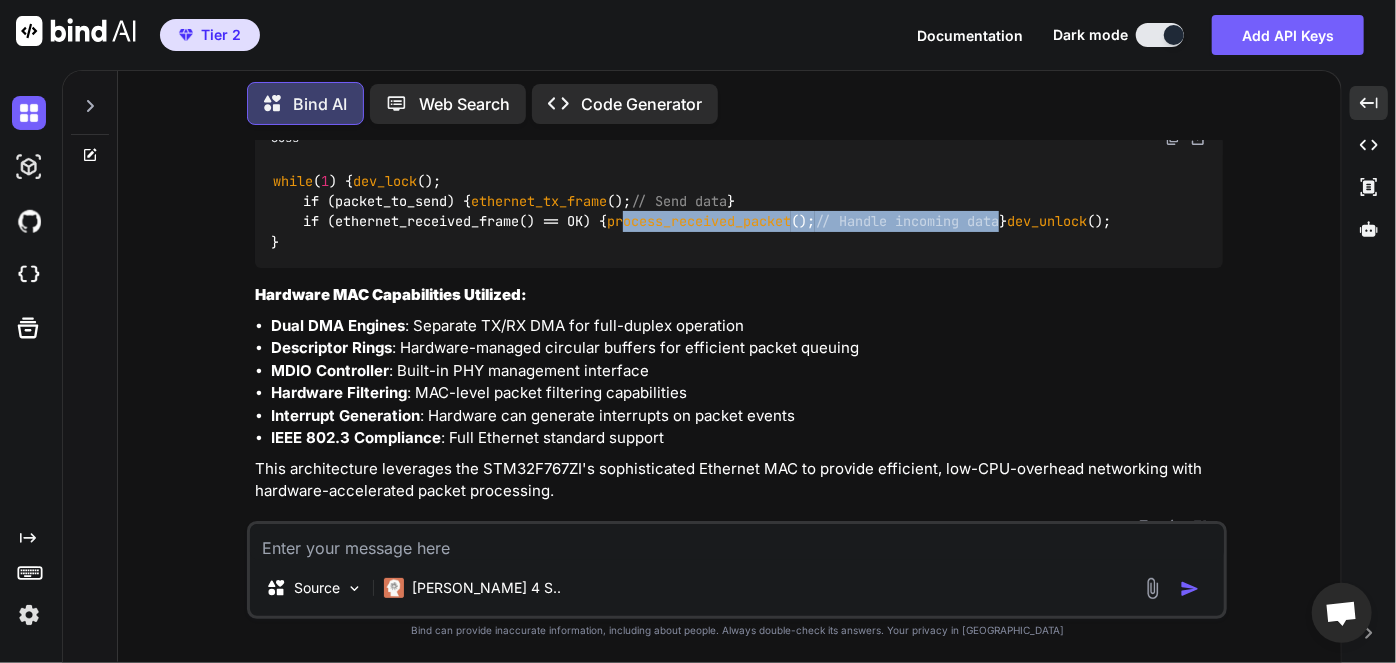 drag 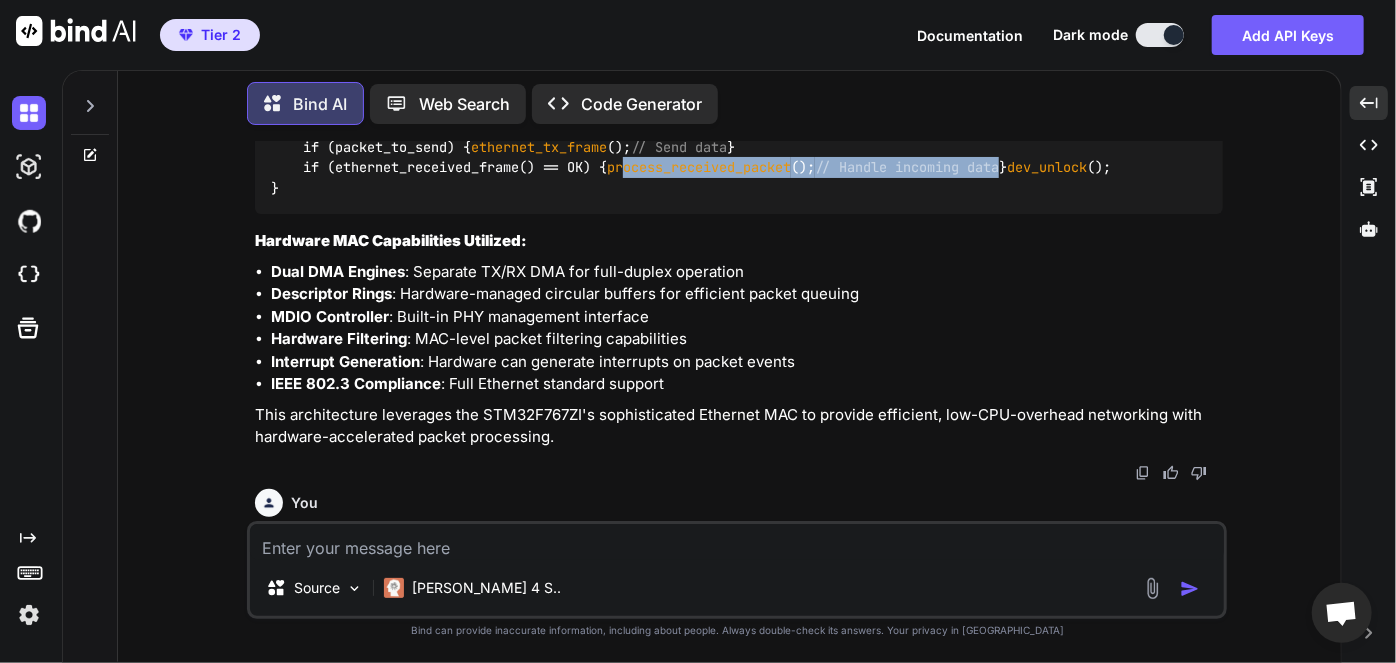 scroll, scrollTop: 2871, scrollLeft: 0, axis: vertical 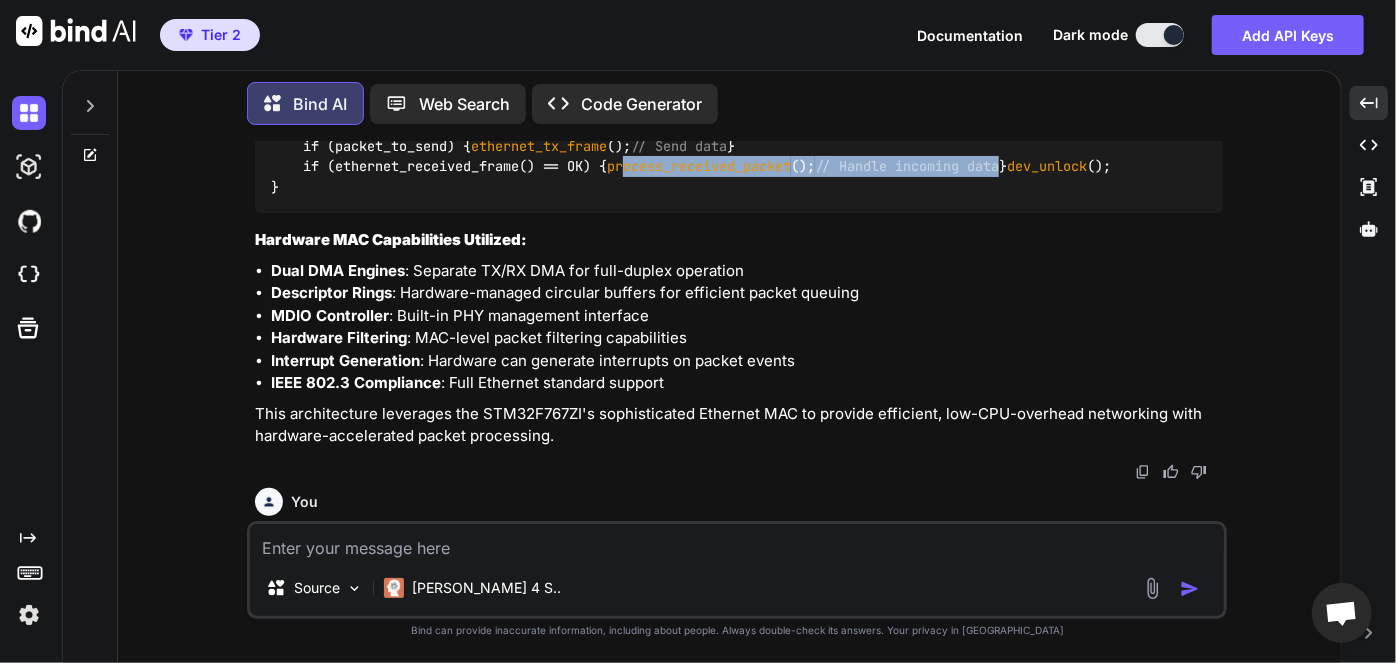 drag, startPoint x: 426, startPoint y: 470, endPoint x: 455, endPoint y: 500, distance: 41.725292 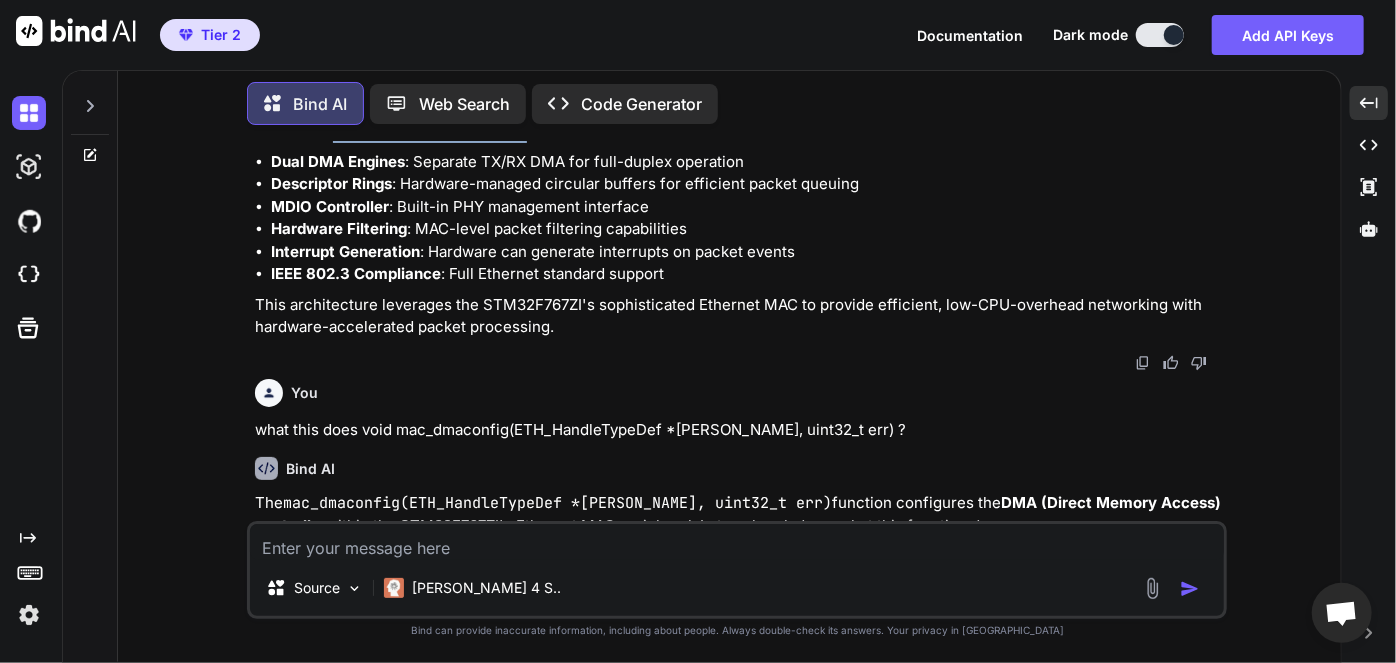 drag, startPoint x: 338, startPoint y: 448, endPoint x: 529, endPoint y: 444, distance: 191.04189 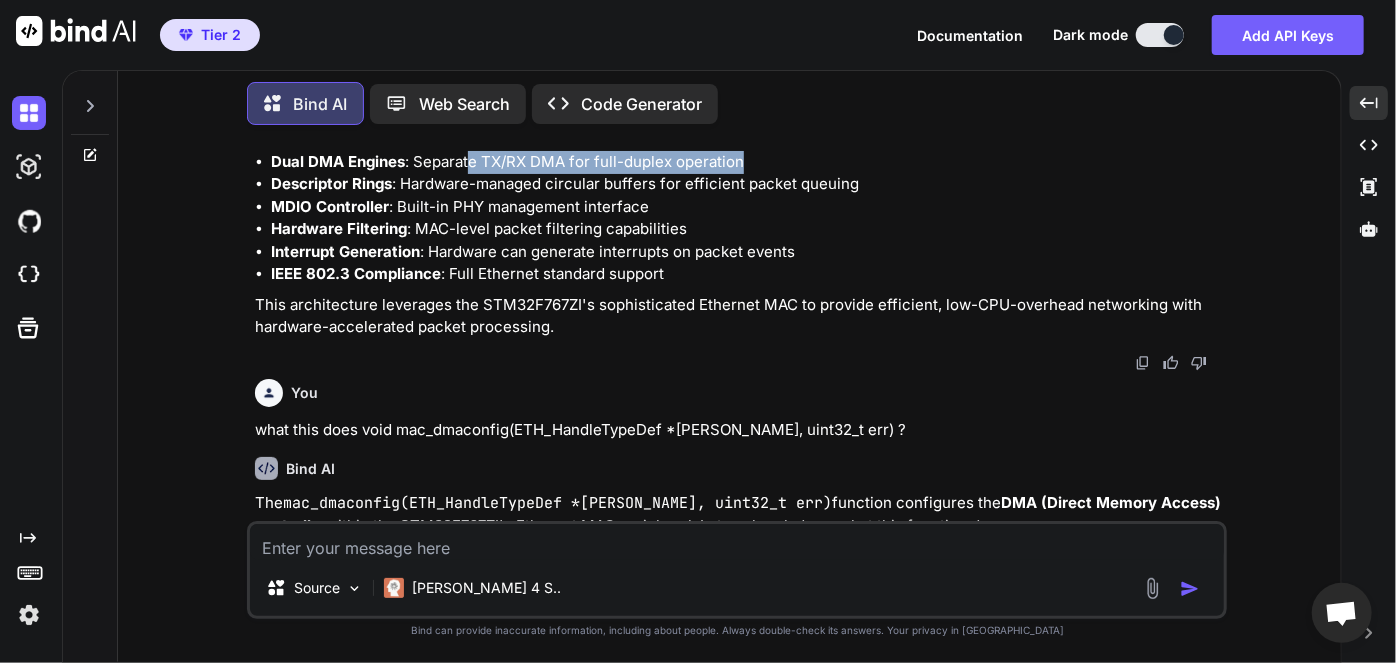 drag, startPoint x: 473, startPoint y: 468, endPoint x: 782, endPoint y: 469, distance: 309.00162 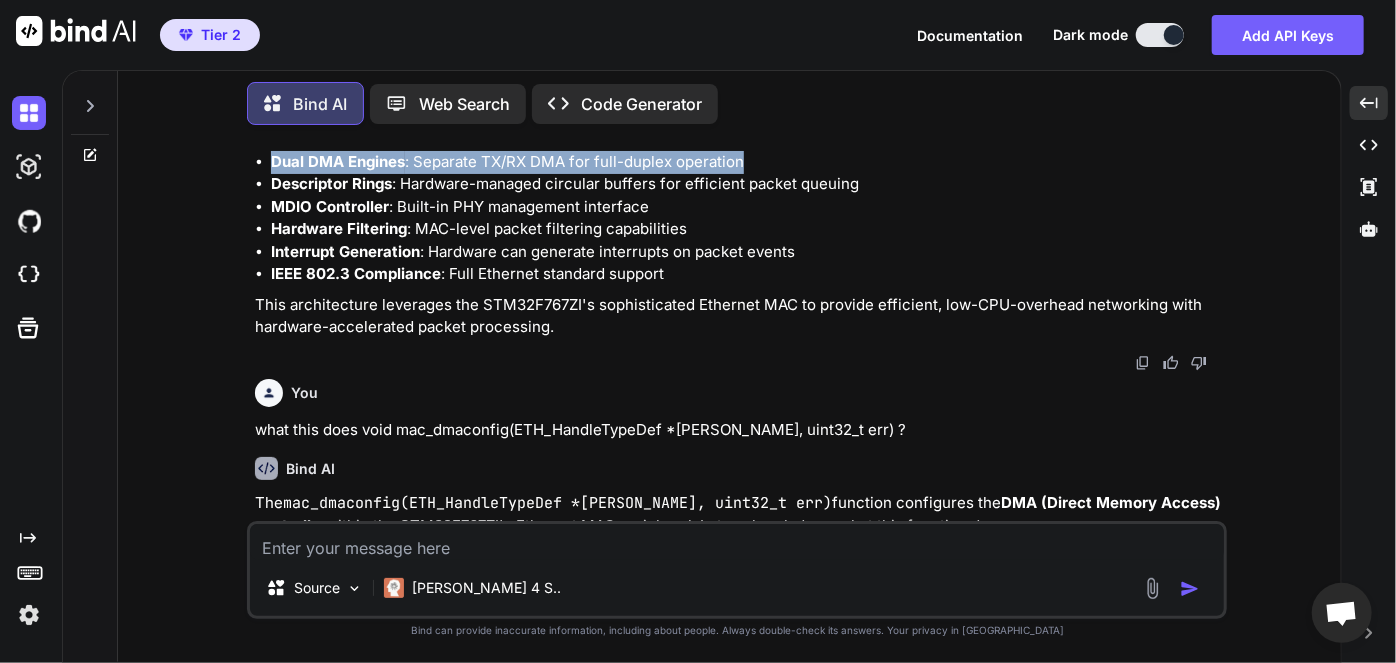 drag, startPoint x: 756, startPoint y: 464, endPoint x: 273, endPoint y: 471, distance: 483.05072 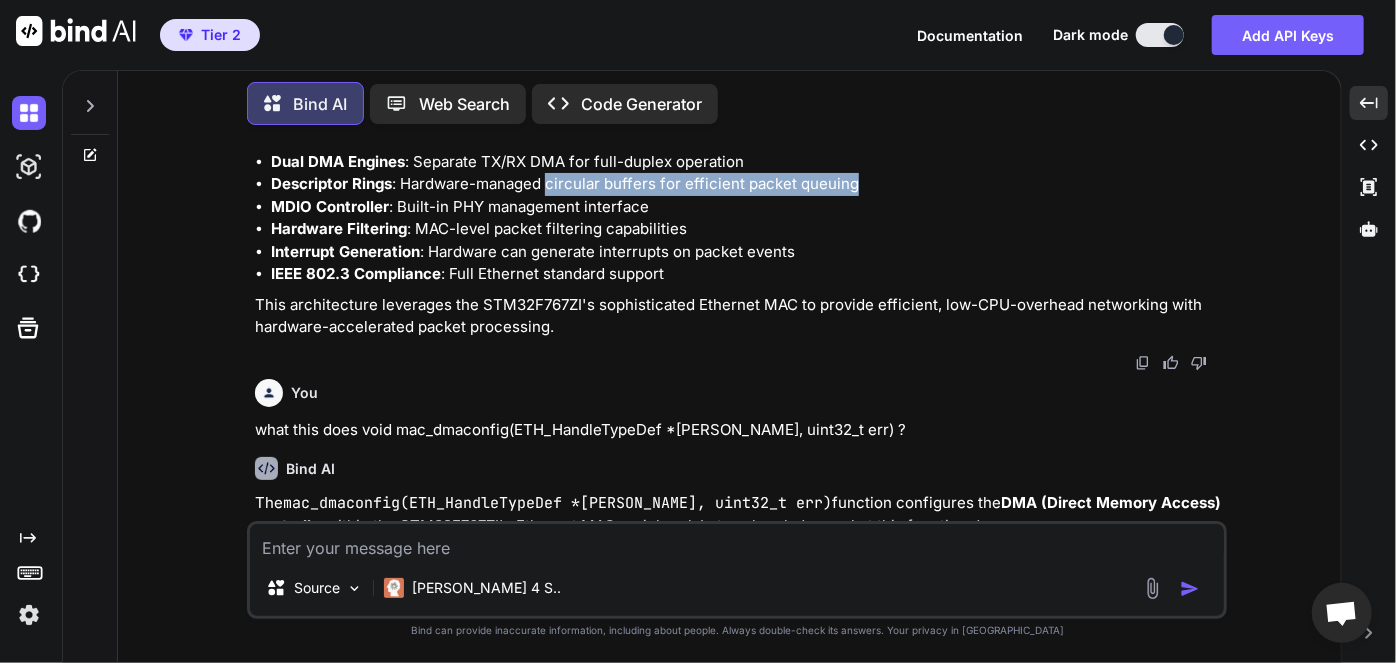 drag, startPoint x: 548, startPoint y: 492, endPoint x: 914, endPoint y: 492, distance: 366 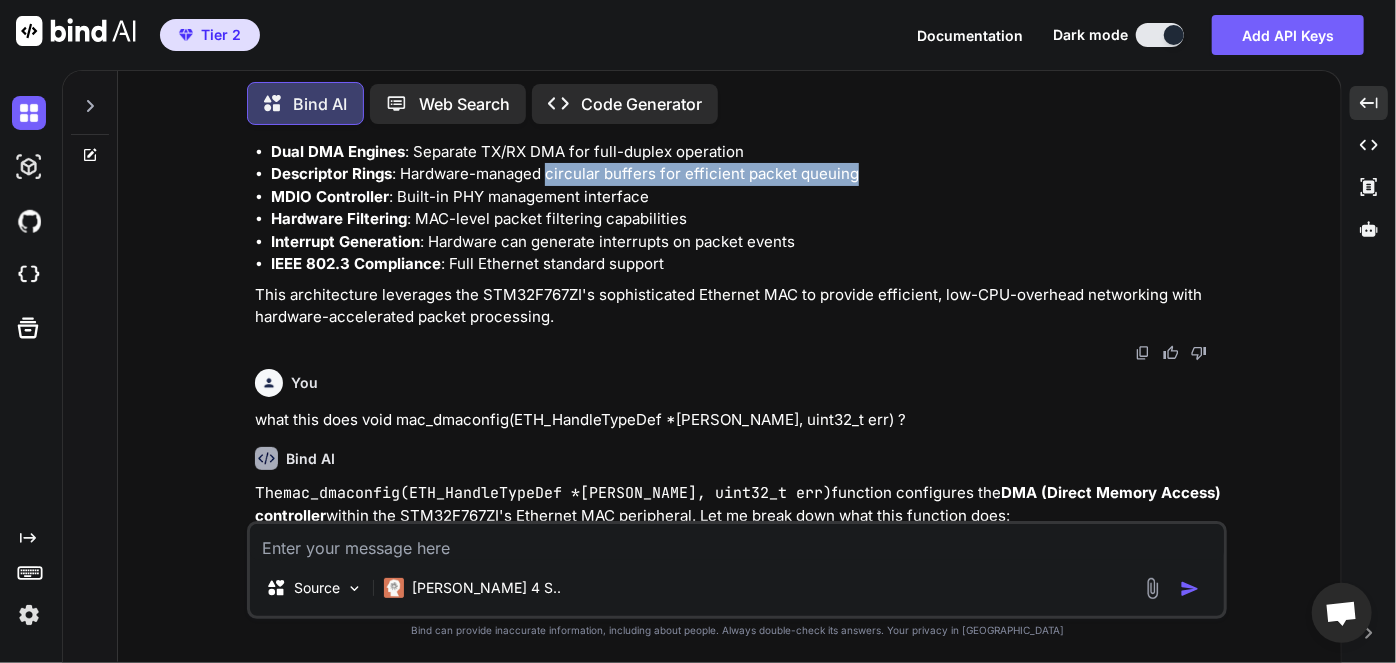 scroll, scrollTop: 2992, scrollLeft: 0, axis: vertical 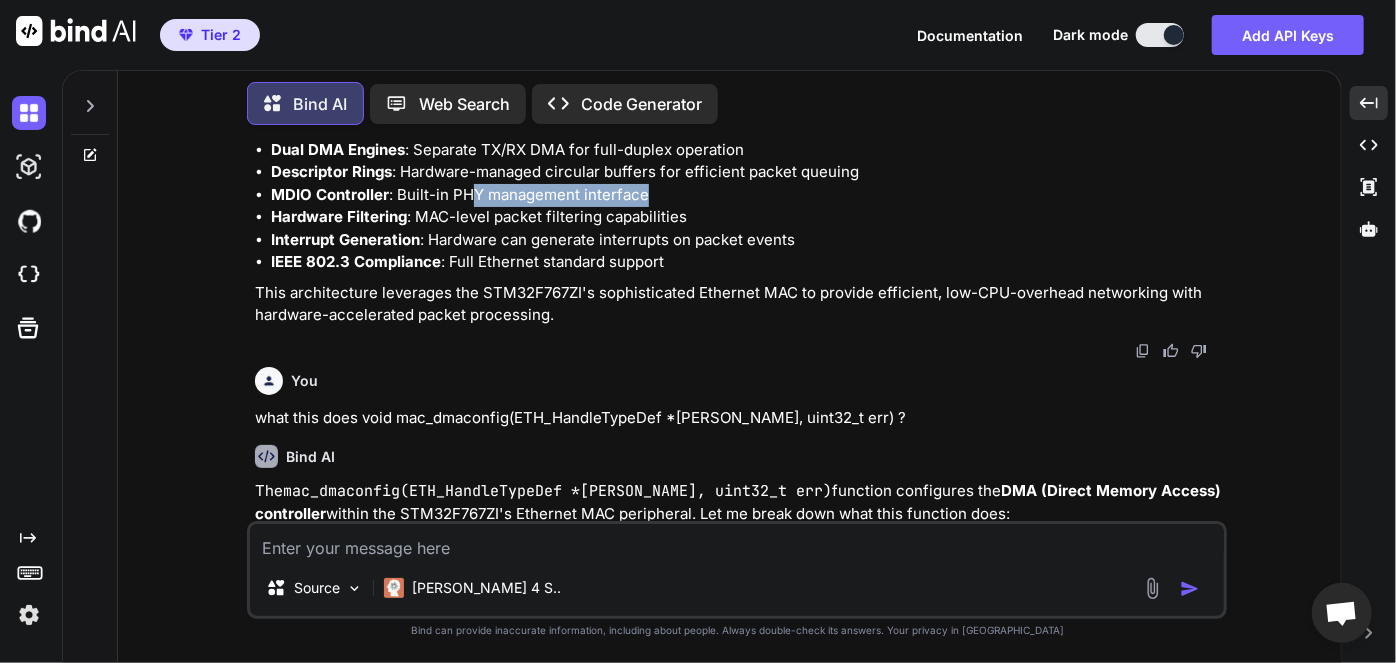 drag, startPoint x: 474, startPoint y: 501, endPoint x: 718, endPoint y: 502, distance: 244.00204 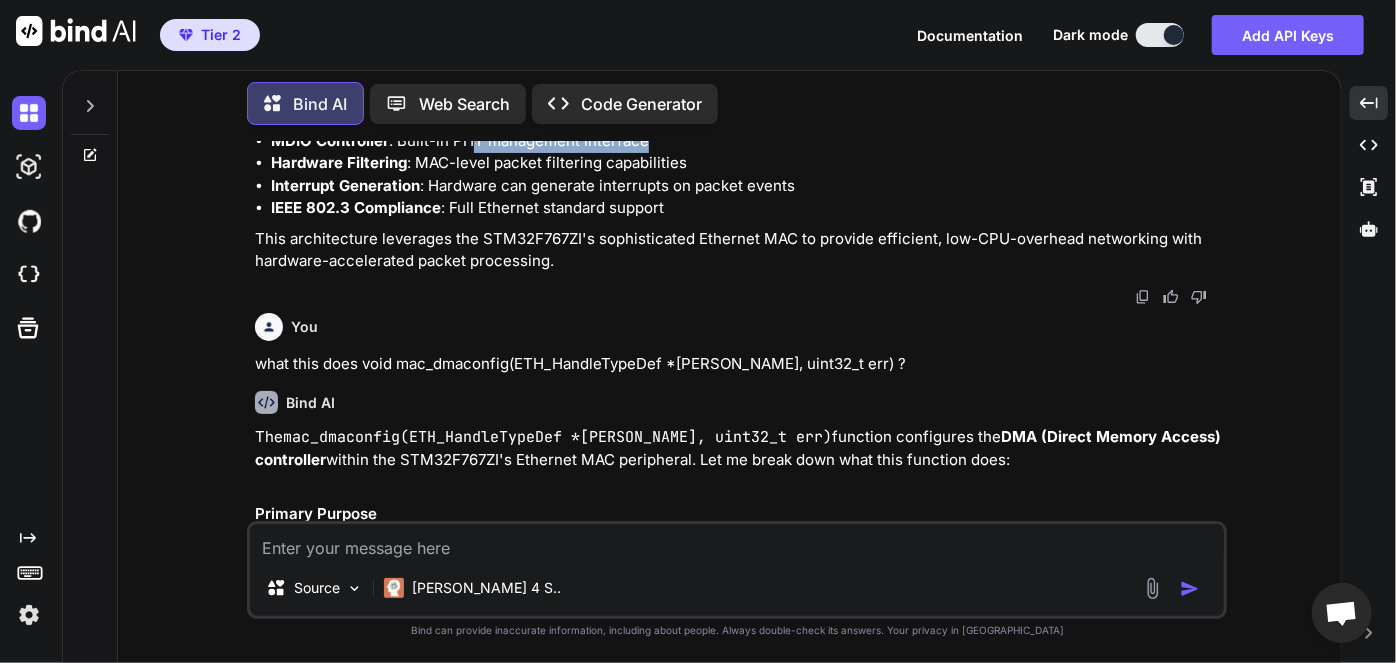 scroll, scrollTop: 3045, scrollLeft: 0, axis: vertical 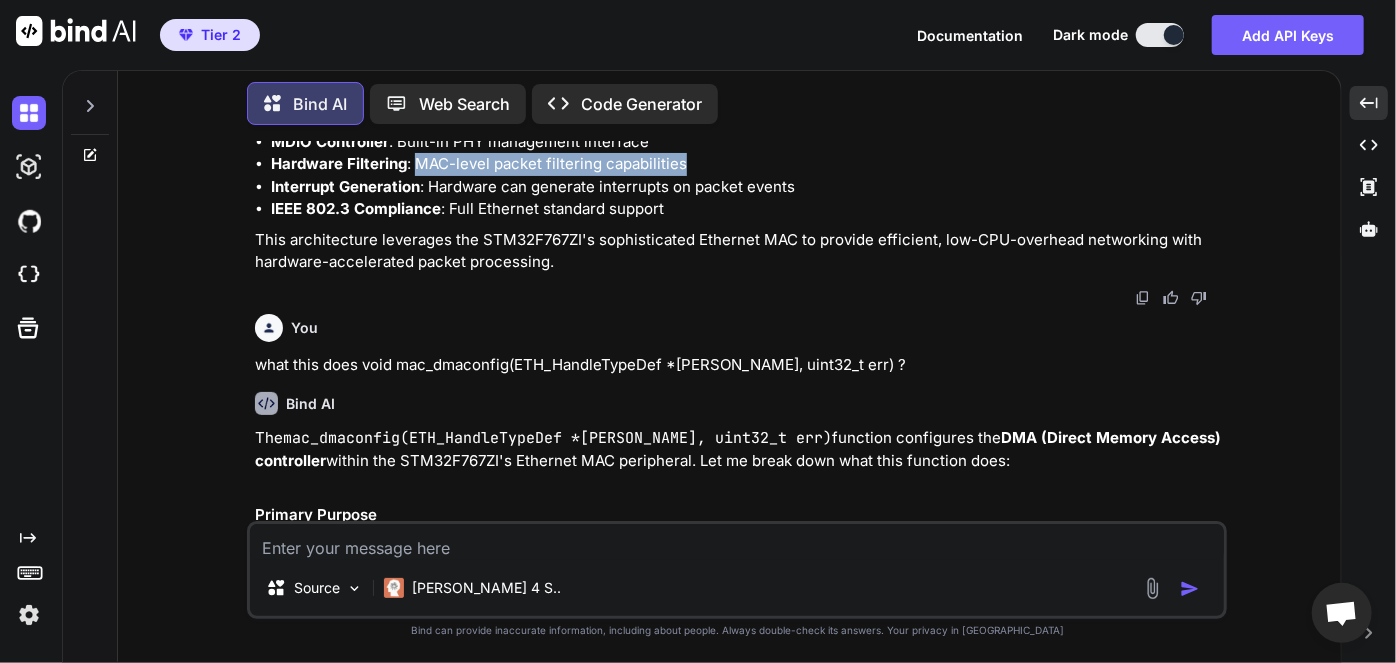 drag, startPoint x: 420, startPoint y: 475, endPoint x: 696, endPoint y: 467, distance: 276.1159 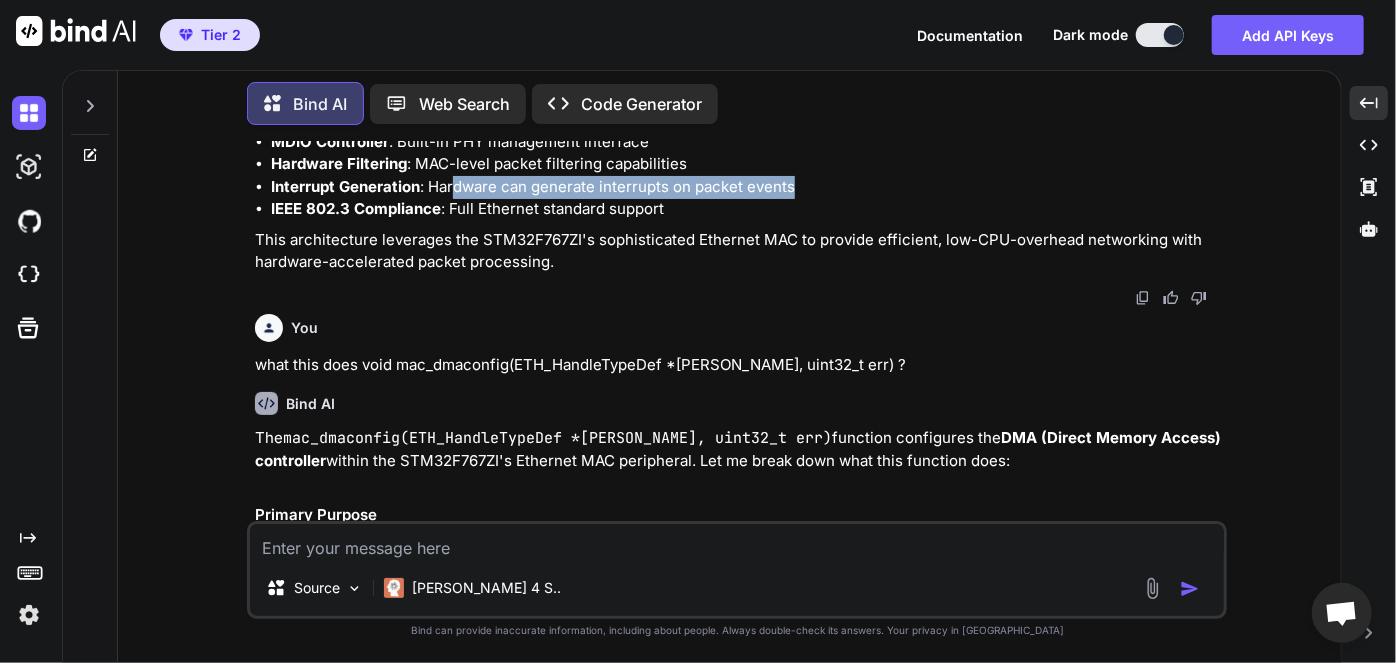 drag, startPoint x: 451, startPoint y: 491, endPoint x: 832, endPoint y: 494, distance: 381.0118 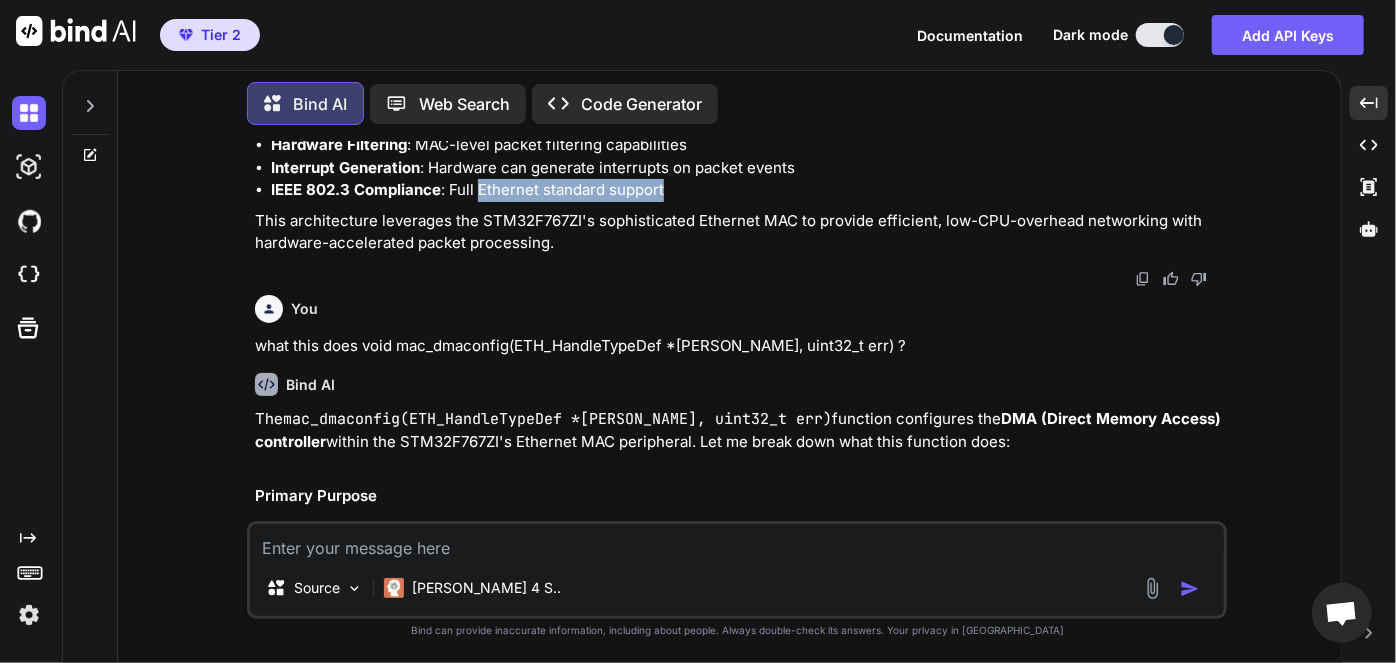 drag, startPoint x: 476, startPoint y: 501, endPoint x: 710, endPoint y: 500, distance: 234.00214 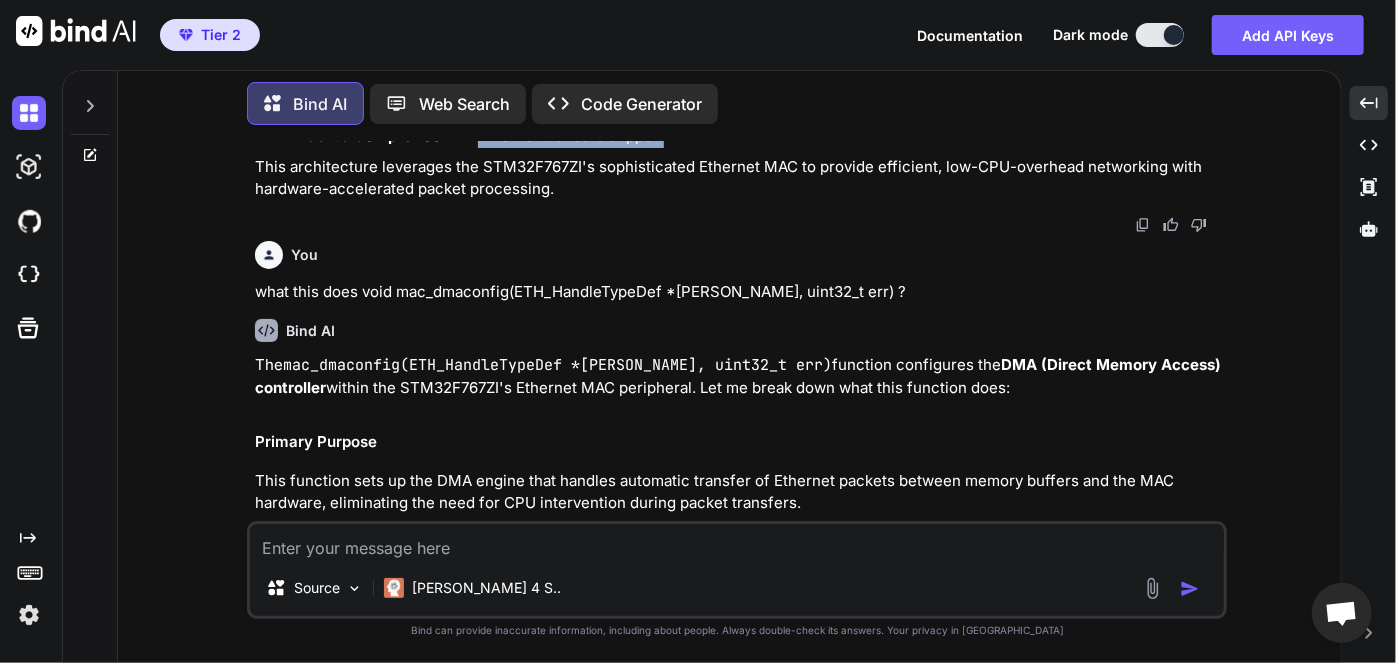 scroll, scrollTop: 3119, scrollLeft: 0, axis: vertical 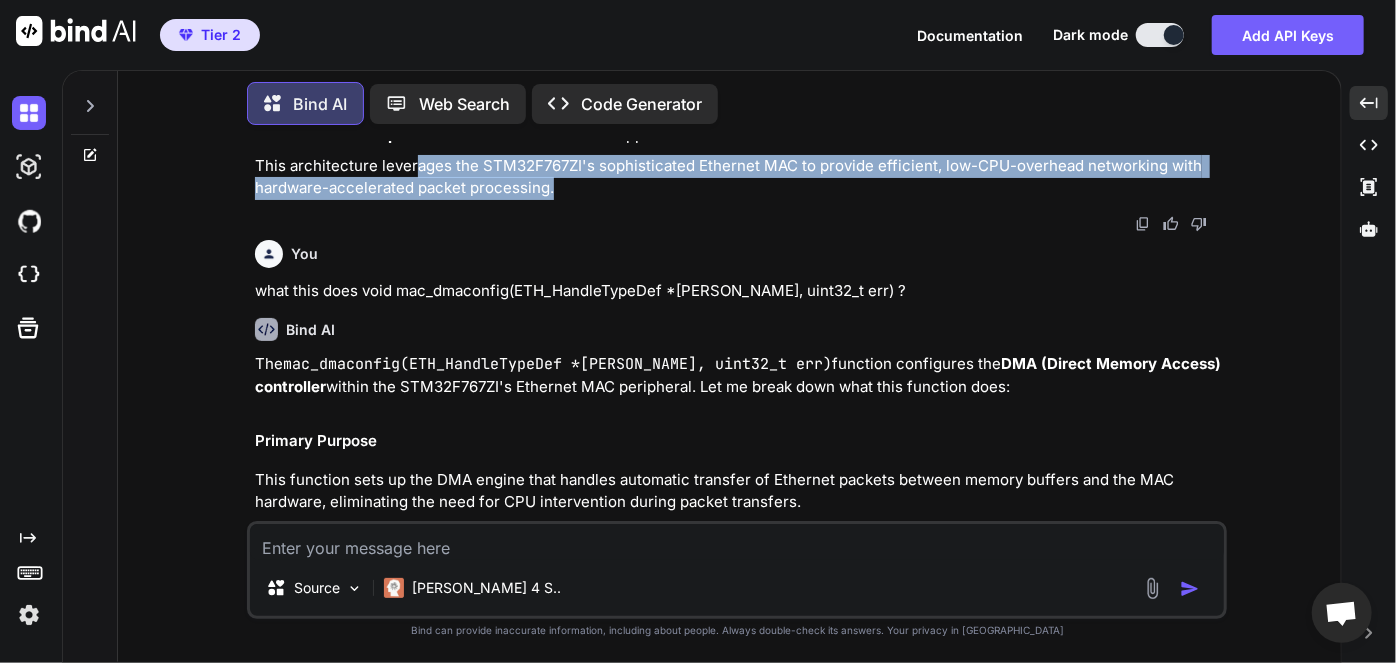 drag, startPoint x: 412, startPoint y: 473, endPoint x: 1200, endPoint y: 492, distance: 788.229 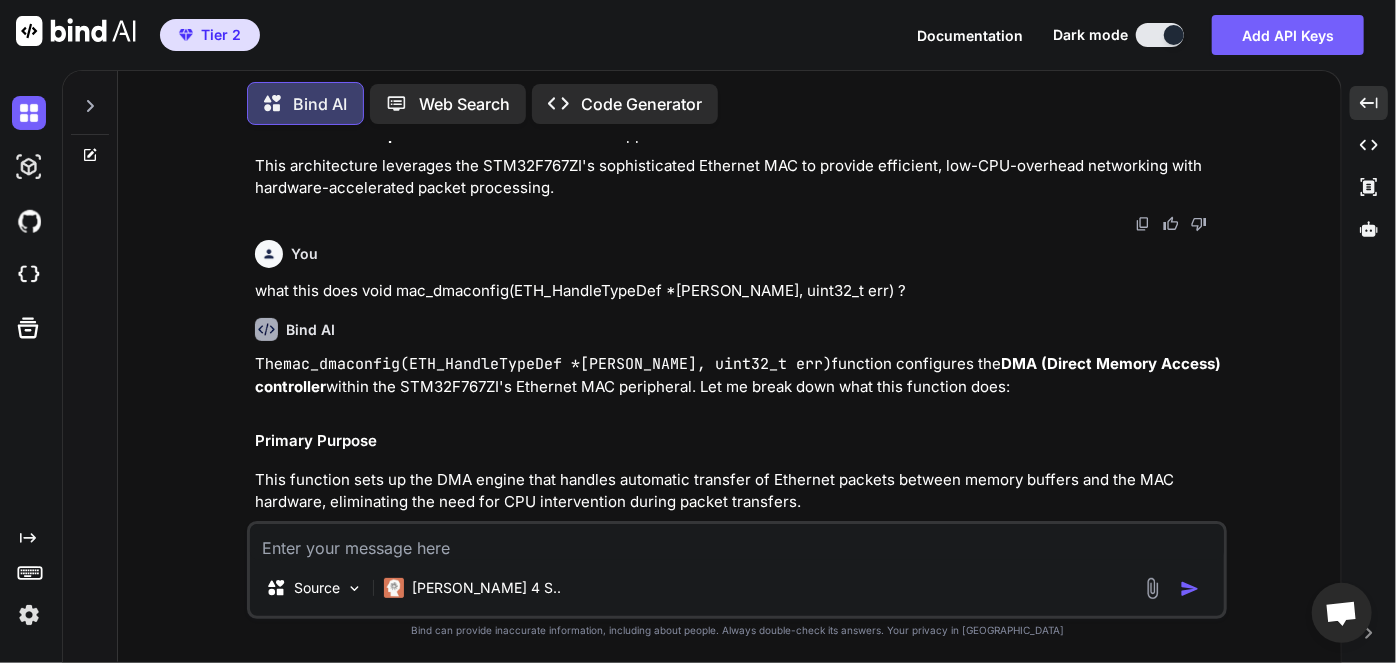 click on "MDIO Controller : Built-in PHY management interface" at bounding box center [747, 68] 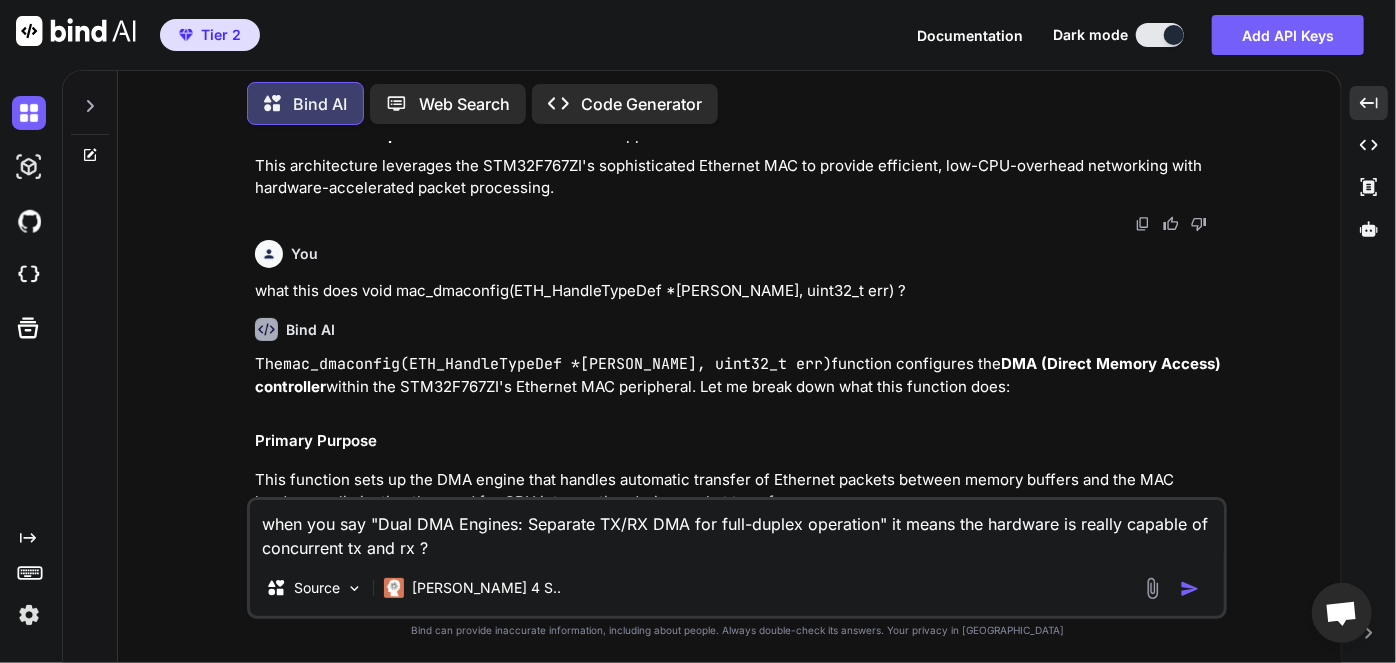 type on "when you say "Dual DMA Engines: Separate TX/RX DMA for full-duplex operation" it means the hardware is really capable of concurrent tx and rx ?" 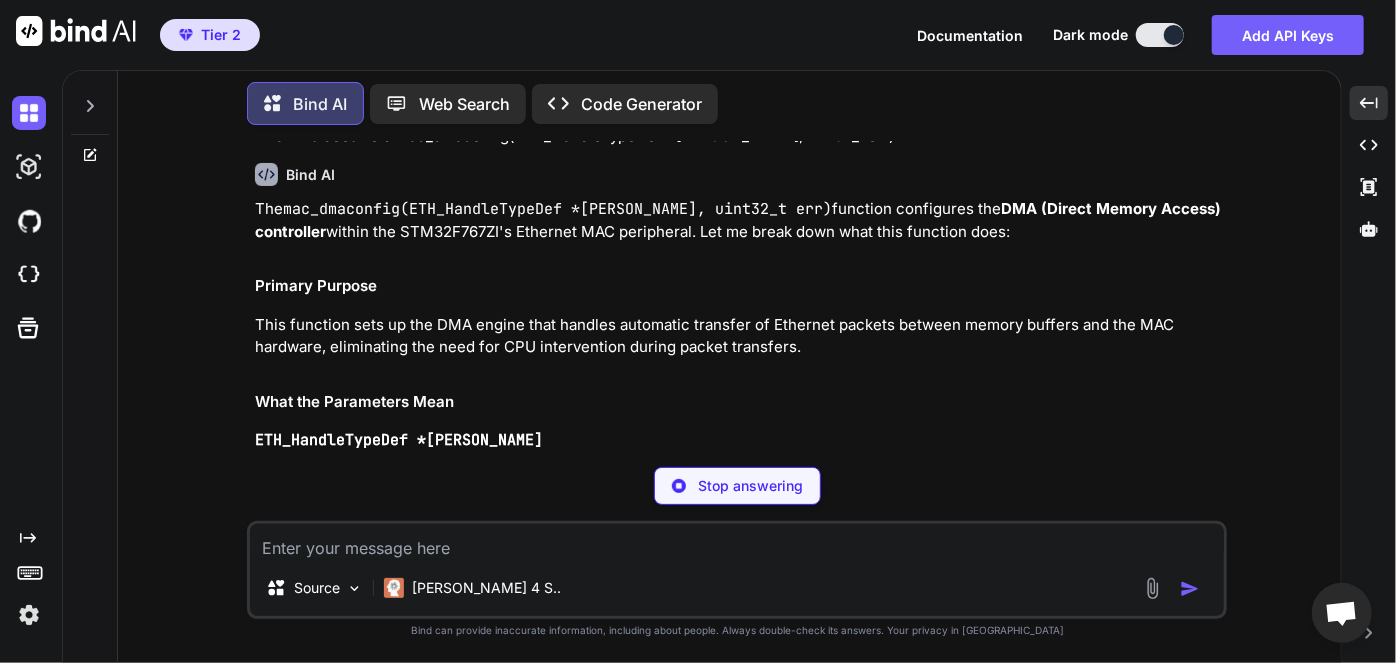 scroll, scrollTop: 3277, scrollLeft: 0, axis: vertical 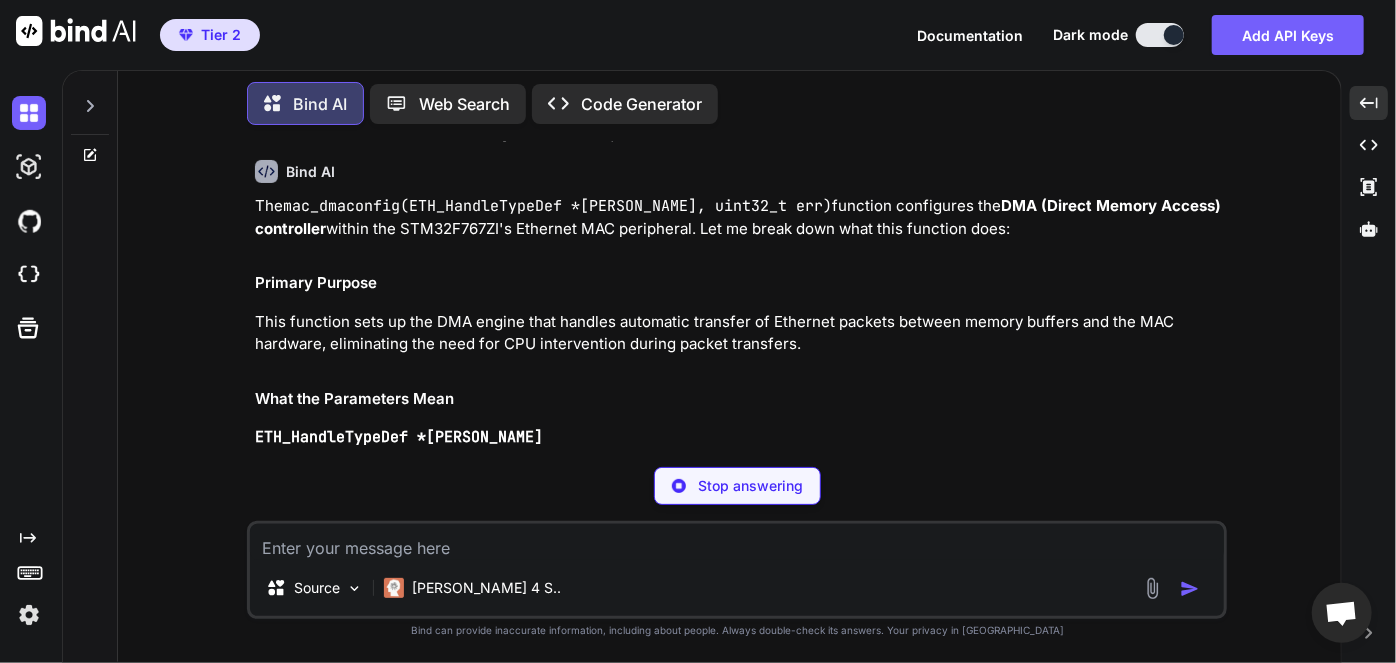 drag, startPoint x: 556, startPoint y: 315, endPoint x: 1187, endPoint y: 310, distance: 631.01984 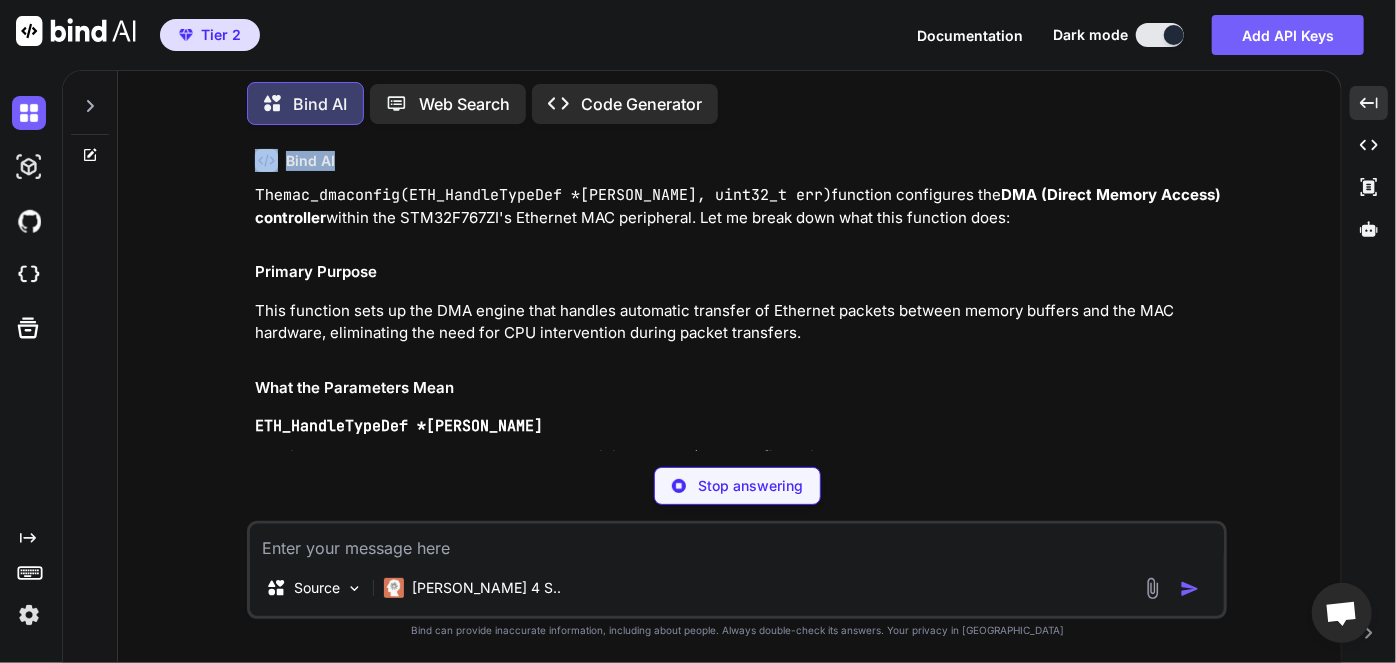 drag, startPoint x: 413, startPoint y: 438, endPoint x: 805, endPoint y: 438, distance: 392 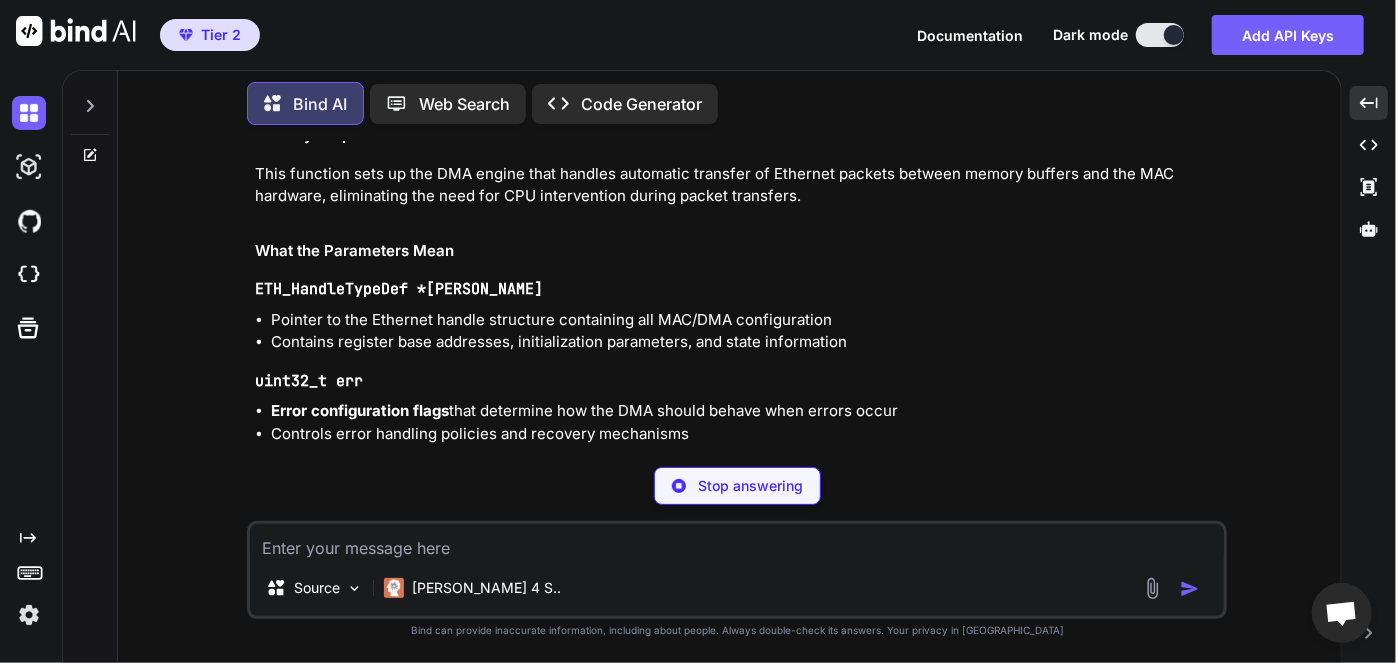 scroll, scrollTop: 3428, scrollLeft: 0, axis: vertical 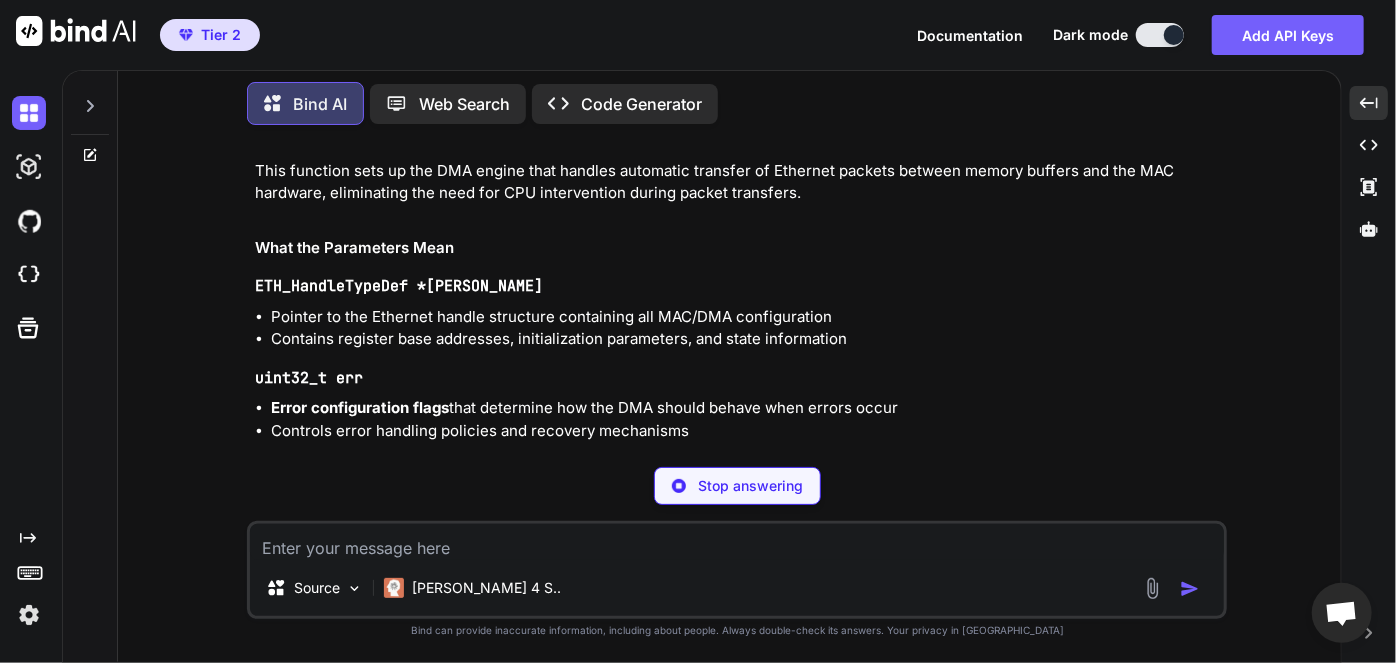 drag, startPoint x: 410, startPoint y: 365, endPoint x: 1234, endPoint y: 358, distance: 824.0297 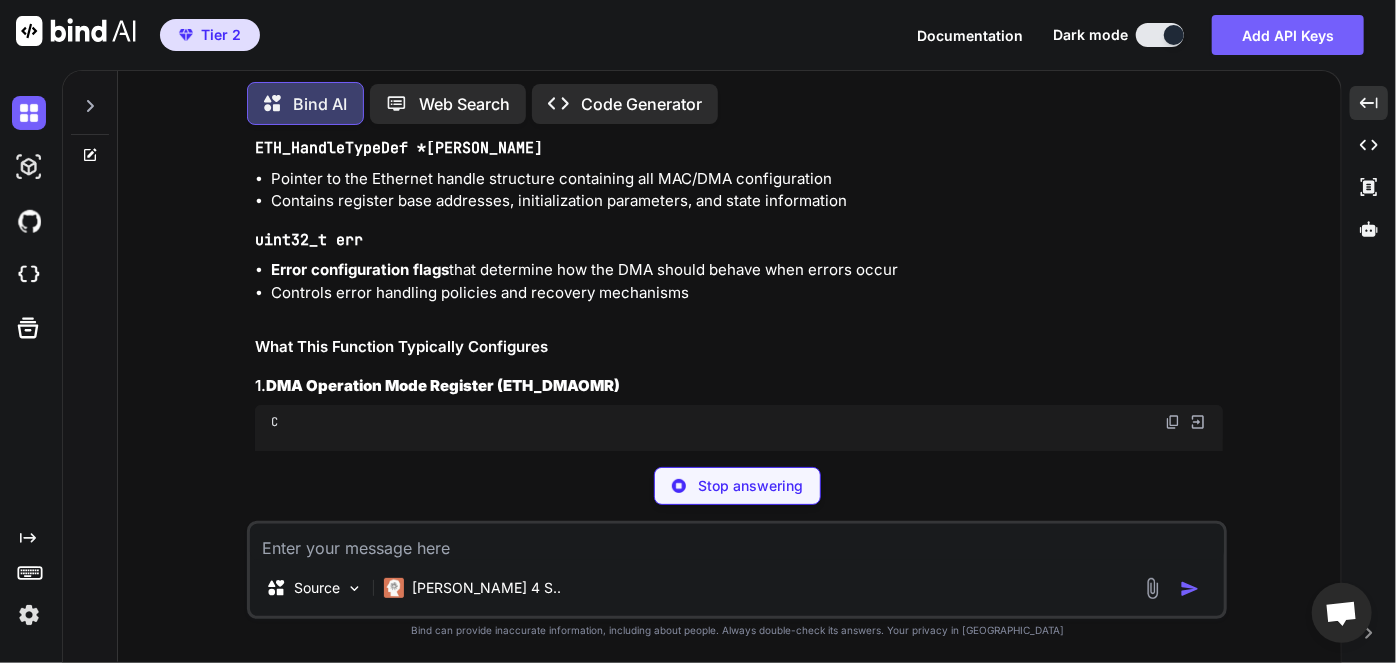 scroll, scrollTop: 3567, scrollLeft: 0, axis: vertical 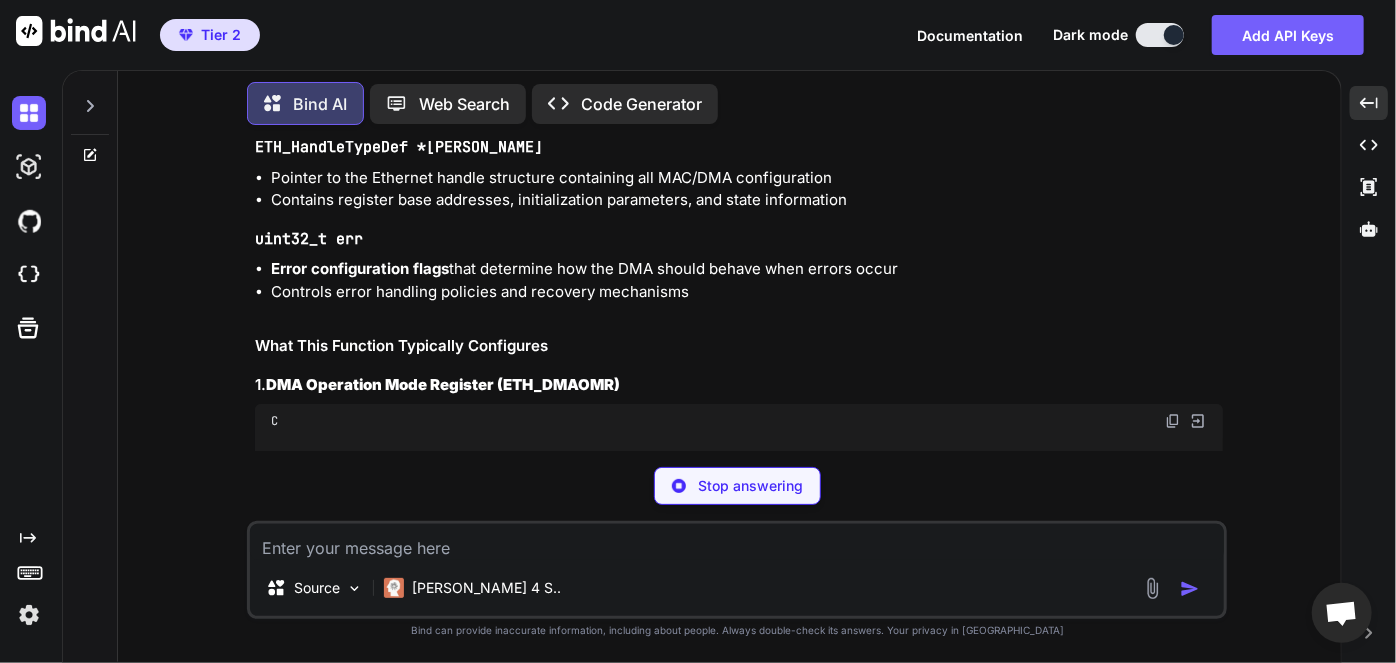 drag, startPoint x: 359, startPoint y: 348, endPoint x: 1172, endPoint y: 341, distance: 813.03015 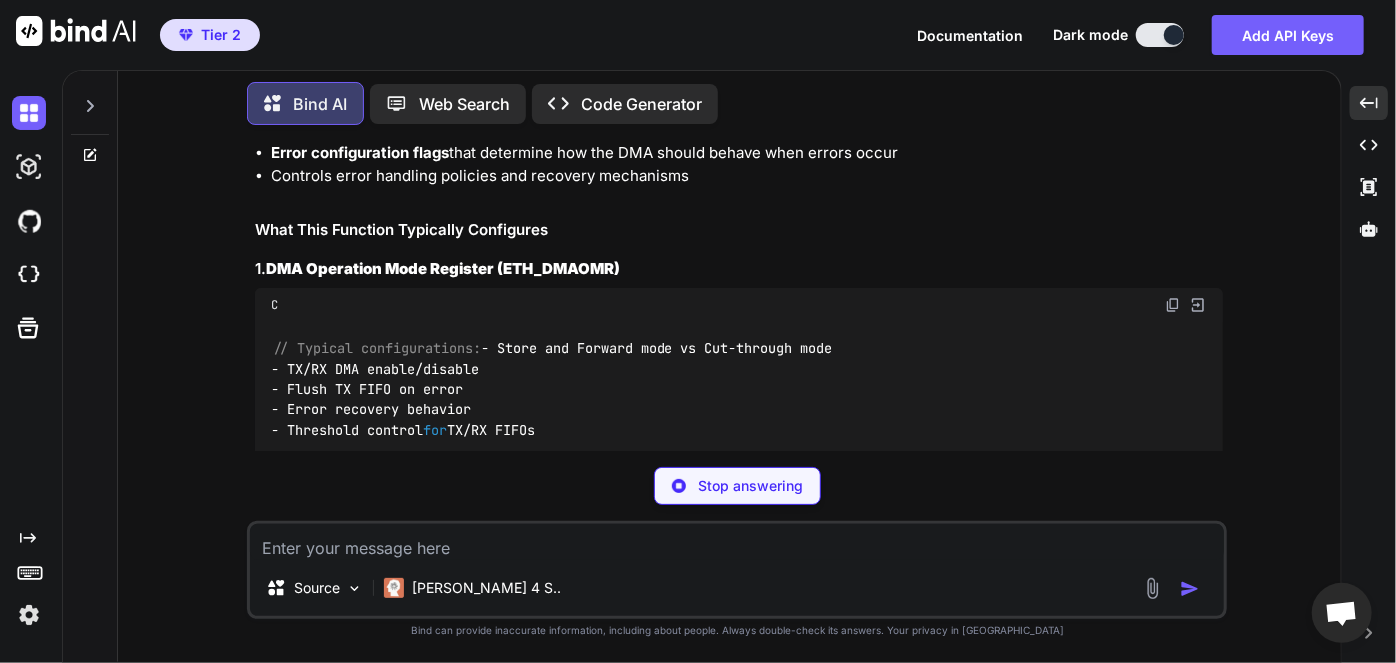 scroll, scrollTop: 3685, scrollLeft: 0, axis: vertical 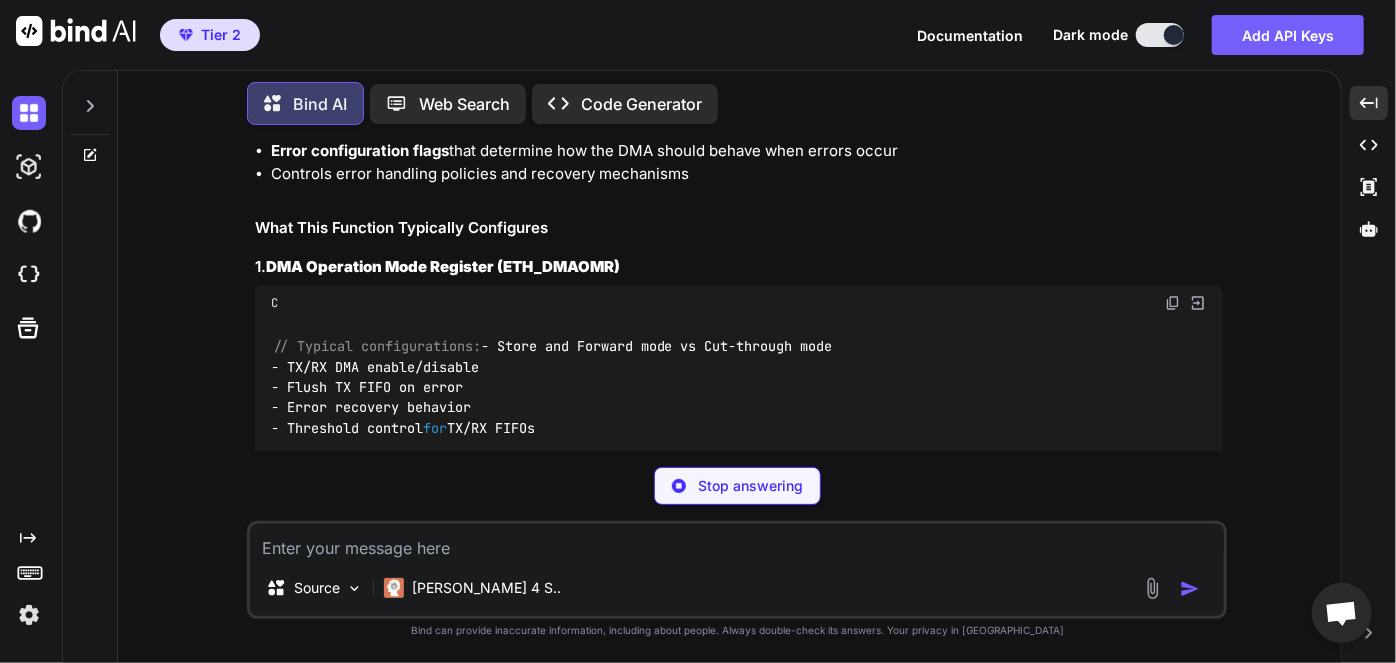 click on "ETH_HandleTypeDef *[PERSON_NAME]" at bounding box center [399, 29] 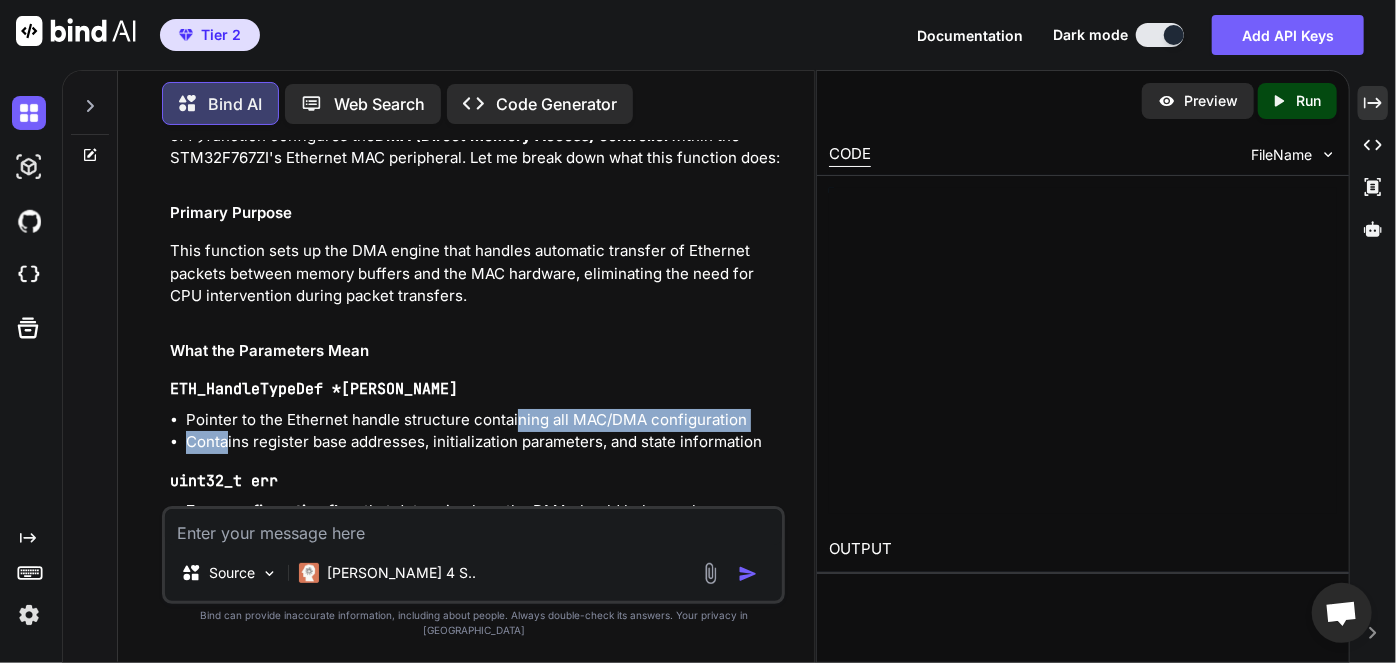 scroll, scrollTop: 4014, scrollLeft: 0, axis: vertical 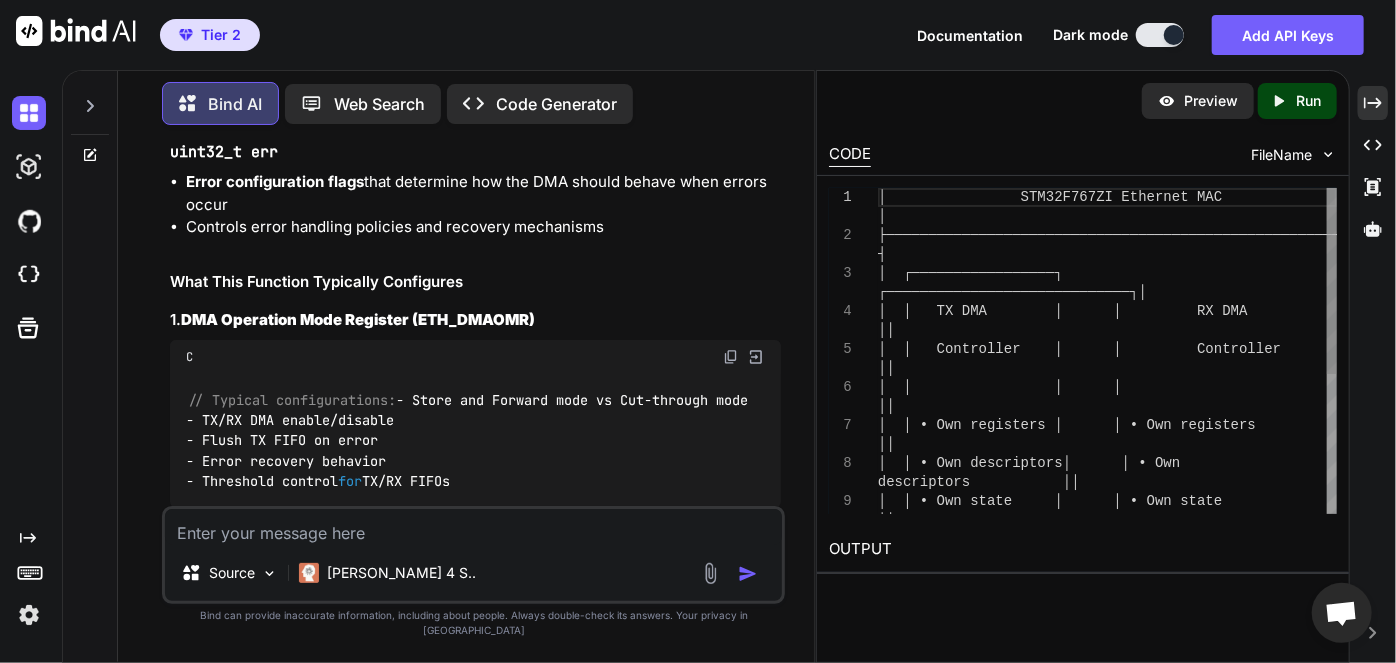drag, startPoint x: 309, startPoint y: 391, endPoint x: 697, endPoint y: 403, distance: 388.18552 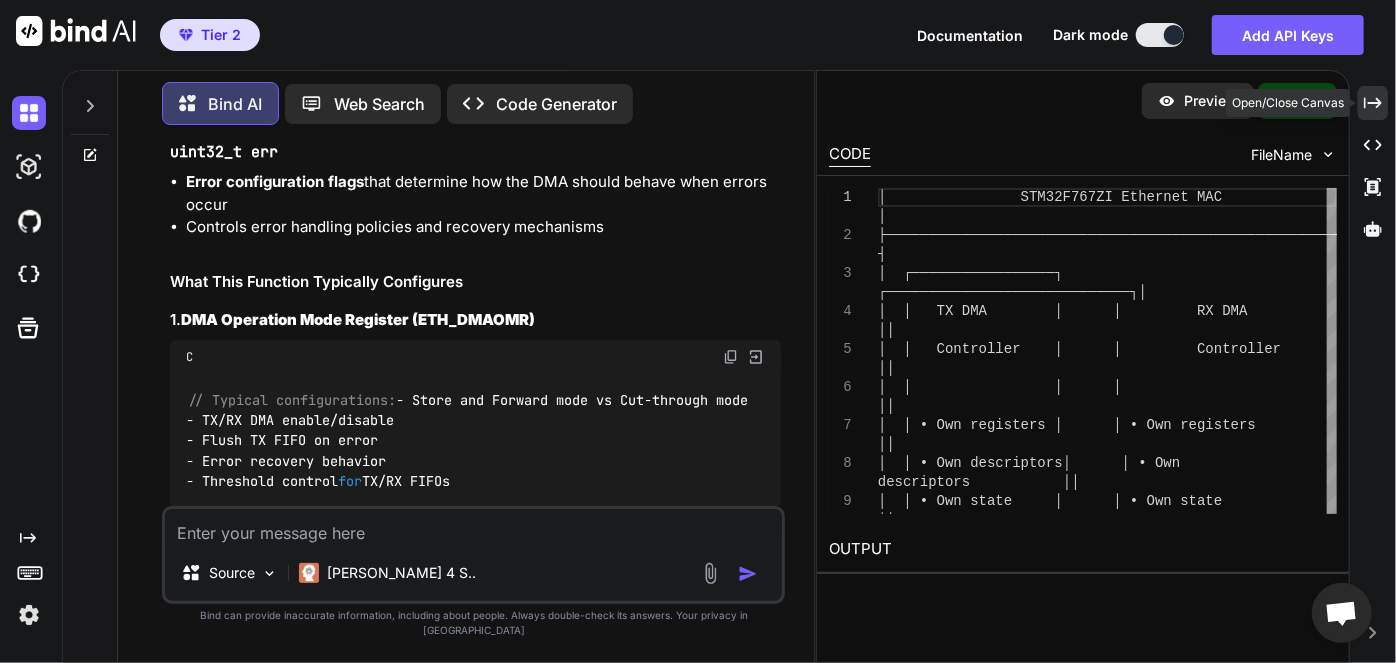 click on "Created with Pixso." 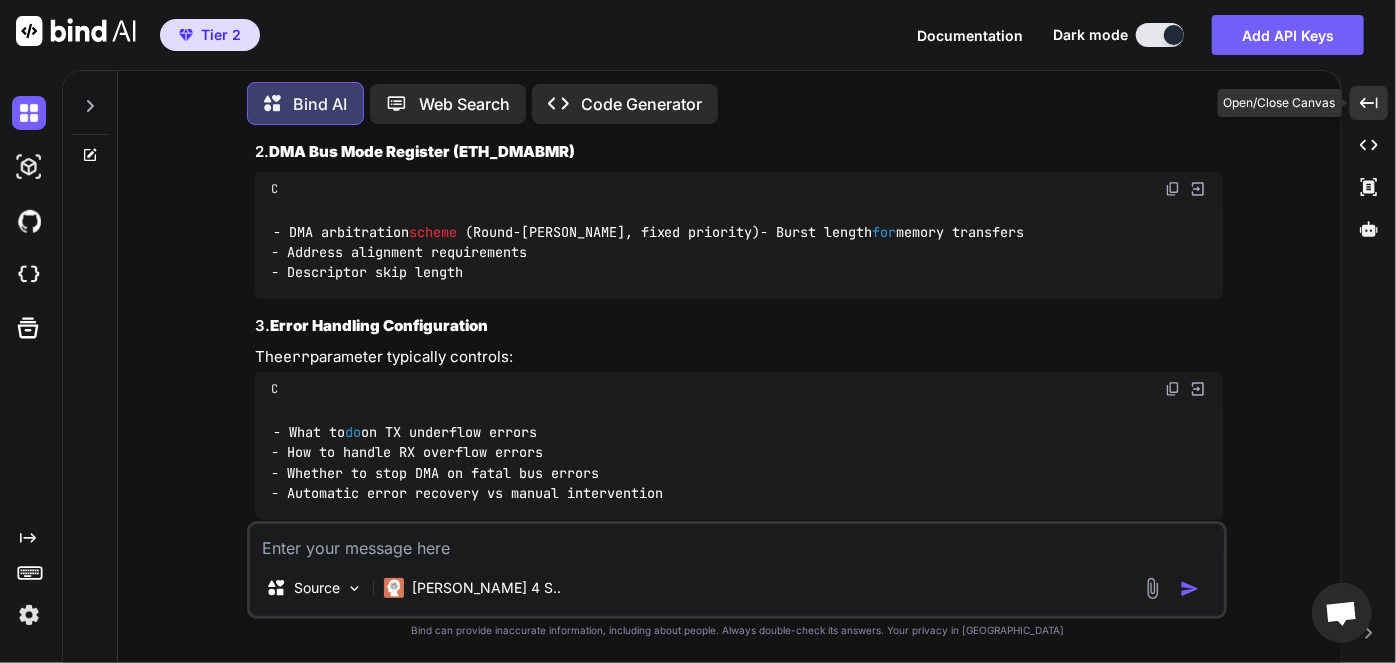 scroll, scrollTop: 3685, scrollLeft: 0, axis: vertical 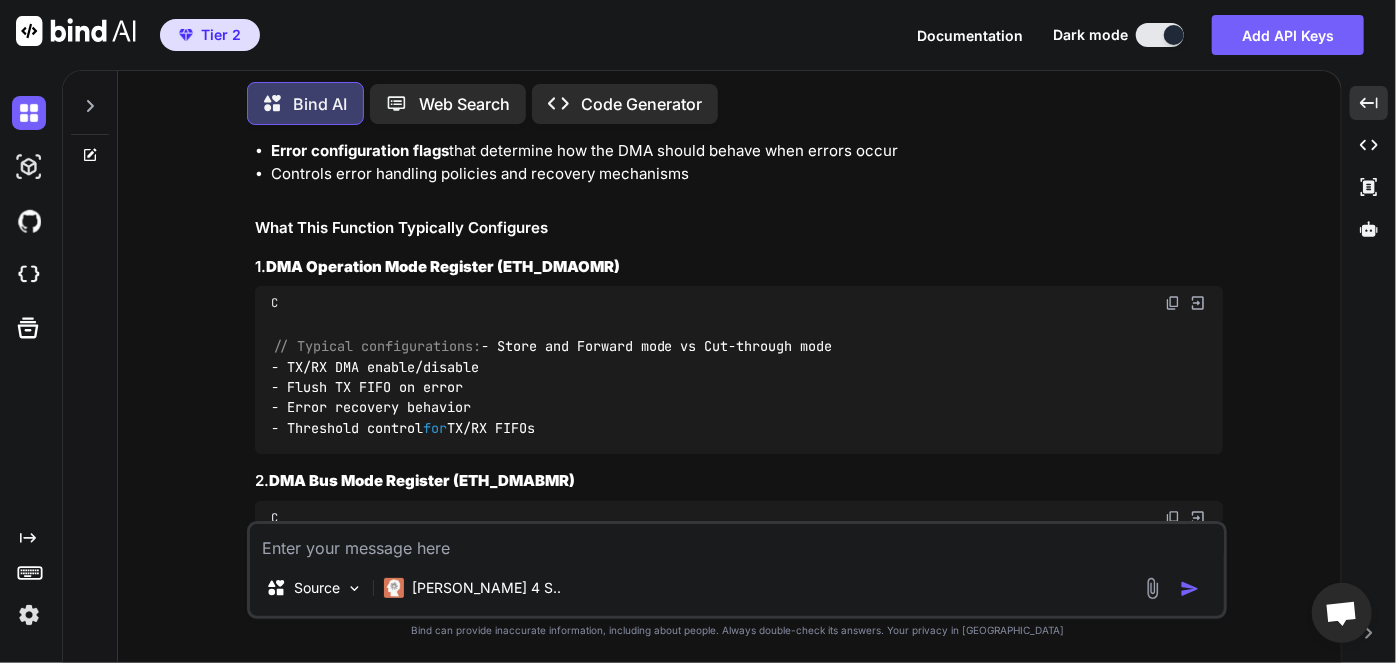 drag, startPoint x: 730, startPoint y: 389, endPoint x: 899, endPoint y: 389, distance: 169 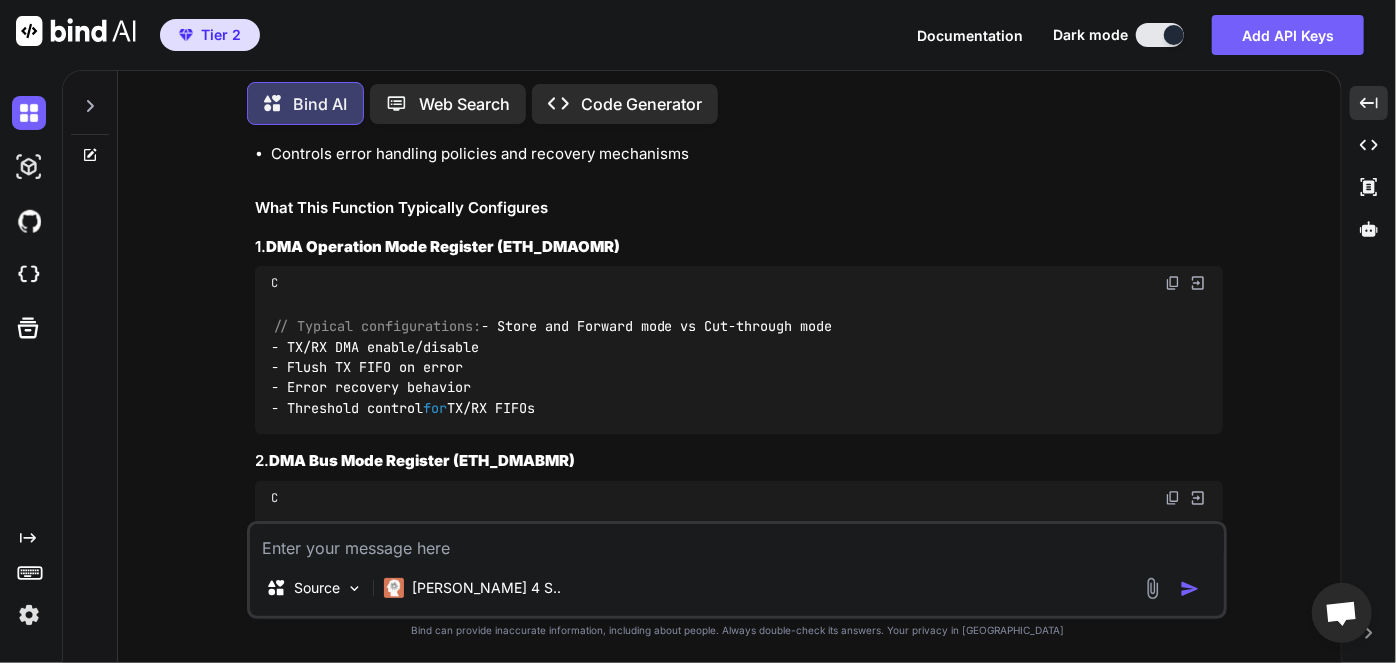 scroll, scrollTop: 3706, scrollLeft: 0, axis: vertical 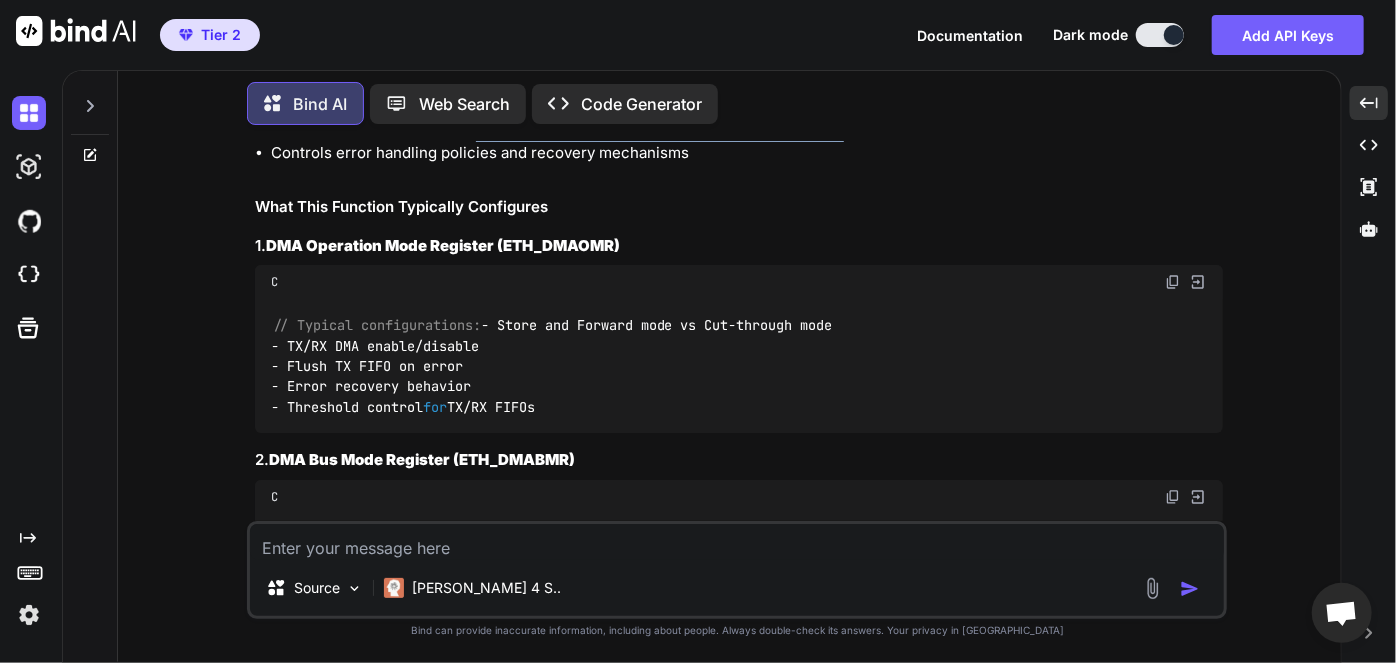 drag, startPoint x: 475, startPoint y: 446, endPoint x: 930, endPoint y: 433, distance: 455.18567 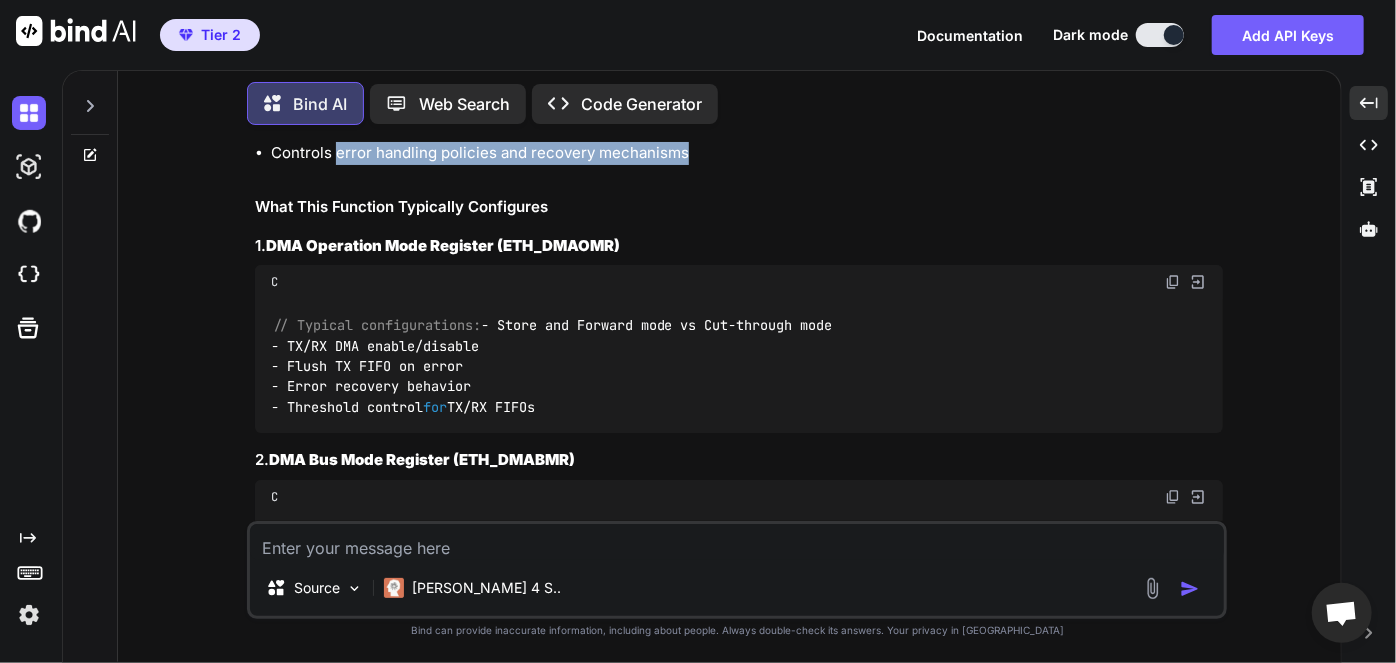 drag, startPoint x: 335, startPoint y: 464, endPoint x: 782, endPoint y: 460, distance: 447.01788 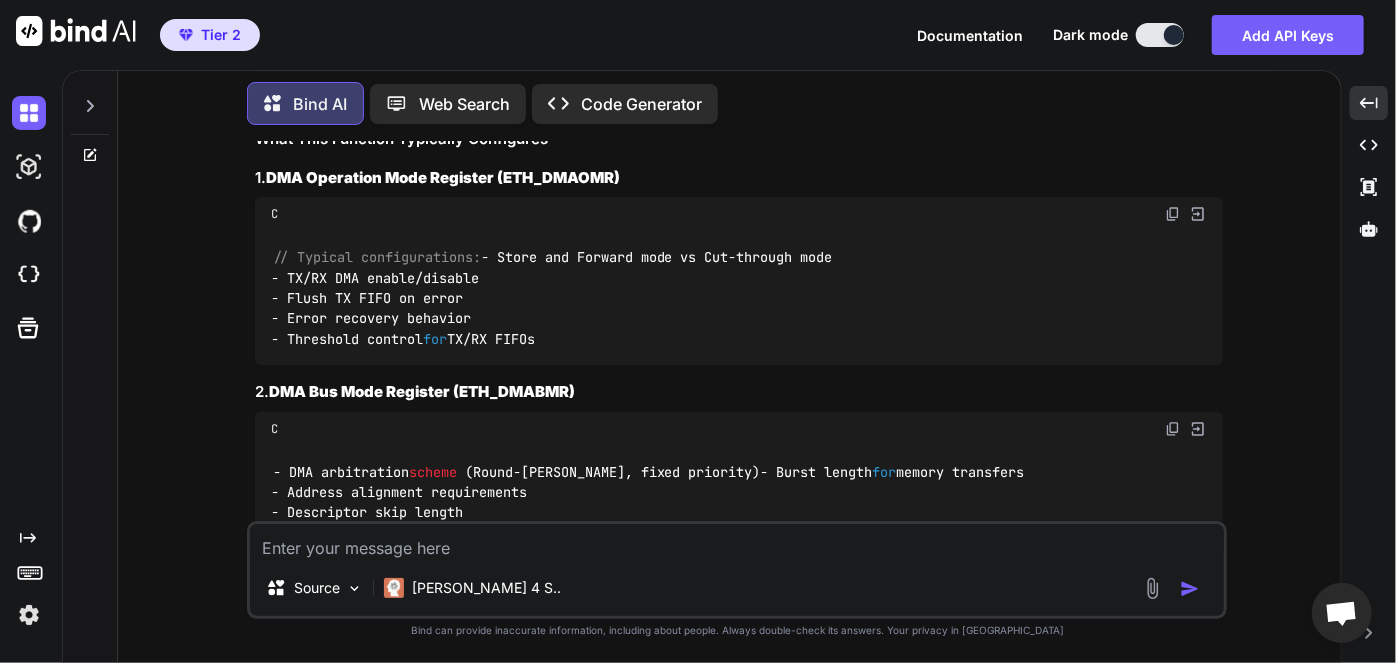 scroll, scrollTop: 3776, scrollLeft: 0, axis: vertical 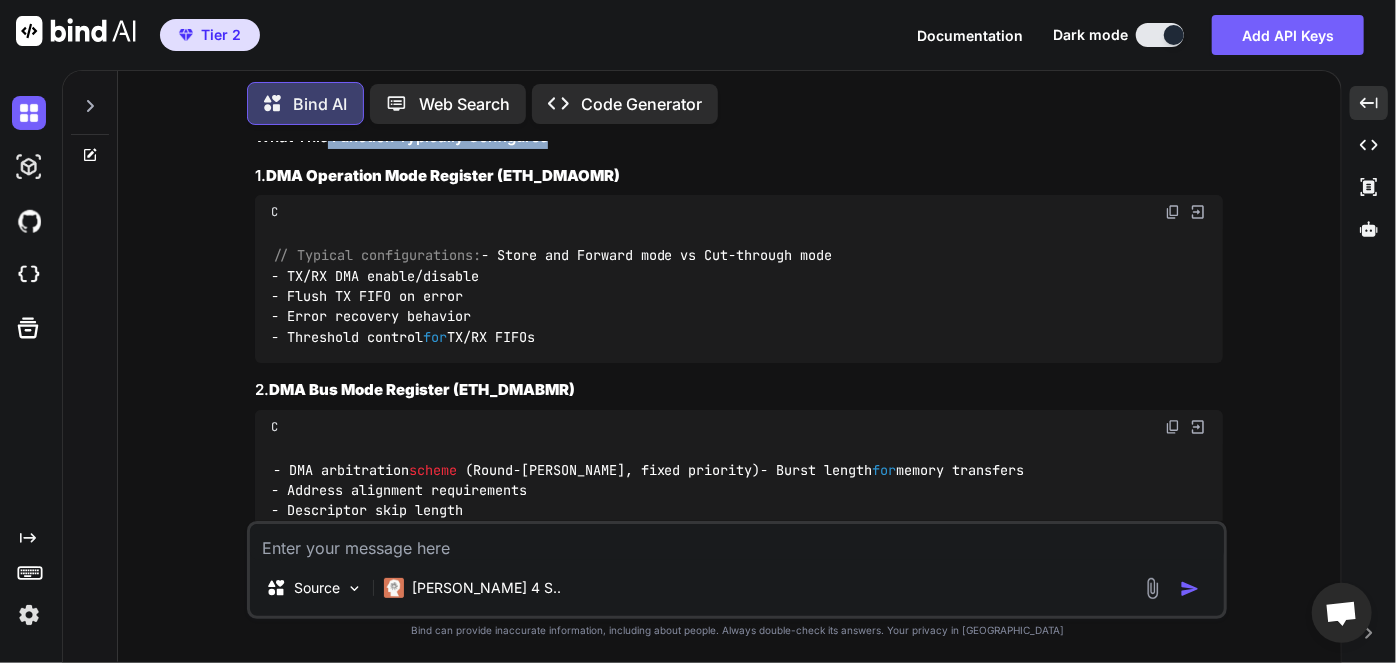 drag, startPoint x: 325, startPoint y: 448, endPoint x: 584, endPoint y: 448, distance: 259 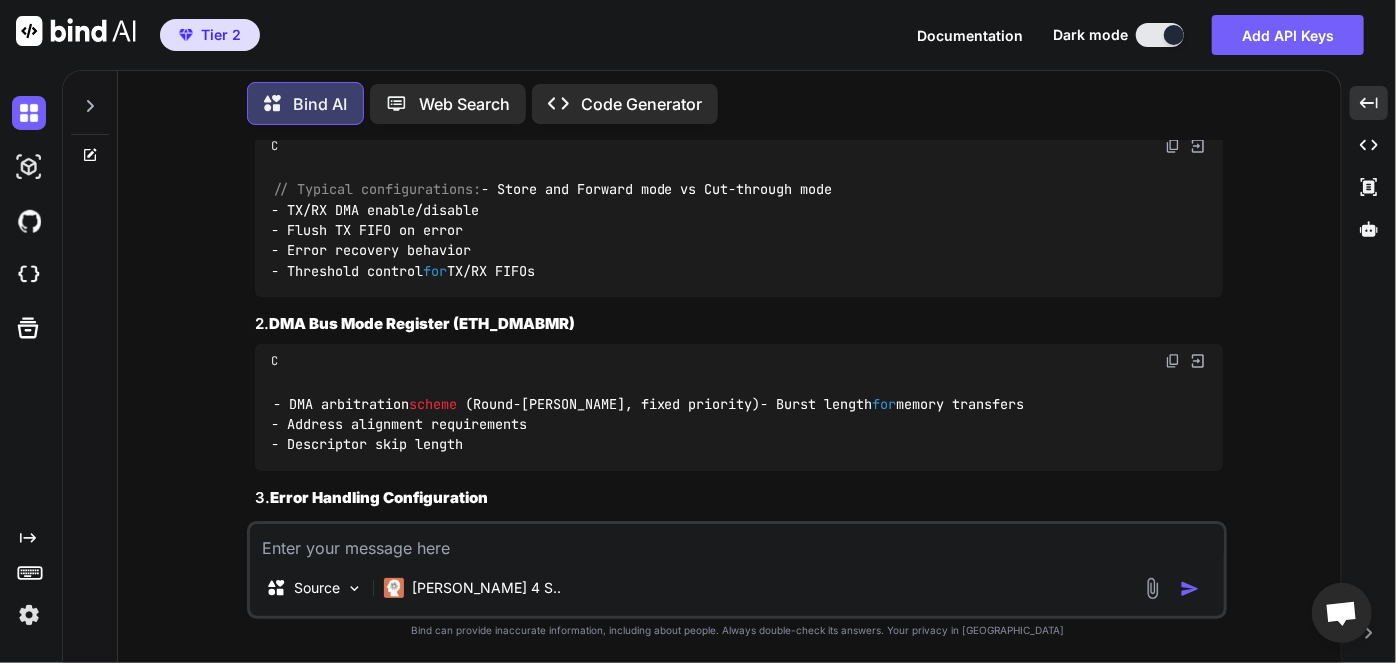 drag, startPoint x: 330, startPoint y: 422, endPoint x: 669, endPoint y: 422, distance: 339 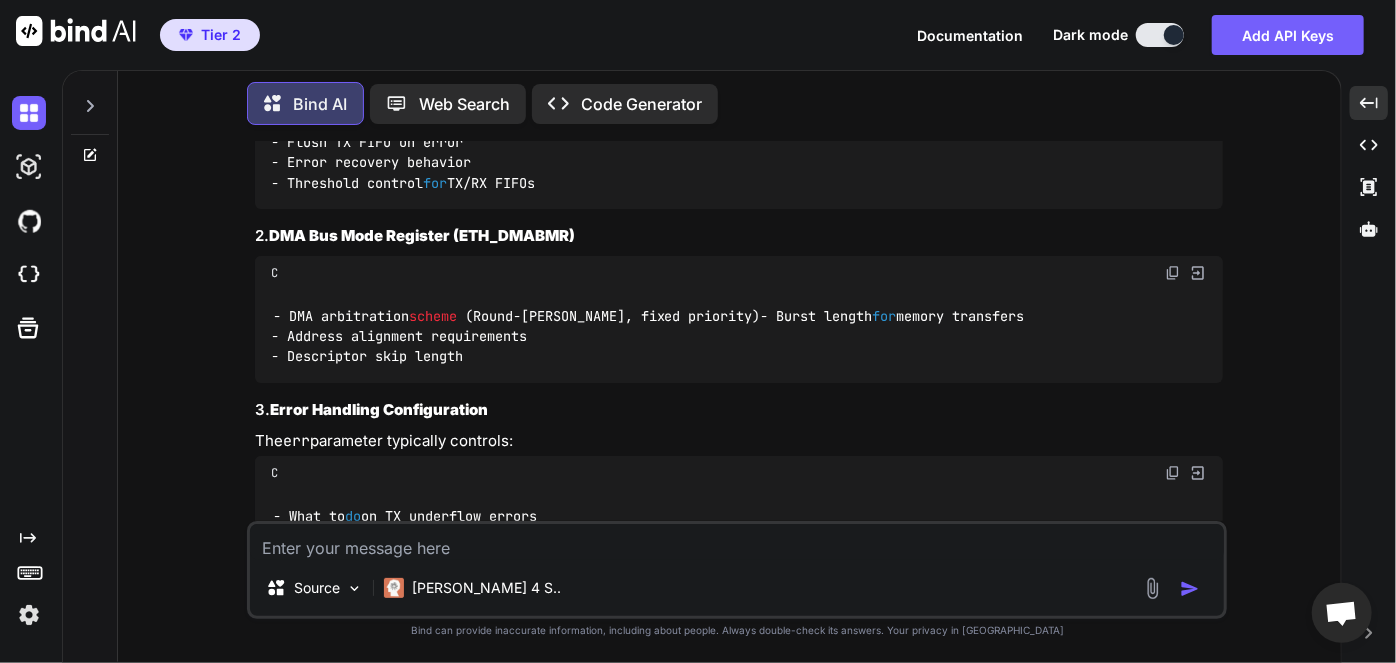 scroll, scrollTop: 3930, scrollLeft: 0, axis: vertical 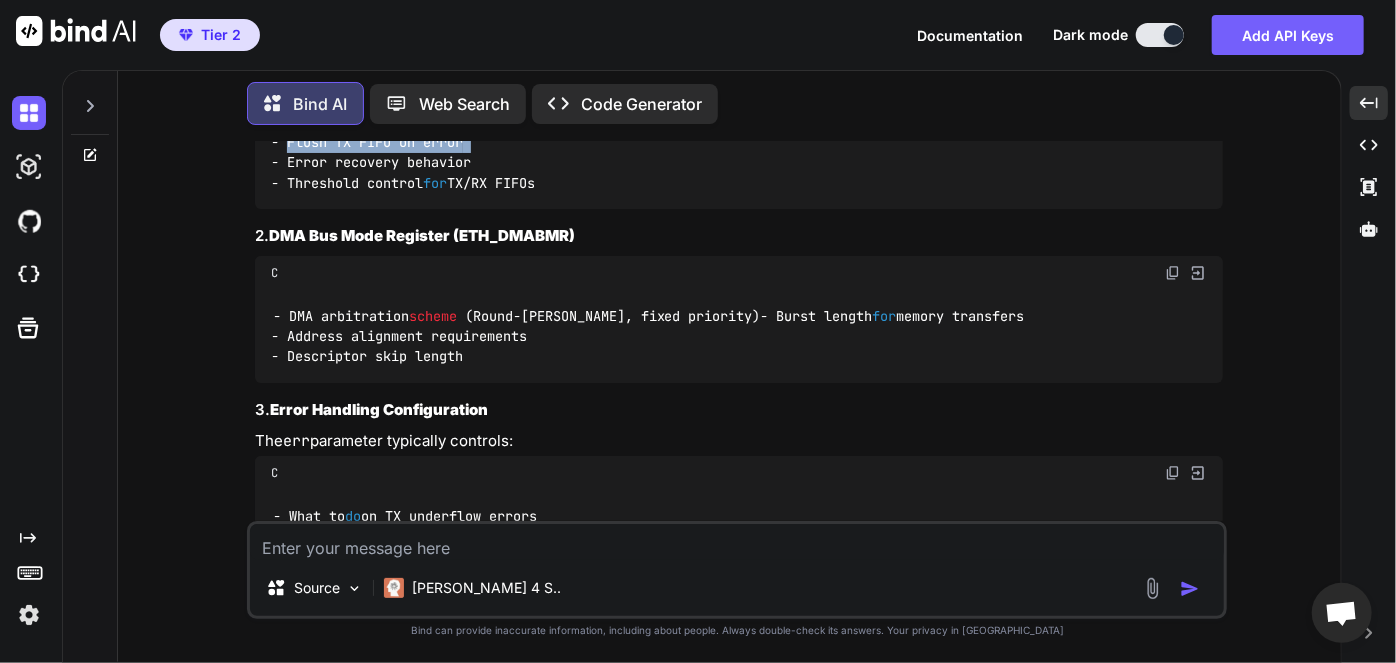 drag, startPoint x: 284, startPoint y: 466, endPoint x: 479, endPoint y: 467, distance: 195.00256 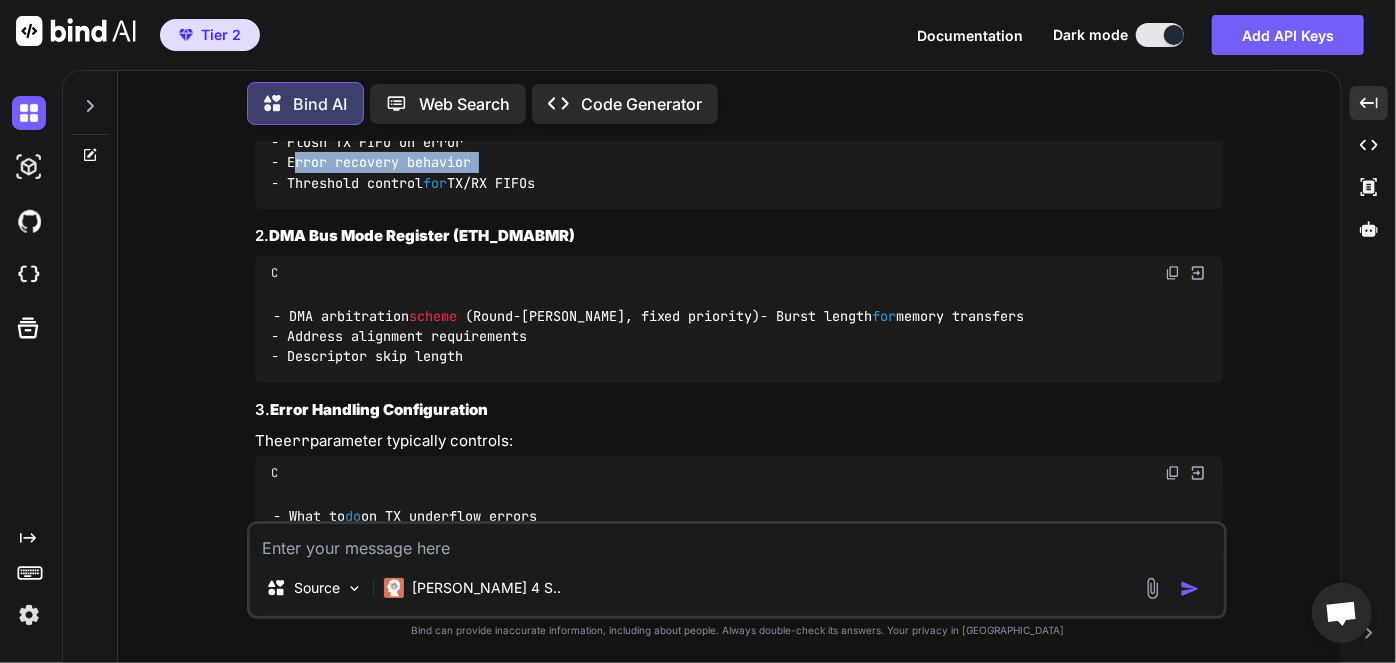 drag, startPoint x: 286, startPoint y: 486, endPoint x: 535, endPoint y: 474, distance: 249.28899 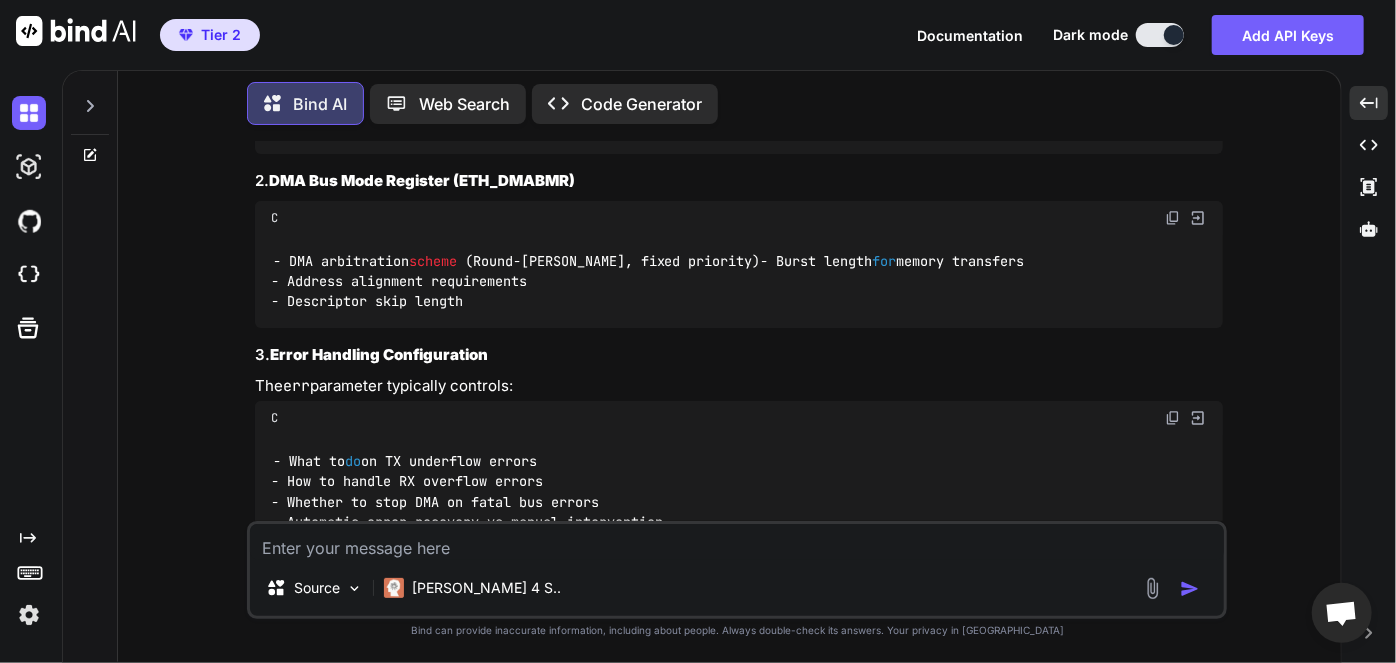 scroll, scrollTop: 3986, scrollLeft: 0, axis: vertical 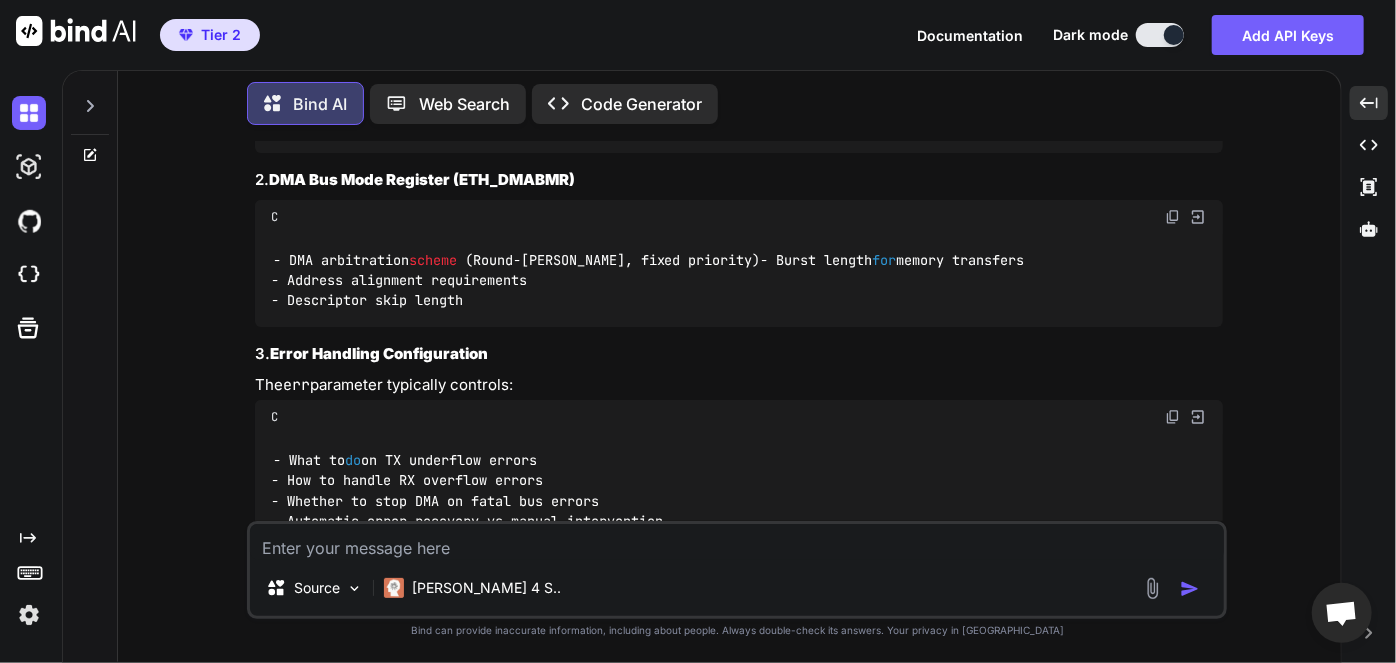 drag, startPoint x: 382, startPoint y: 461, endPoint x: 612, endPoint y: 459, distance: 230.0087 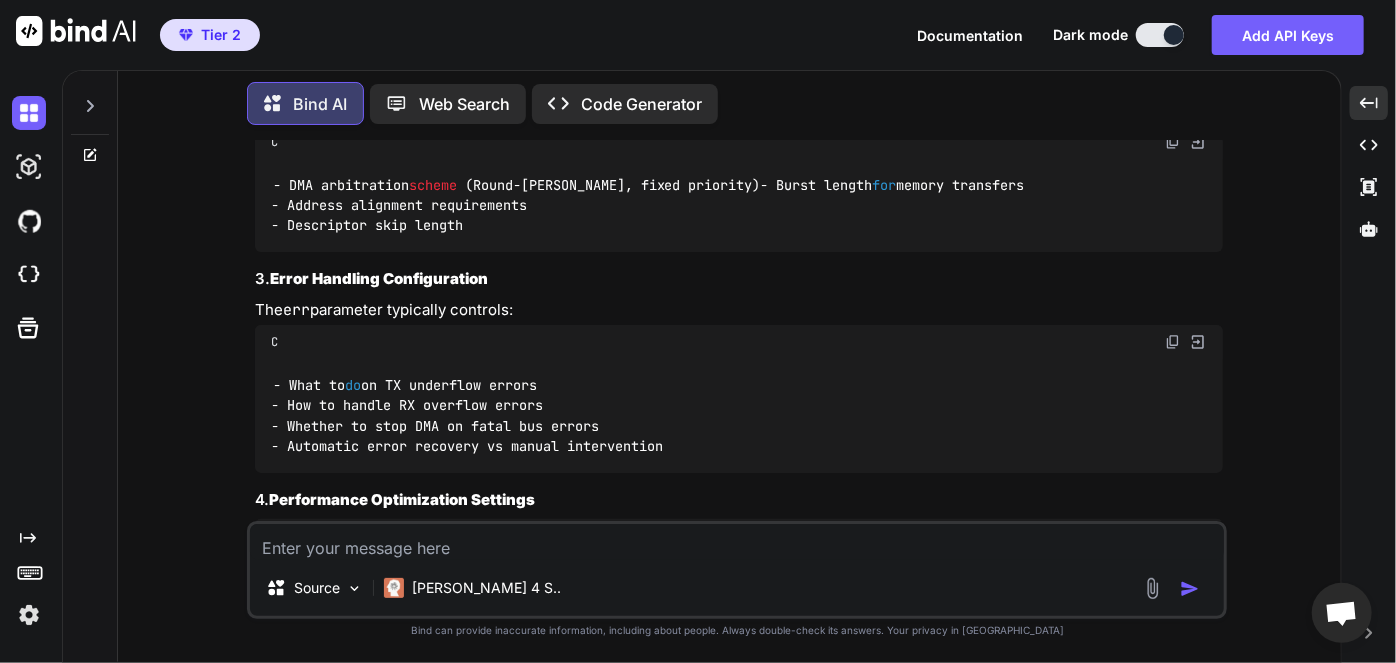 scroll, scrollTop: 4062, scrollLeft: 0, axis: vertical 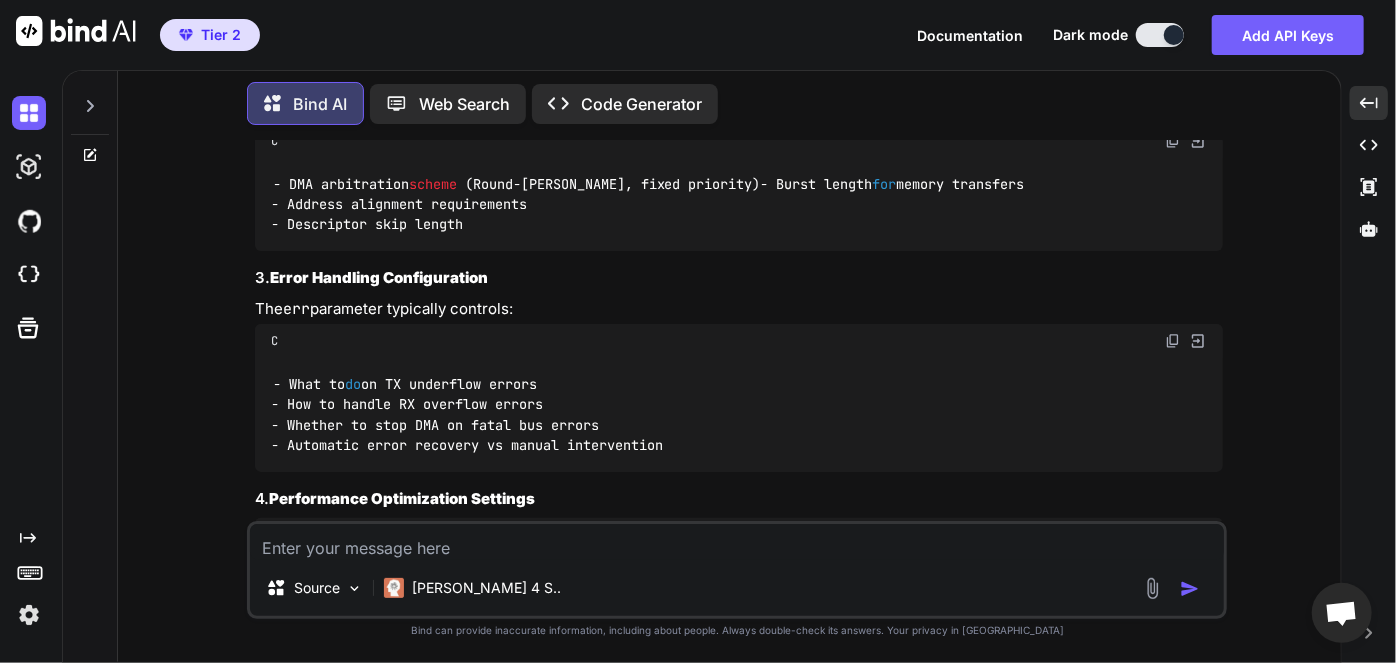 drag, startPoint x: 360, startPoint y: 437, endPoint x: 602, endPoint y: 439, distance: 242.00827 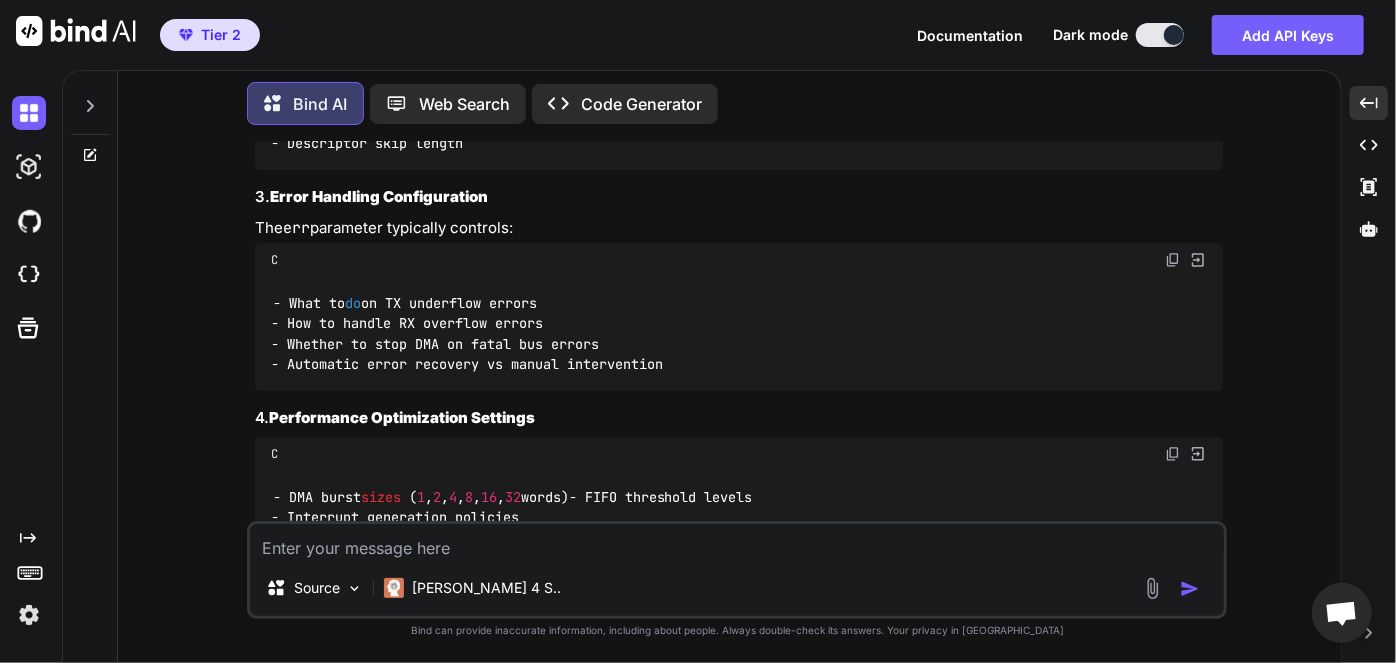 scroll, scrollTop: 4152, scrollLeft: 0, axis: vertical 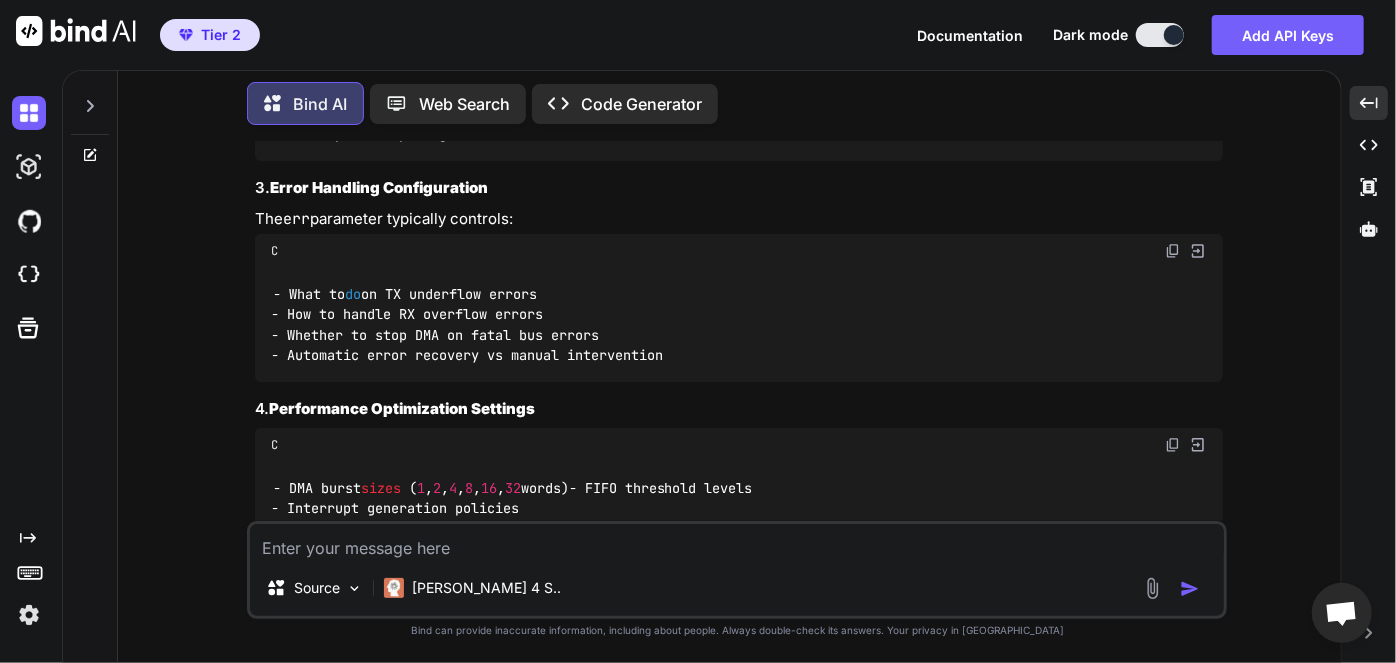 drag, startPoint x: 353, startPoint y: 424, endPoint x: 728, endPoint y: 414, distance: 375.1333 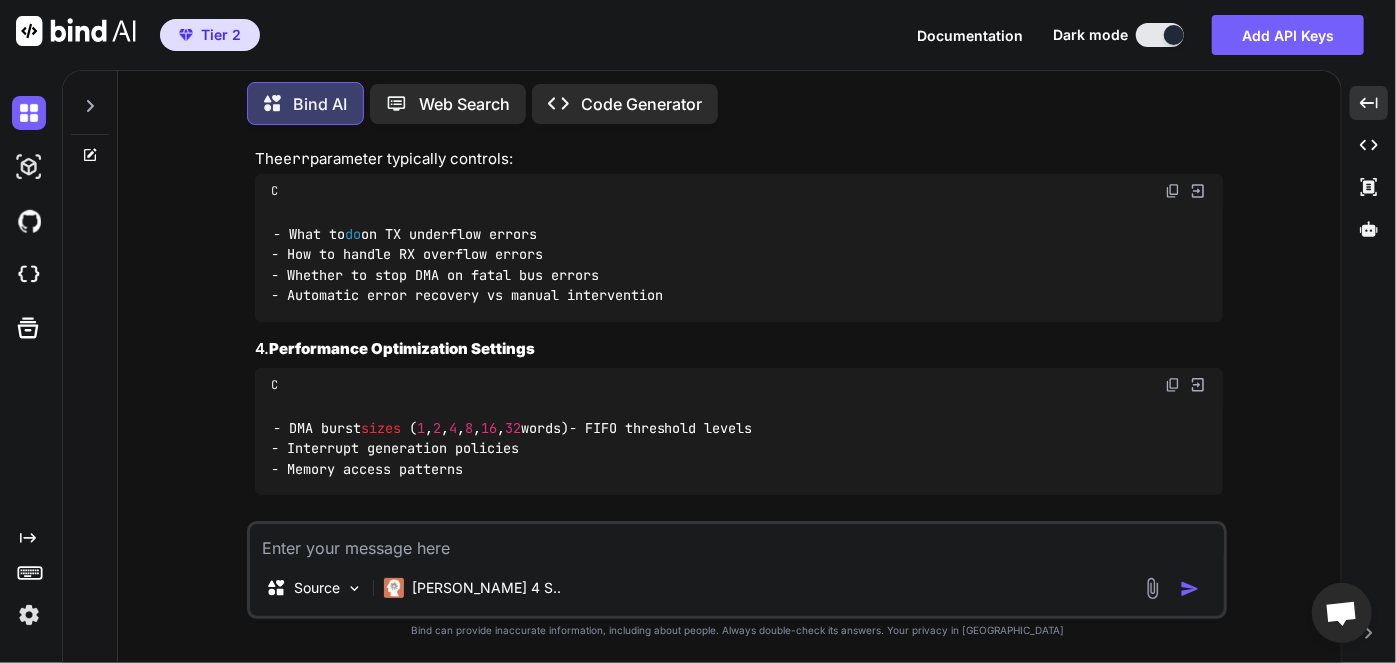 click on "- DMA arbitration  scheme   (Round-[PERSON_NAME], fixed priority)
- Burst length  for  memory transfers
- Address alignment requirements
- Descriptor skip length" at bounding box center (739, 54) 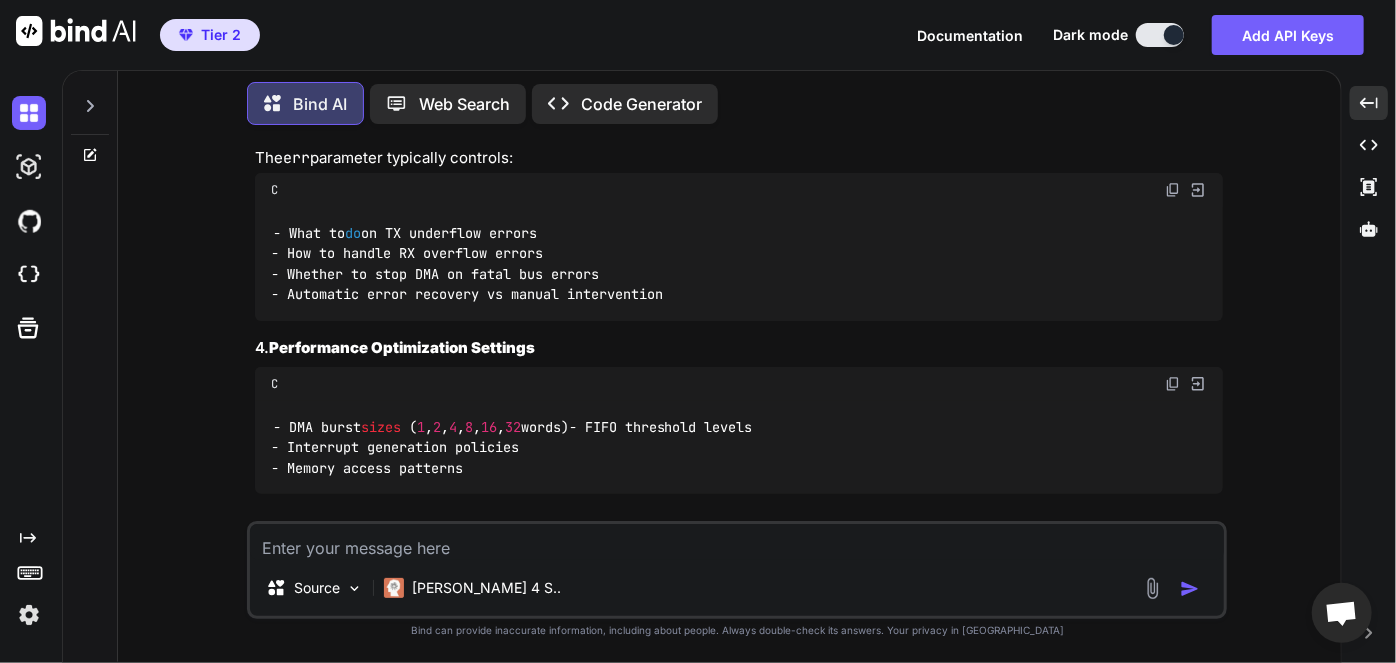 drag, startPoint x: 521, startPoint y: 421, endPoint x: 266, endPoint y: 361, distance: 261.96375 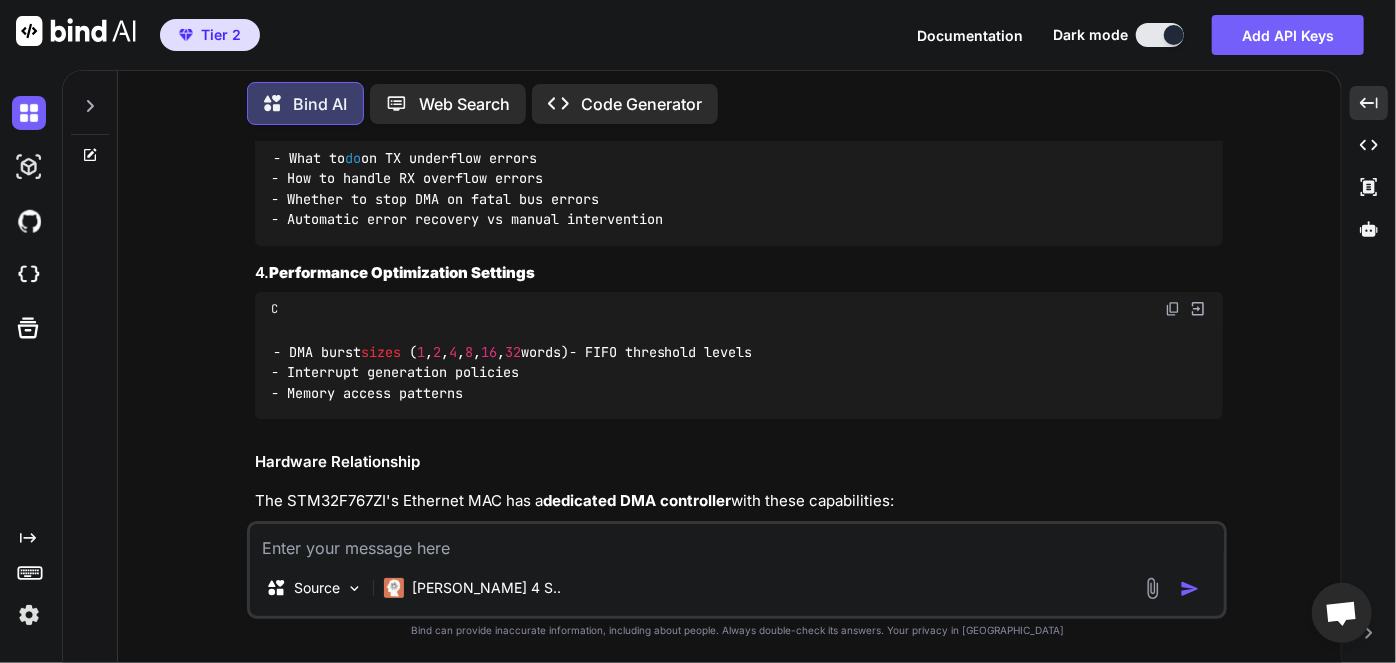 scroll, scrollTop: 4290, scrollLeft: 0, axis: vertical 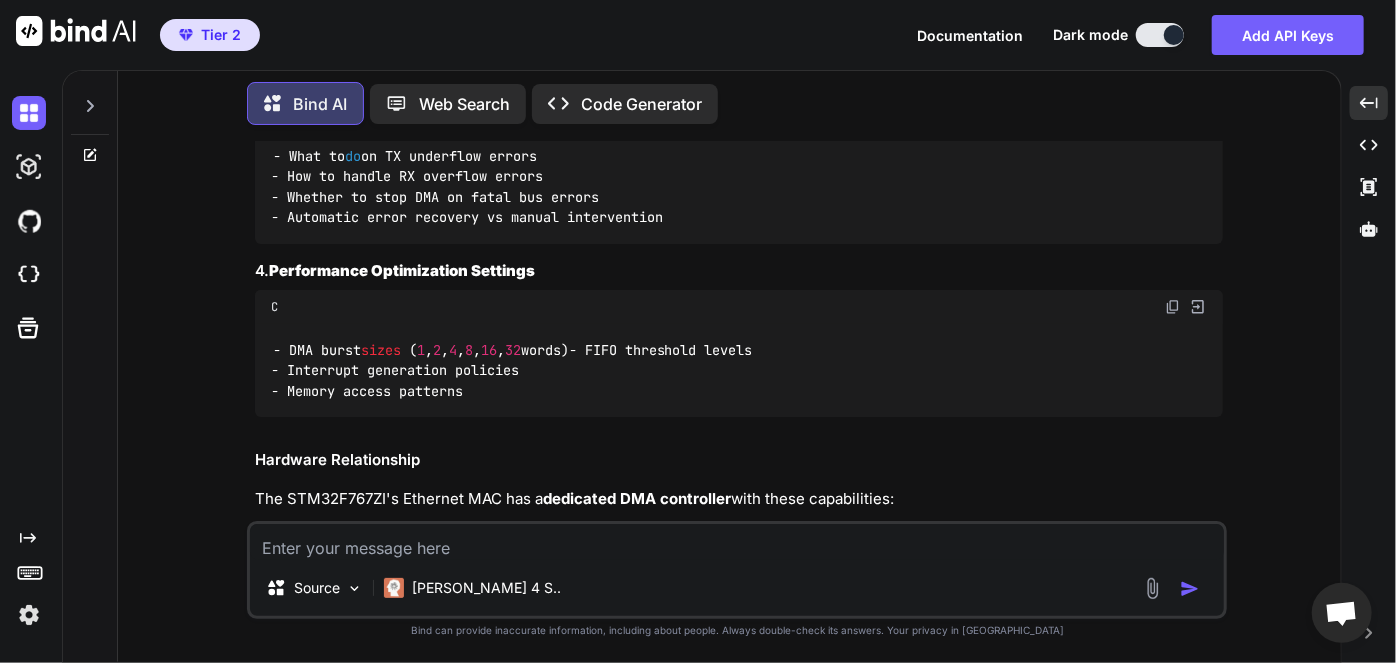 drag, startPoint x: 434, startPoint y: 429, endPoint x: 559, endPoint y: 432, distance: 125.035995 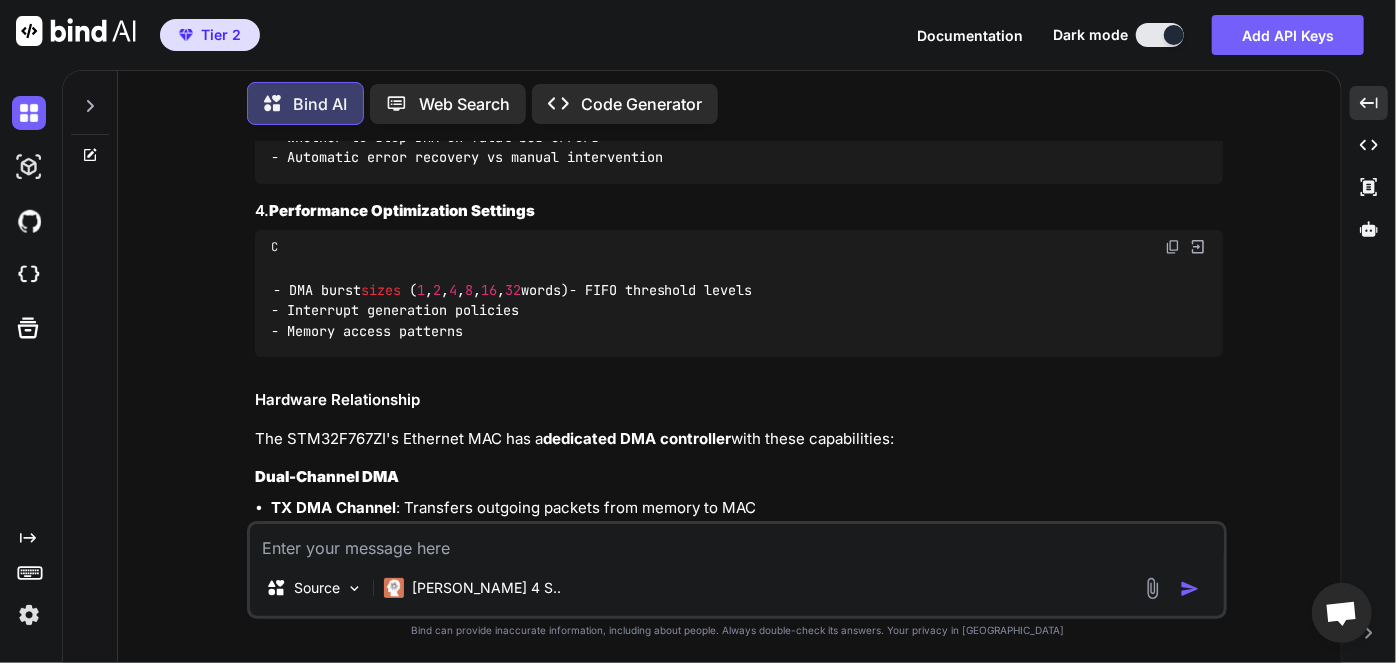 scroll, scrollTop: 4352, scrollLeft: 0, axis: vertical 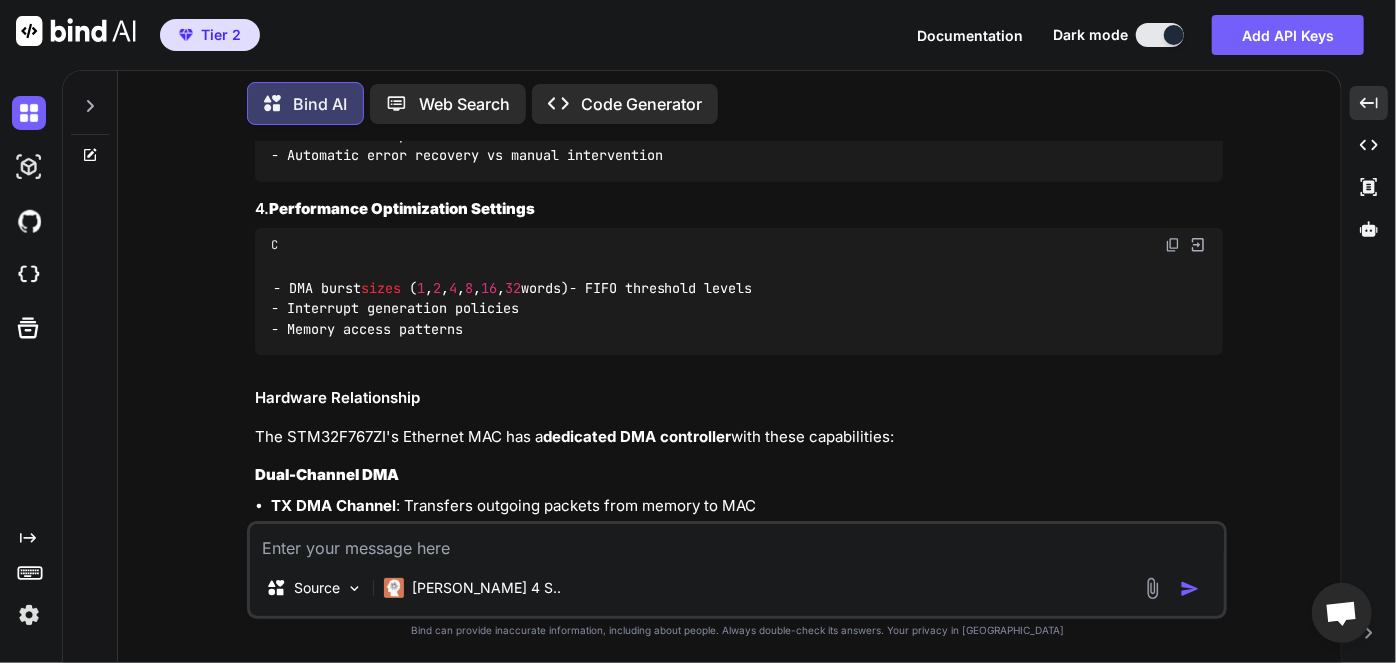 drag, startPoint x: 415, startPoint y: 448, endPoint x: 602, endPoint y: 448, distance: 187 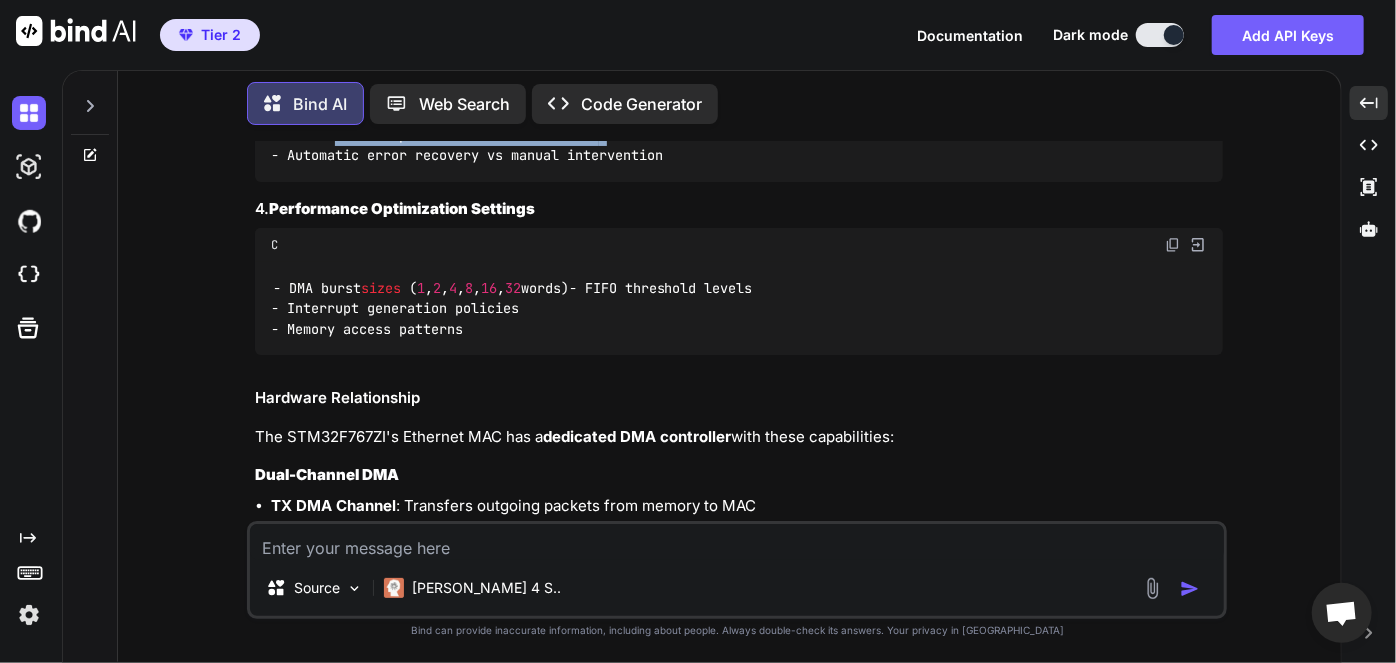 drag, startPoint x: 326, startPoint y: 487, endPoint x: 612, endPoint y: 486, distance: 286.00174 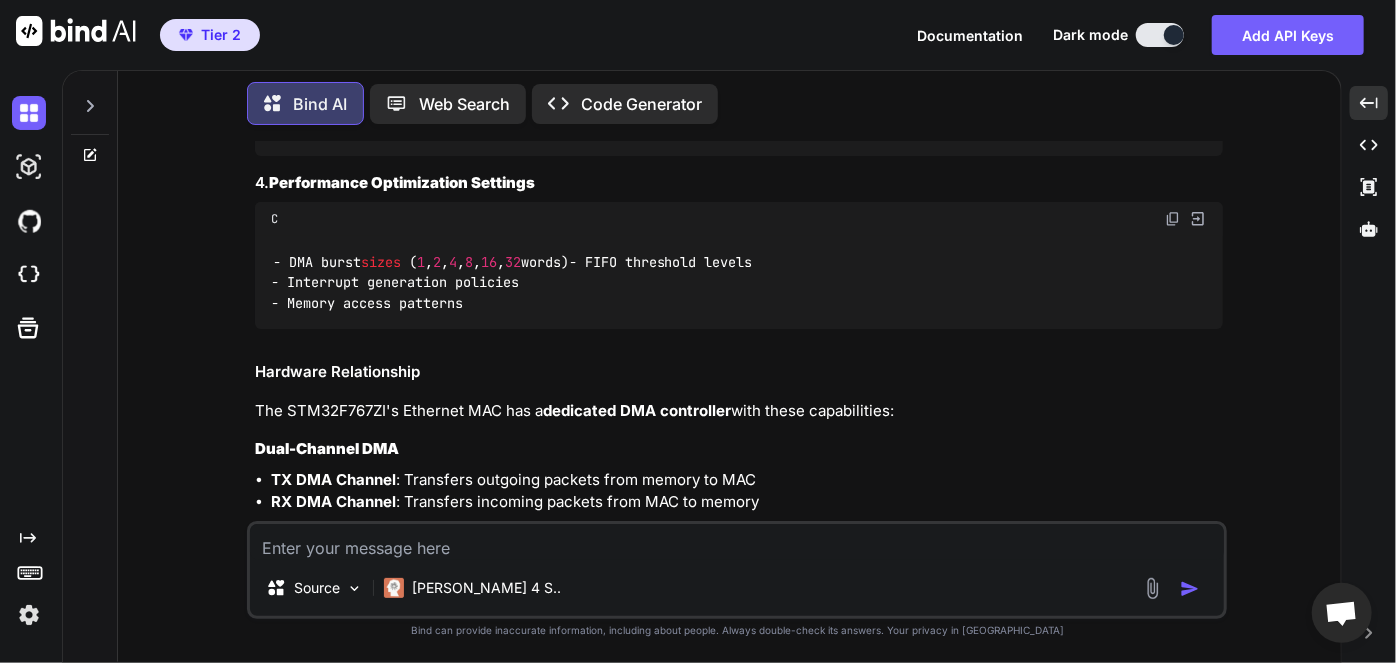 scroll, scrollTop: 4378, scrollLeft: 0, axis: vertical 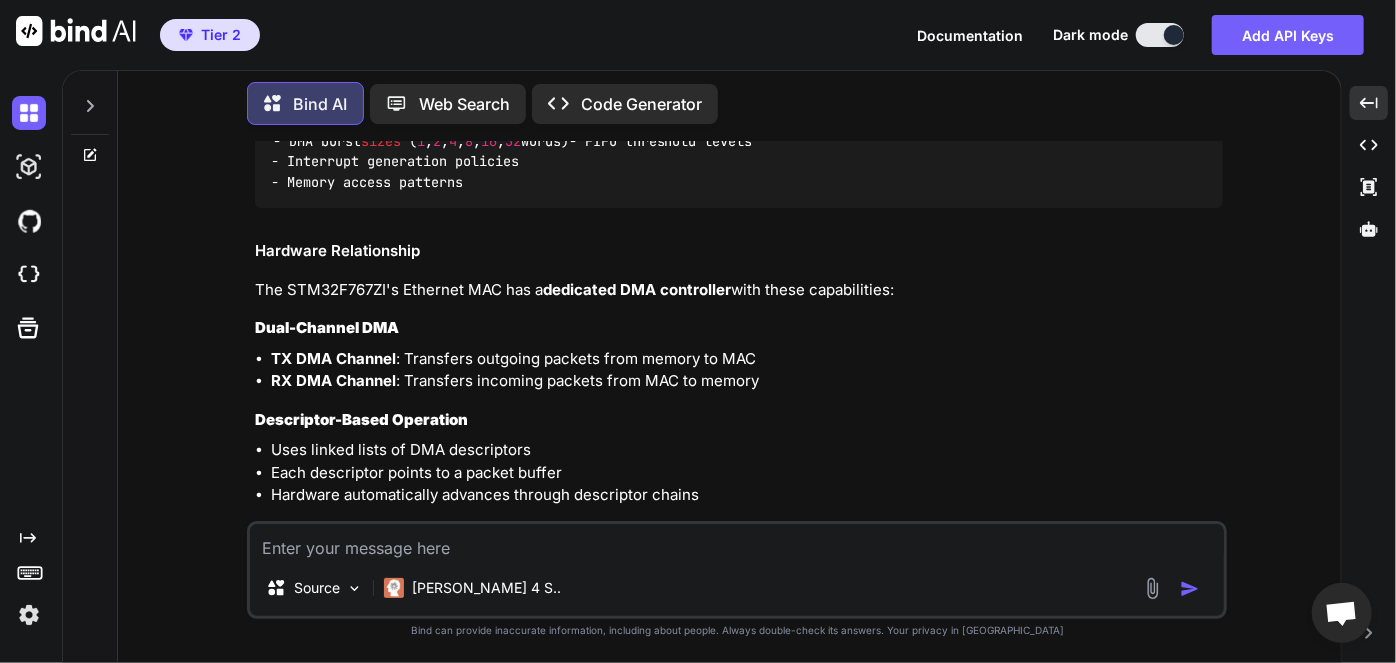 drag, startPoint x: 369, startPoint y: 408, endPoint x: 582, endPoint y: 408, distance: 213 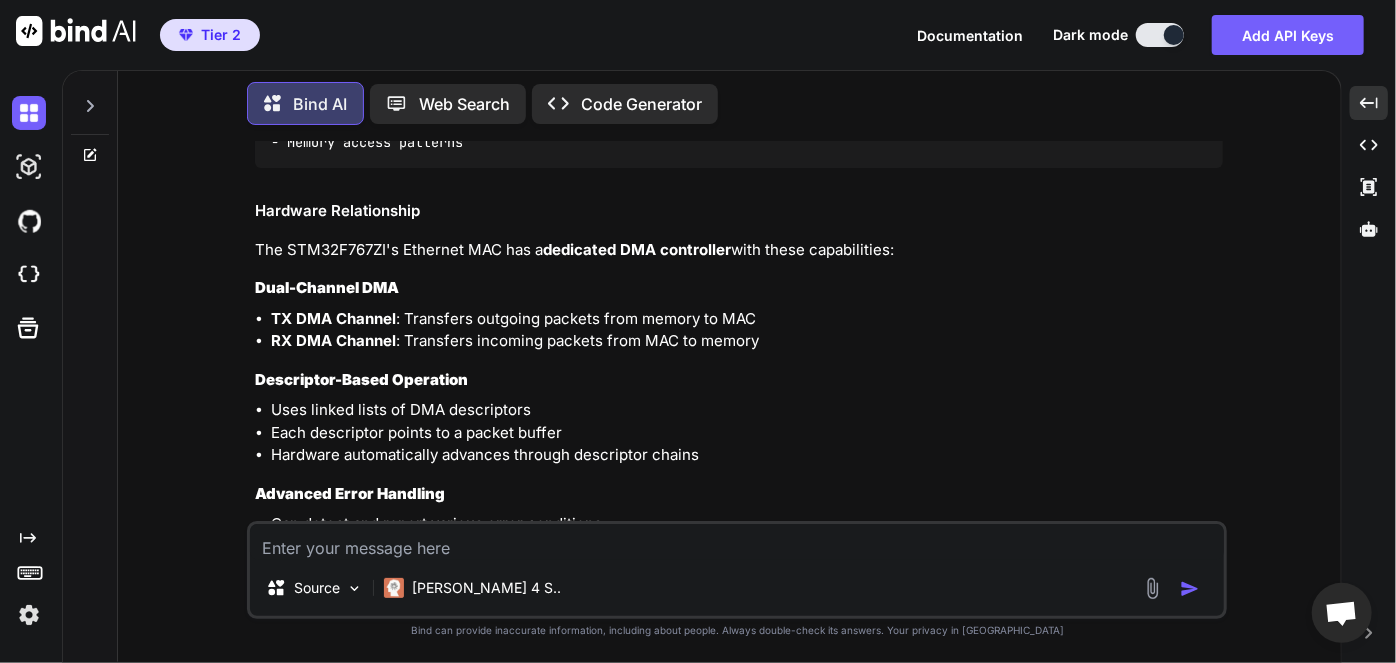 scroll, scrollTop: 4541, scrollLeft: 0, axis: vertical 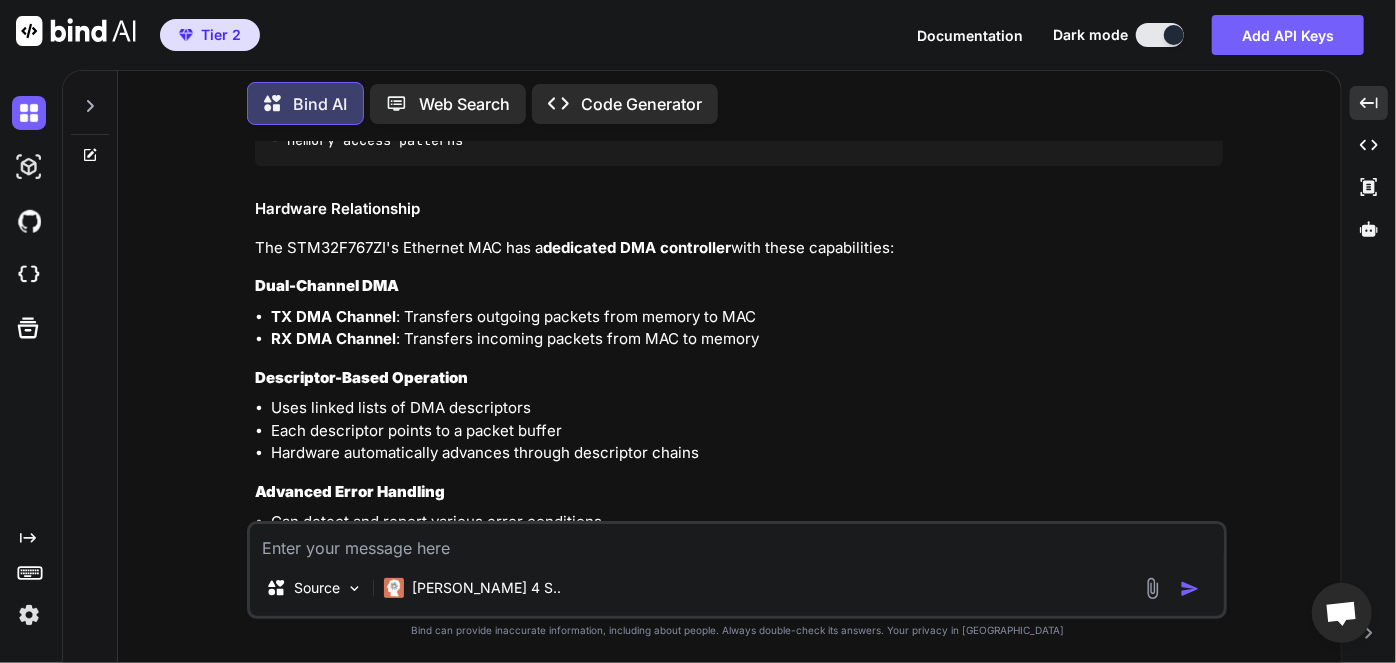 drag, startPoint x: 369, startPoint y: 454, endPoint x: 677, endPoint y: 454, distance: 308 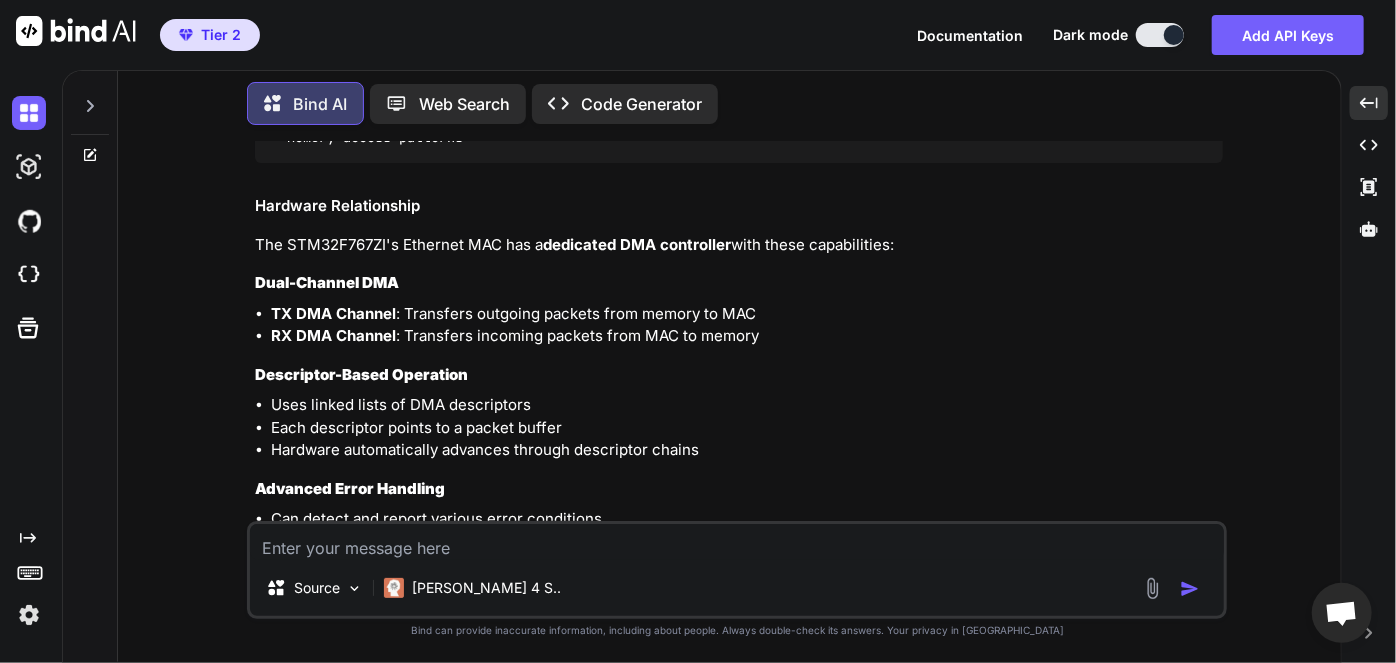 drag, startPoint x: 360, startPoint y: 510, endPoint x: 597, endPoint y: 500, distance: 237.21088 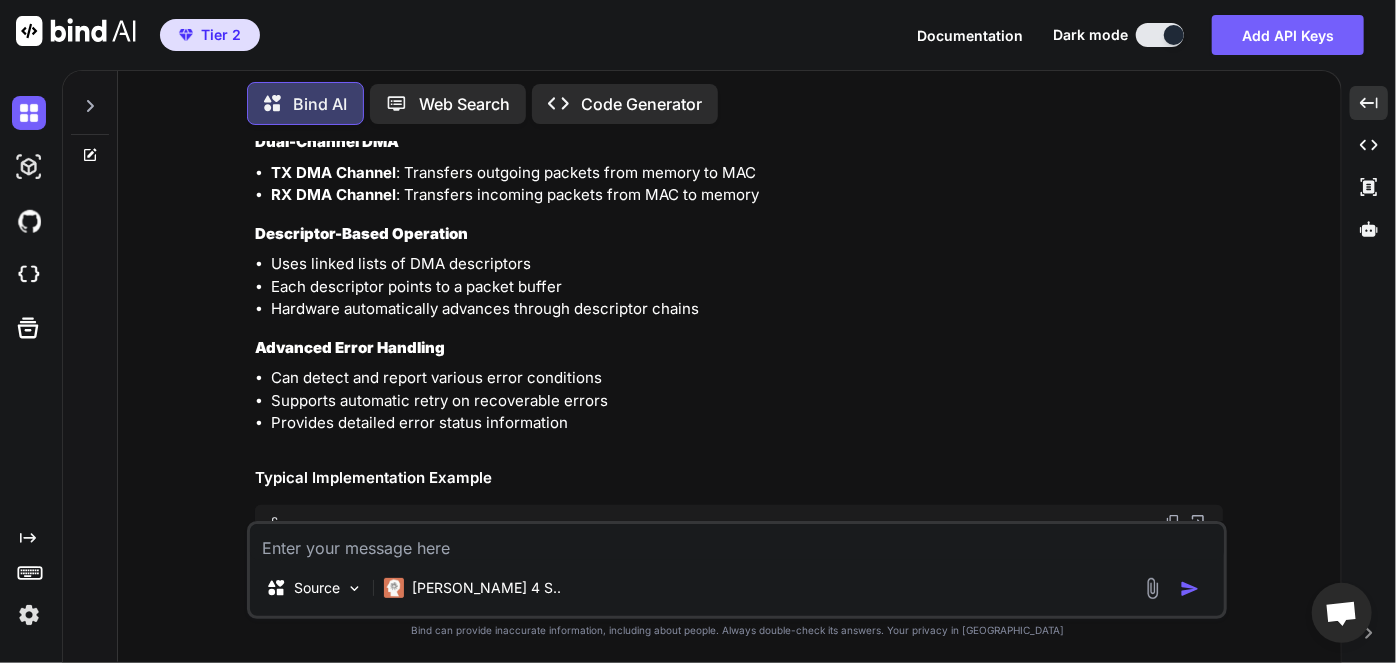 scroll, scrollTop: 4686, scrollLeft: 0, axis: vertical 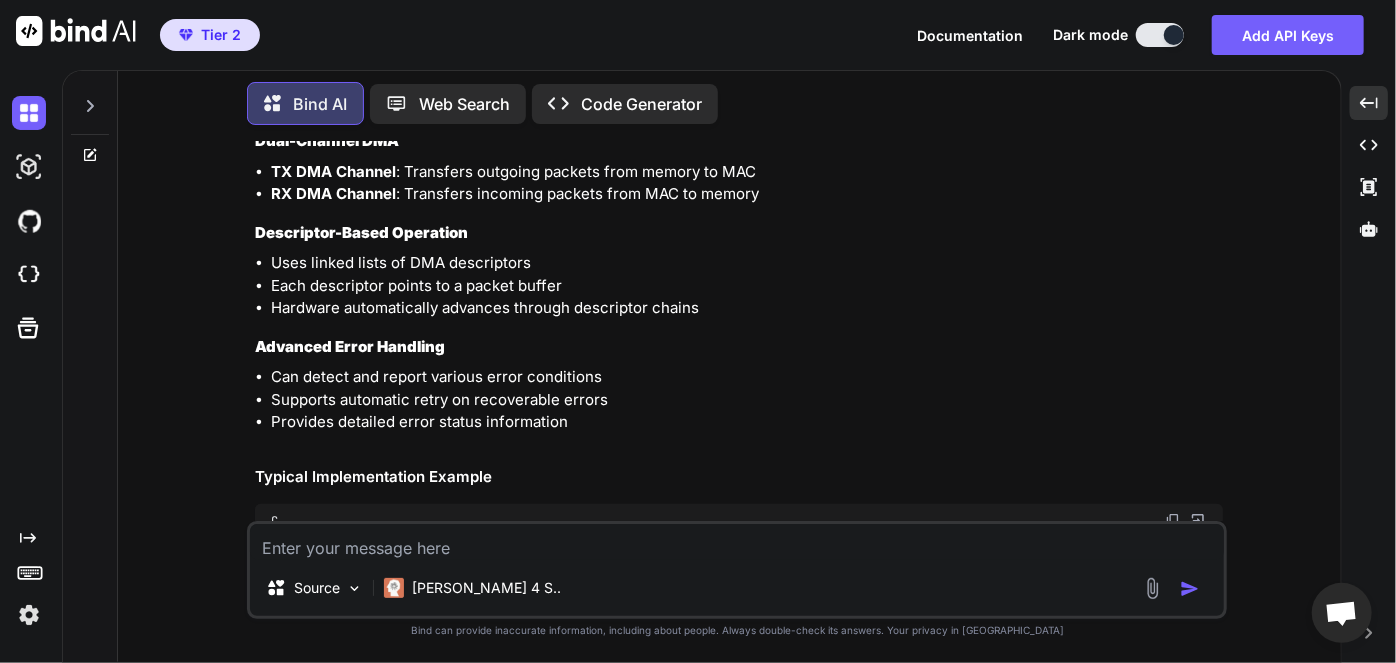 drag, startPoint x: 416, startPoint y: 462, endPoint x: 898, endPoint y: 462, distance: 482 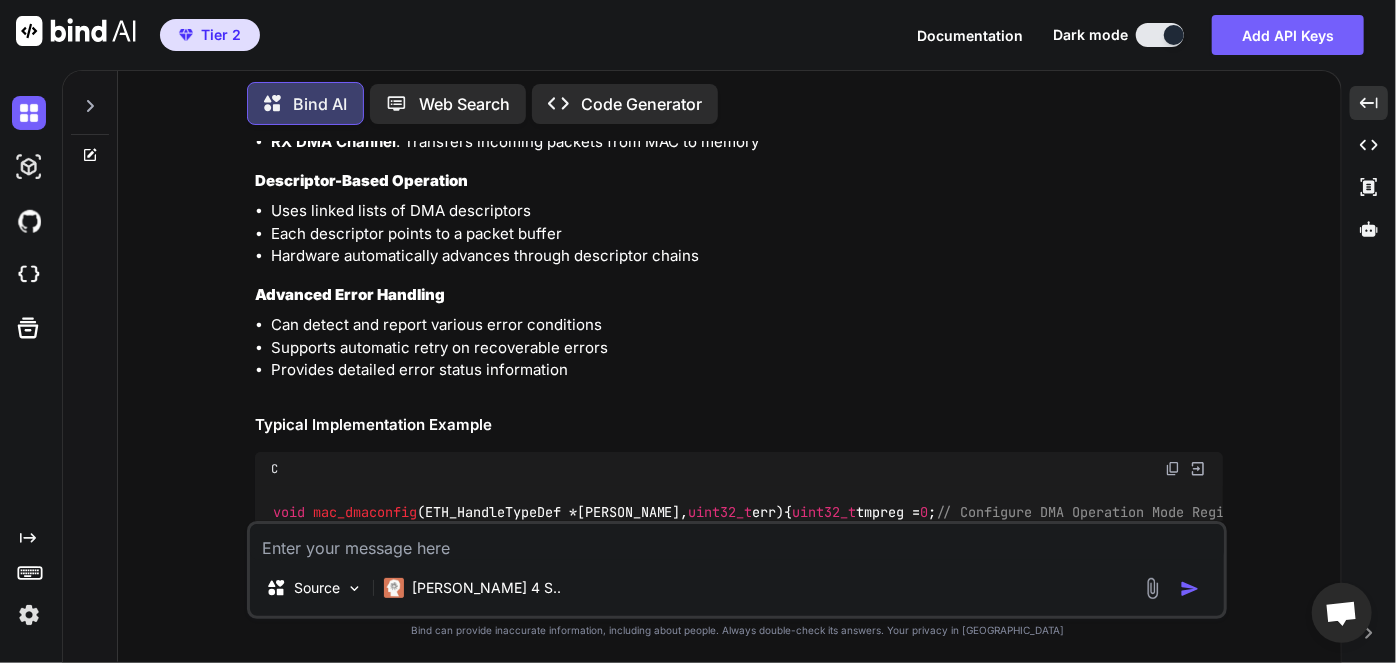 scroll, scrollTop: 4741, scrollLeft: 0, axis: vertical 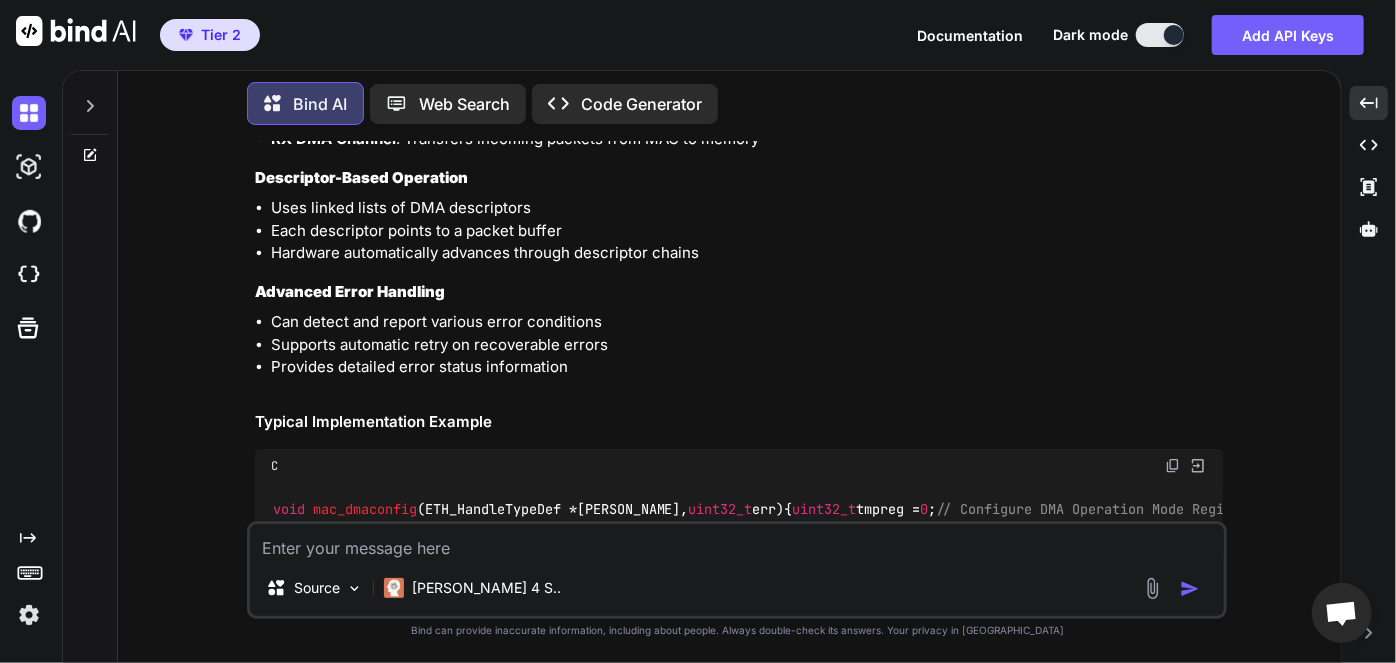 drag, startPoint x: 317, startPoint y: 456, endPoint x: 453, endPoint y: 452, distance: 136.0588 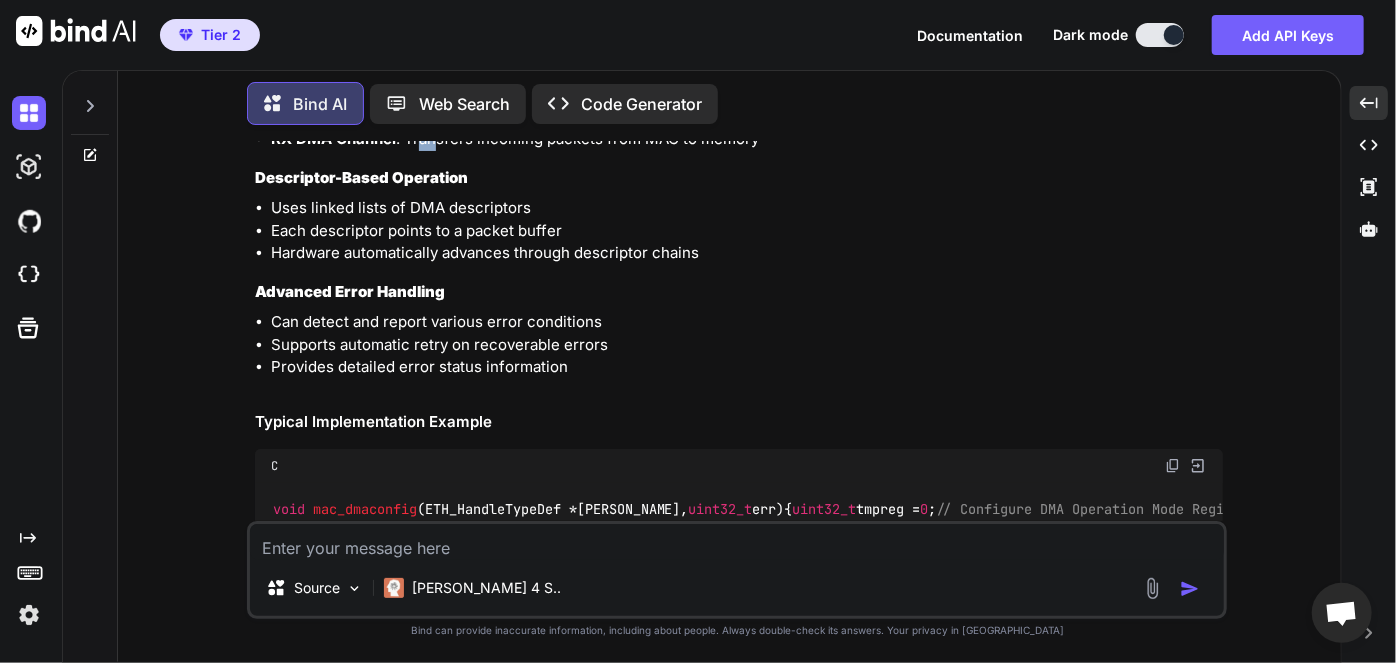 scroll, scrollTop: 4747, scrollLeft: 0, axis: vertical 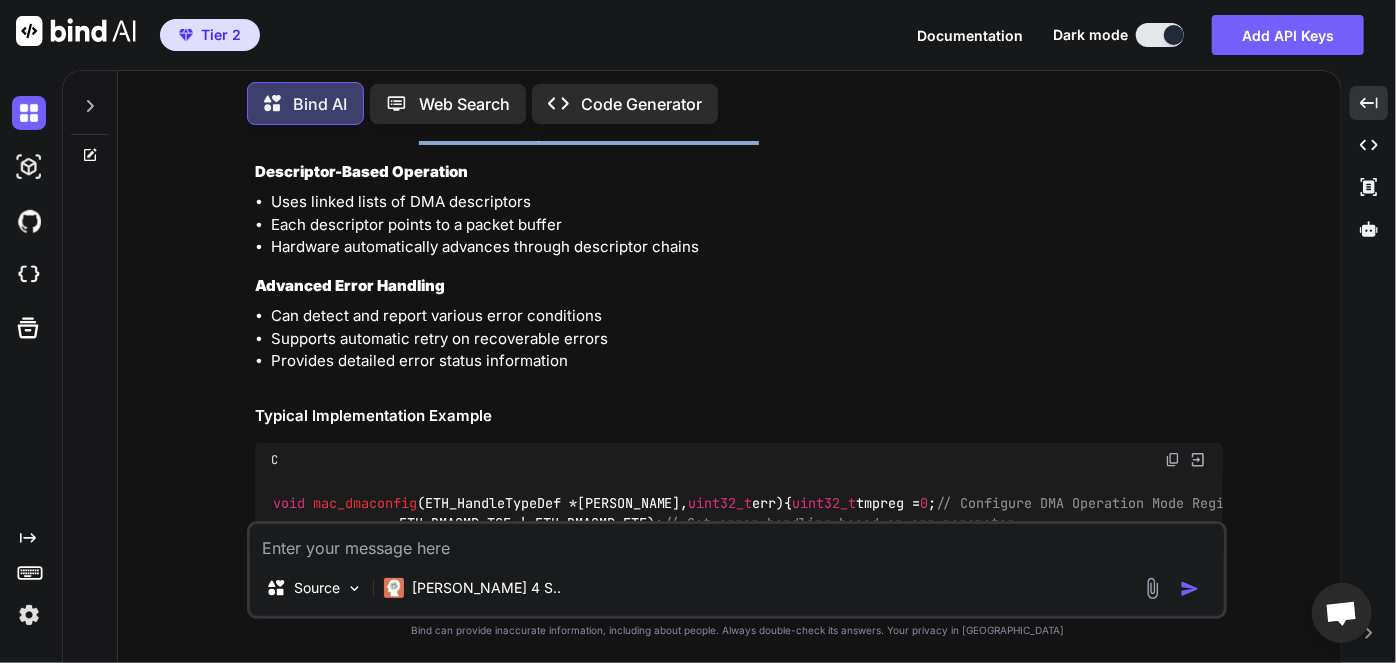 drag, startPoint x: 423, startPoint y: 508, endPoint x: 845, endPoint y: 503, distance: 422.02963 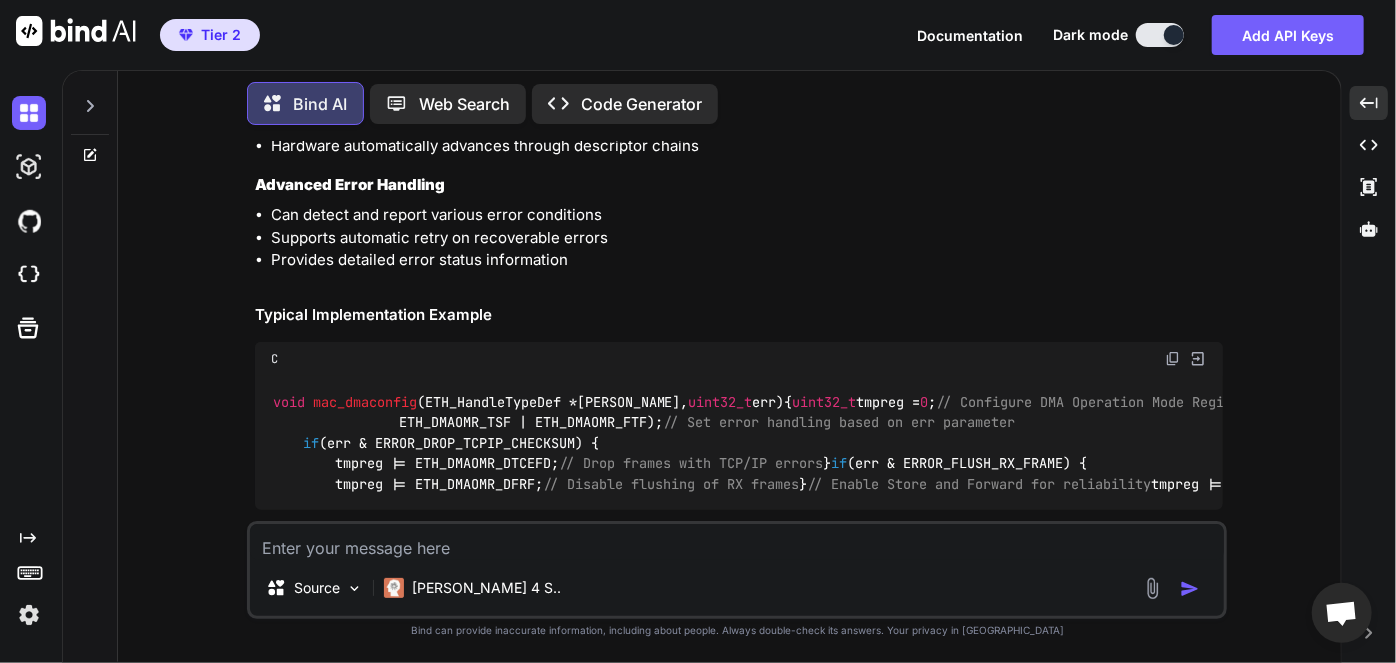 scroll, scrollTop: 4849, scrollLeft: 0, axis: vertical 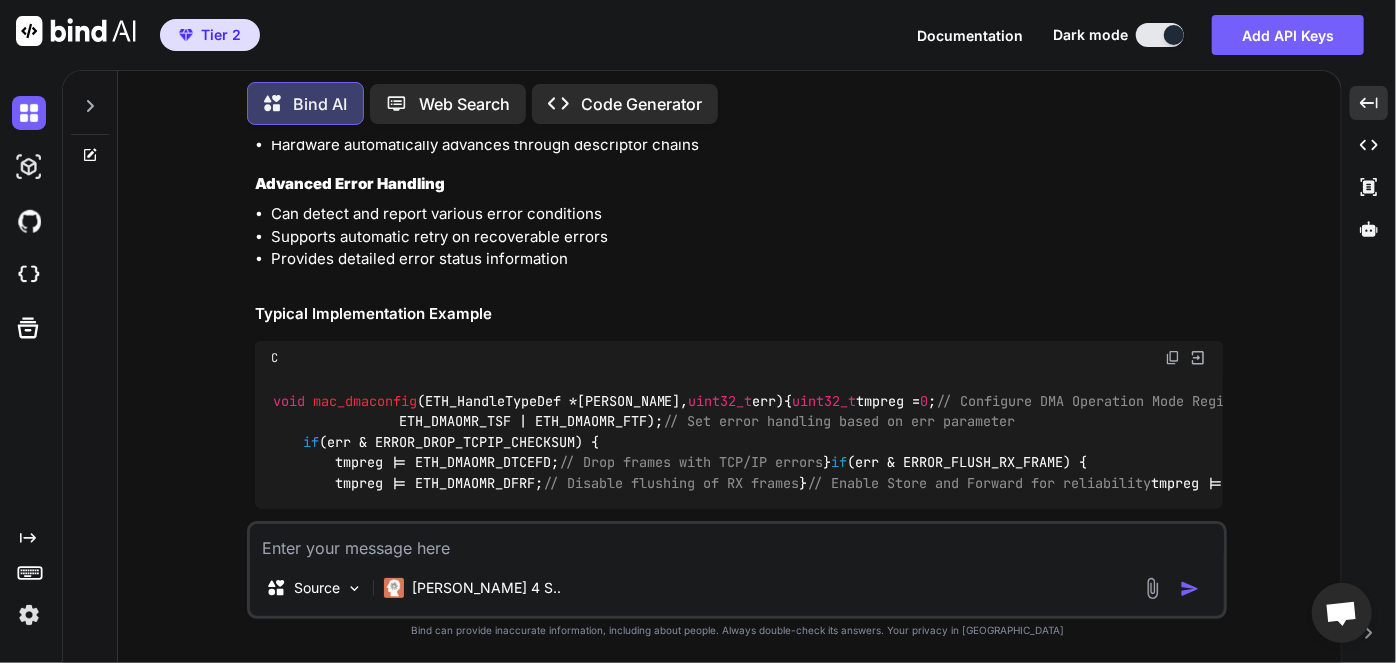 drag, startPoint x: 311, startPoint y: 445, endPoint x: 532, endPoint y: 447, distance: 221.00905 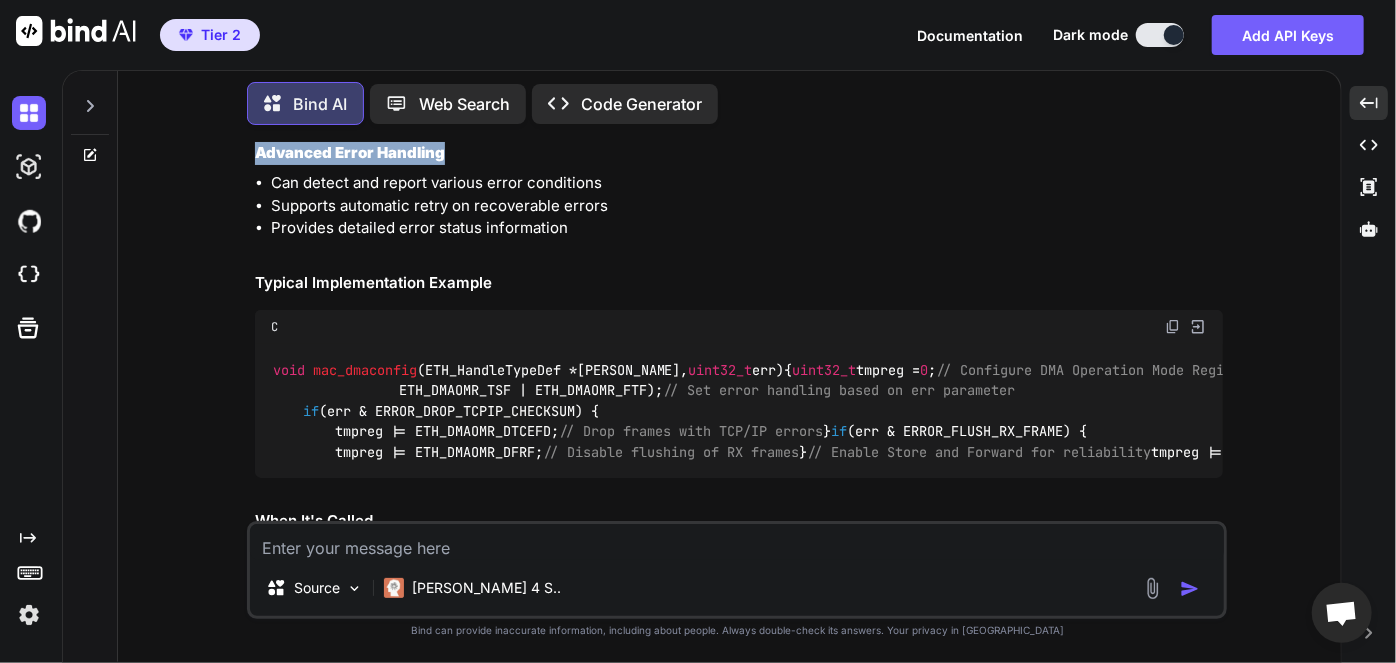 scroll, scrollTop: 4898, scrollLeft: 0, axis: vertical 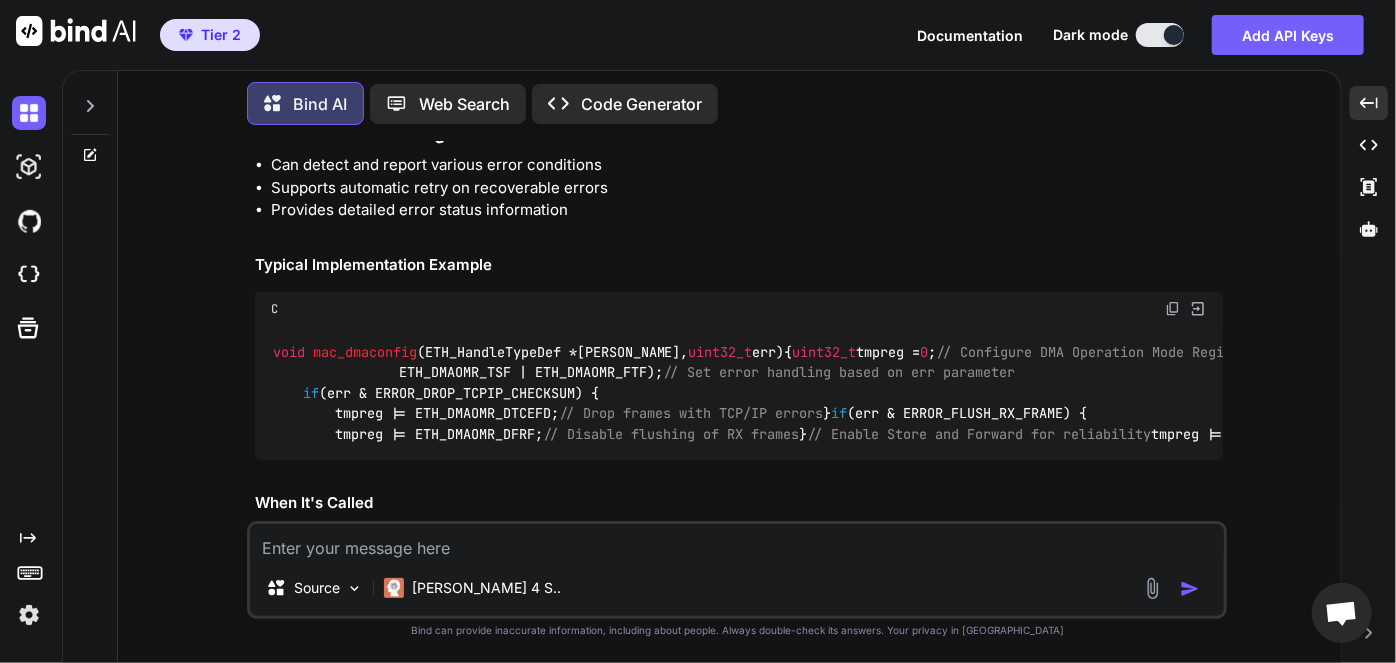 drag, startPoint x: 385, startPoint y: 510, endPoint x: 749, endPoint y: 457, distance: 367.8383 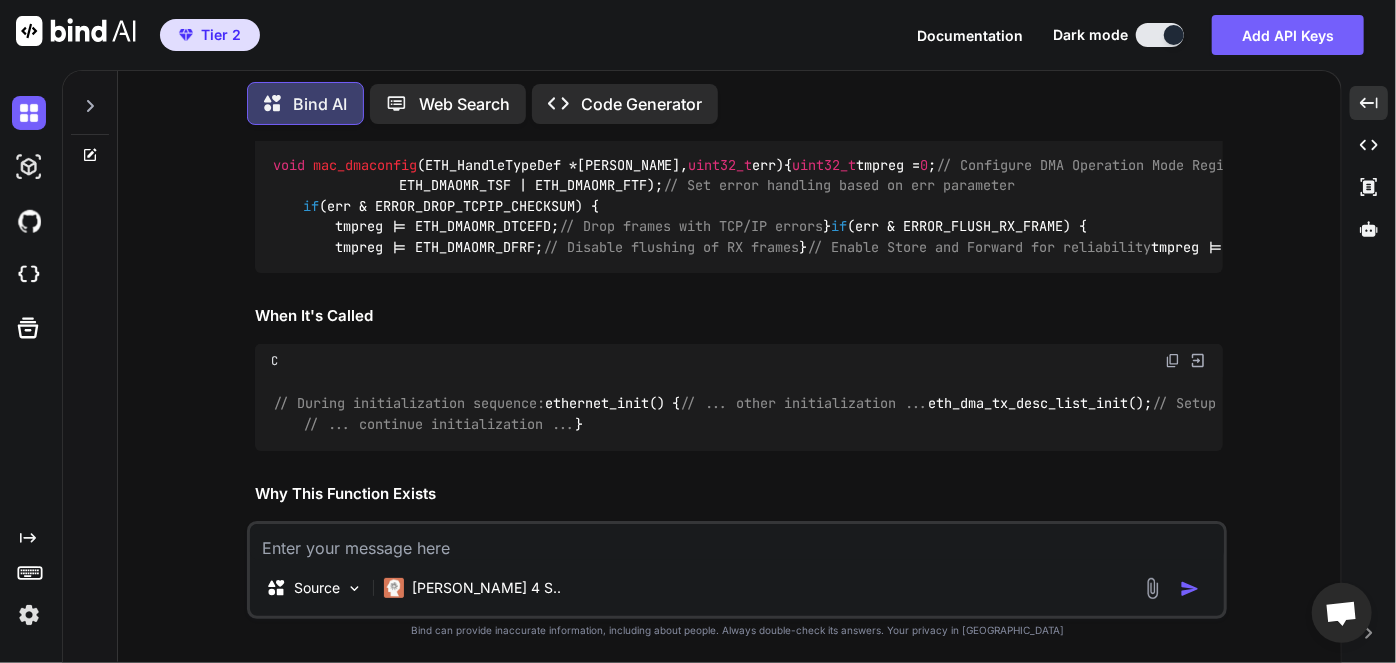 scroll, scrollTop: 5086, scrollLeft: 0, axis: vertical 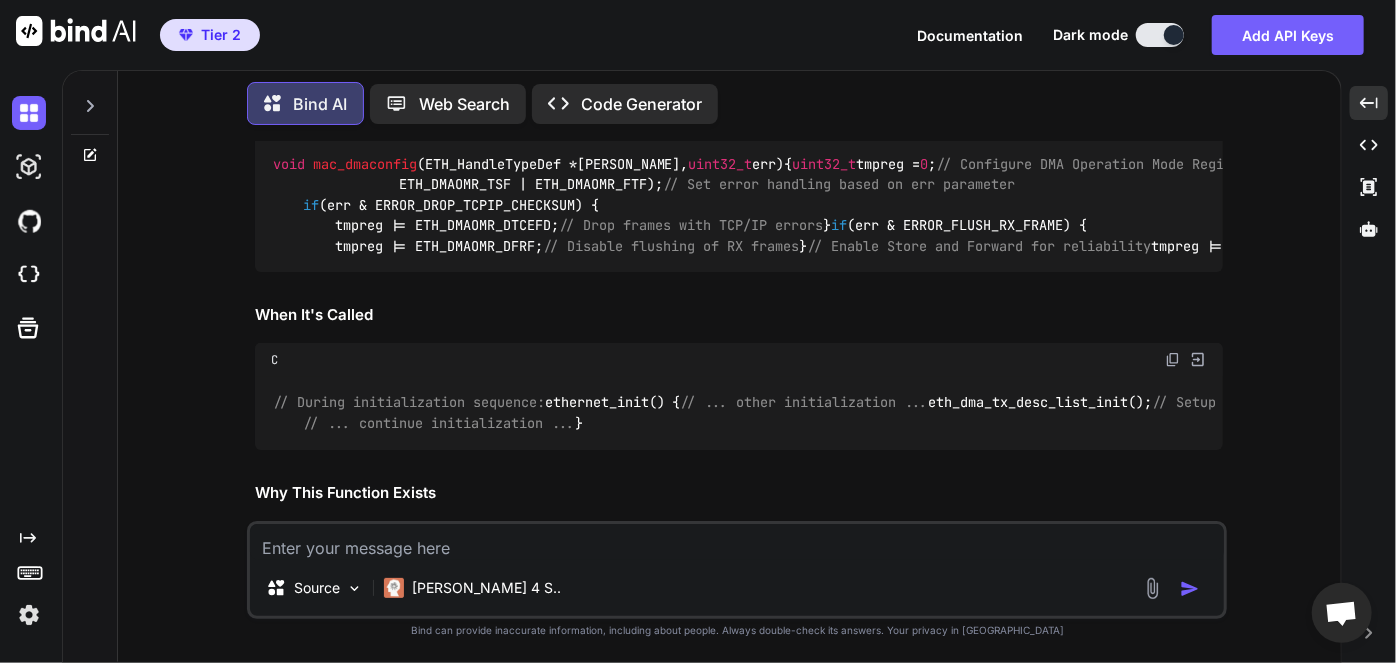 drag, startPoint x: 288, startPoint y: 336, endPoint x: 630, endPoint y: 400, distance: 347.93677 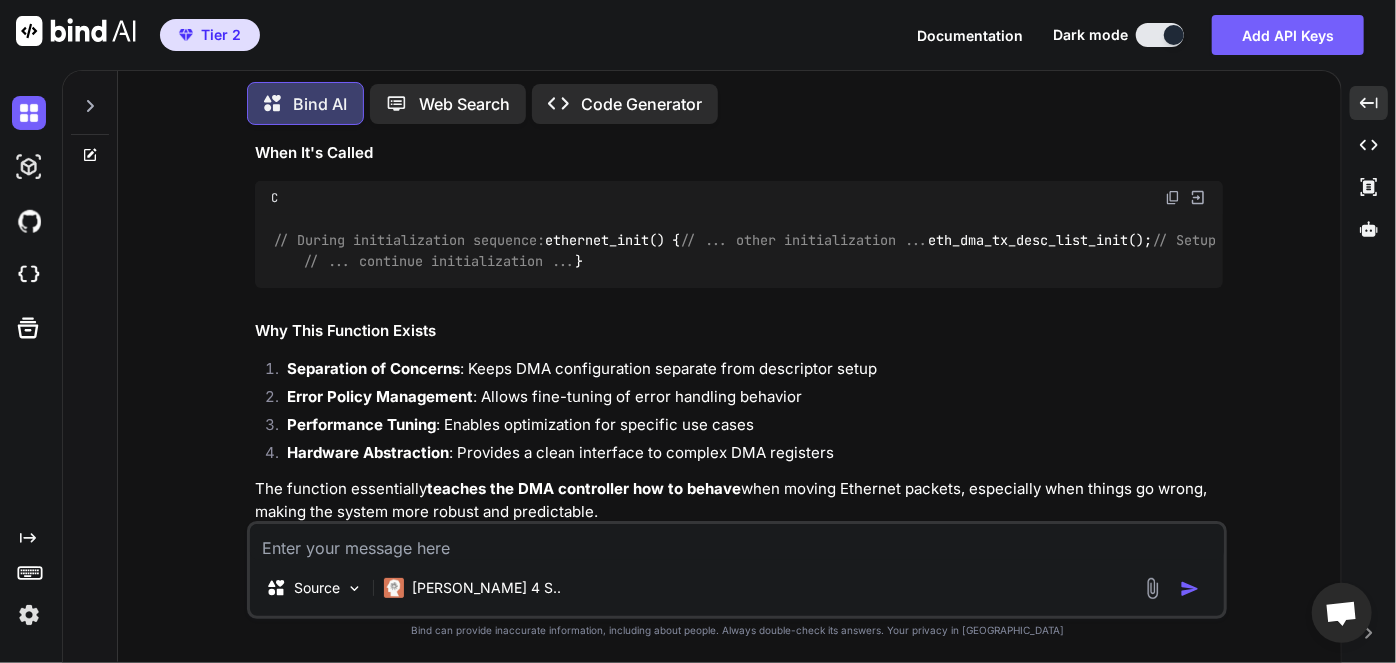 scroll, scrollTop: 5250, scrollLeft: 0, axis: vertical 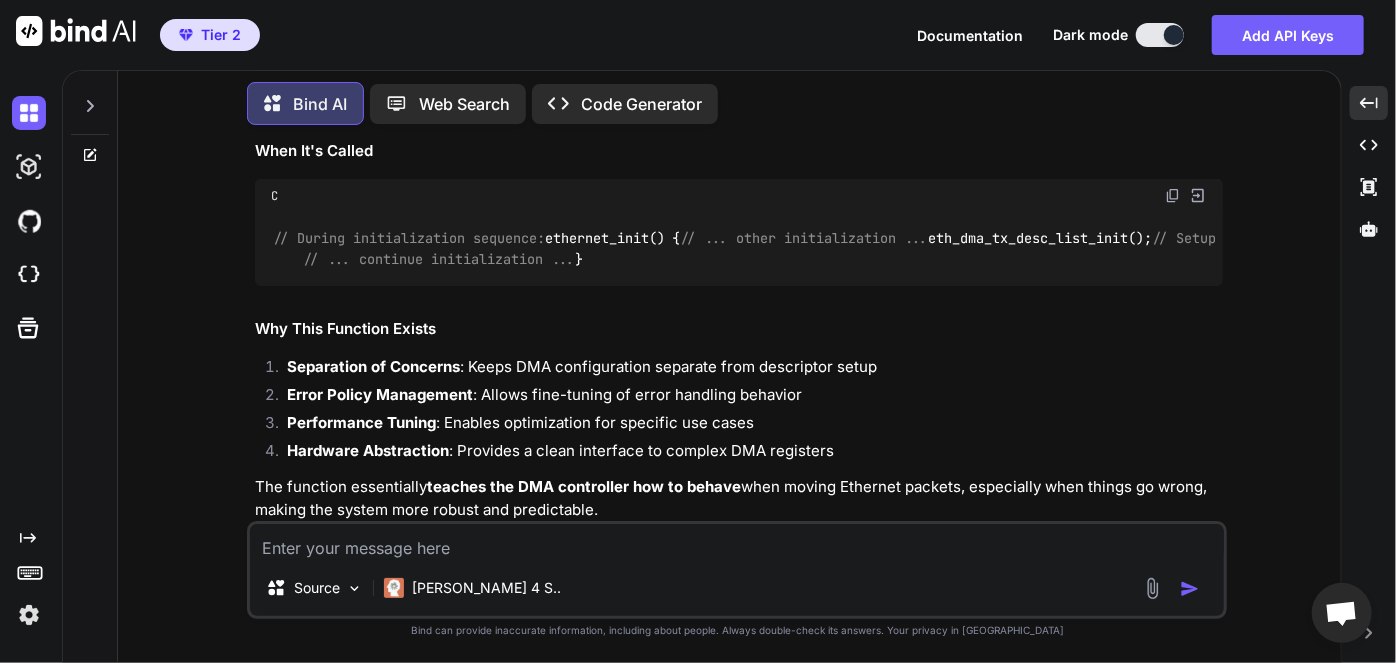 drag, startPoint x: 482, startPoint y: 420, endPoint x: 693, endPoint y: 424, distance: 211.03792 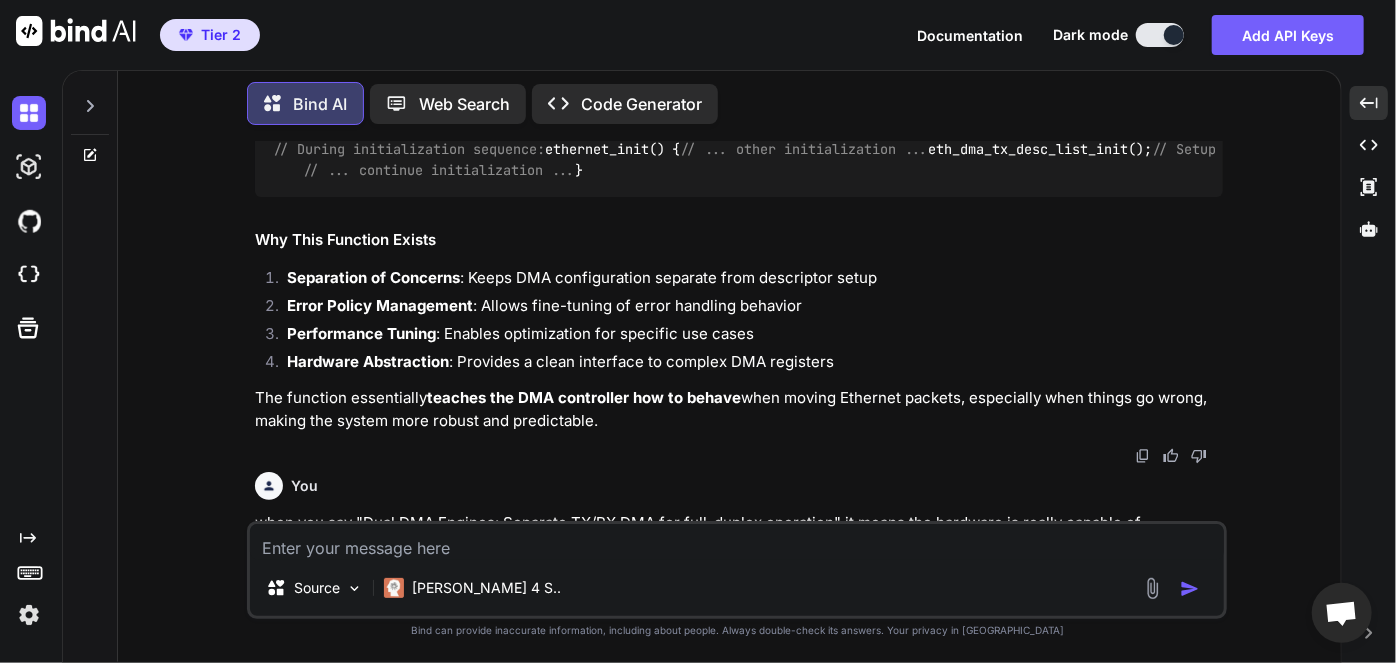 scroll, scrollTop: 5341, scrollLeft: 0, axis: vertical 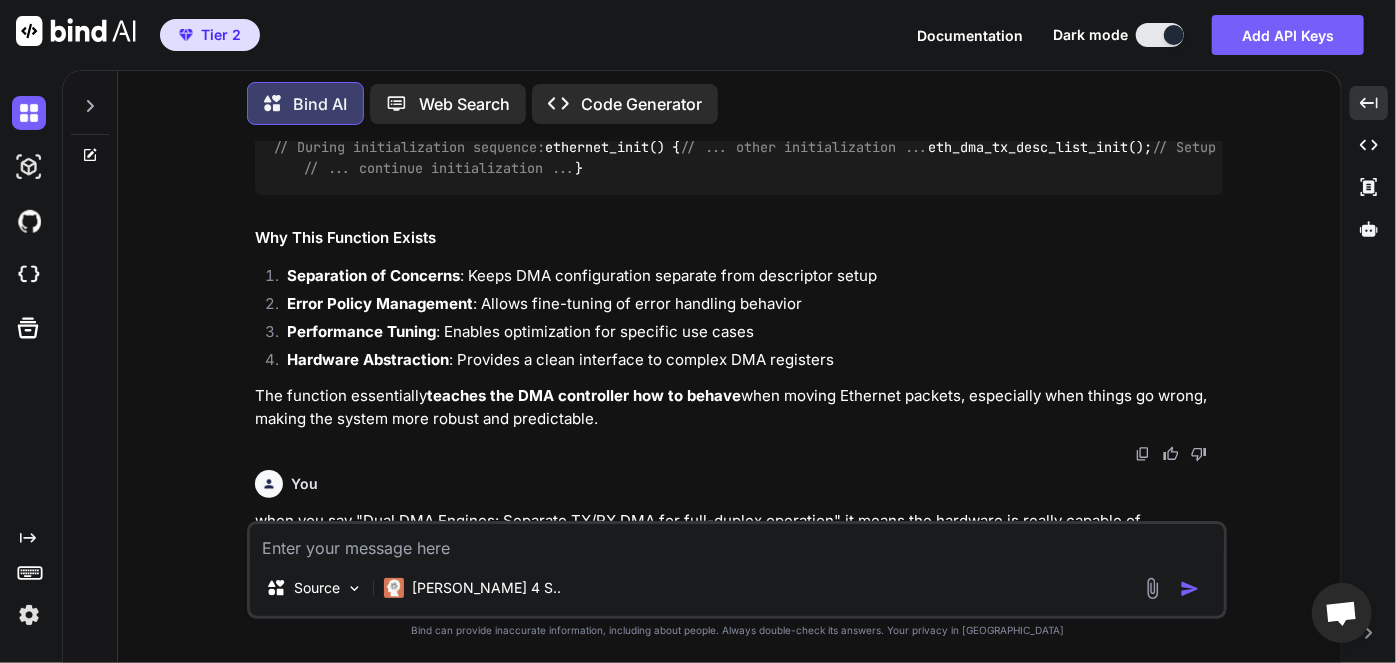click on "void   mac_dmaconfig (ETH_HandleTypeDef *[PERSON_NAME],  uint32_t  err)  {
uint32_t  tmpreg =  0 ;
// Configure DMA Operation Mode Register
tmpreg = [PERSON_NAME]->Instance->DMAOMR;
// Clear relevant bits
tmpreg &= ~(ETH_DMAOMR_DTCEFD | ETH_DMAOMR_RSF | ETH_DMAOMR_DFRF |
ETH_DMAOMR_TSF | ETH_DMAOMR_FTF);
// Set error handling based on err parameter
if  (err & ERROR_DROP_TCPIP_CHECKSUM) {
tmpreg |= ETH_DMAOMR_DTCEFD;   // Drop frames with TCP/IP errors
}
if  (err & ERROR_FLUSH_RX_FRAME) {
tmpreg |= ETH_DMAOMR_DFRF;     // Disable flushing of RX frames
}
// Enable Store and Forward for reliability
tmpreg |= (ETH_DMAOMR_RSF | ETH_DMAOMR_TSF);
// Write back to register
[PERSON_NAME]->Instance->DMAOMR = tmpreg;
// Configure Bus Mode Register for optimal performance
[PERSON_NAME]->Instance->DMABMR |= ETH_DMABMR_AAB;   // Address Aligned Beats
}" at bounding box center [739, -50] 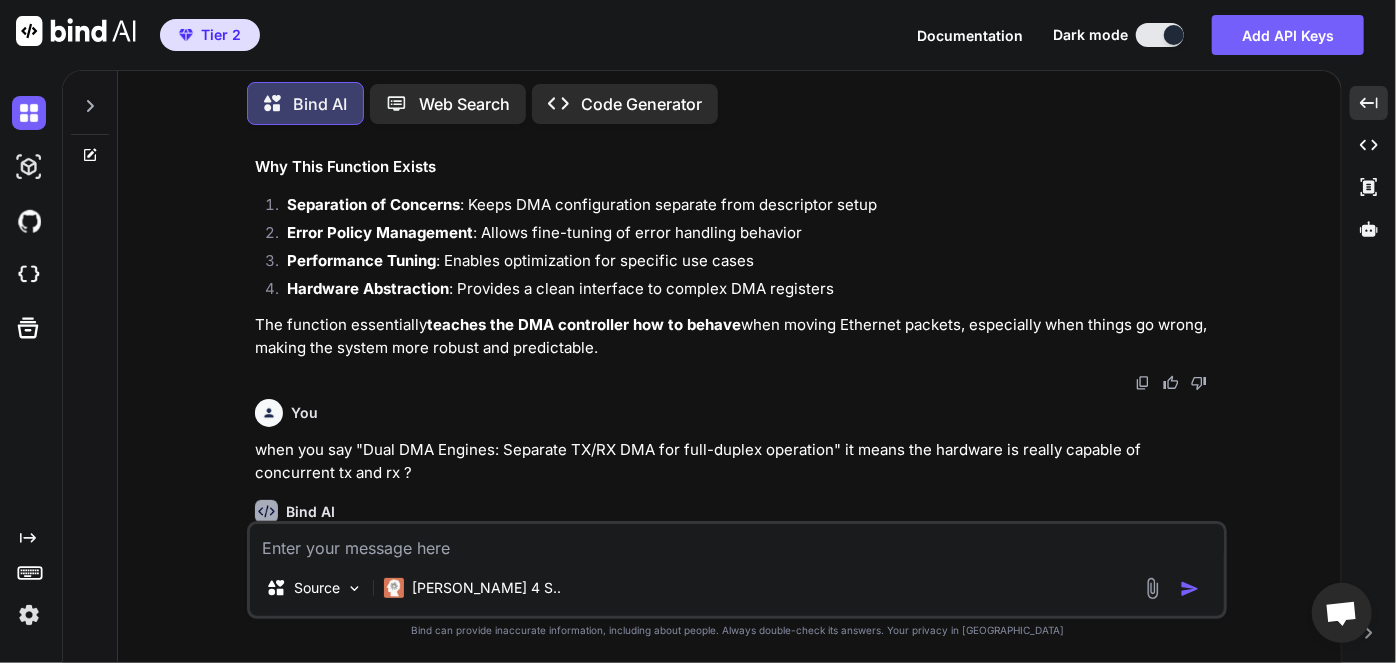 scroll, scrollTop: 5413, scrollLeft: 0, axis: vertical 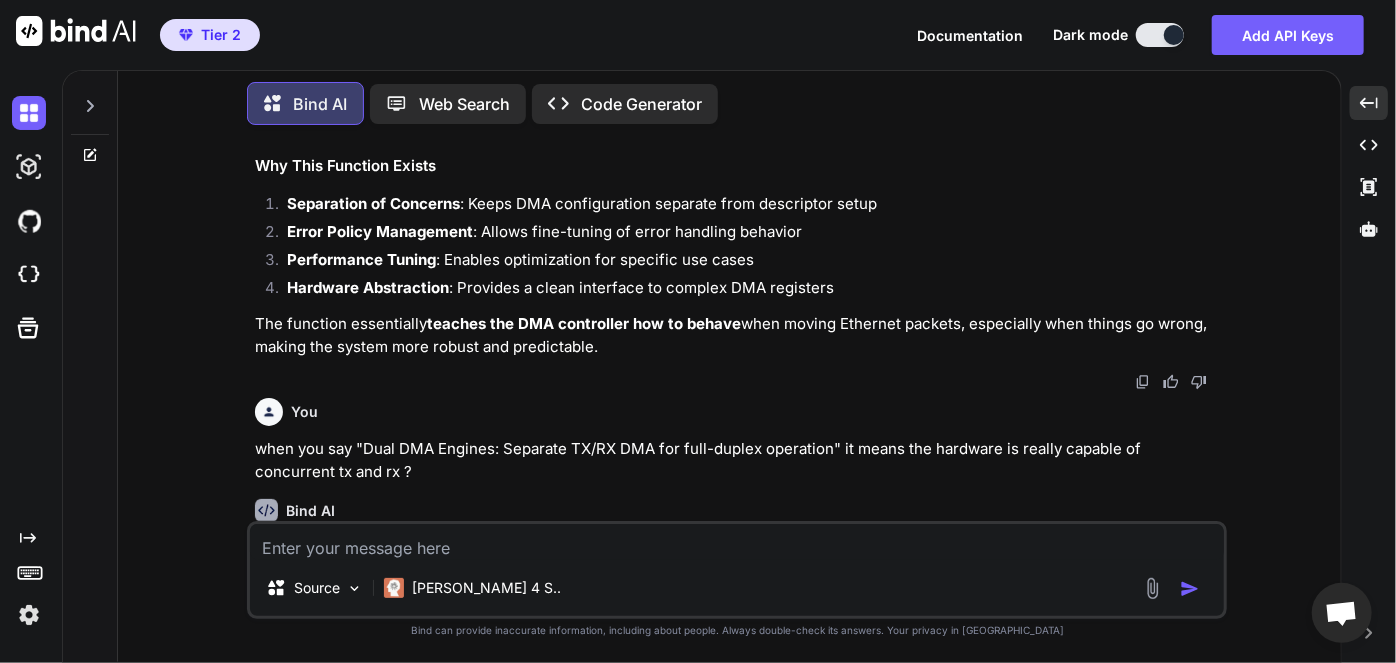drag, startPoint x: 416, startPoint y: 408, endPoint x: 678, endPoint y: 399, distance: 262.15454 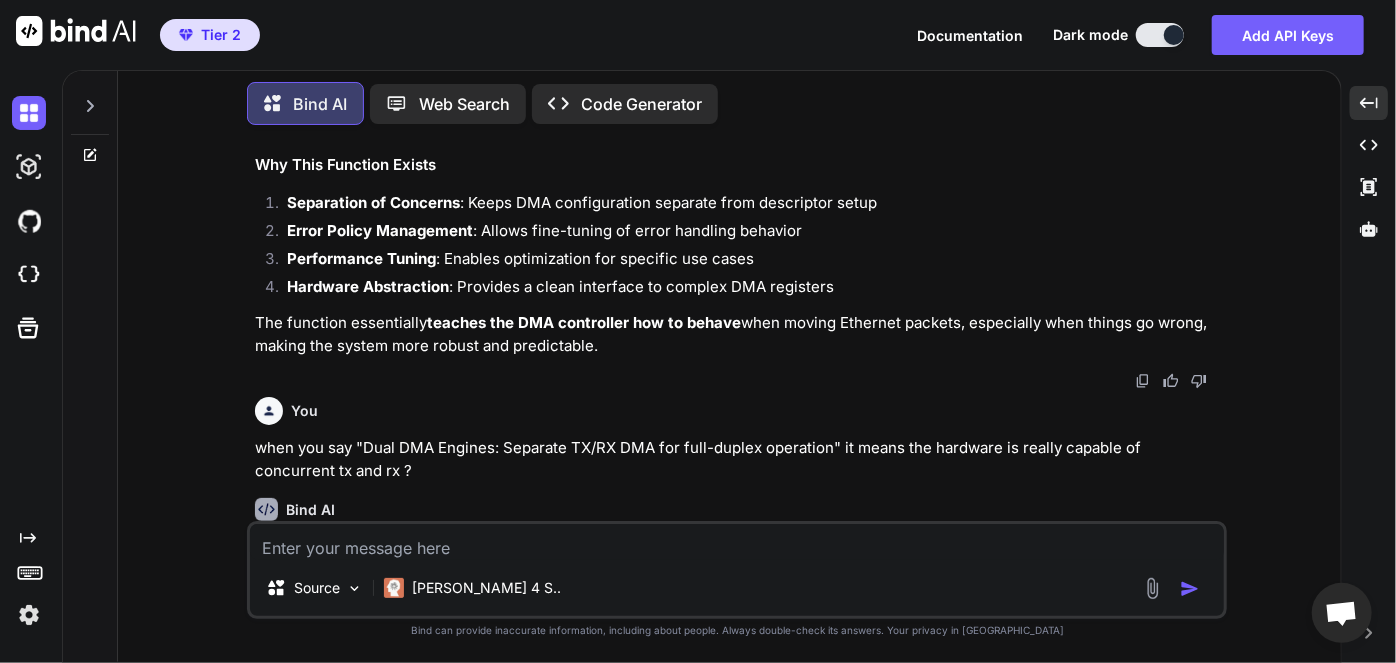 click on "void   mac_dmaconfig (ETH_HandleTypeDef *[PERSON_NAME],  uint32_t  err)  {
uint32_t  tmpreg =  0 ;
// Configure DMA Operation Mode Register
tmpreg = [PERSON_NAME]->Instance->DMAOMR;
// Clear relevant bits
tmpreg &= ~(ETH_DMAOMR_DTCEFD | ETH_DMAOMR_RSF | ETH_DMAOMR_DFRF |
ETH_DMAOMR_TSF | ETH_DMAOMR_FTF);
// Set error handling based on err parameter
if  (err & ERROR_DROP_TCPIP_CHECKSUM) {
tmpreg |= ETH_DMAOMR_DTCEFD;   // Drop frames with TCP/IP errors
}
if  (err & ERROR_FLUSH_RX_FRAME) {
tmpreg |= ETH_DMAOMR_DFRF;     // Disable flushing of RX frames
}
// Enable Store and Forward for reliability
tmpreg |= (ETH_DMAOMR_RSF | ETH_DMAOMR_TSF);
// Write back to register
[PERSON_NAME]->Instance->DMAOMR = tmpreg;
// Configure Bus Mode Register for optimal performance
[PERSON_NAME]->Instance->DMABMR |= ETH_DMABMR_AAB;   // Address Aligned Beats
}" at bounding box center (1667, -123) 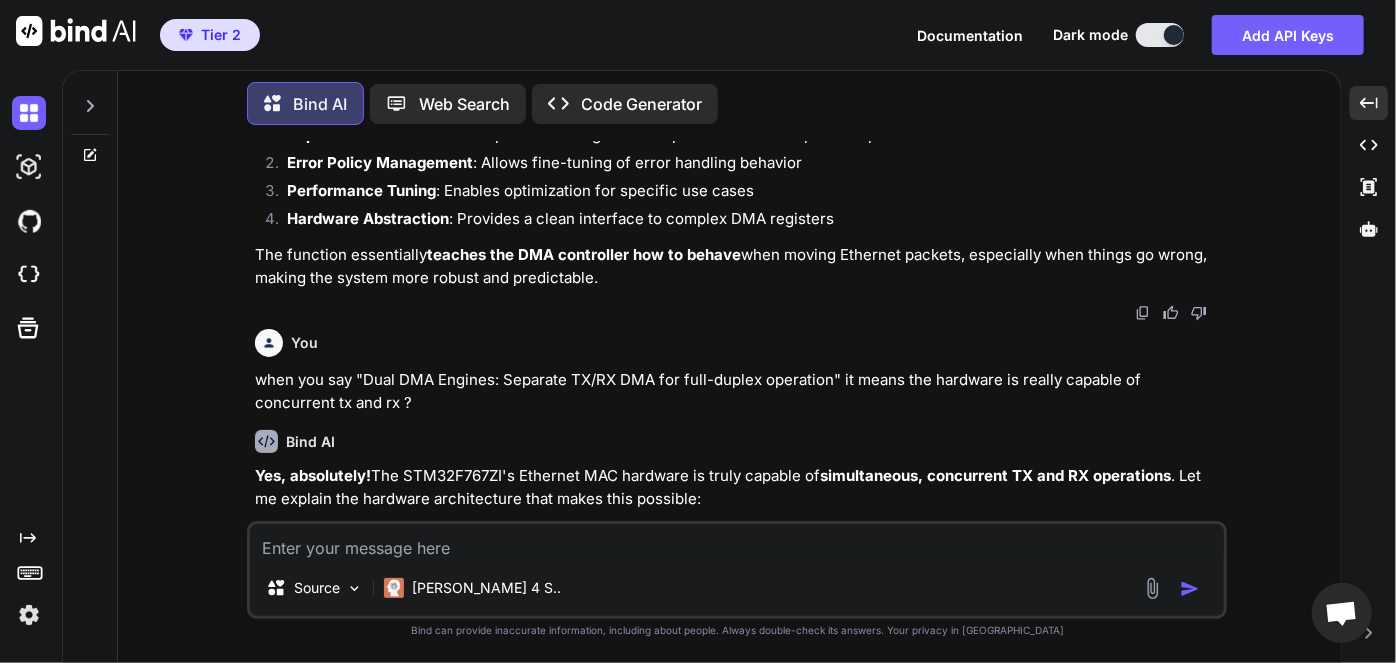 scroll, scrollTop: 5483, scrollLeft: 0, axis: vertical 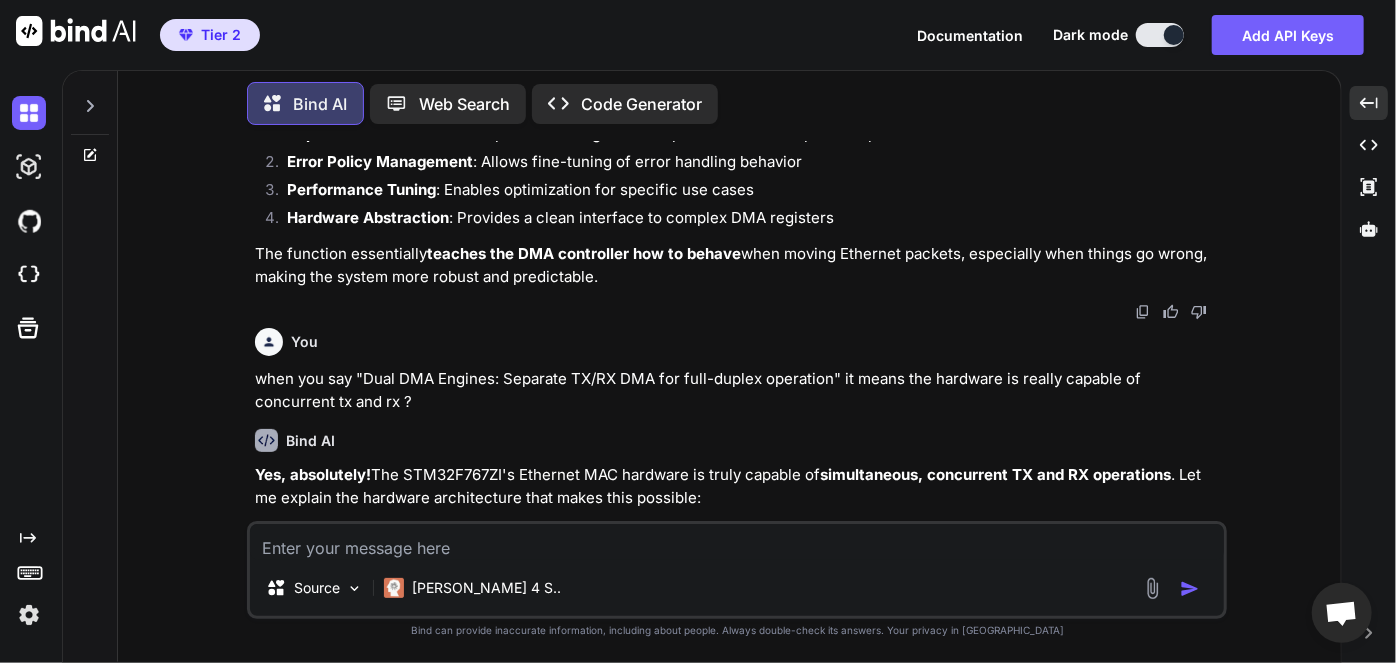 drag, startPoint x: 343, startPoint y: 442, endPoint x: 885, endPoint y: 452, distance: 542.0922 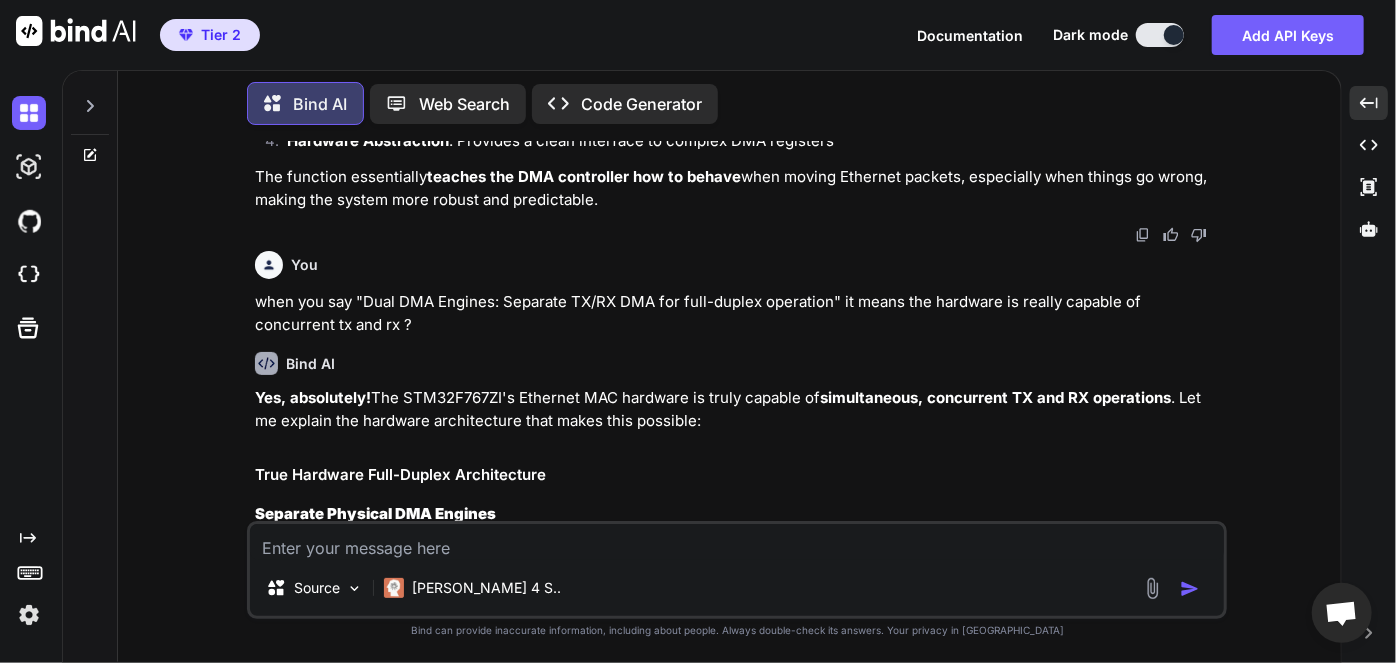 scroll, scrollTop: 5560, scrollLeft: 0, axis: vertical 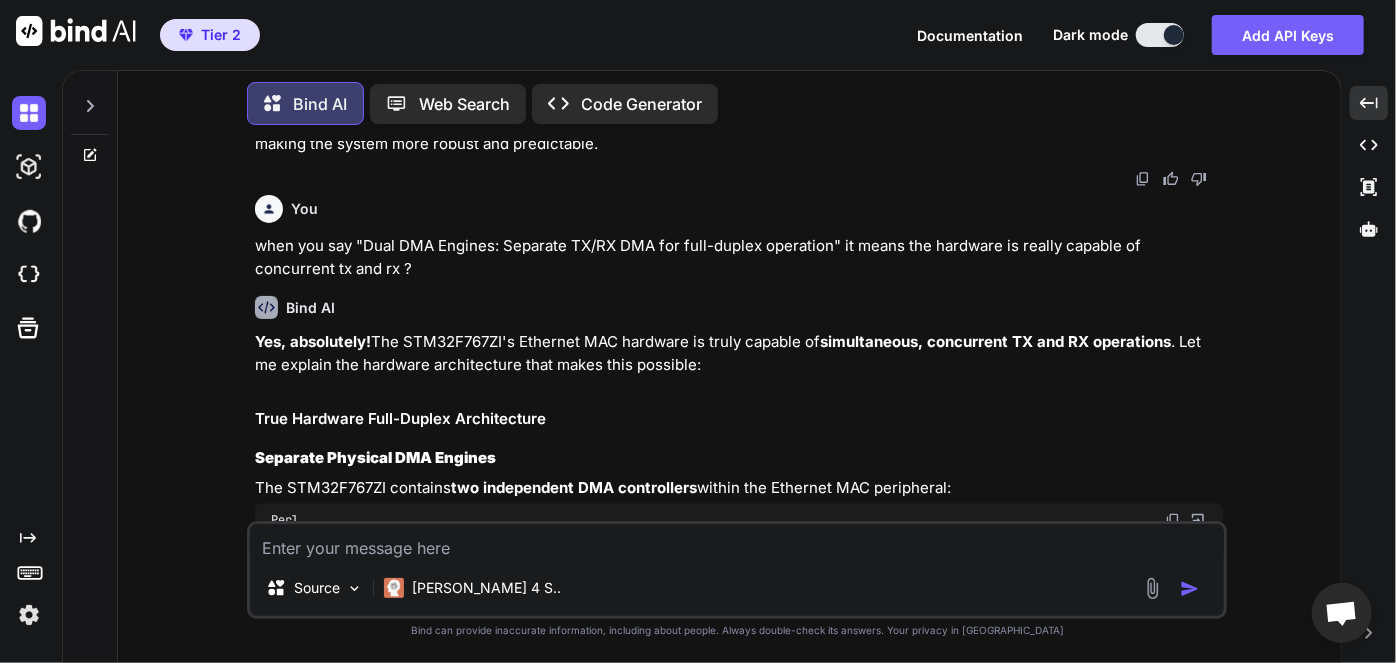 drag, startPoint x: 332, startPoint y: 441, endPoint x: 701, endPoint y: 441, distance: 369 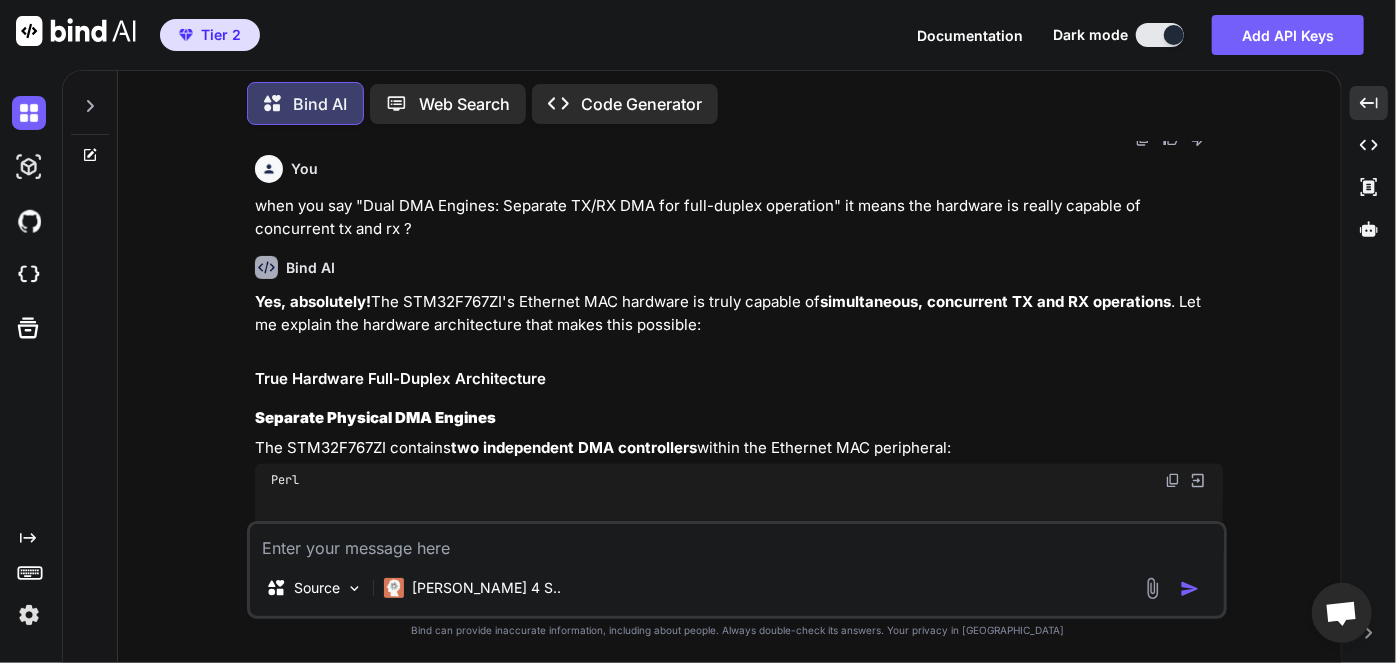 scroll, scrollTop: 5657, scrollLeft: 0, axis: vertical 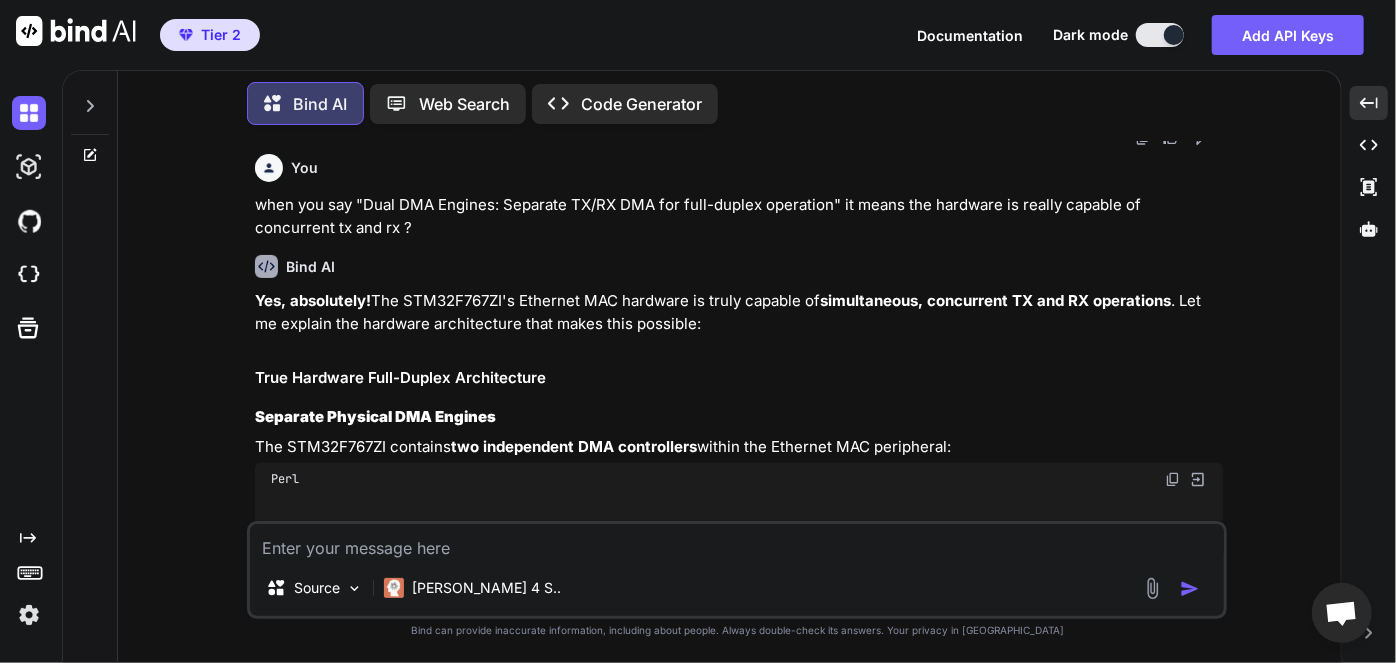 click on "void   mac_dmaconfig (ETH_HandleTypeDef *[PERSON_NAME],  uint32_t  err)  {
uint32_t  tmpreg =  0 ;
// Configure DMA Operation Mode Register
tmpreg = [PERSON_NAME]->Instance->DMAOMR;
// Clear relevant bits
tmpreg &= ~(ETH_DMAOMR_DTCEFD | ETH_DMAOMR_RSF | ETH_DMAOMR_DFRF |
ETH_DMAOMR_TSF | ETH_DMAOMR_FTF);
// Set error handling based on err parameter
if  (err & ERROR_DROP_TCPIP_CHECKSUM) {
tmpreg |= ETH_DMAOMR_DTCEFD;   // Drop frames with TCP/IP errors
}
if  (err & ERROR_FLUSH_RX_FRAME) {
tmpreg |= ETH_DMAOMR_DFRF;     // Disable flushing of RX frames
}
// Enable Store and Forward for reliability
tmpreg |= (ETH_DMAOMR_RSF | ETH_DMAOMR_TSF);
// Write back to register
[PERSON_NAME]->Instance->DMAOMR = tmpreg;
// Configure Bus Mode Register for optimal performance
[PERSON_NAME]->Instance->DMABMR |= ETH_DMABMR_AAB;   // Address Aligned Beats
}" at bounding box center [1667, -366] 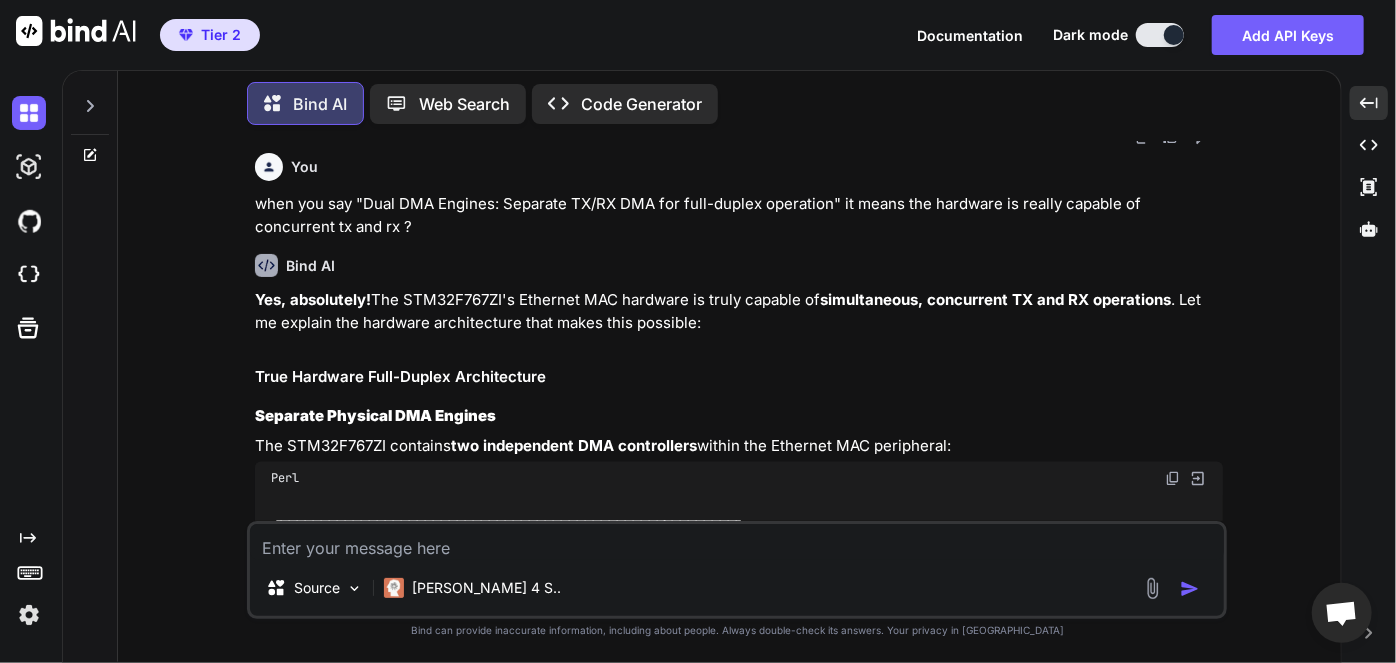 drag, startPoint x: 418, startPoint y: 470, endPoint x: 841, endPoint y: 486, distance: 423.3025 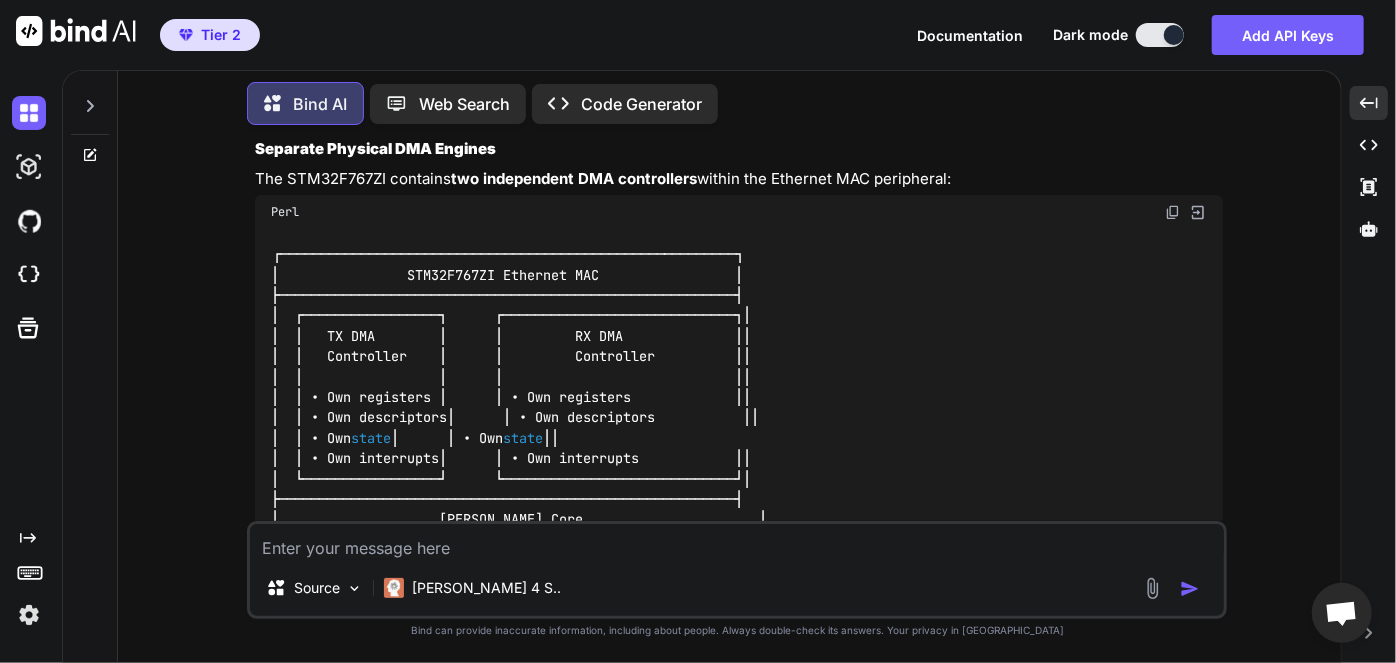 drag, startPoint x: 358, startPoint y: 406, endPoint x: 615, endPoint y: 406, distance: 257 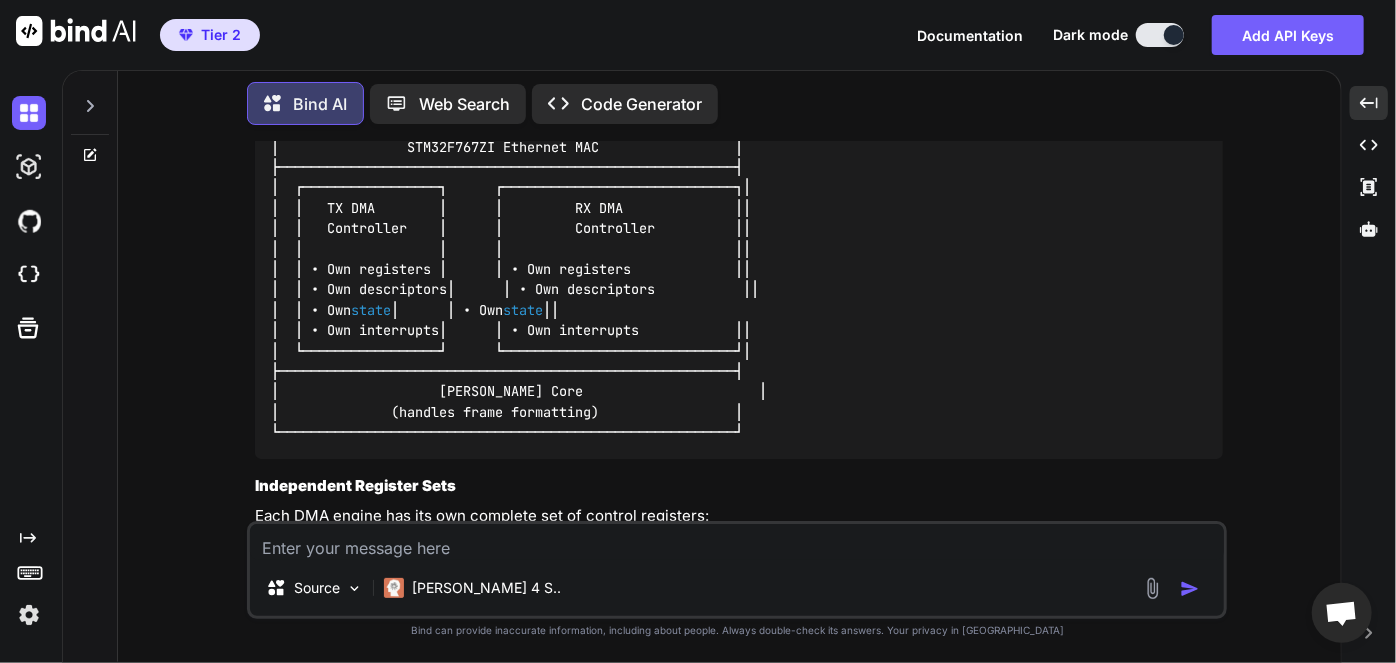 scroll, scrollTop: 6055, scrollLeft: 0, axis: vertical 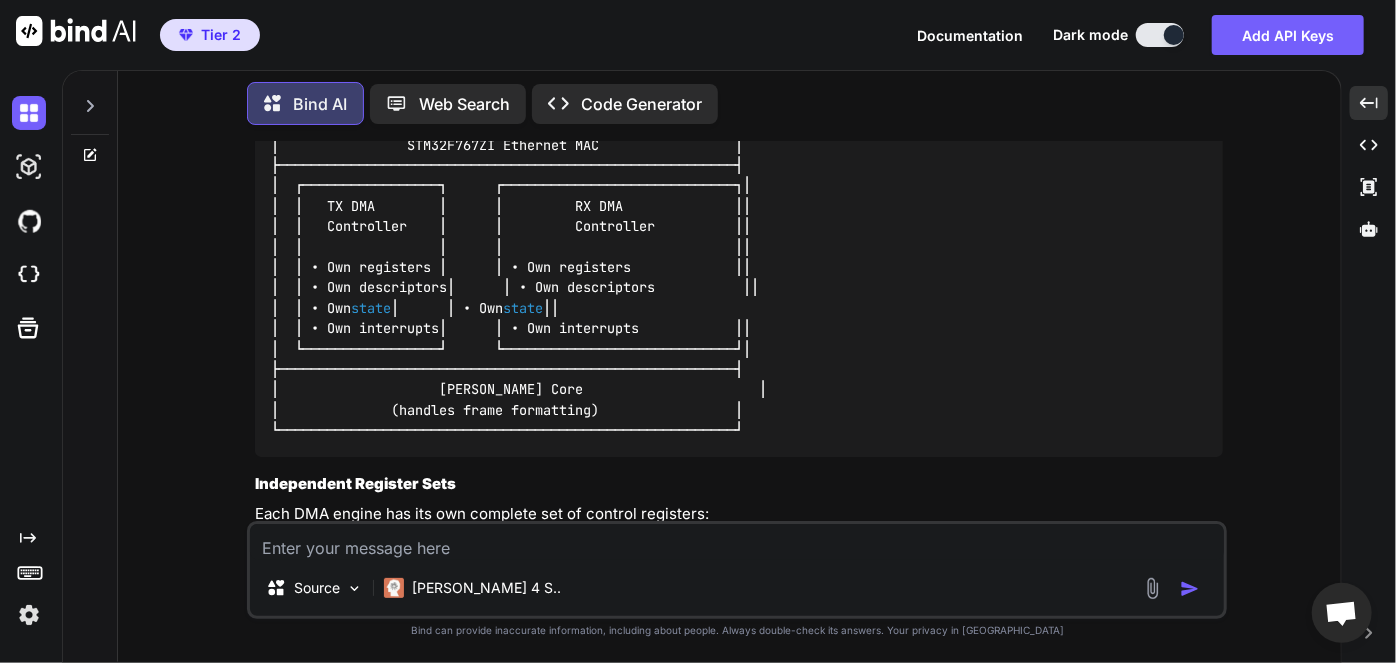 drag, startPoint x: 372, startPoint y: 368, endPoint x: 921, endPoint y: 395, distance: 549.6635 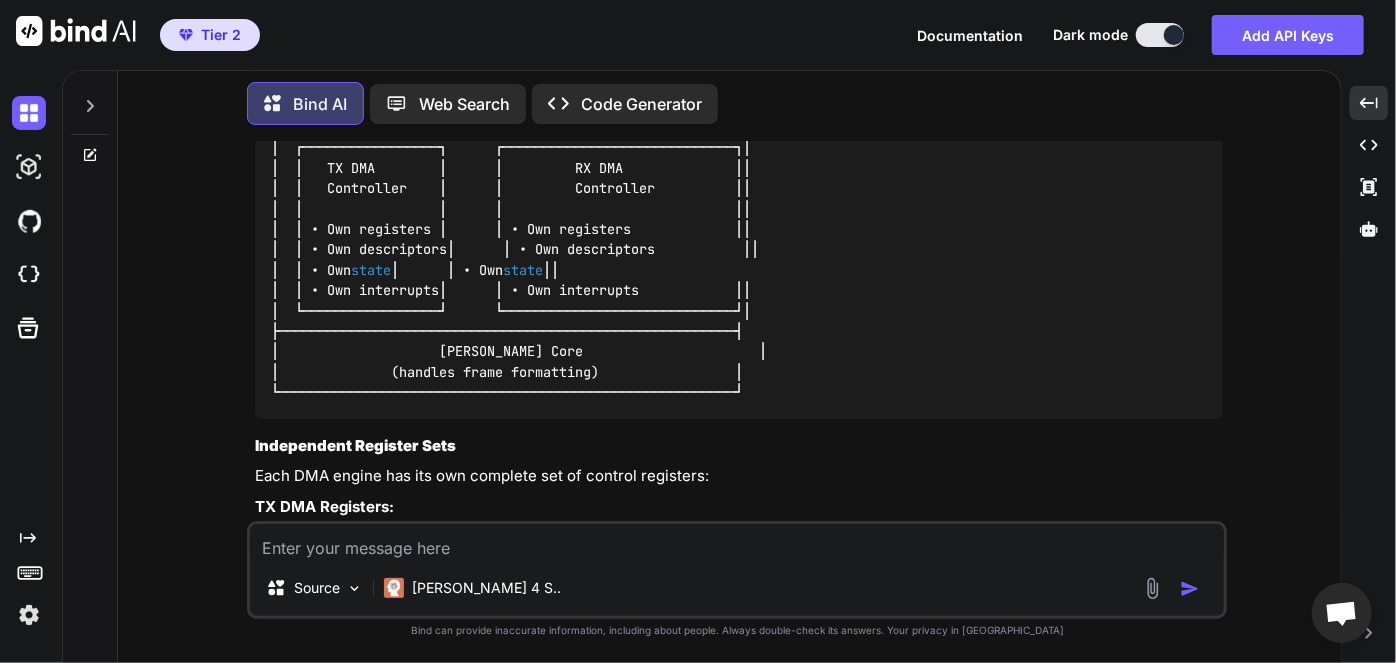 scroll, scrollTop: 6094, scrollLeft: 0, axis: vertical 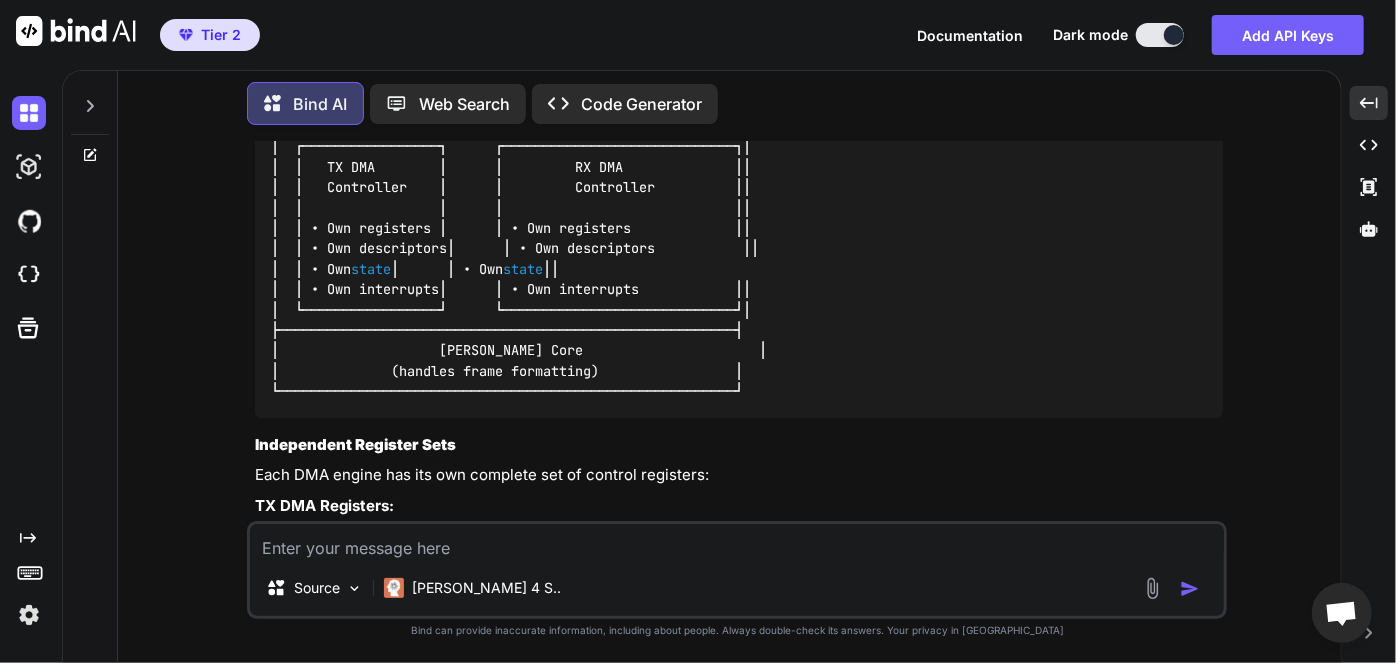 drag, startPoint x: 378, startPoint y: 447, endPoint x: 437, endPoint y: 477, distance: 66.189125 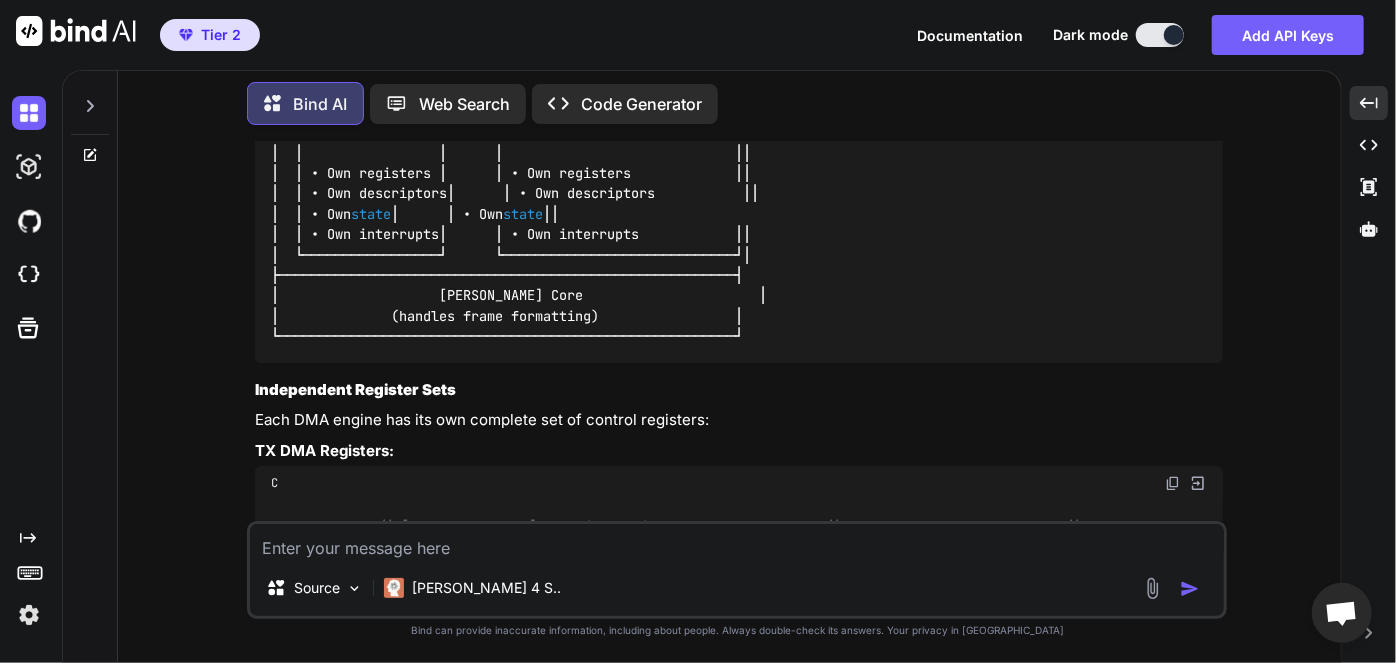 scroll, scrollTop: 6149, scrollLeft: 0, axis: vertical 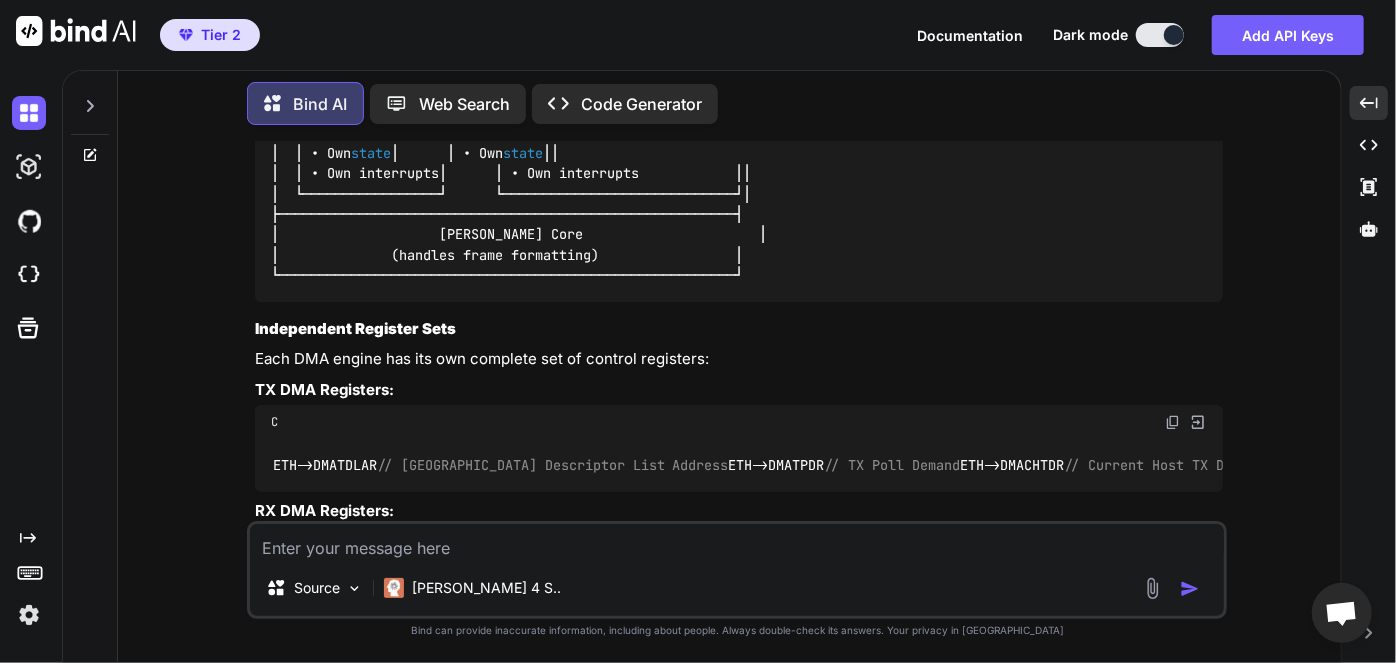 drag, startPoint x: 477, startPoint y: 454, endPoint x: 889, endPoint y: 453, distance: 412.00122 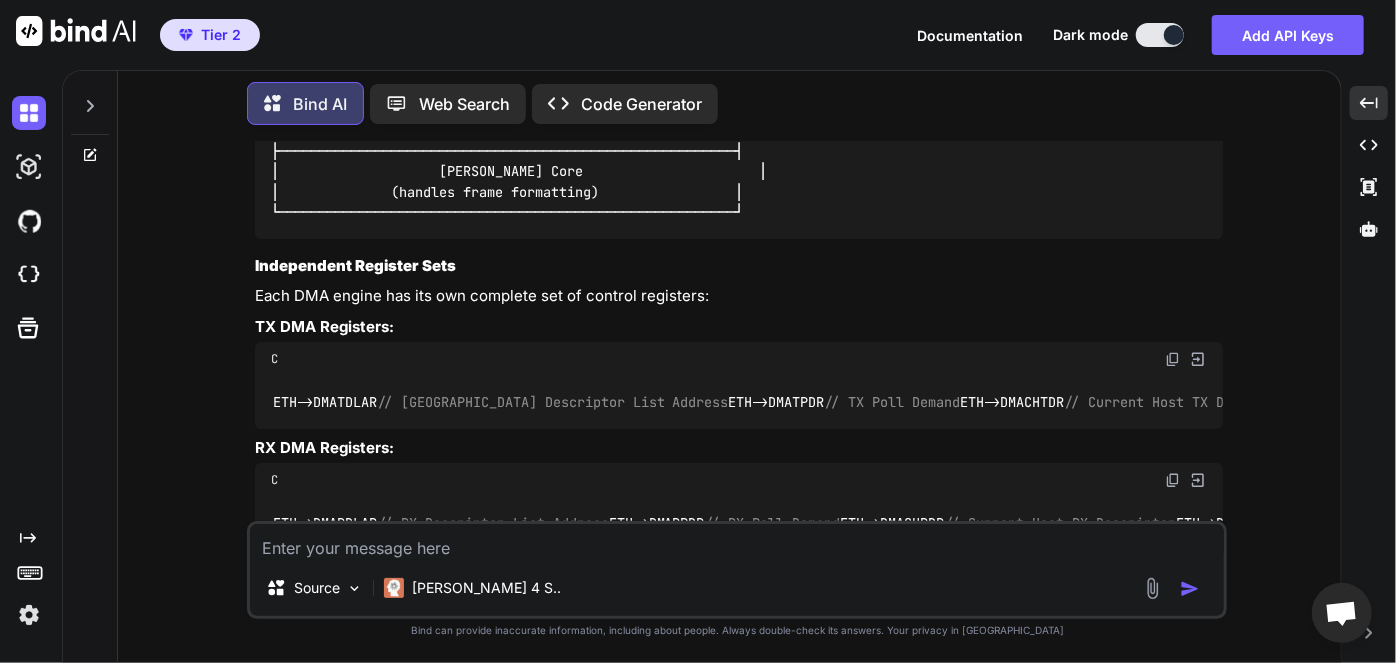 scroll, scrollTop: 6274, scrollLeft: 0, axis: vertical 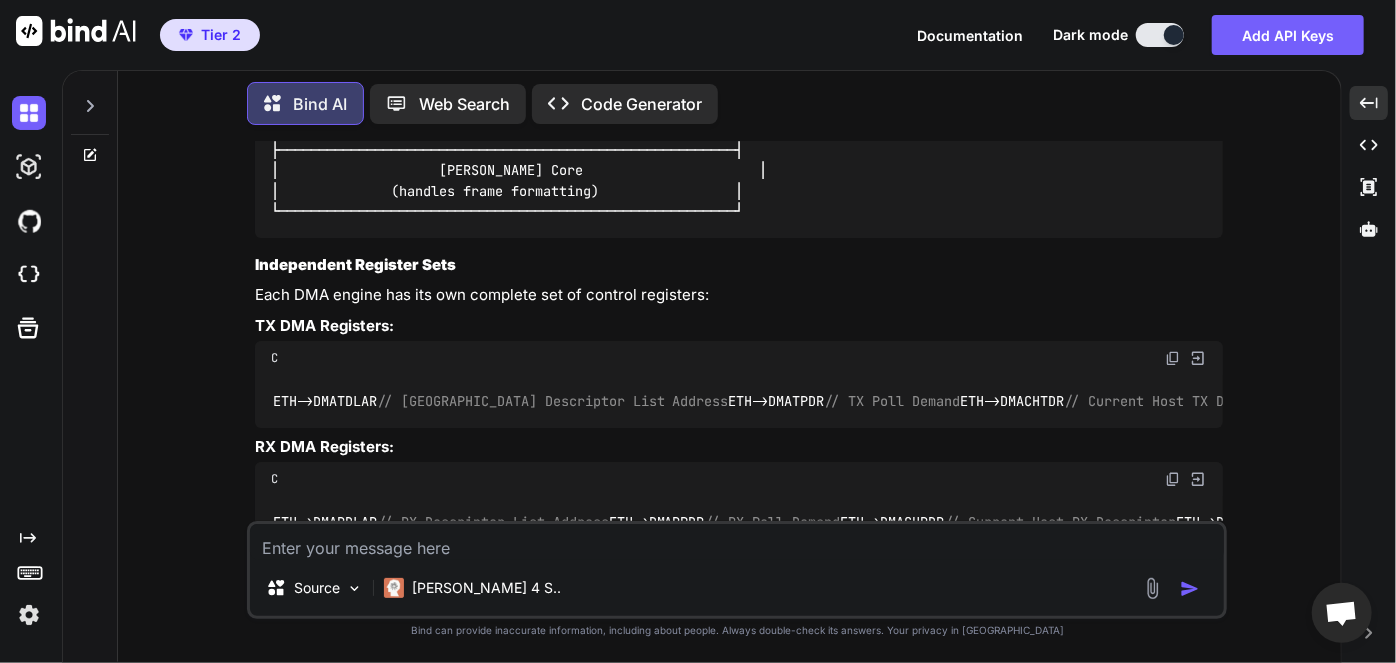 drag, startPoint x: 368, startPoint y: 419, endPoint x: 1207, endPoint y: 426, distance: 839.0292 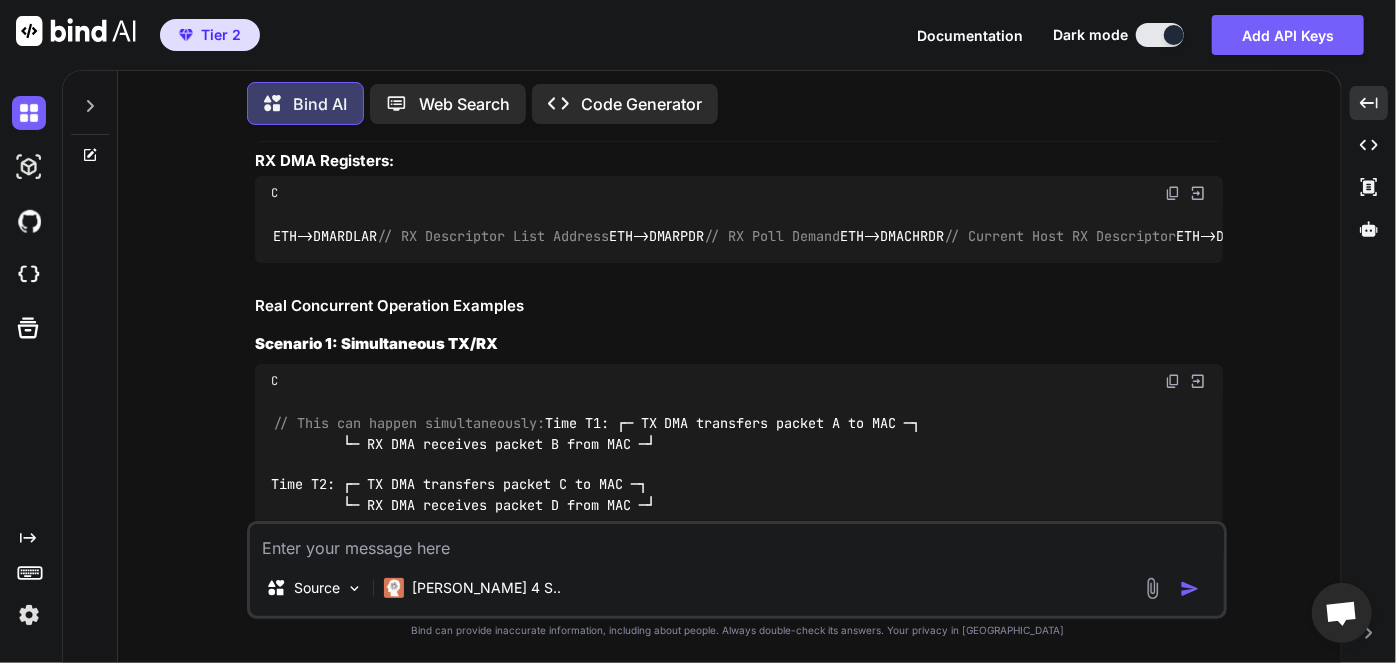 scroll, scrollTop: 6561, scrollLeft: 0, axis: vertical 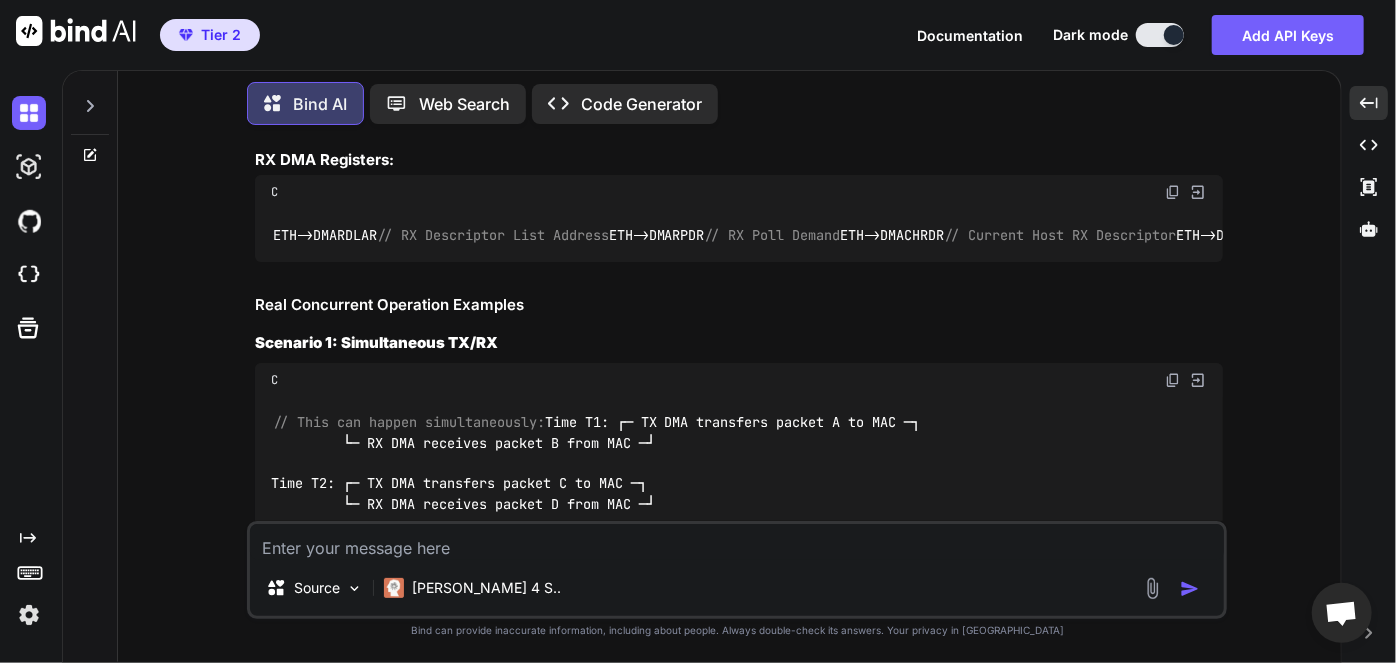 drag, startPoint x: 611, startPoint y: 366, endPoint x: 802, endPoint y: 368, distance: 191.01047 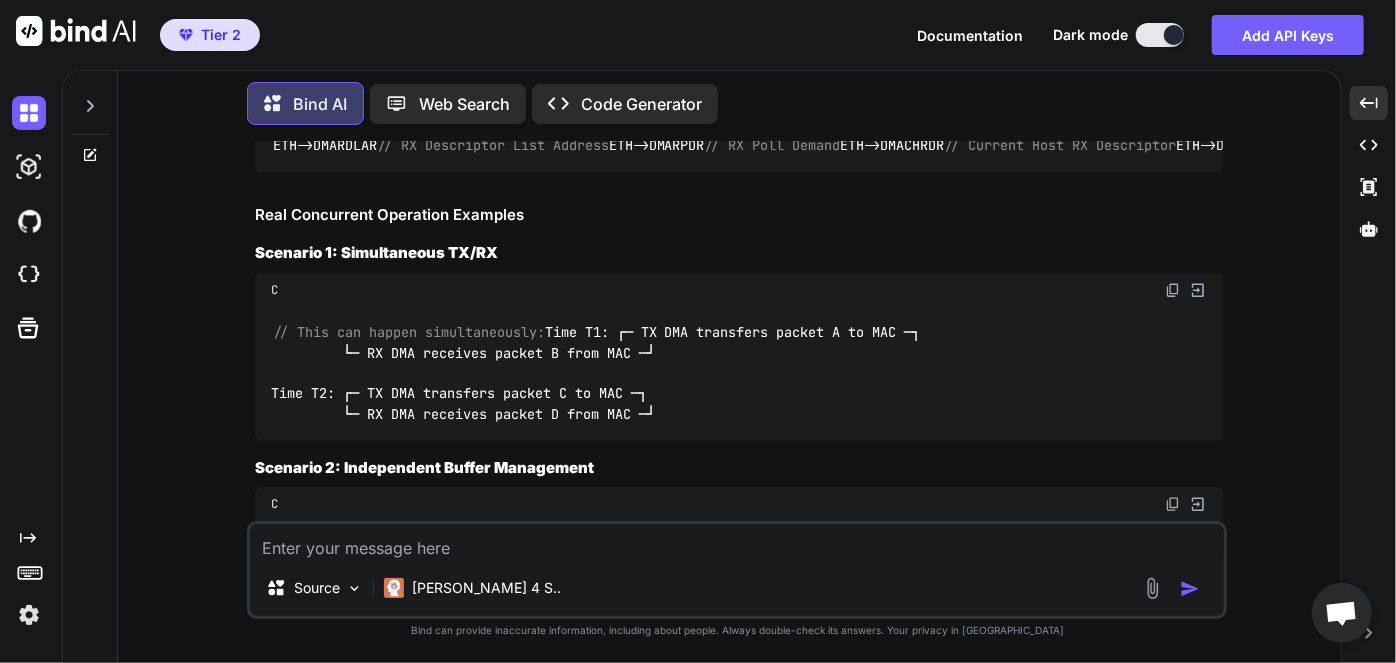 scroll, scrollTop: 6652, scrollLeft: 0, axis: vertical 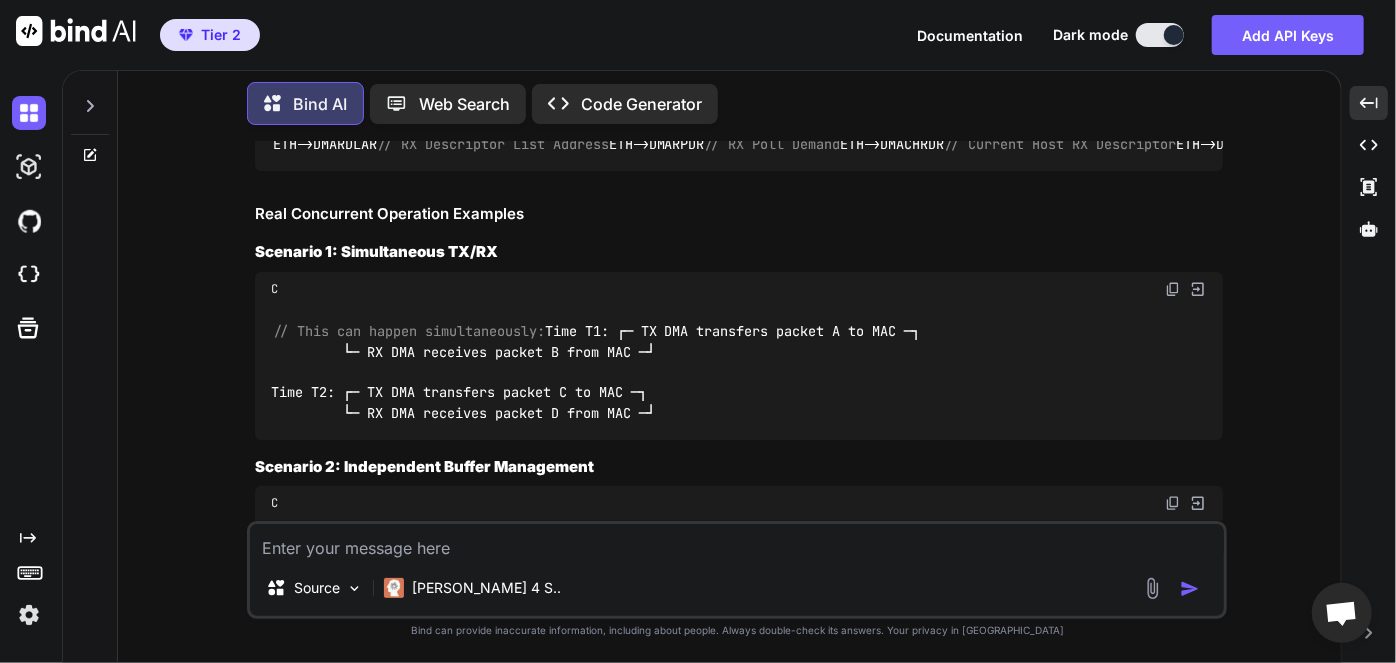 drag, startPoint x: 389, startPoint y: 352, endPoint x: 601, endPoint y: 352, distance: 212 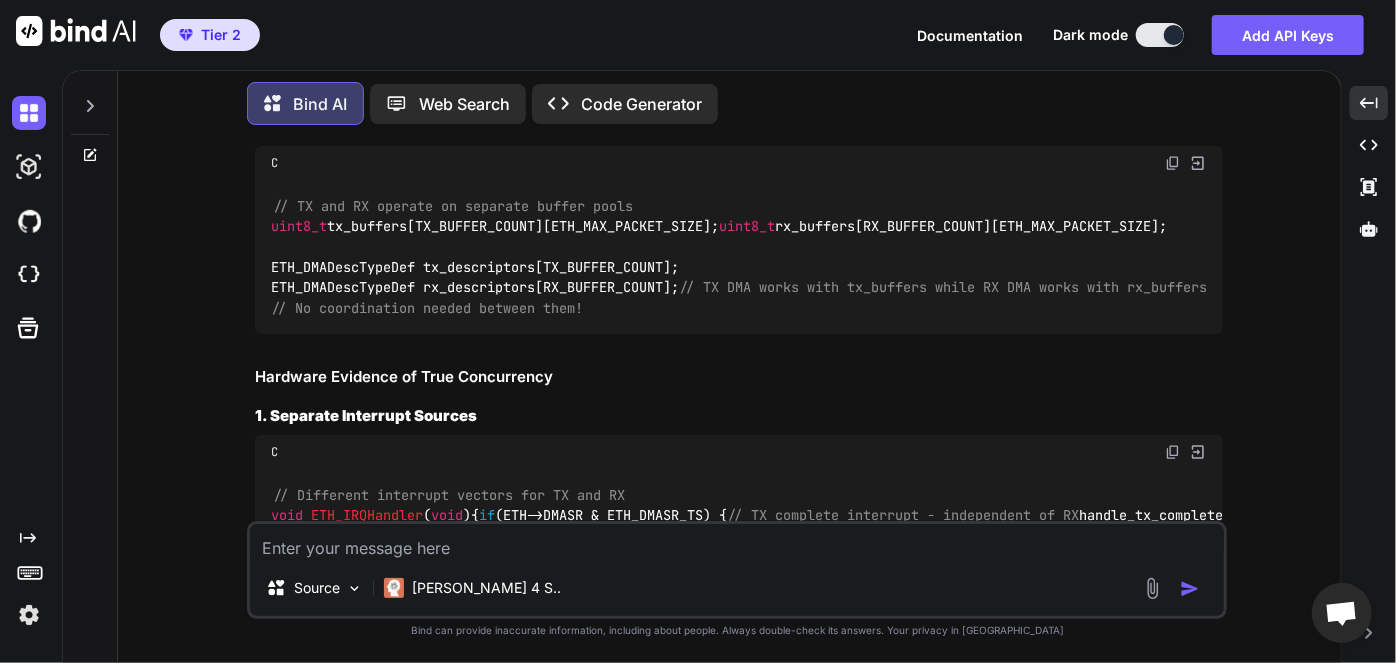 scroll, scrollTop: 7065, scrollLeft: 0, axis: vertical 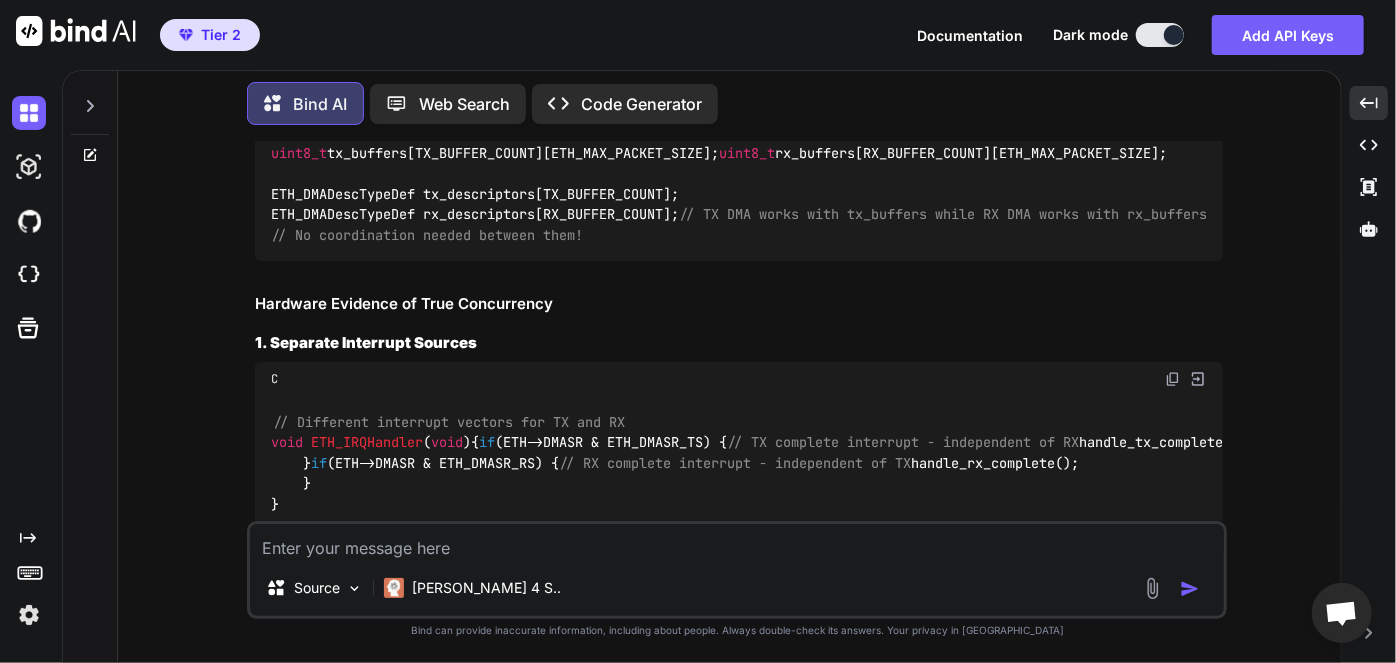 drag, startPoint x: 303, startPoint y: 466, endPoint x: 733, endPoint y: 464, distance: 430.00464 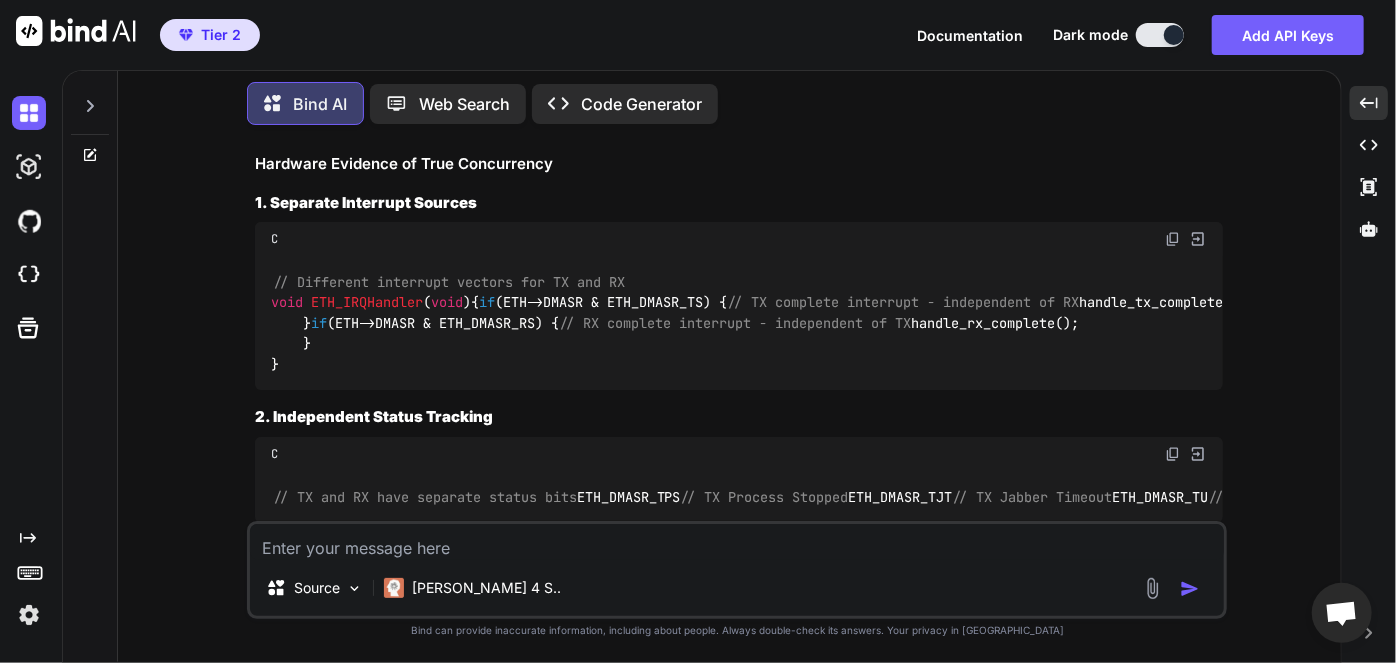 scroll, scrollTop: 7207, scrollLeft: 0, axis: vertical 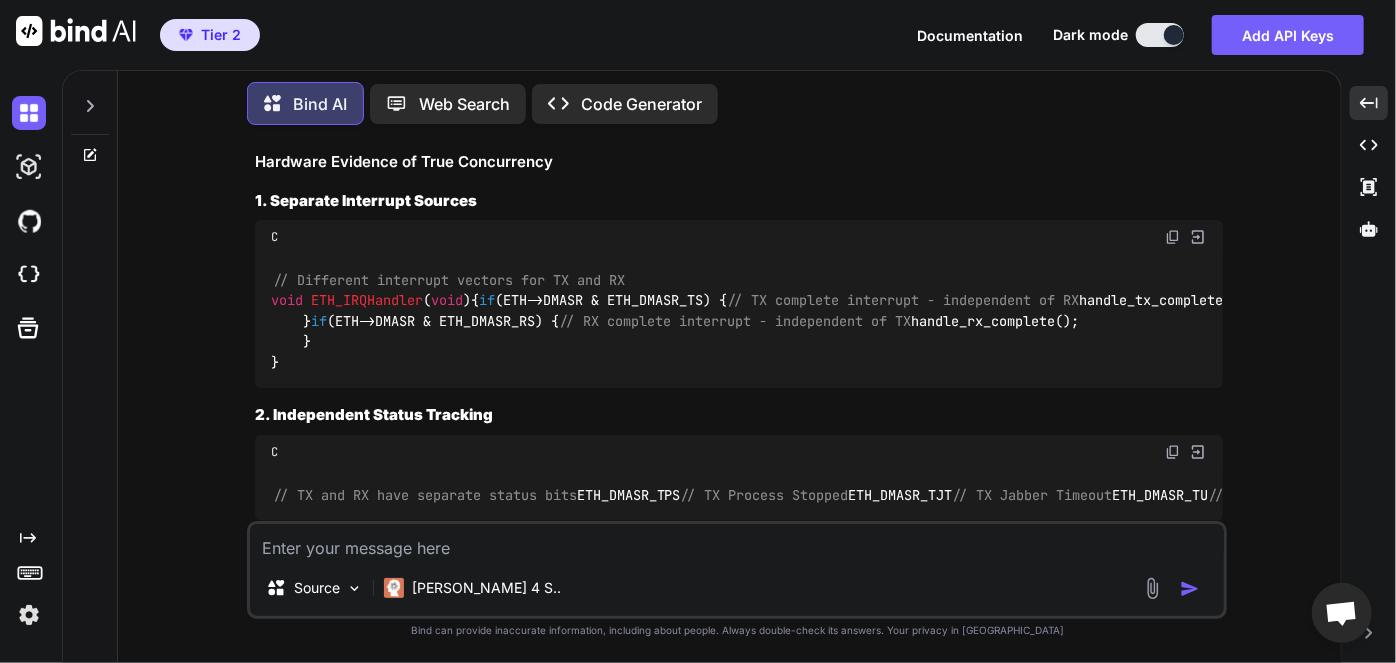 drag, startPoint x: 396, startPoint y: 436, endPoint x: 681, endPoint y: 488, distance: 289.70502 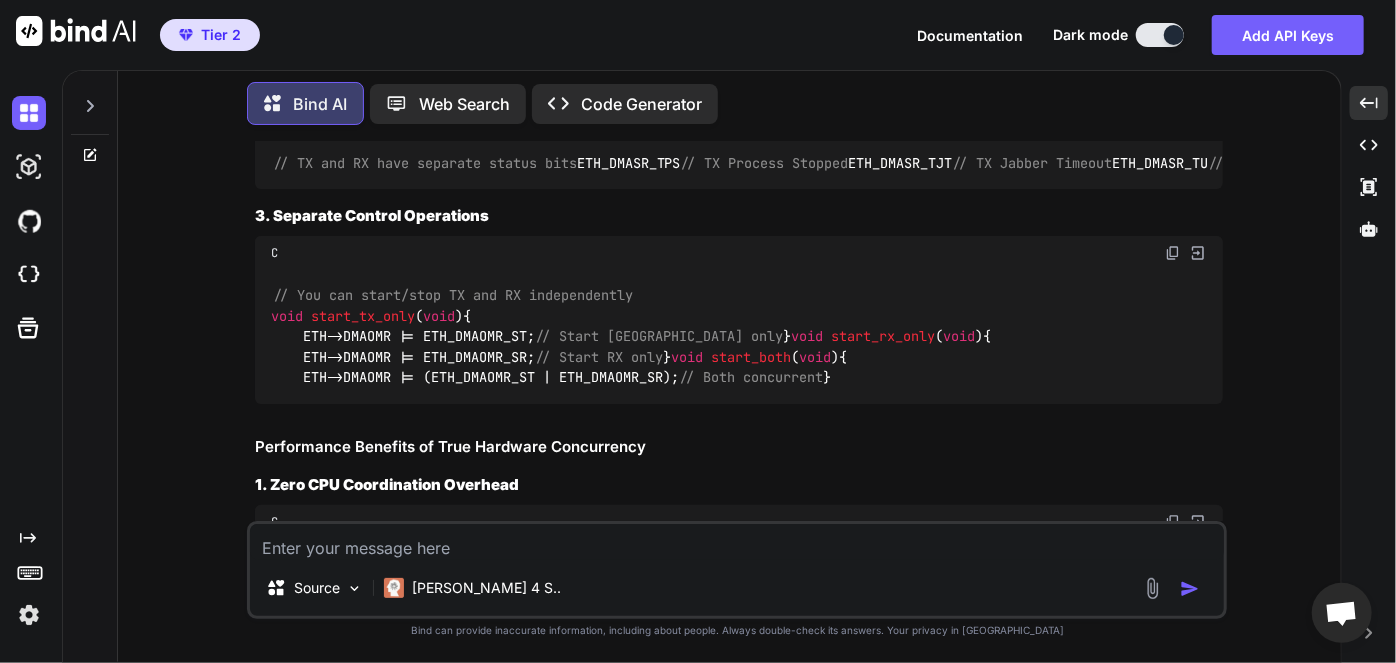 scroll, scrollTop: 7541, scrollLeft: 0, axis: vertical 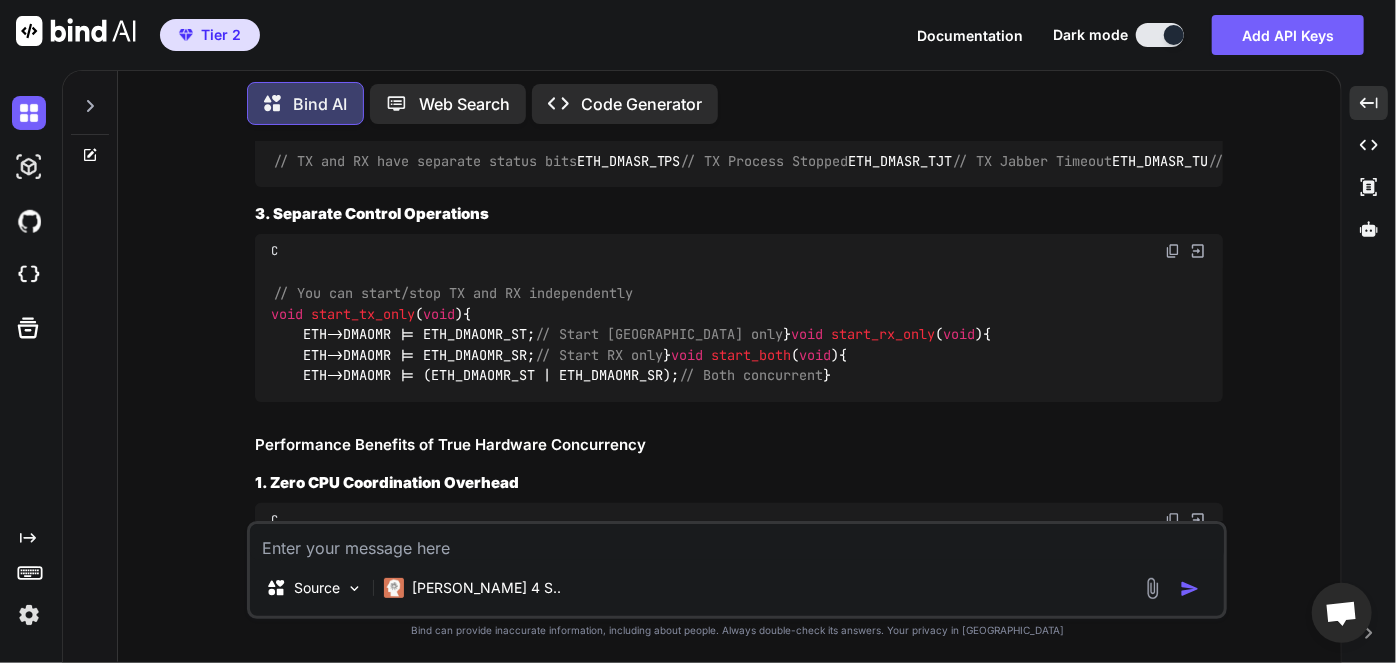 drag, startPoint x: 408, startPoint y: 411, endPoint x: 556, endPoint y: 411, distance: 148 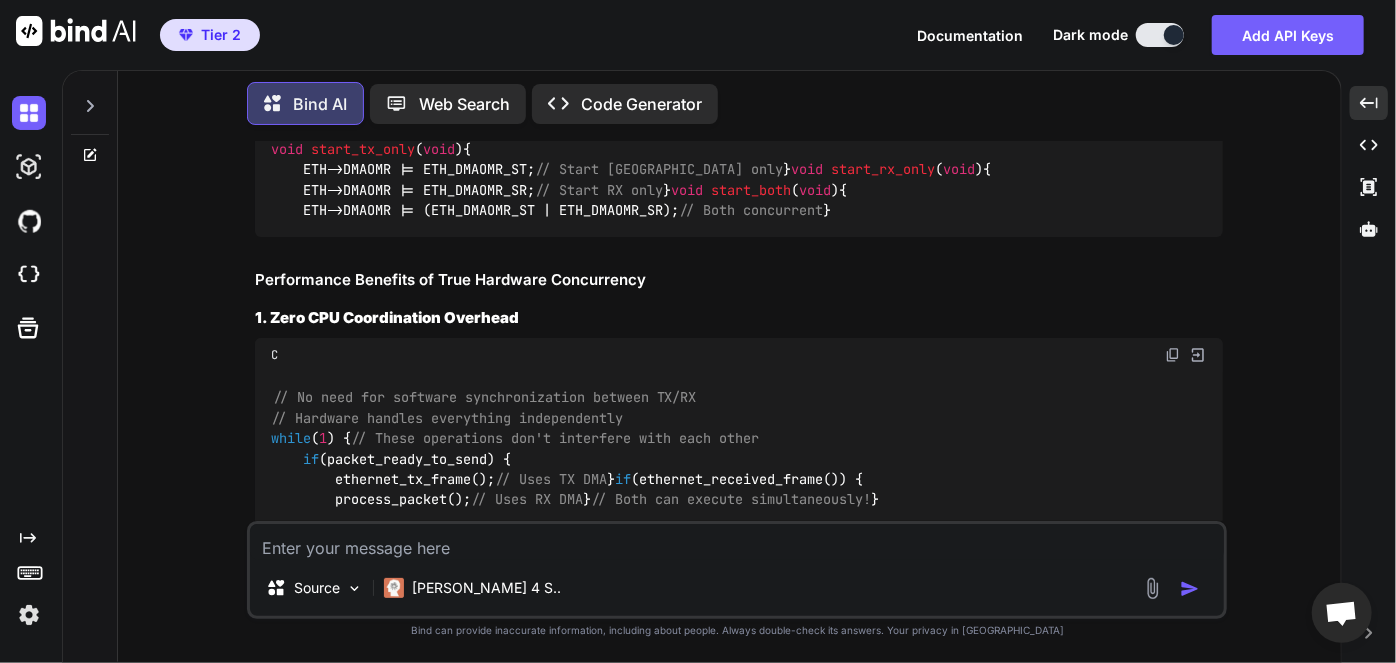 scroll, scrollTop: 7708, scrollLeft: 0, axis: vertical 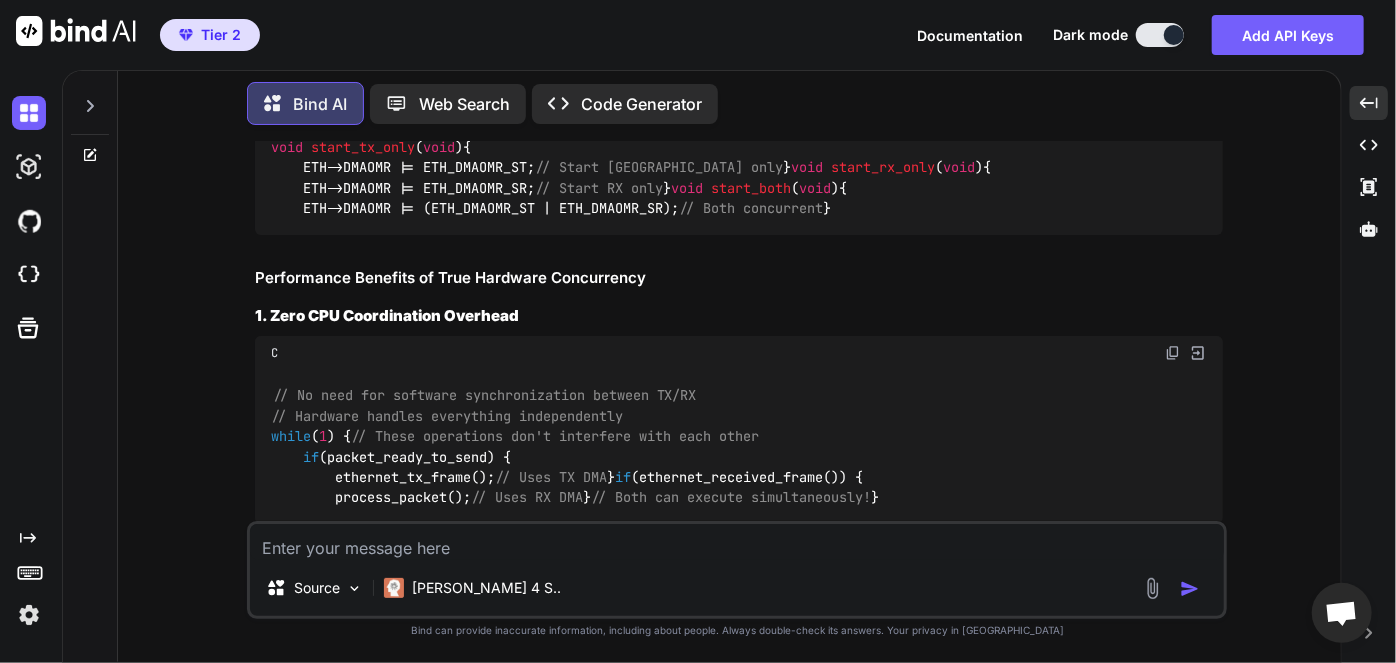 drag, startPoint x: 336, startPoint y: 363, endPoint x: 511, endPoint y: 364, distance: 175.00285 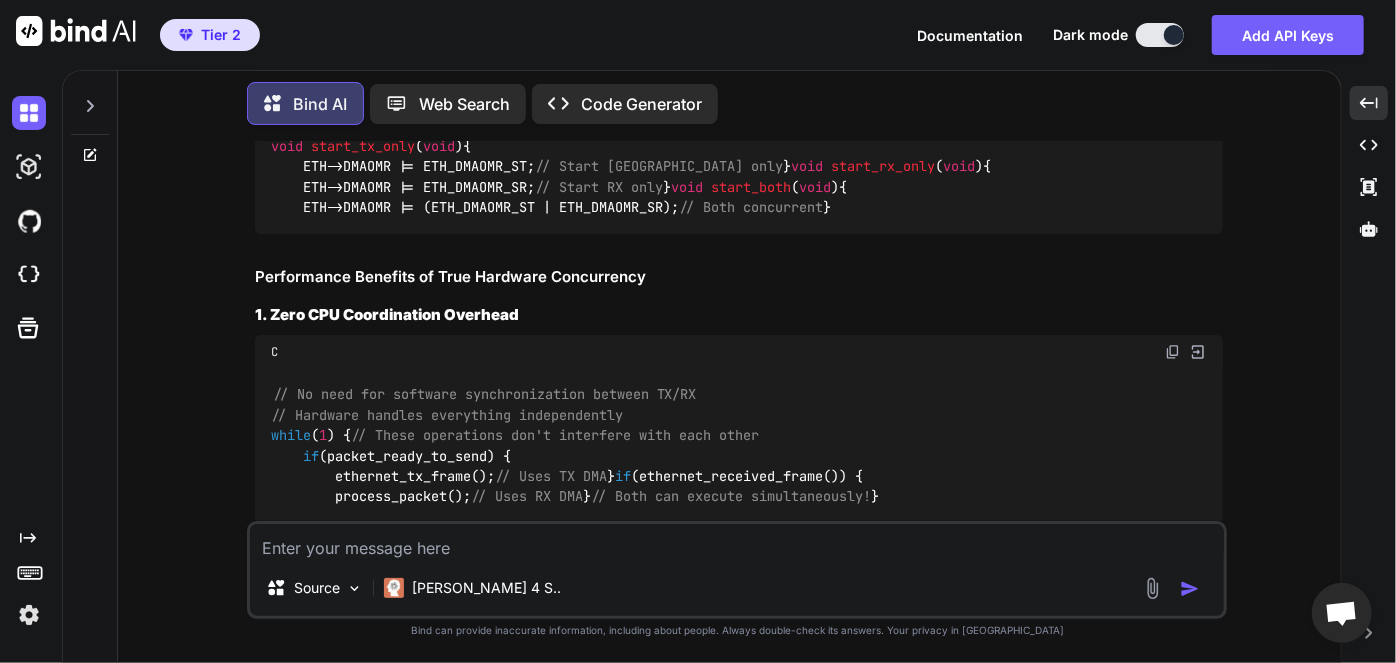 drag, startPoint x: 400, startPoint y: 458, endPoint x: 532, endPoint y: 459, distance: 132.00378 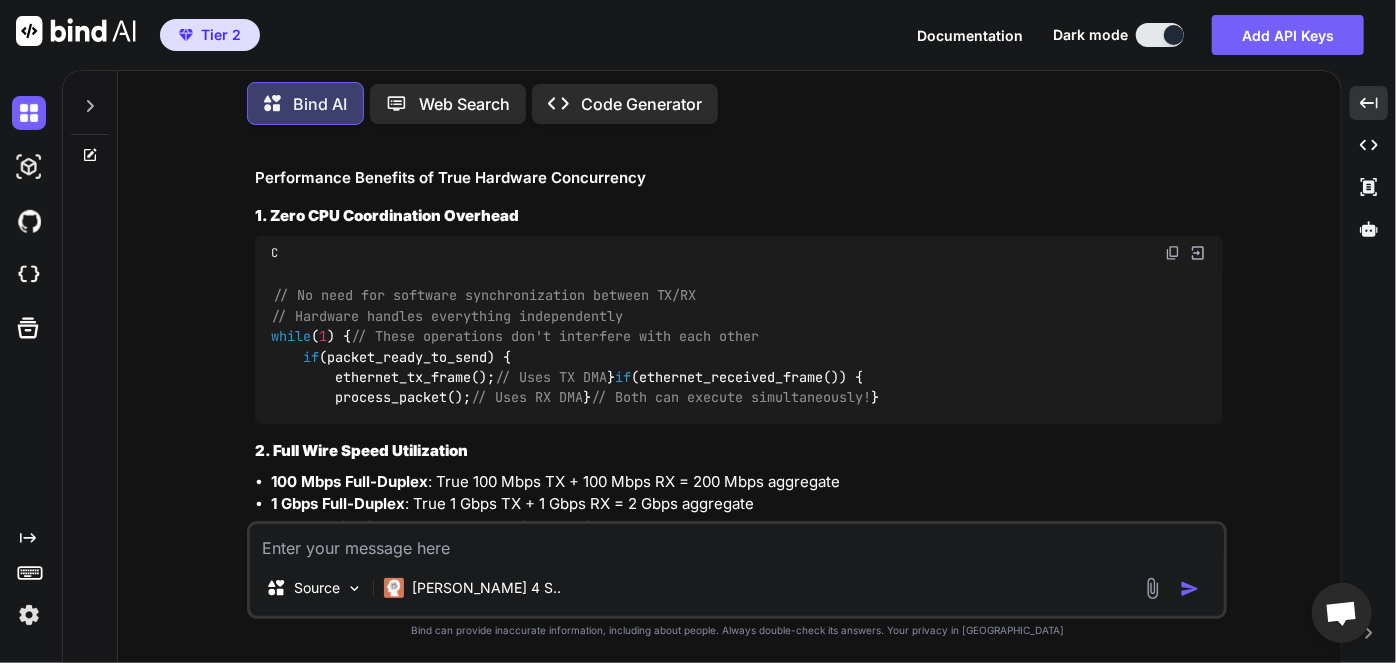 scroll, scrollTop: 7810, scrollLeft: 0, axis: vertical 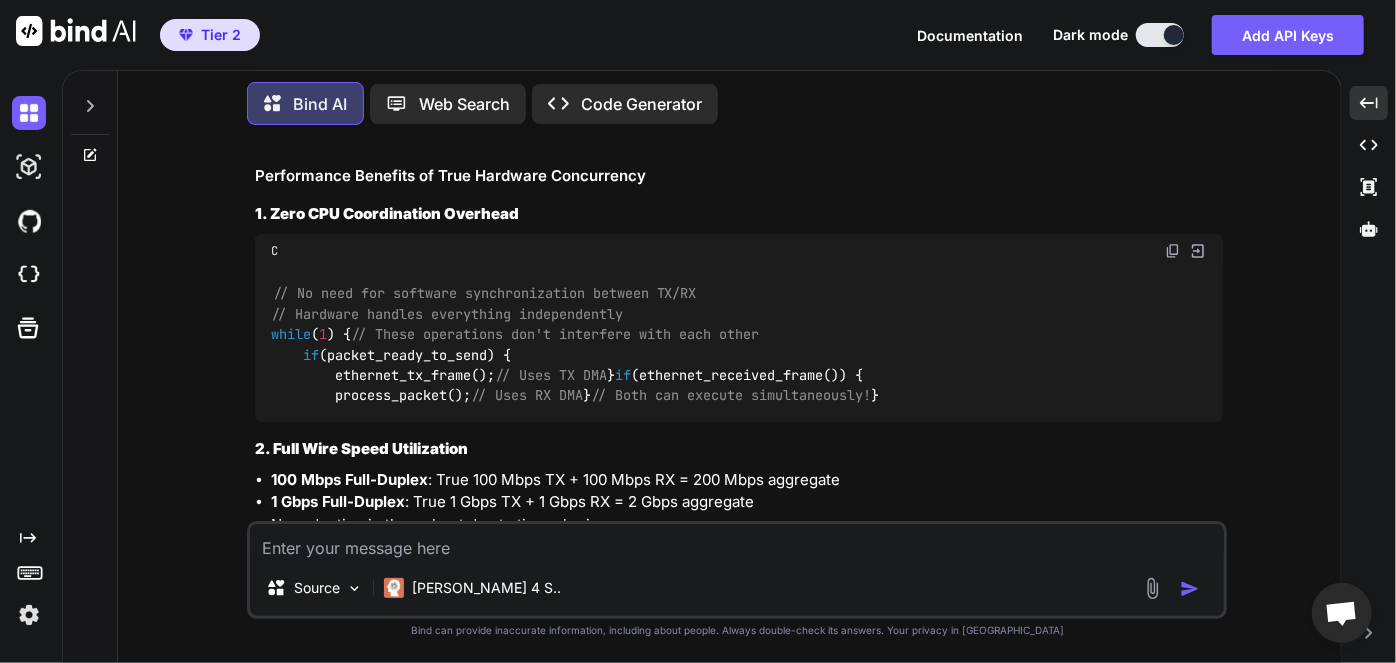 drag, startPoint x: 537, startPoint y: 420, endPoint x: 605, endPoint y: 420, distance: 68 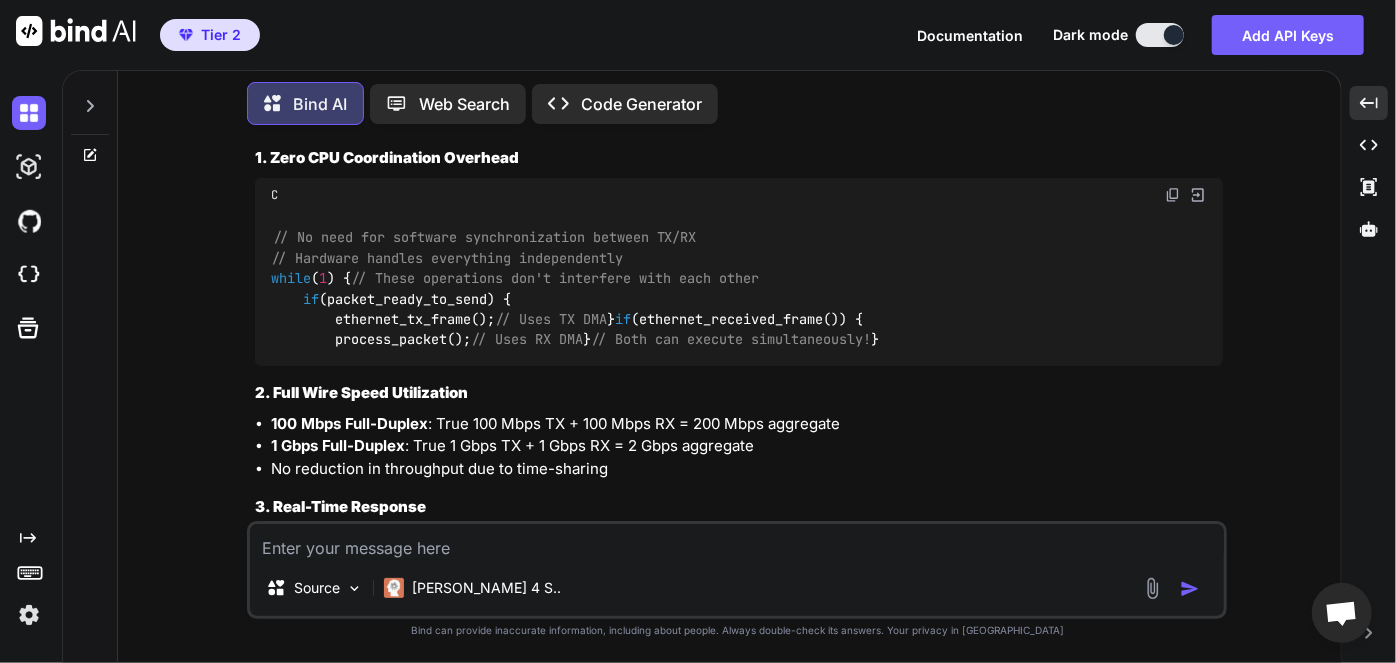 drag, startPoint x: 376, startPoint y: 433, endPoint x: 701, endPoint y: 434, distance: 325.00153 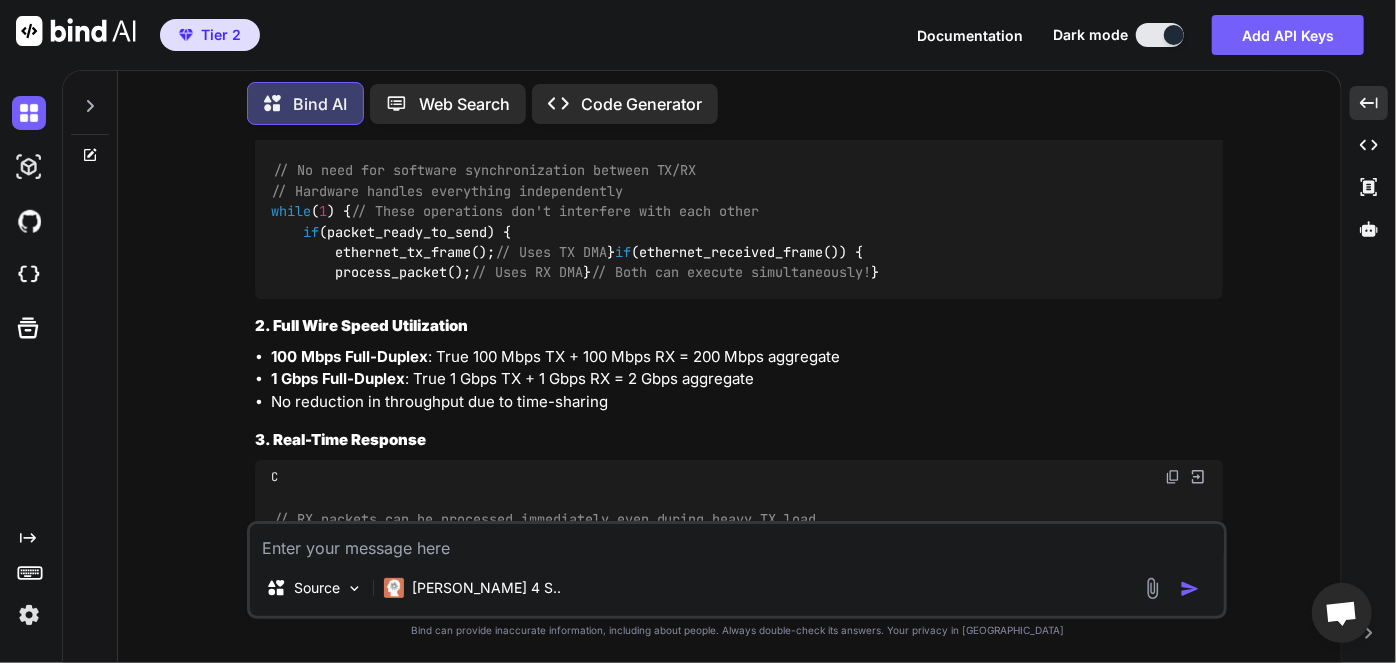 scroll, scrollTop: 7934, scrollLeft: 0, axis: vertical 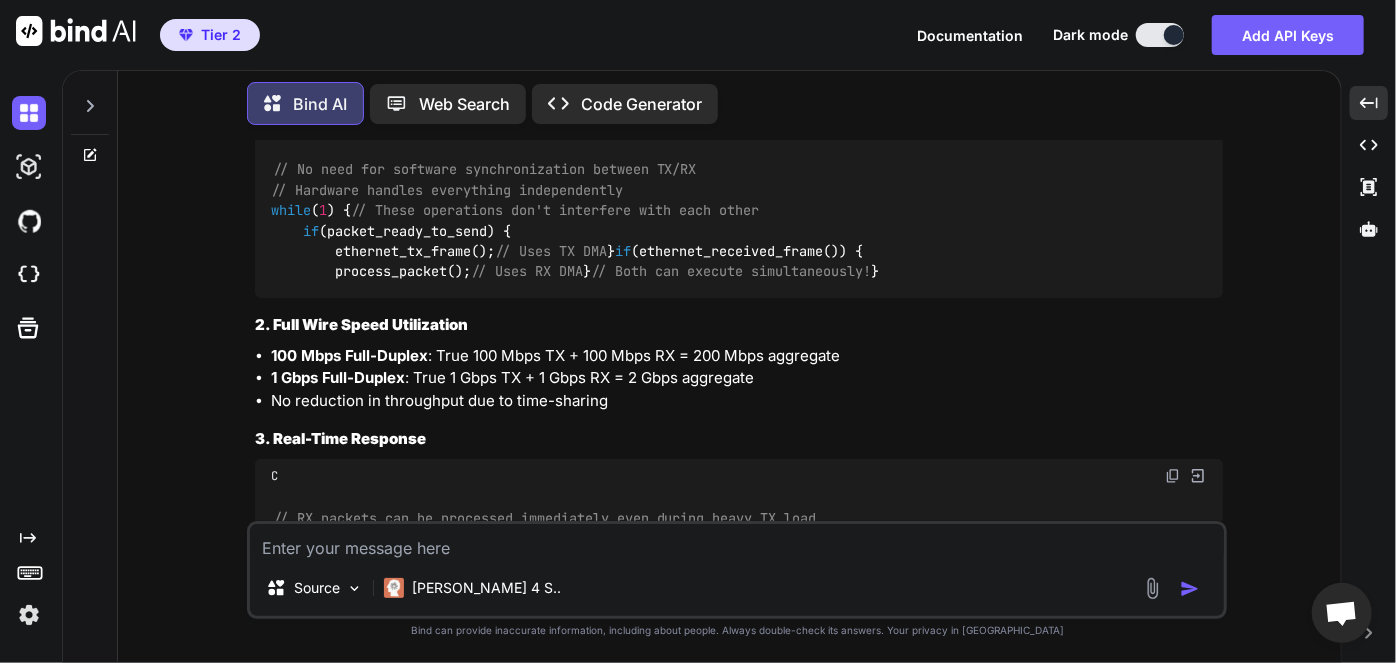 drag, startPoint x: 415, startPoint y: 448, endPoint x: 728, endPoint y: 468, distance: 313.63834 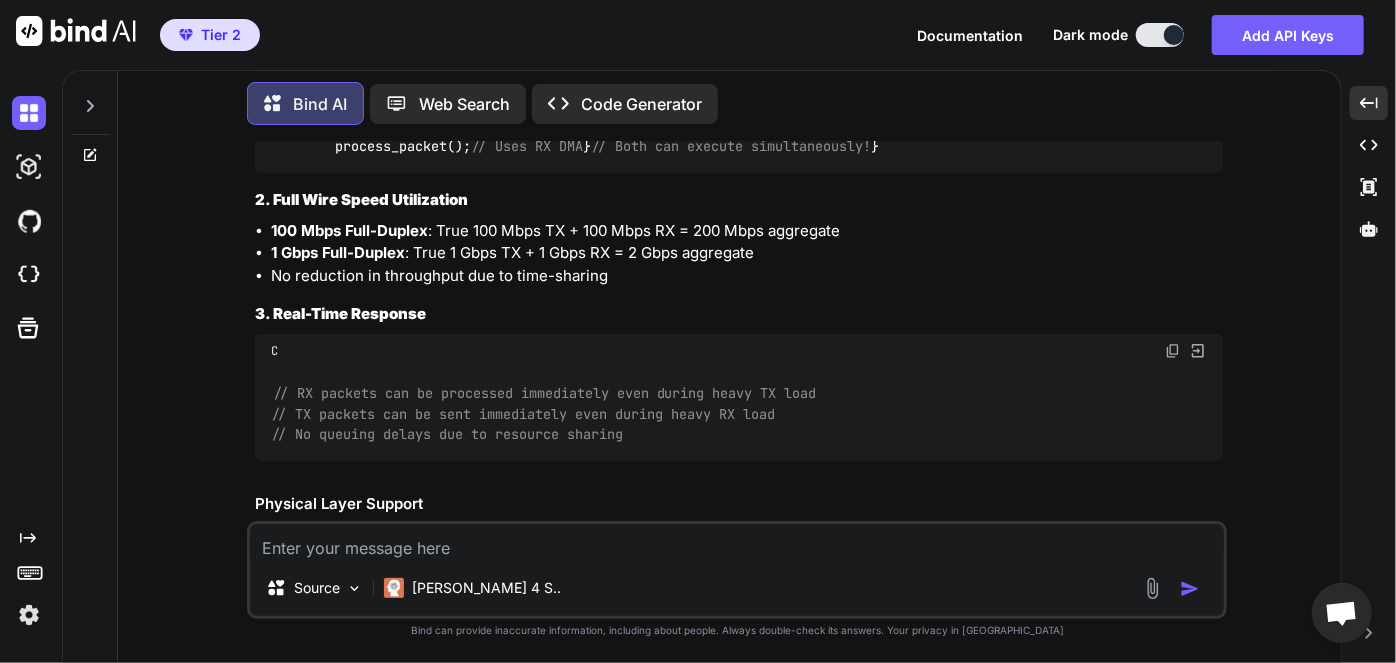 scroll, scrollTop: 8061, scrollLeft: 0, axis: vertical 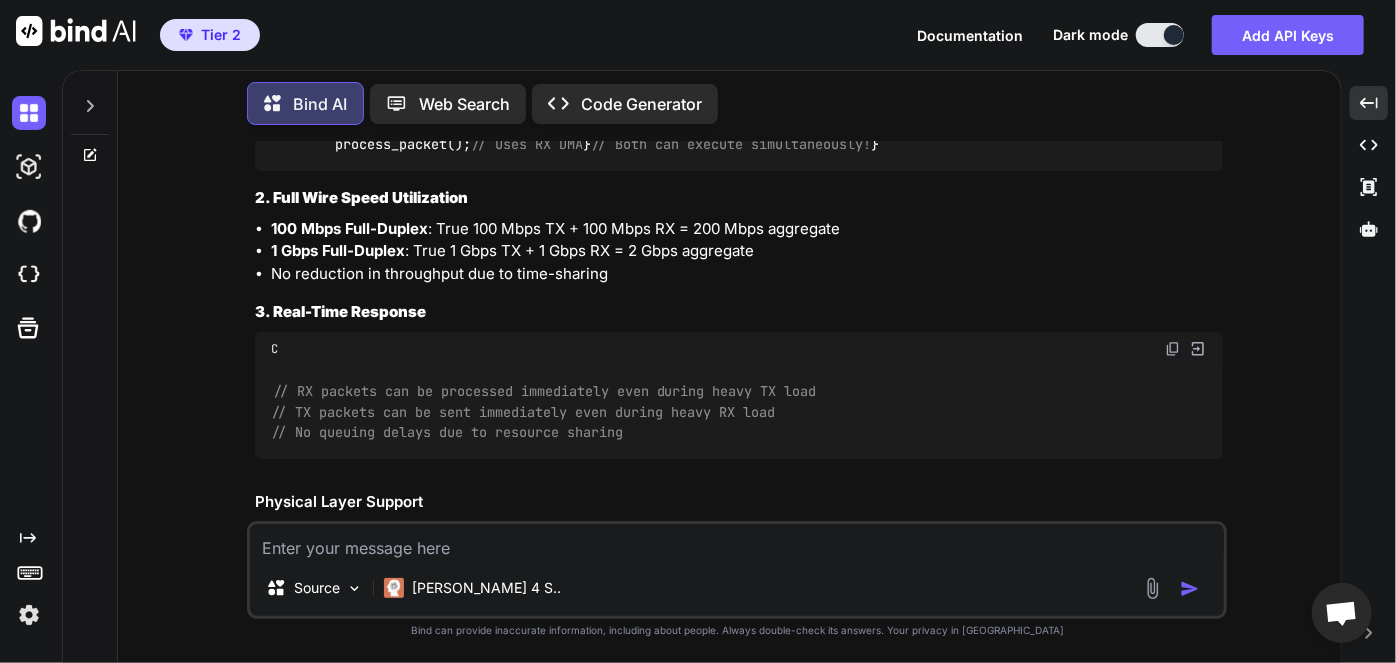 drag, startPoint x: 346, startPoint y: 384, endPoint x: 759, endPoint y: 415, distance: 414.1618 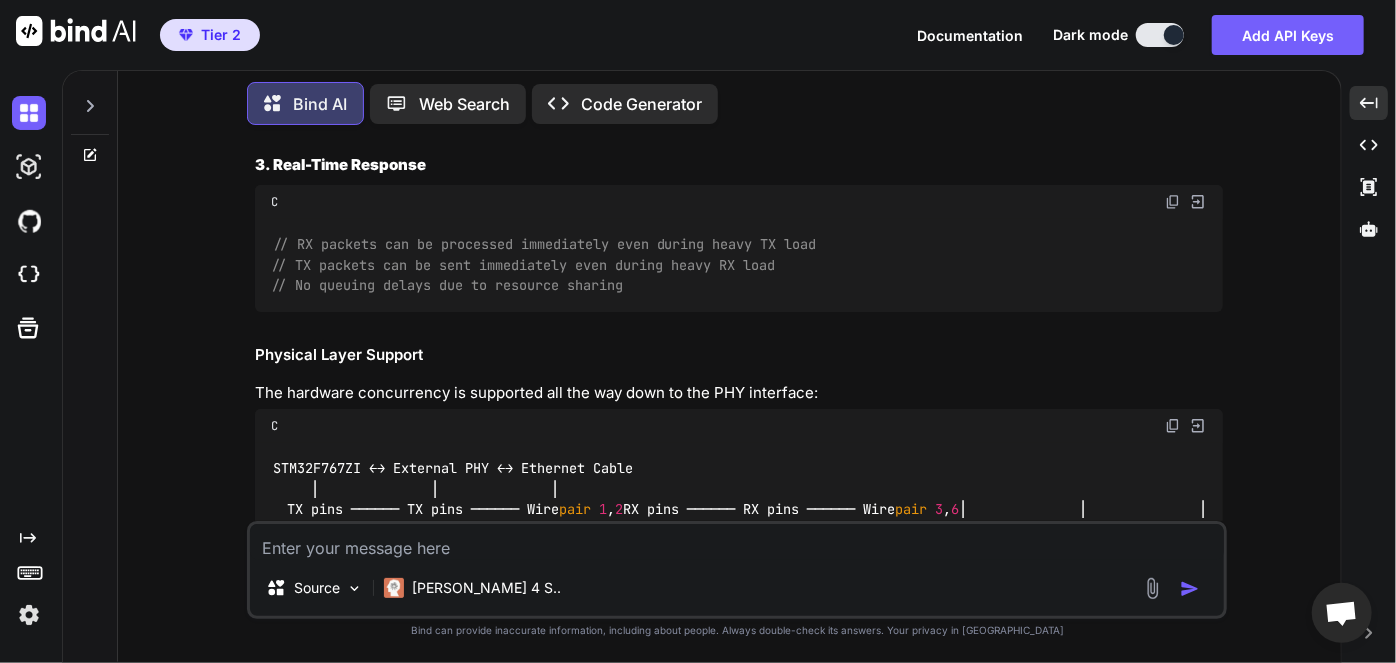 scroll, scrollTop: 8214, scrollLeft: 0, axis: vertical 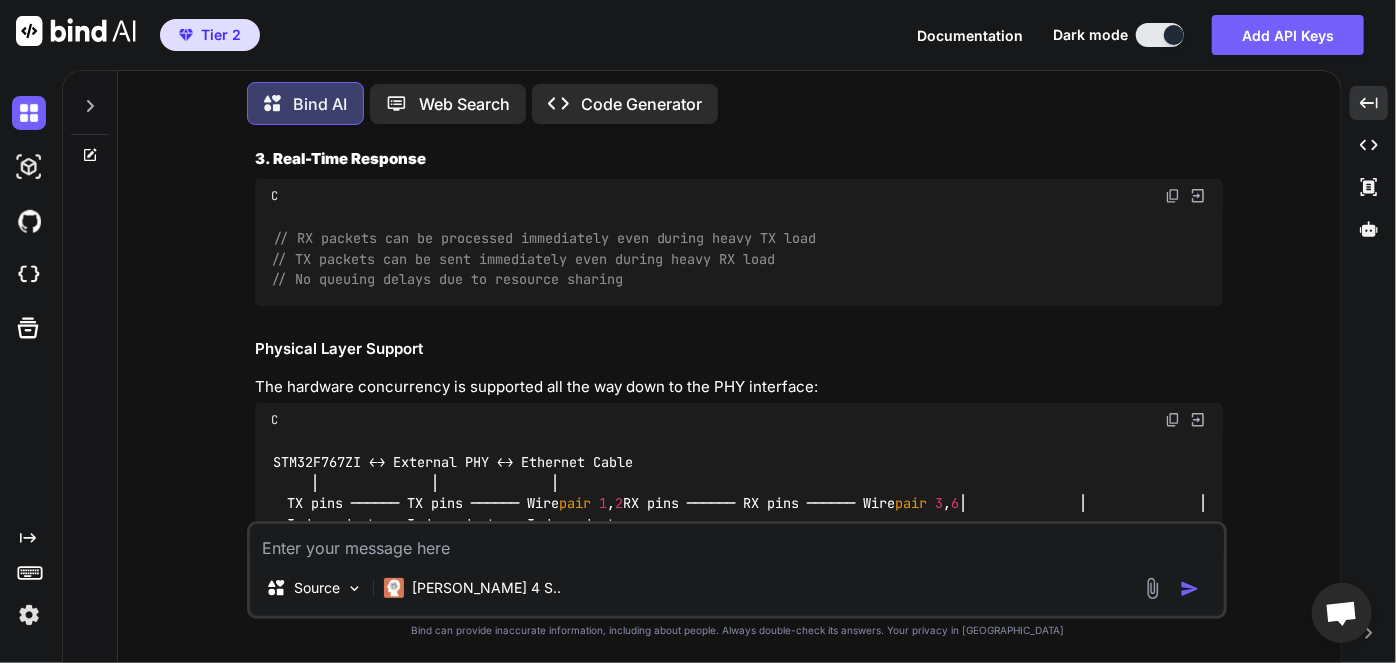 drag, startPoint x: 329, startPoint y: 324, endPoint x: 610, endPoint y: 323, distance: 281.00177 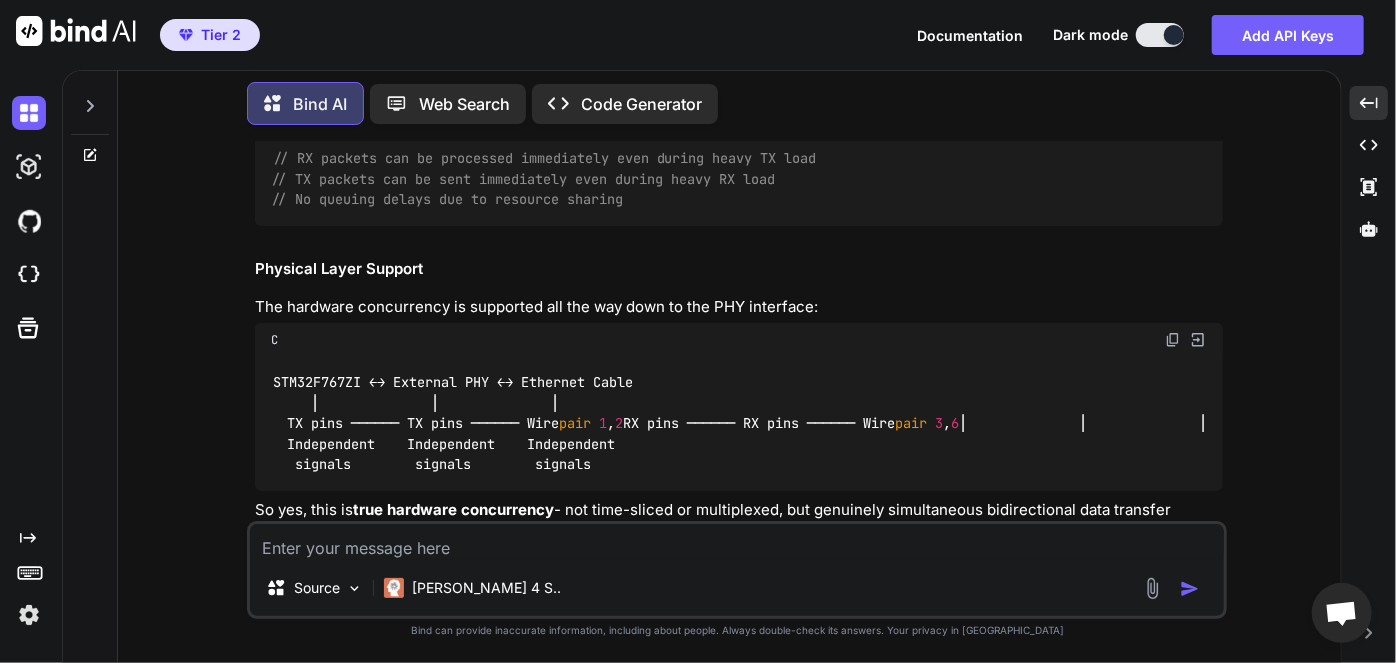 scroll, scrollTop: 8295, scrollLeft: 0, axis: vertical 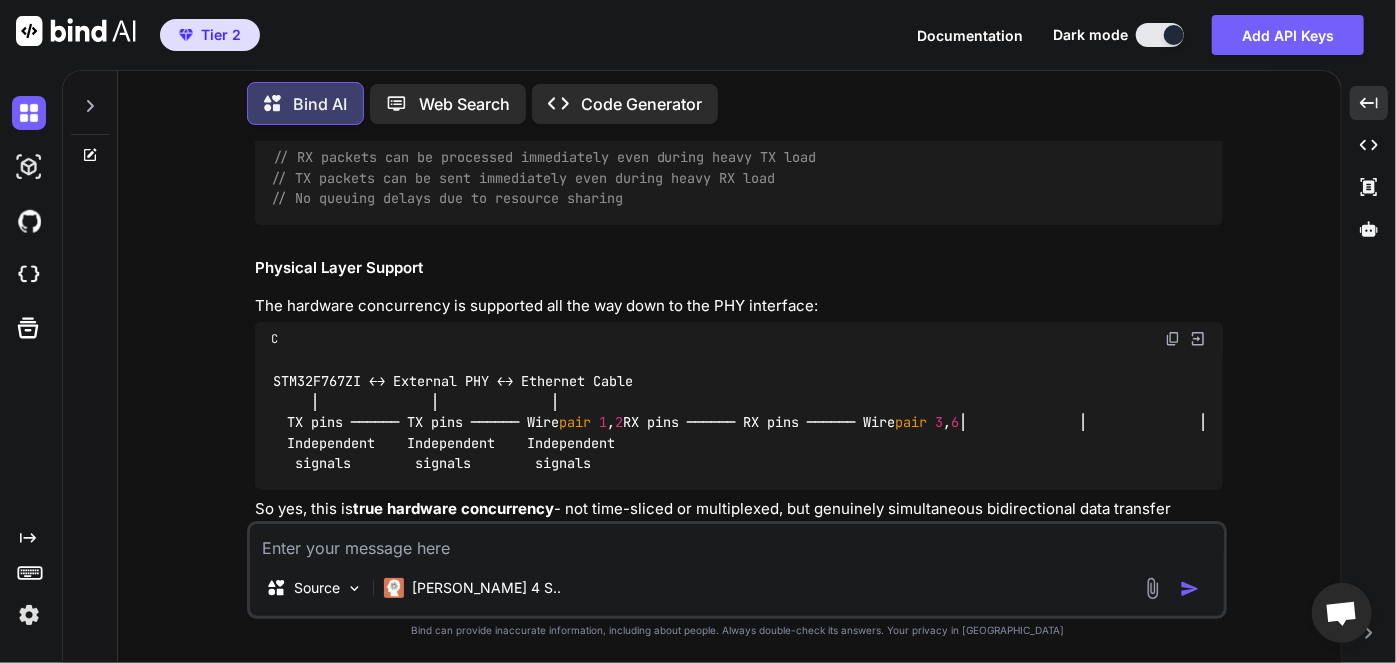 drag, startPoint x: 441, startPoint y: 347, endPoint x: 754, endPoint y: 462, distance: 333.45764 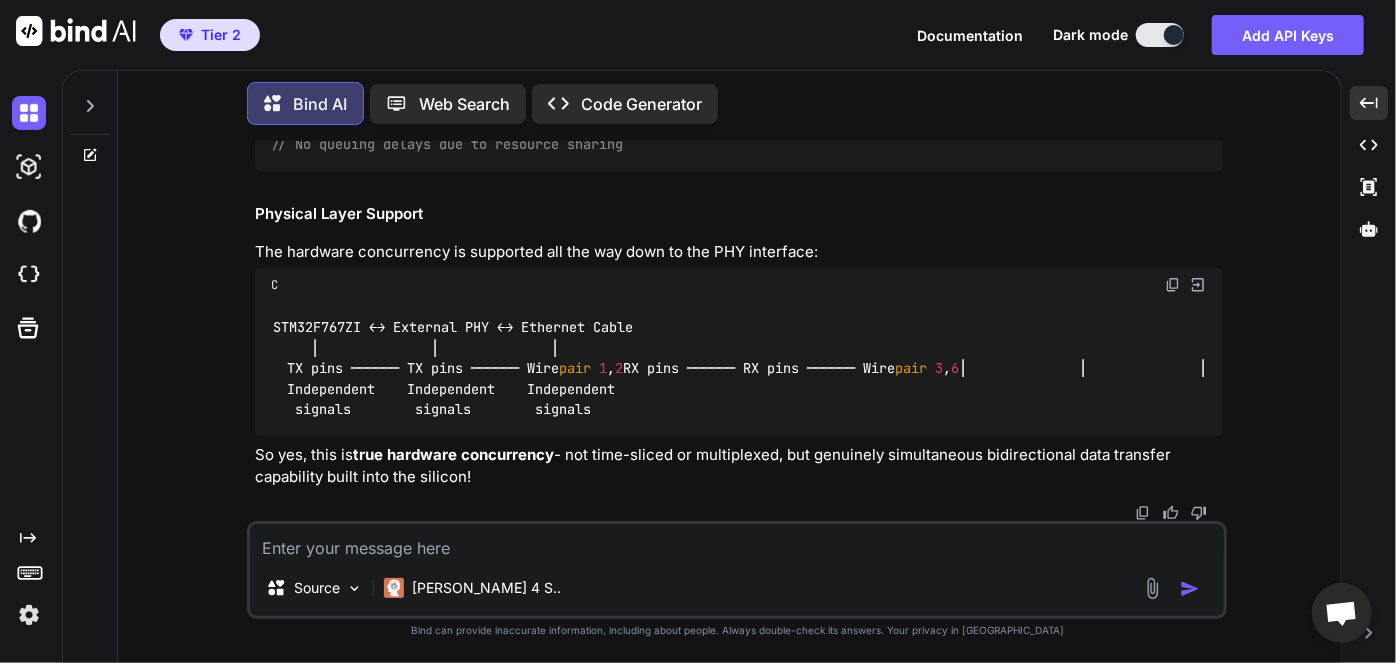 scroll, scrollTop: 8392, scrollLeft: 0, axis: vertical 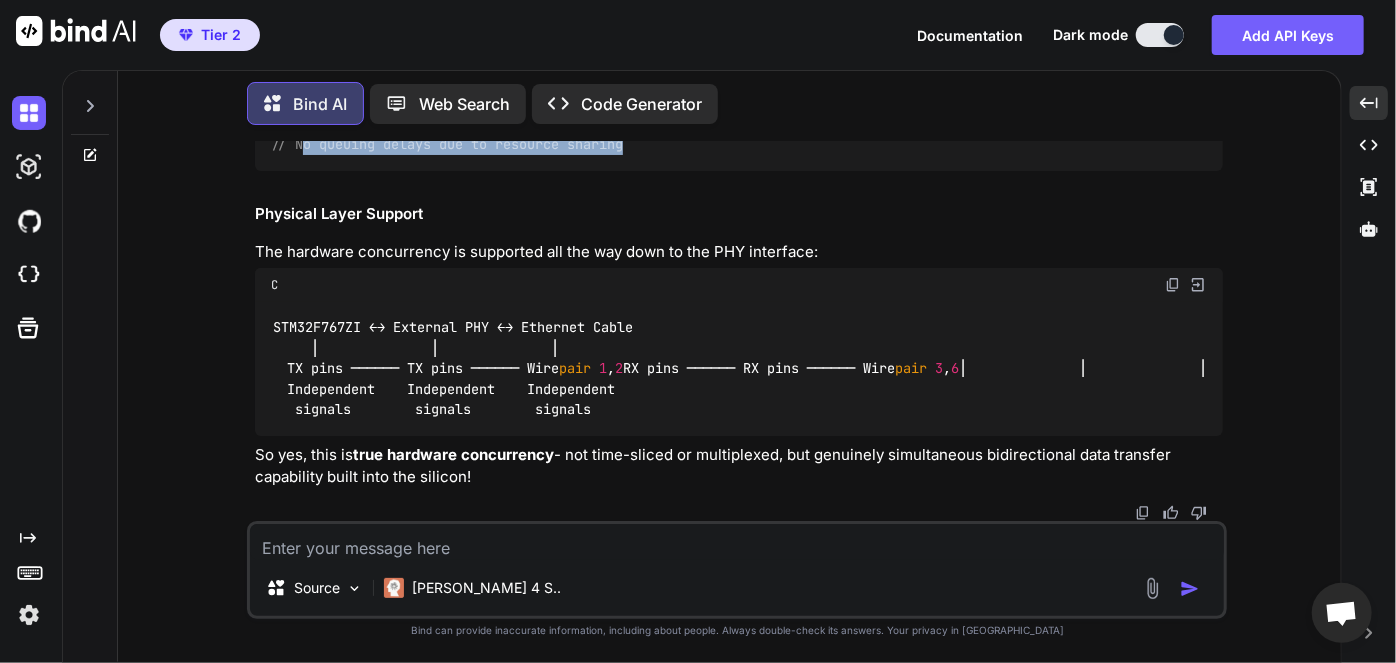 drag, startPoint x: 304, startPoint y: 385, endPoint x: 649, endPoint y: 384, distance: 345.00143 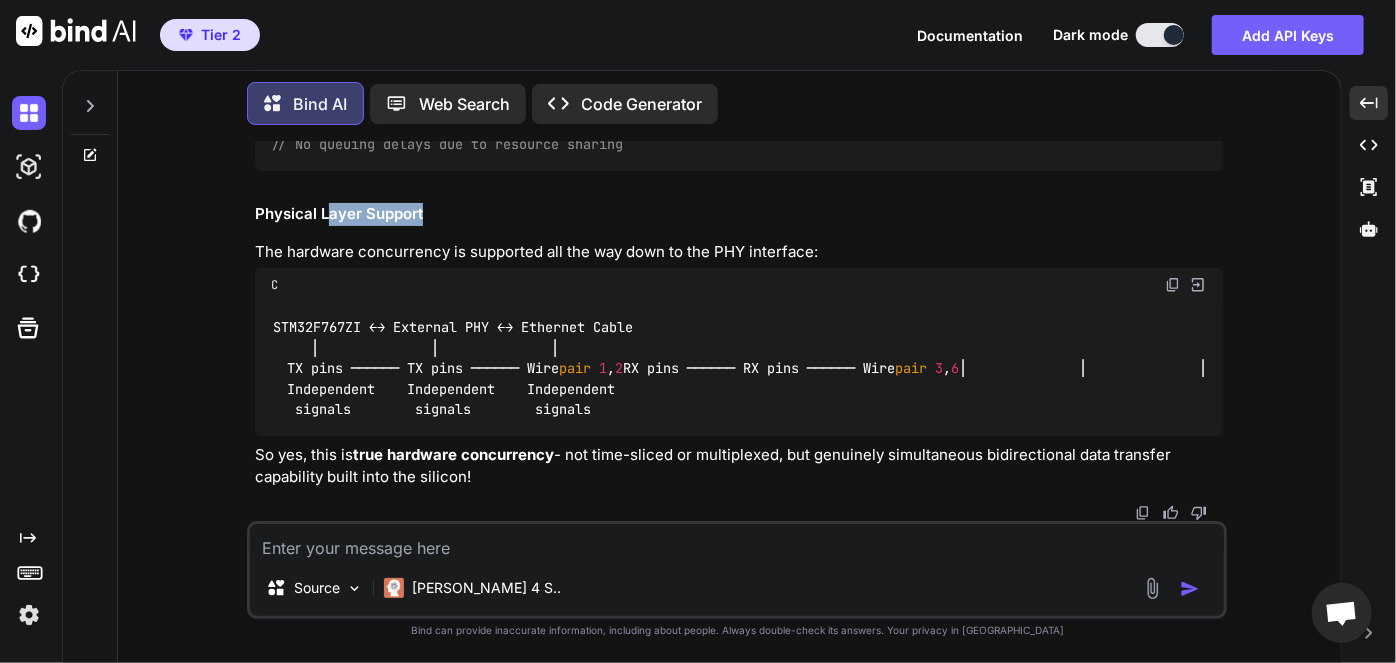 drag, startPoint x: 491, startPoint y: 448, endPoint x: 322, endPoint y: 458, distance: 169.2956 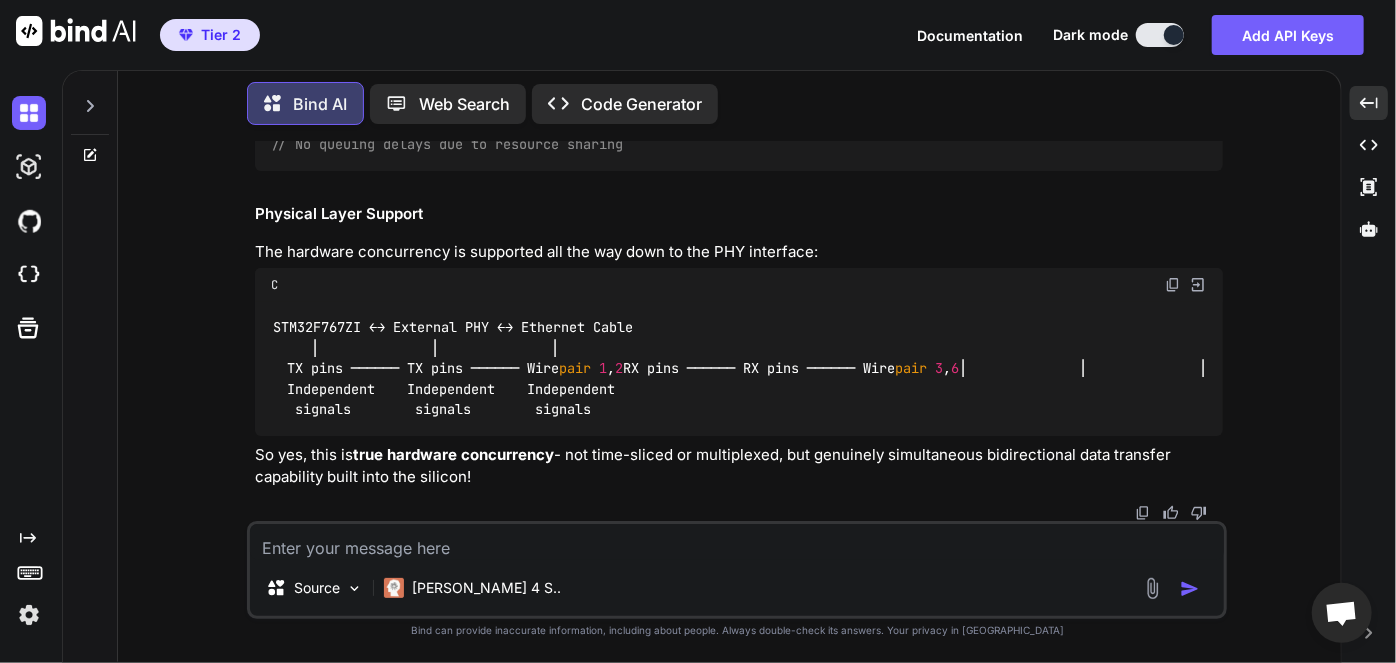 drag, startPoint x: 317, startPoint y: 447, endPoint x: 376, endPoint y: 473, distance: 64.4748 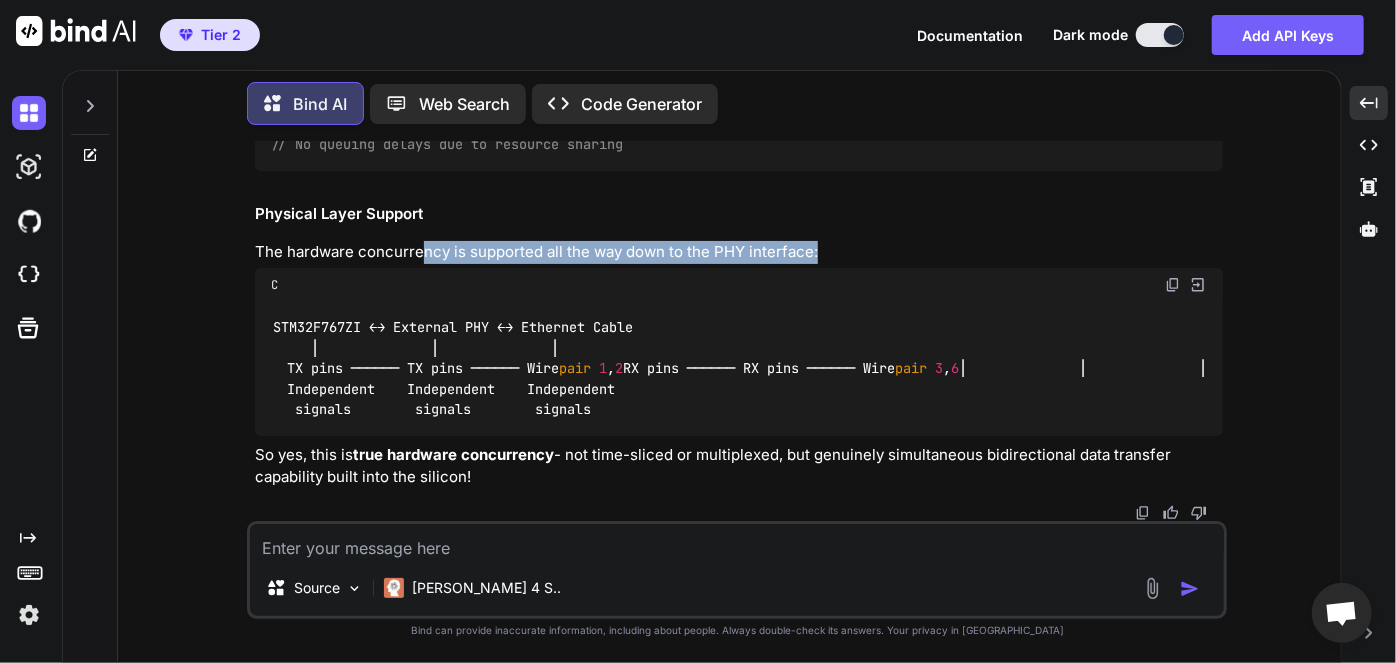 drag, startPoint x: 418, startPoint y: 485, endPoint x: 861, endPoint y: 494, distance: 443.0914 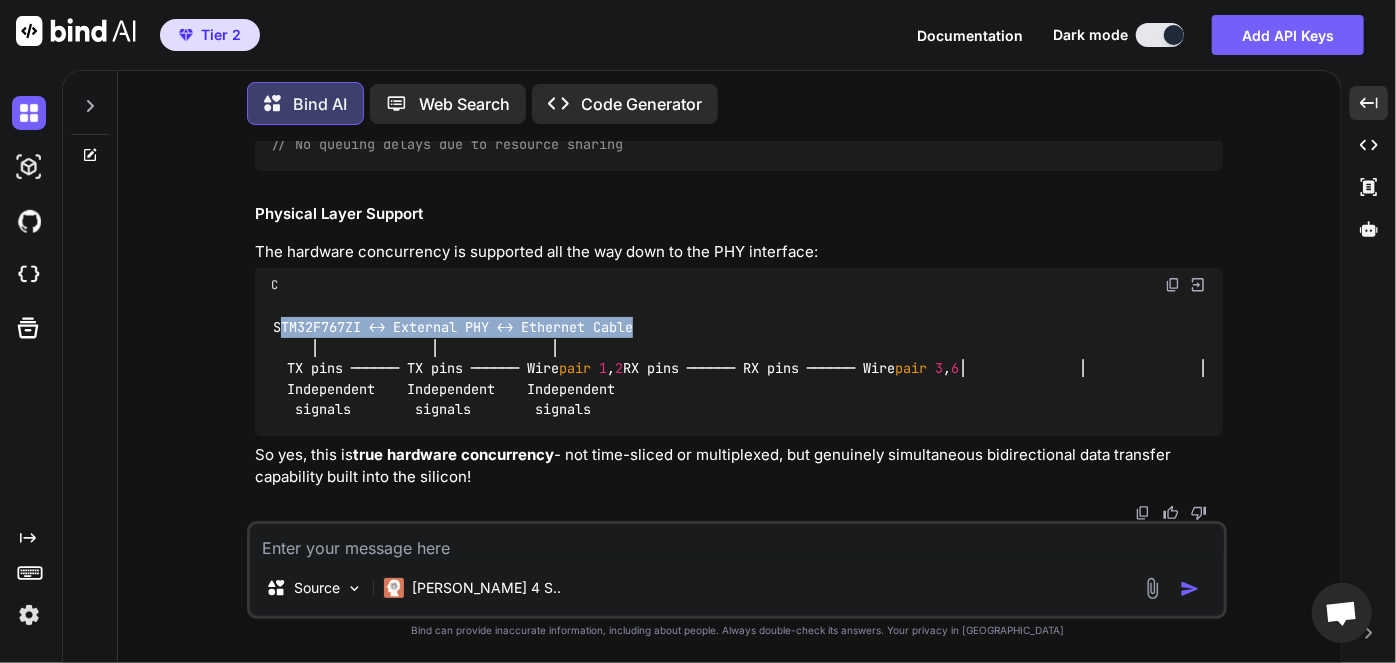 drag, startPoint x: 282, startPoint y: 339, endPoint x: 674, endPoint y: 338, distance: 392.00128 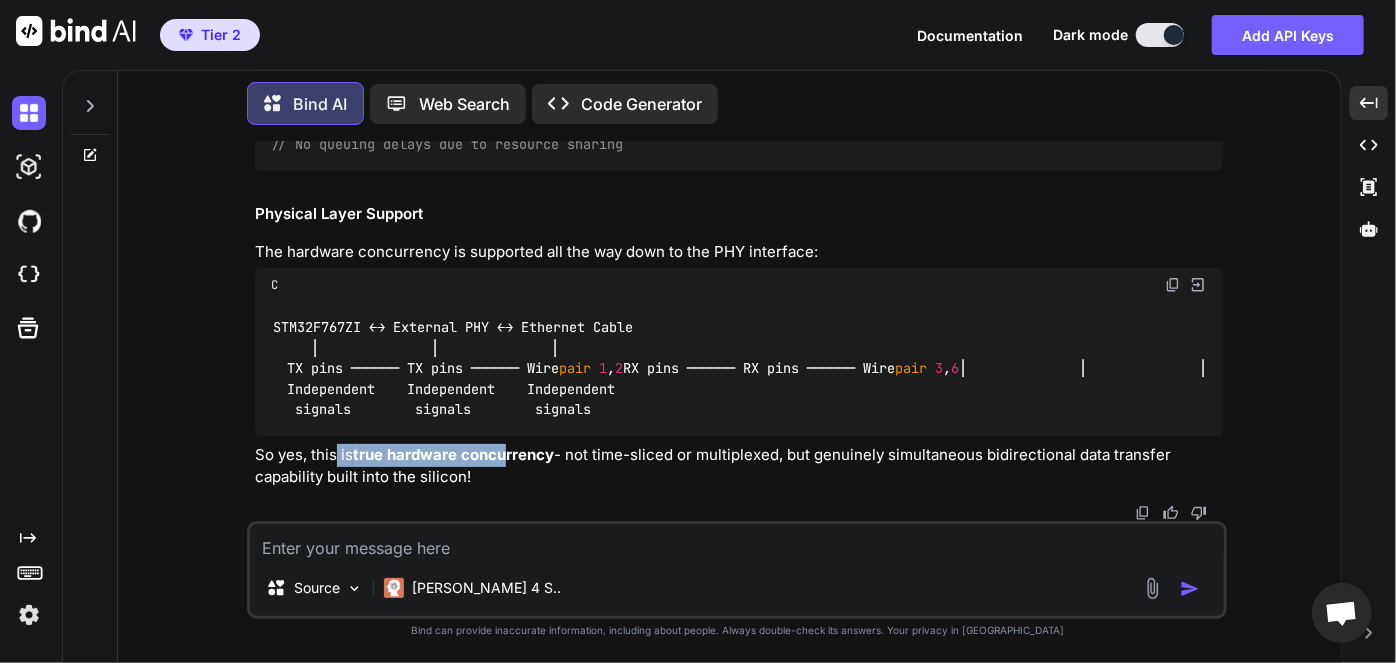 drag, startPoint x: 338, startPoint y: 499, endPoint x: 504, endPoint y: 502, distance: 166.0271 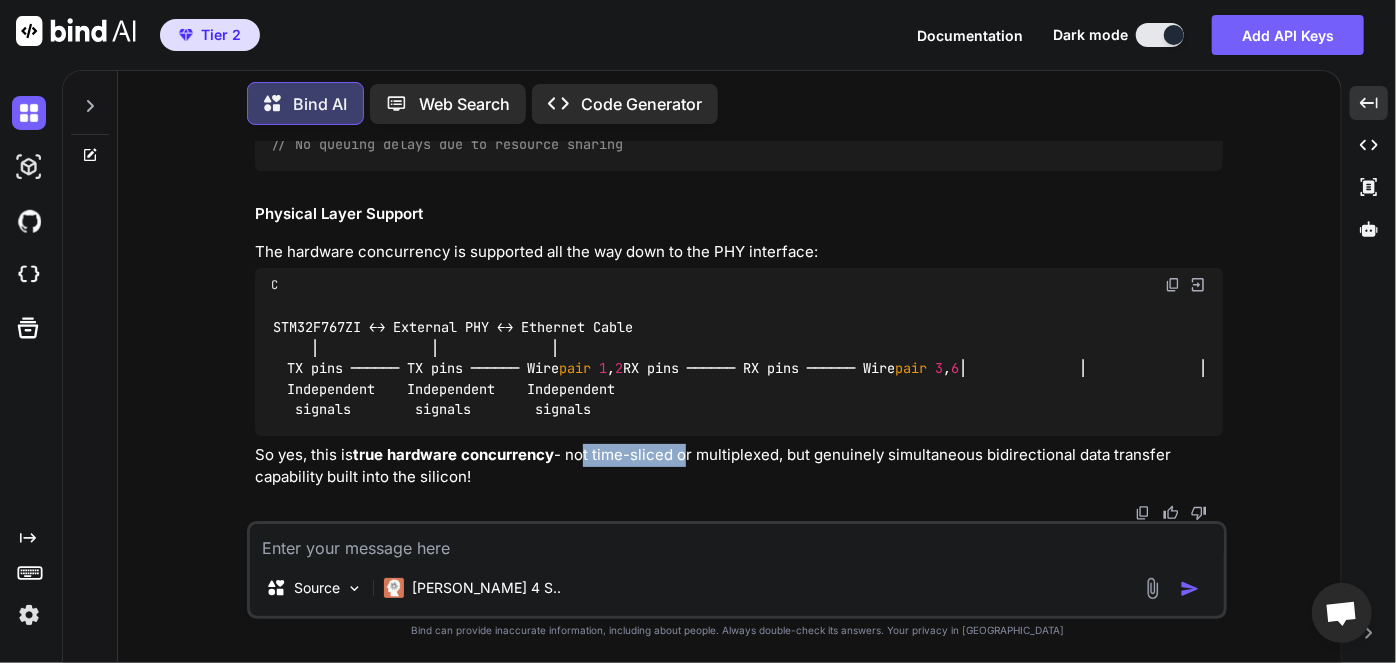 scroll, scrollTop: 10085, scrollLeft: 0, axis: vertical 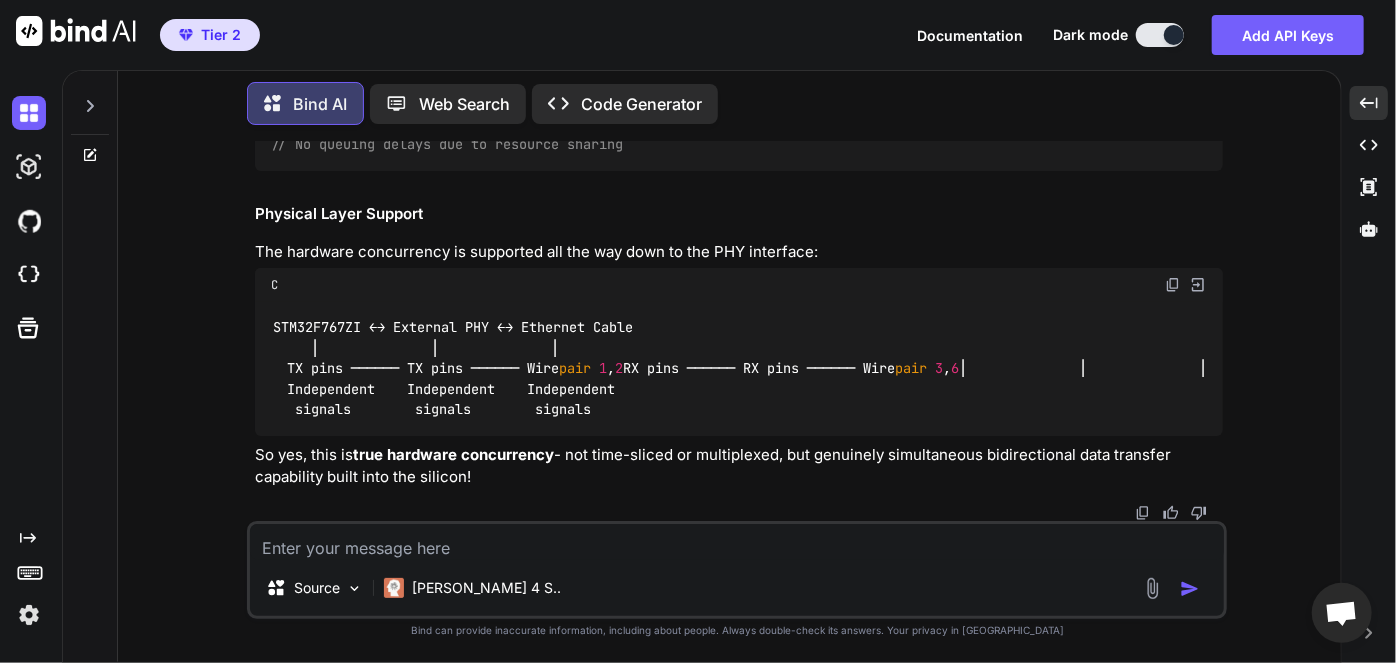 click at bounding box center (737, 542) 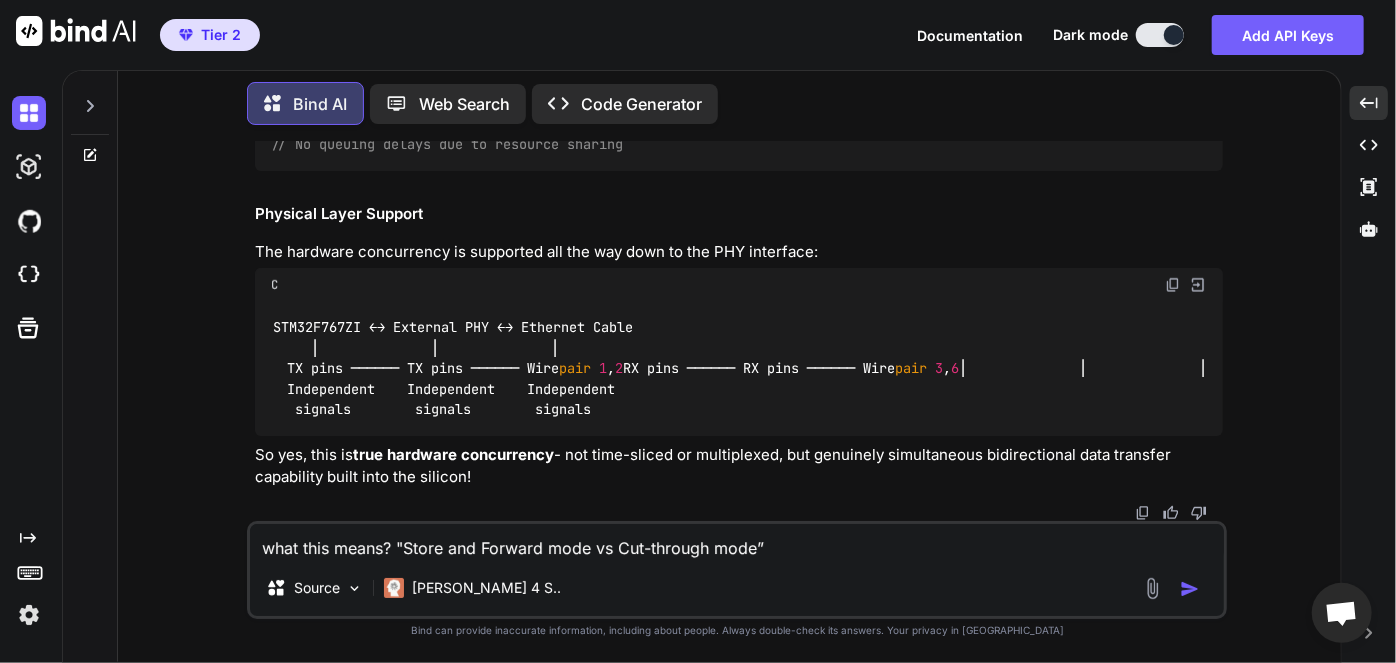 scroll, scrollTop: 1, scrollLeft: 0, axis: vertical 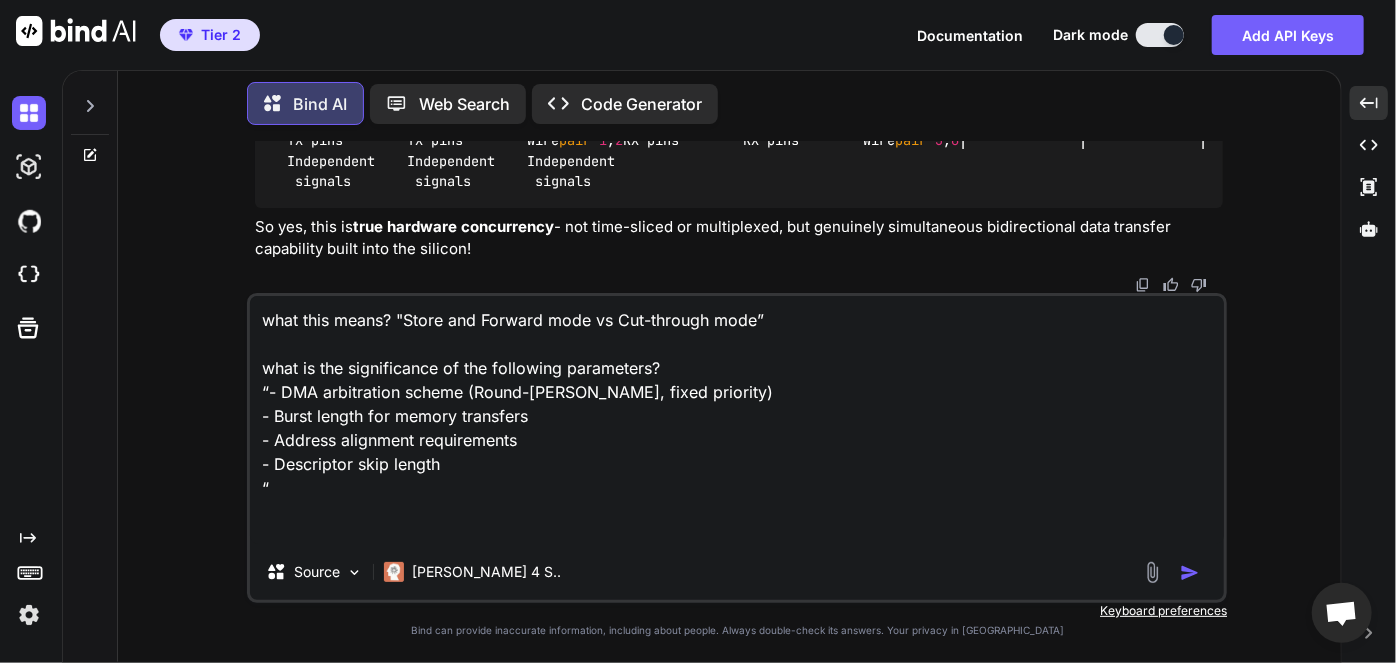 type on "x" 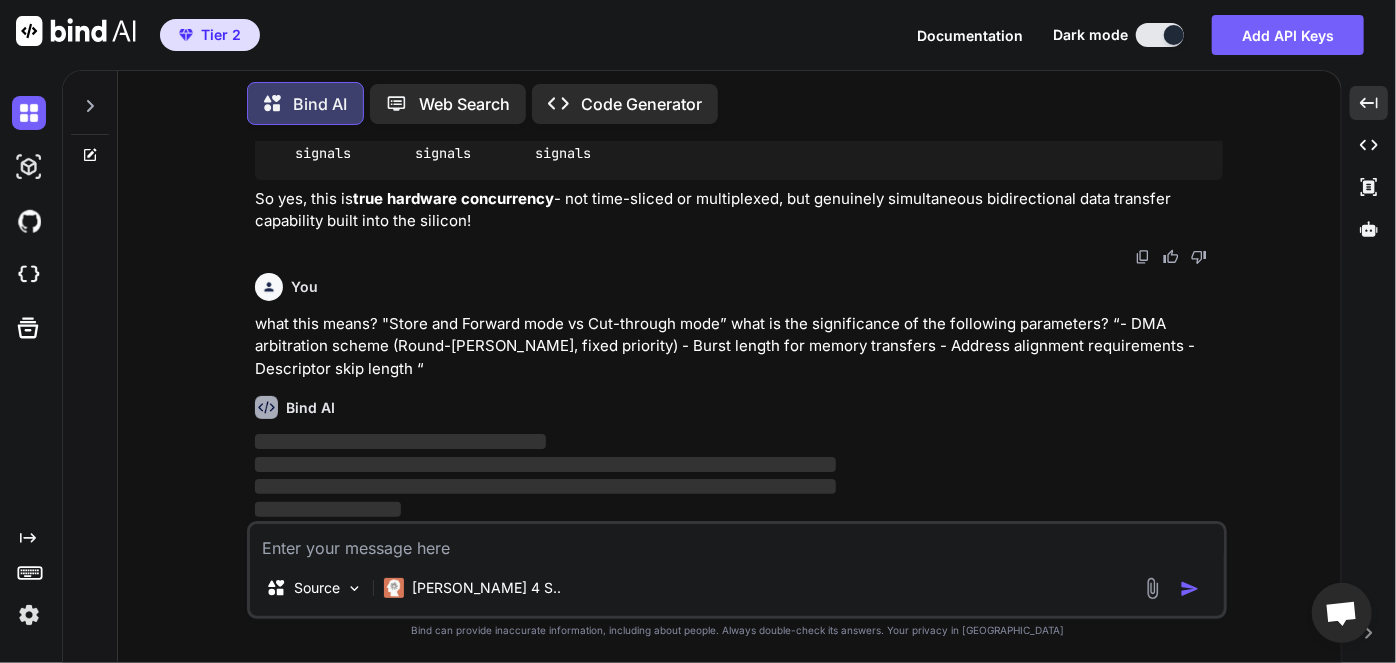 scroll, scrollTop: 0, scrollLeft: 0, axis: both 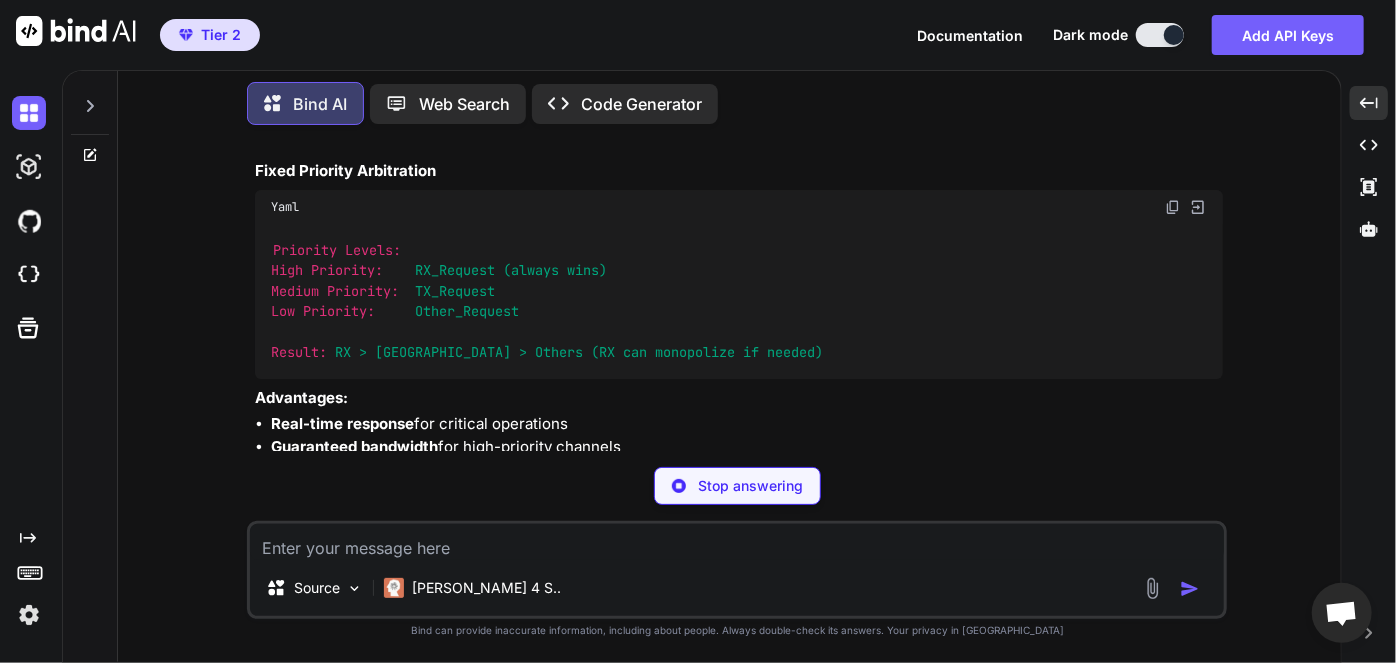 drag, startPoint x: 636, startPoint y: 387, endPoint x: 842, endPoint y: 376, distance: 206.29349 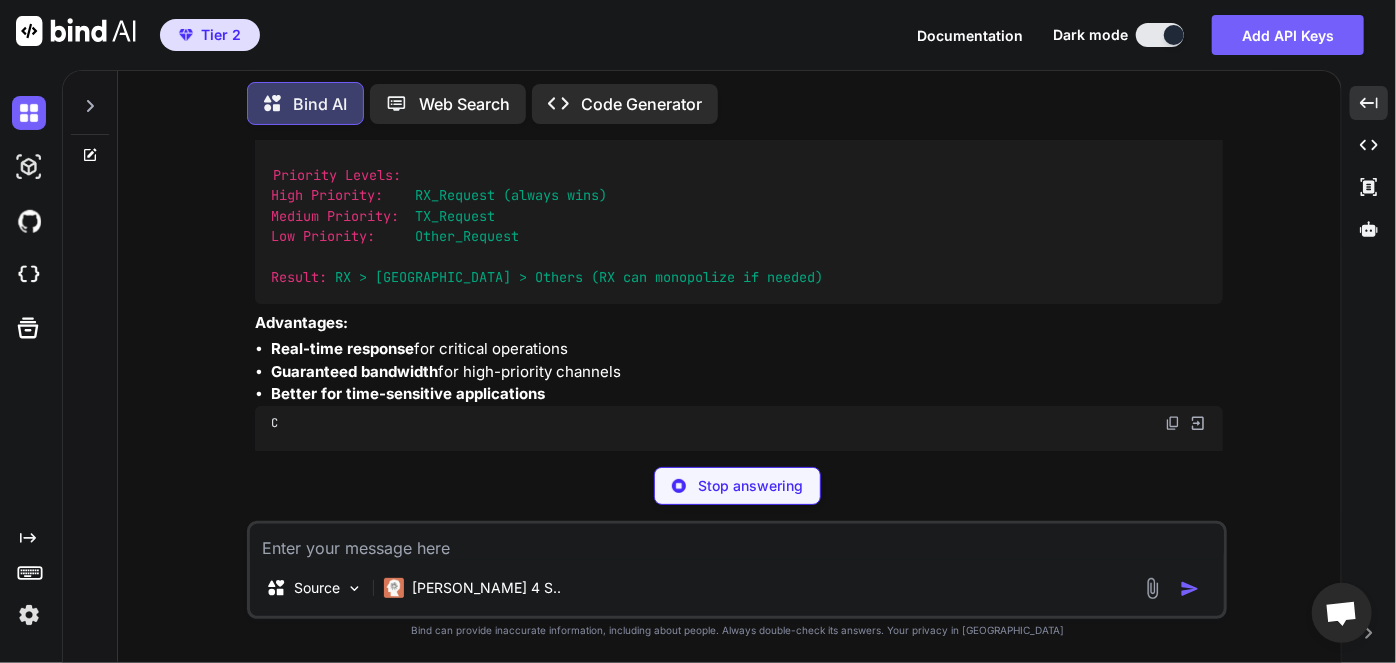 scroll, scrollTop: 10520, scrollLeft: 0, axis: vertical 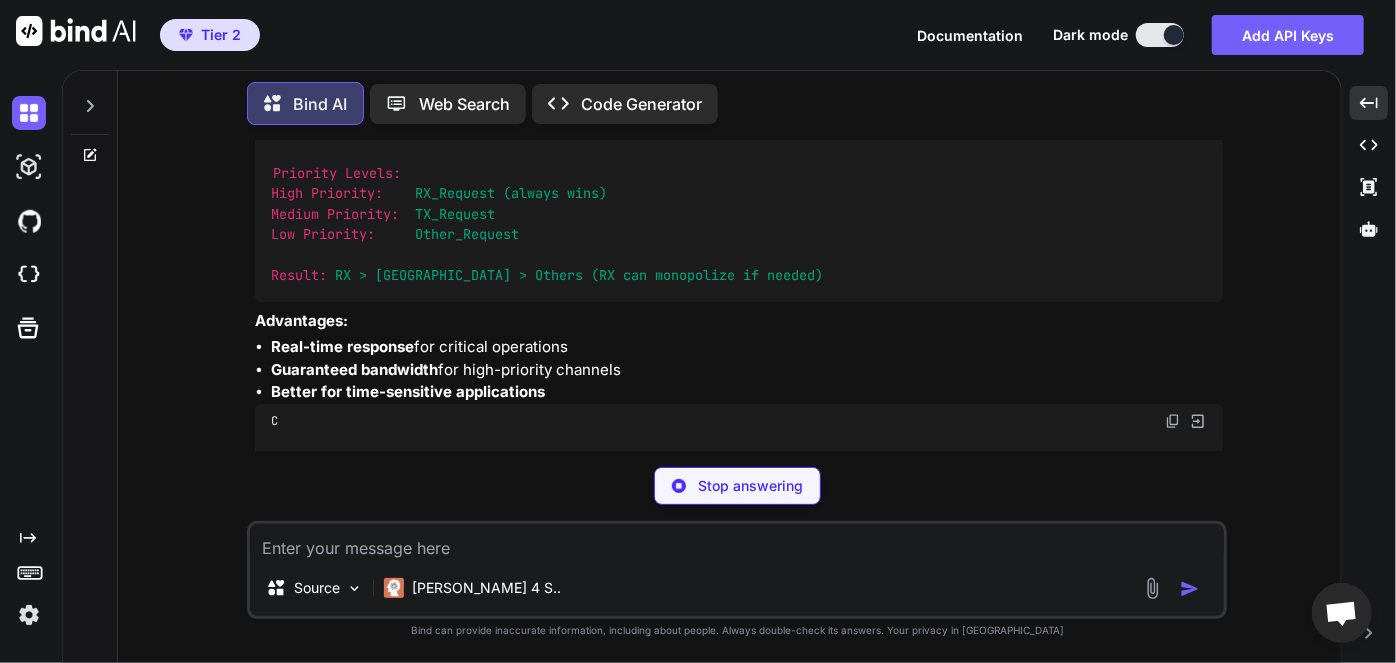 drag, startPoint x: 329, startPoint y: 372, endPoint x: 557, endPoint y: 364, distance: 228.1403 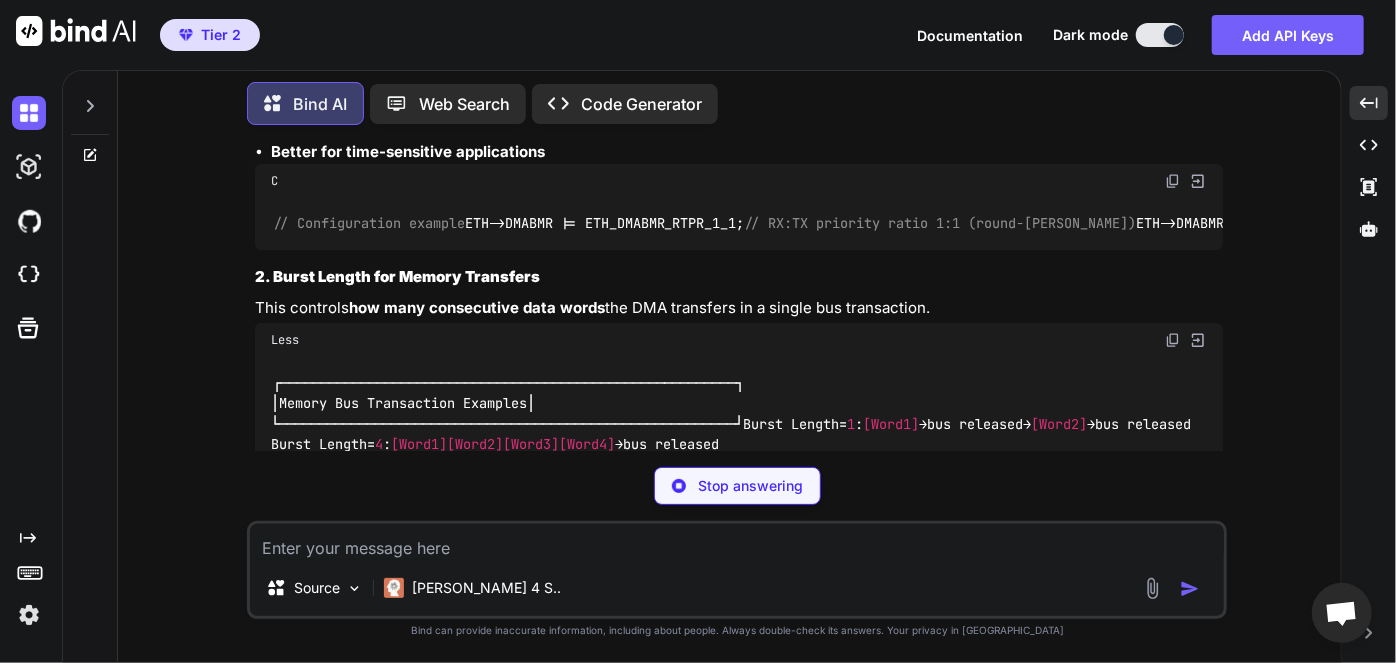scroll, scrollTop: 10760, scrollLeft: 0, axis: vertical 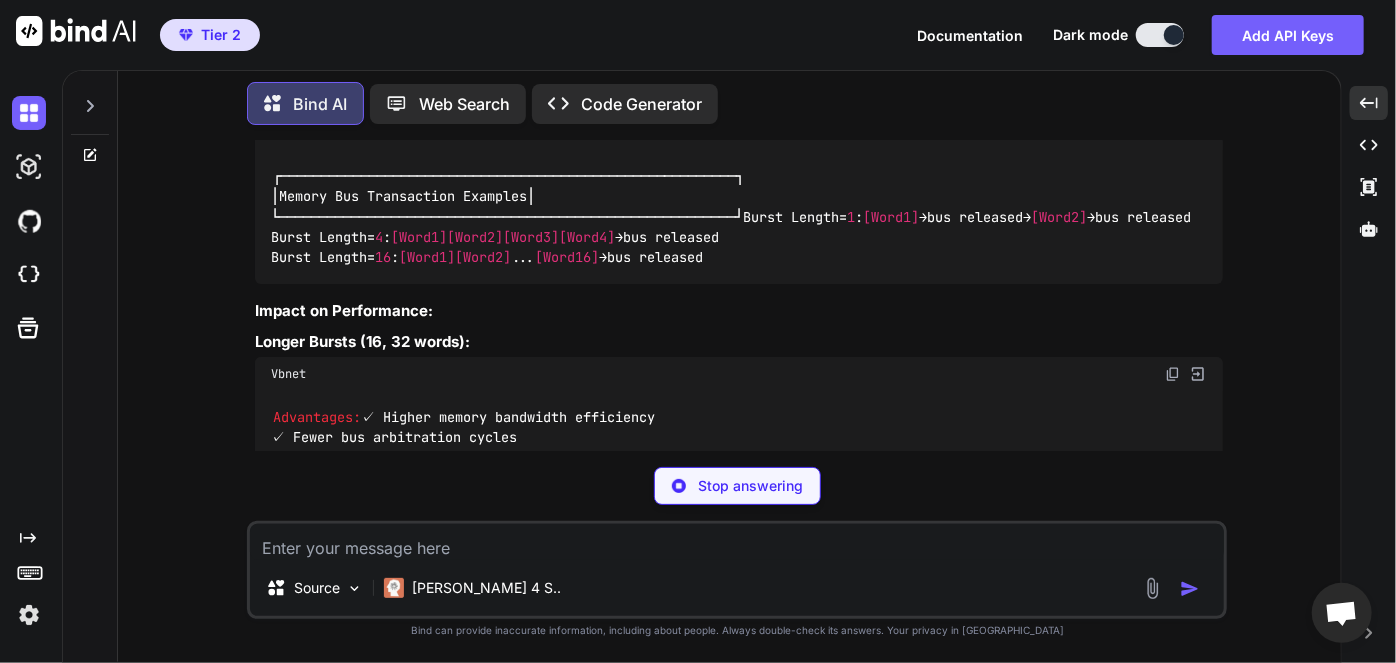 drag, startPoint x: 453, startPoint y: 366, endPoint x: 463, endPoint y: 384, distance: 20.59126 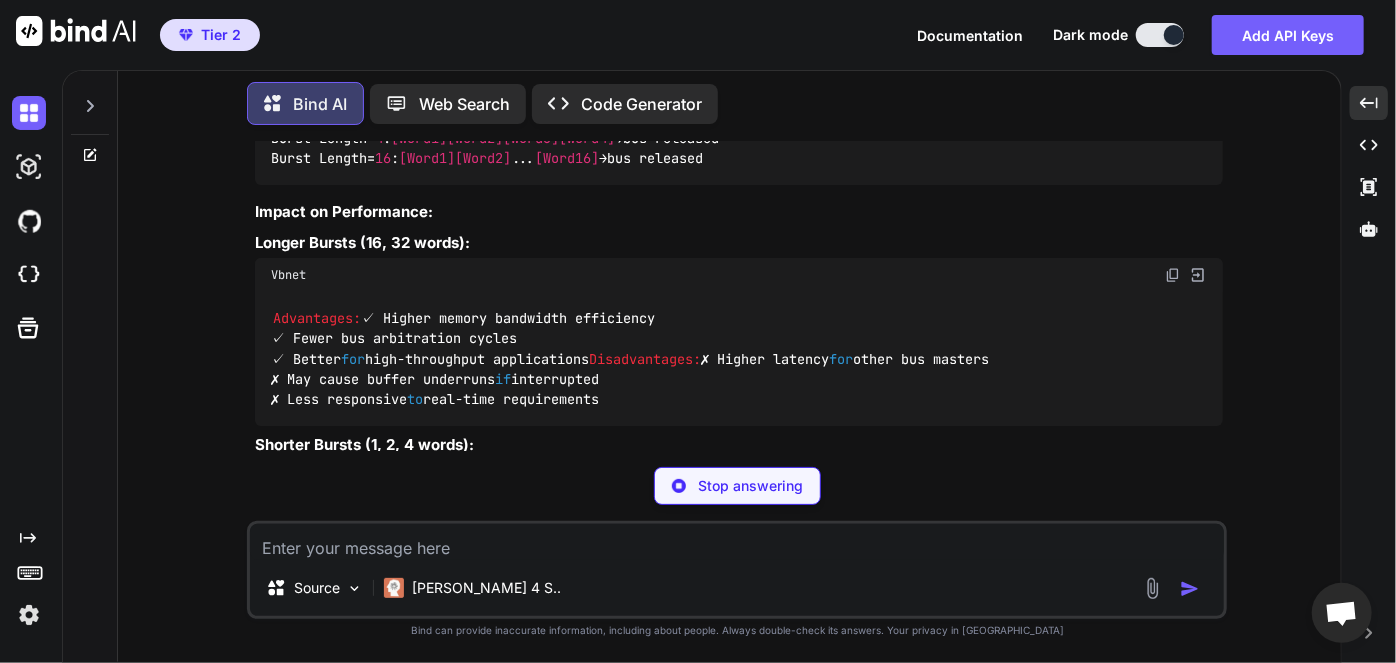 scroll, scrollTop: 11175, scrollLeft: 0, axis: vertical 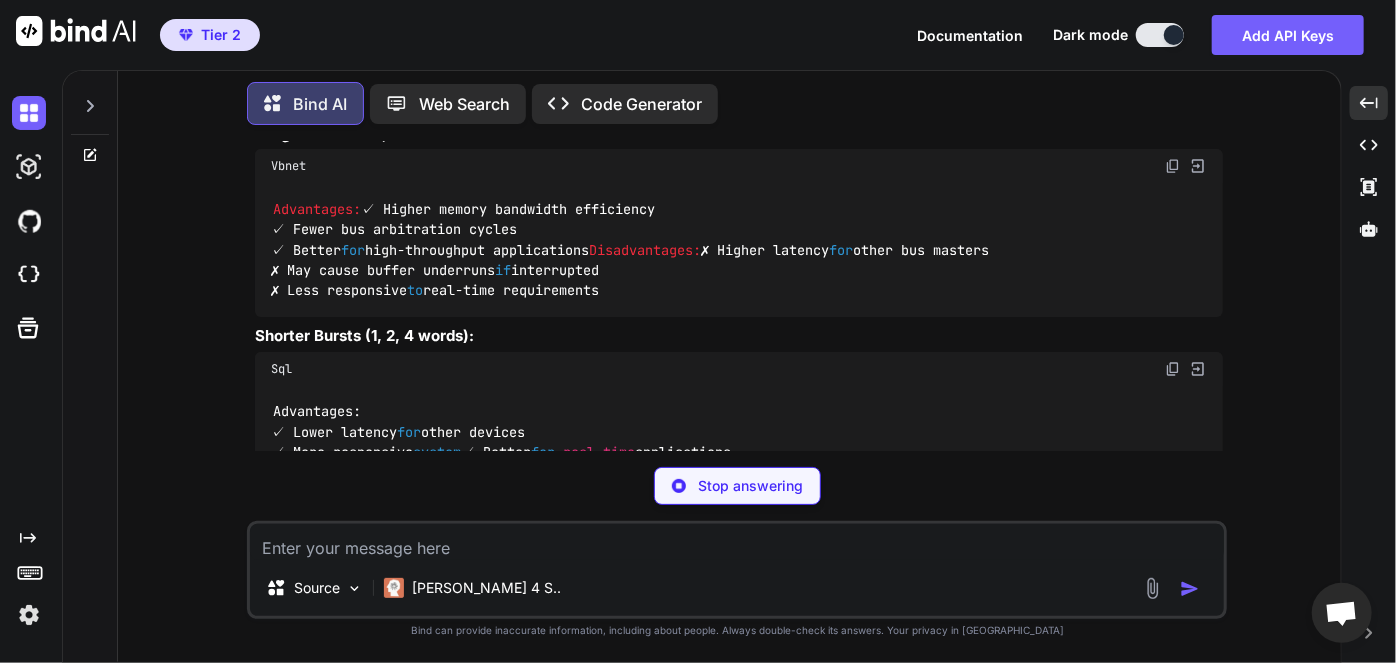 drag, startPoint x: 354, startPoint y: 381, endPoint x: 756, endPoint y: 381, distance: 402 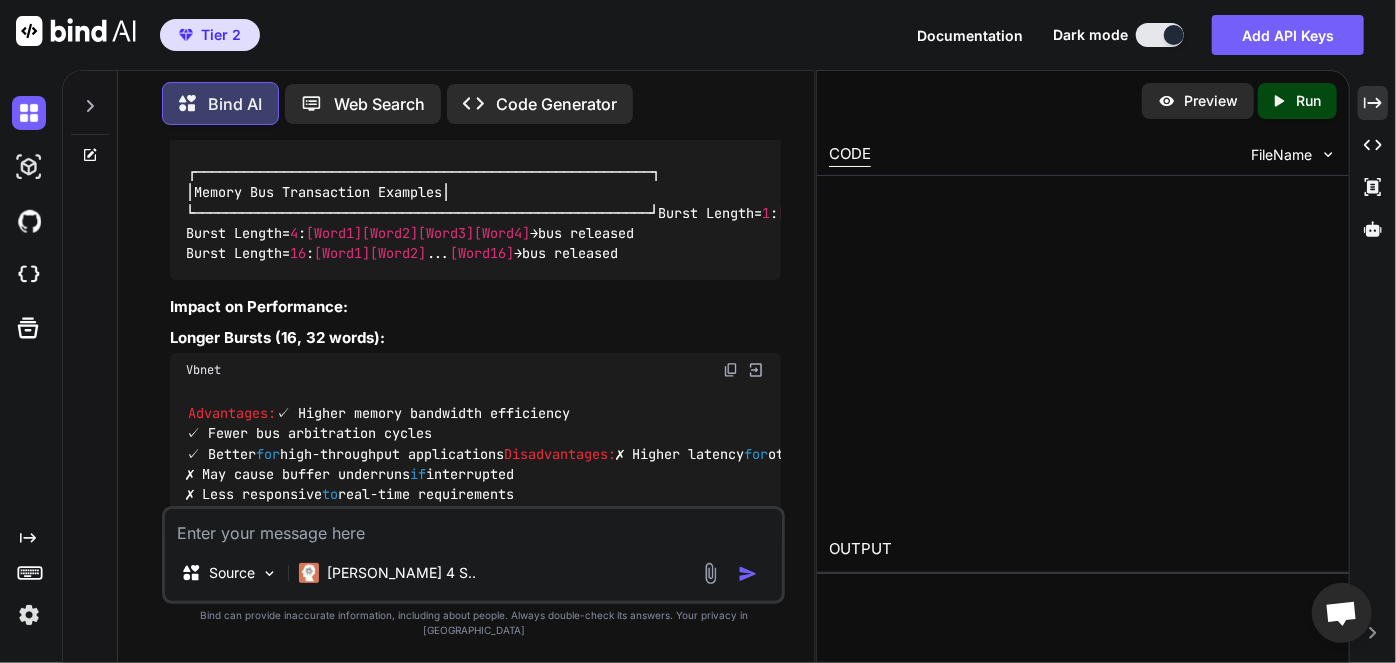 scroll, scrollTop: 12055, scrollLeft: 0, axis: vertical 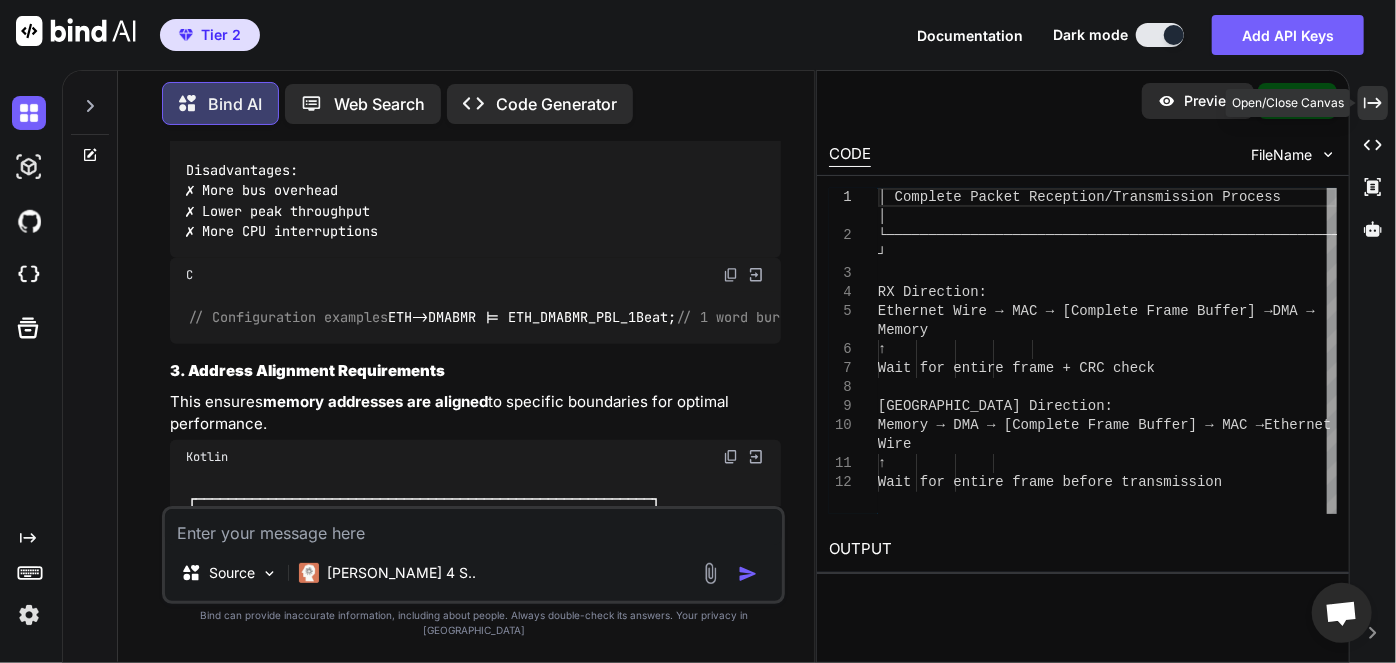 click 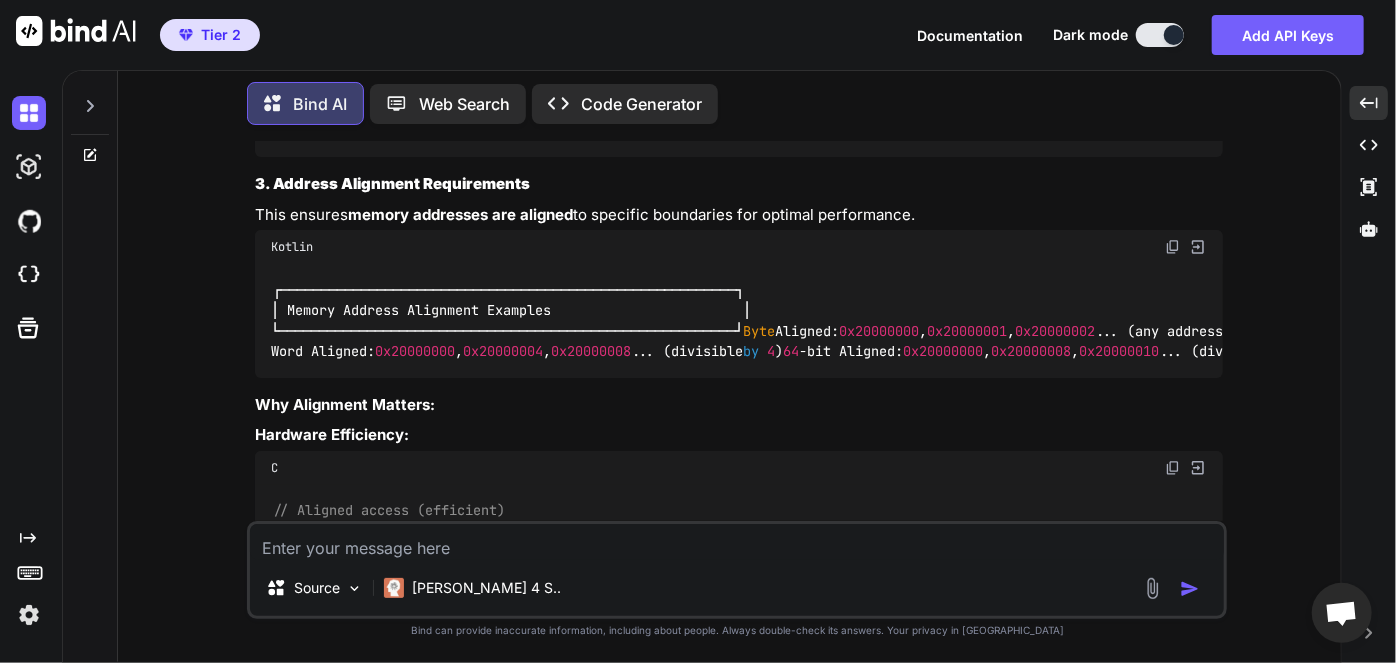 scroll, scrollTop: 11819, scrollLeft: 0, axis: vertical 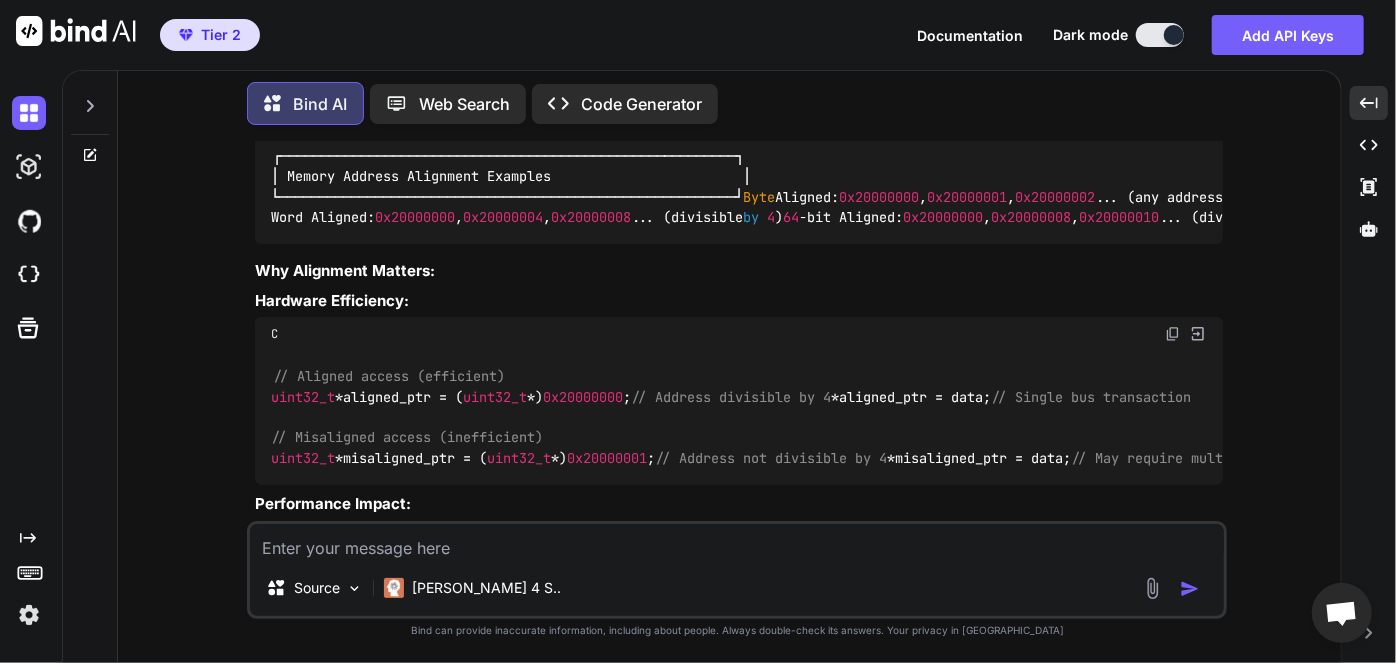 drag, startPoint x: 646, startPoint y: 483, endPoint x: 878, endPoint y: 483, distance: 232 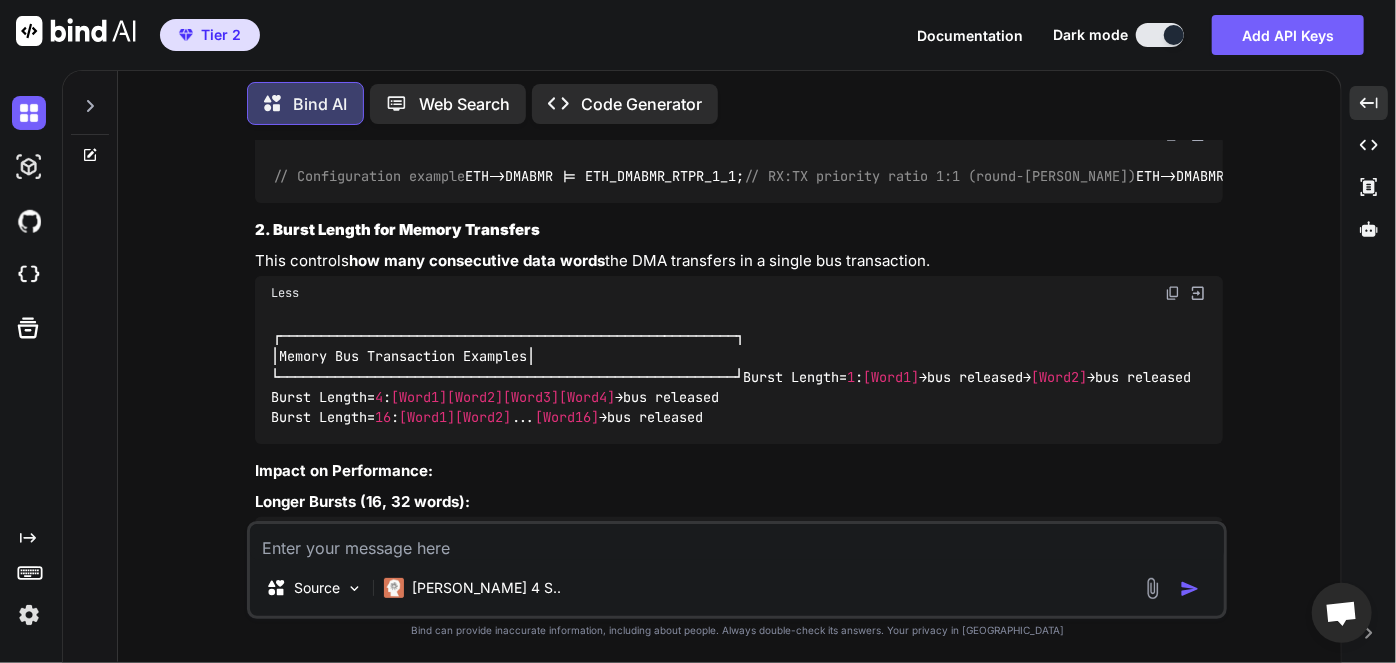 scroll, scrollTop: 10805, scrollLeft: 0, axis: vertical 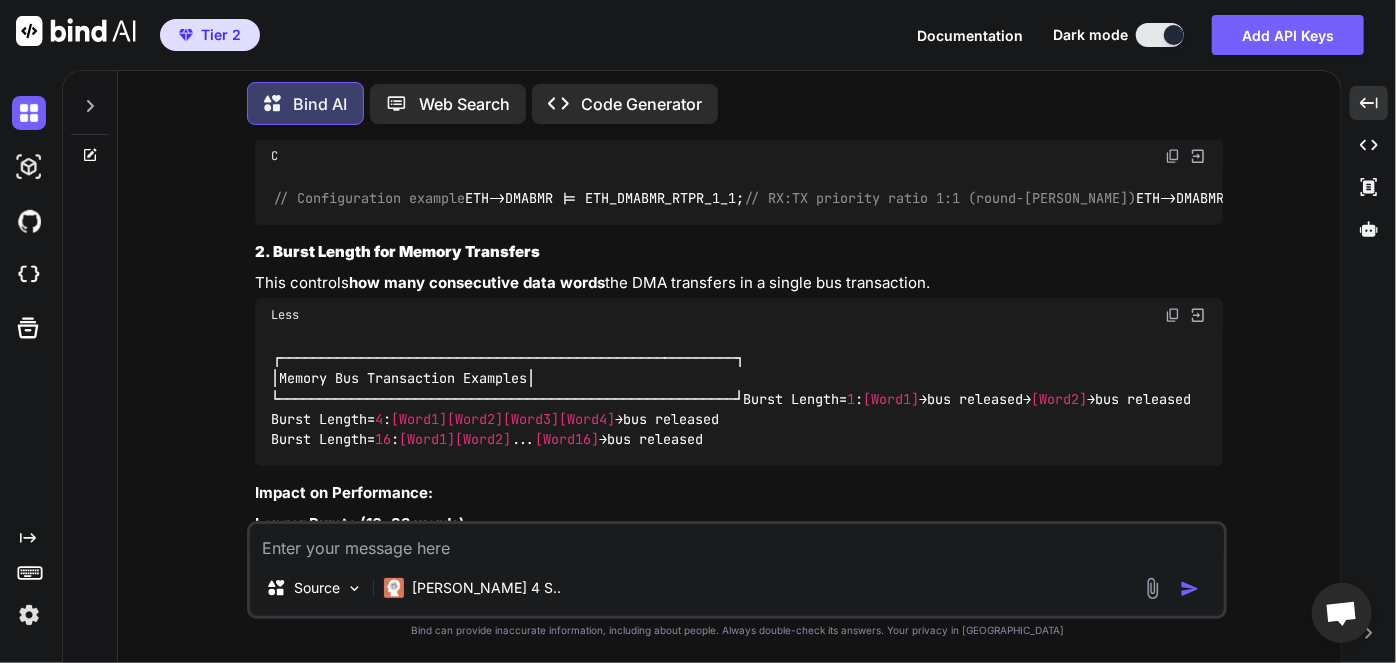 drag, startPoint x: 343, startPoint y: 251, endPoint x: 673, endPoint y: 251, distance: 330 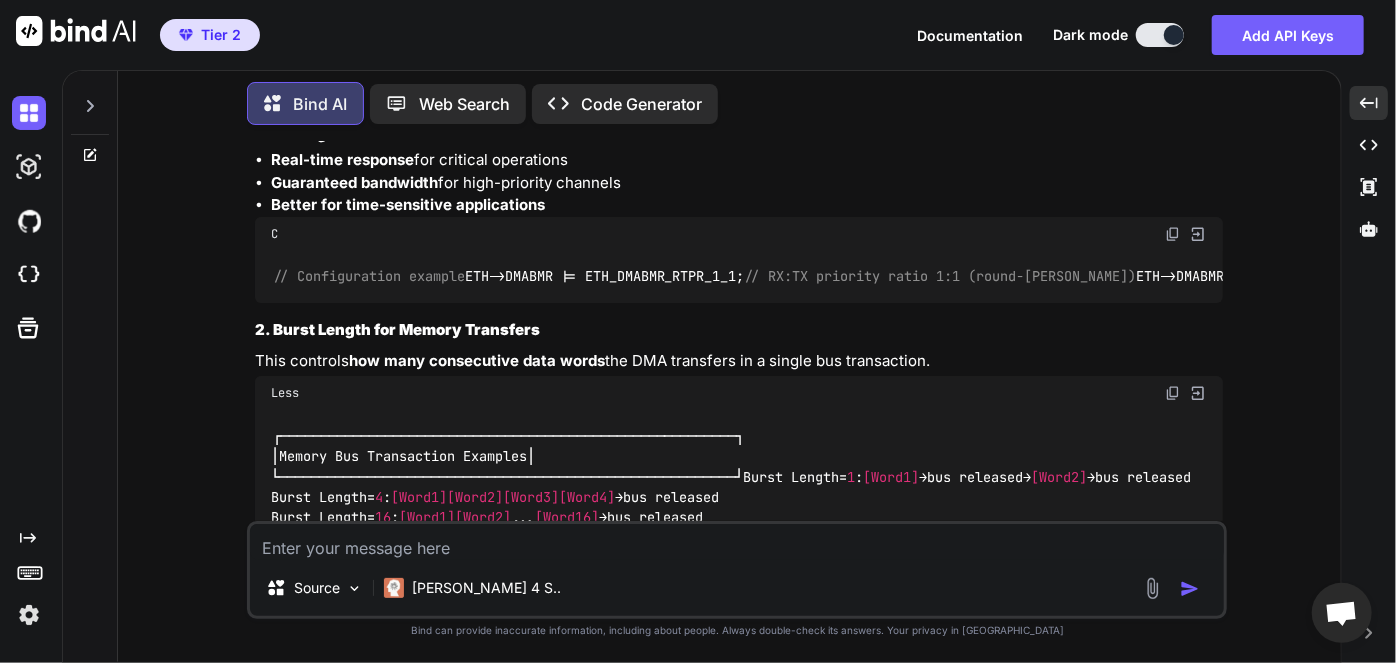 scroll, scrollTop: 10706, scrollLeft: 0, axis: vertical 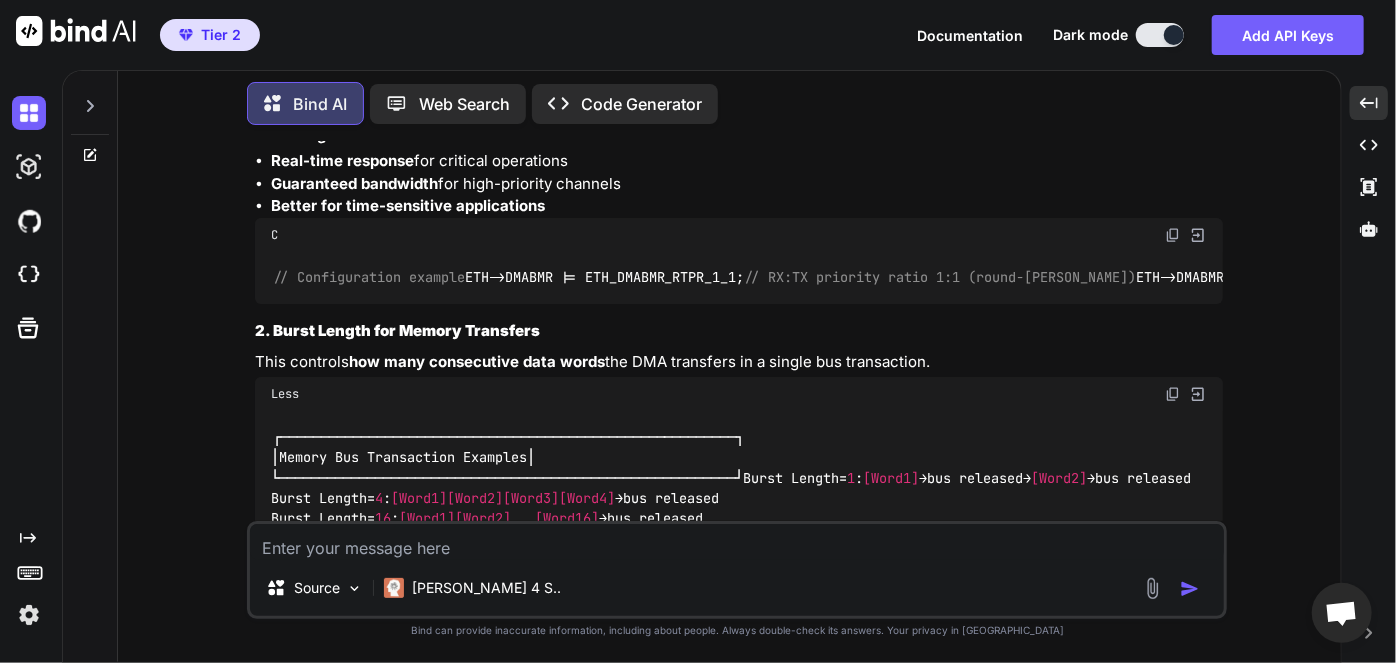 drag, startPoint x: 448, startPoint y: 211, endPoint x: 754, endPoint y: 270, distance: 311.63602 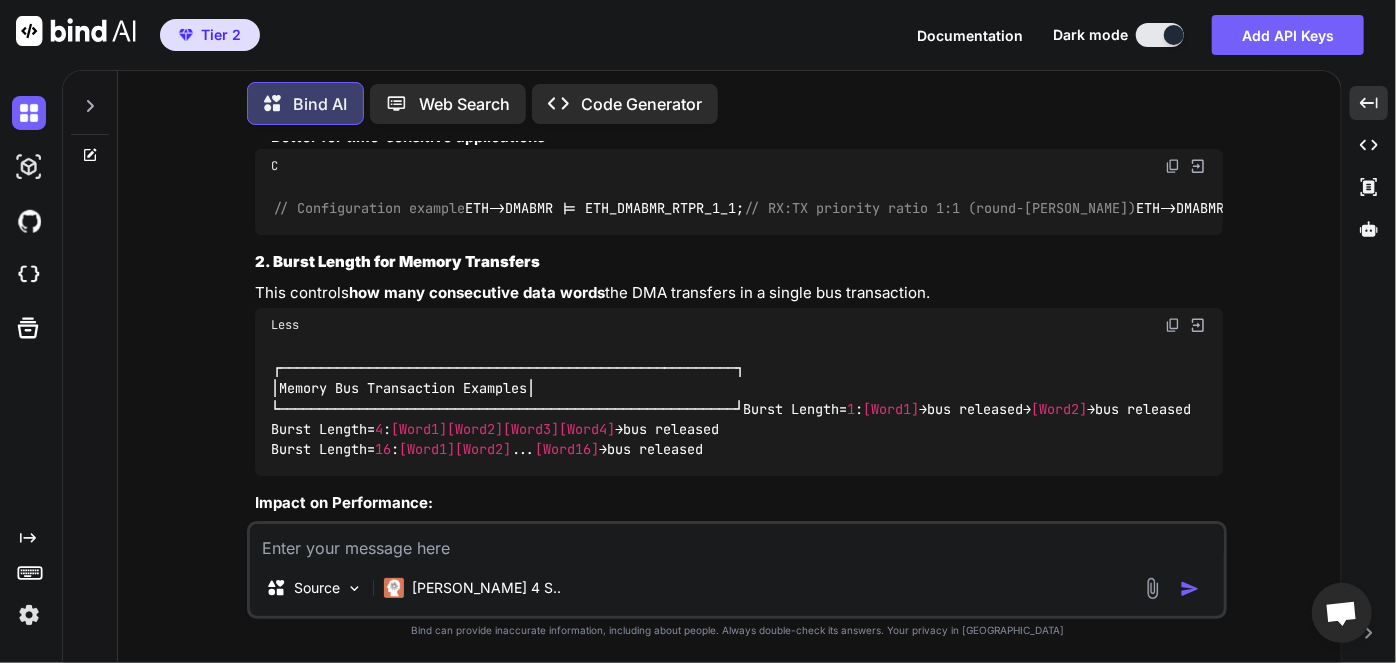scroll, scrollTop: 10776, scrollLeft: 0, axis: vertical 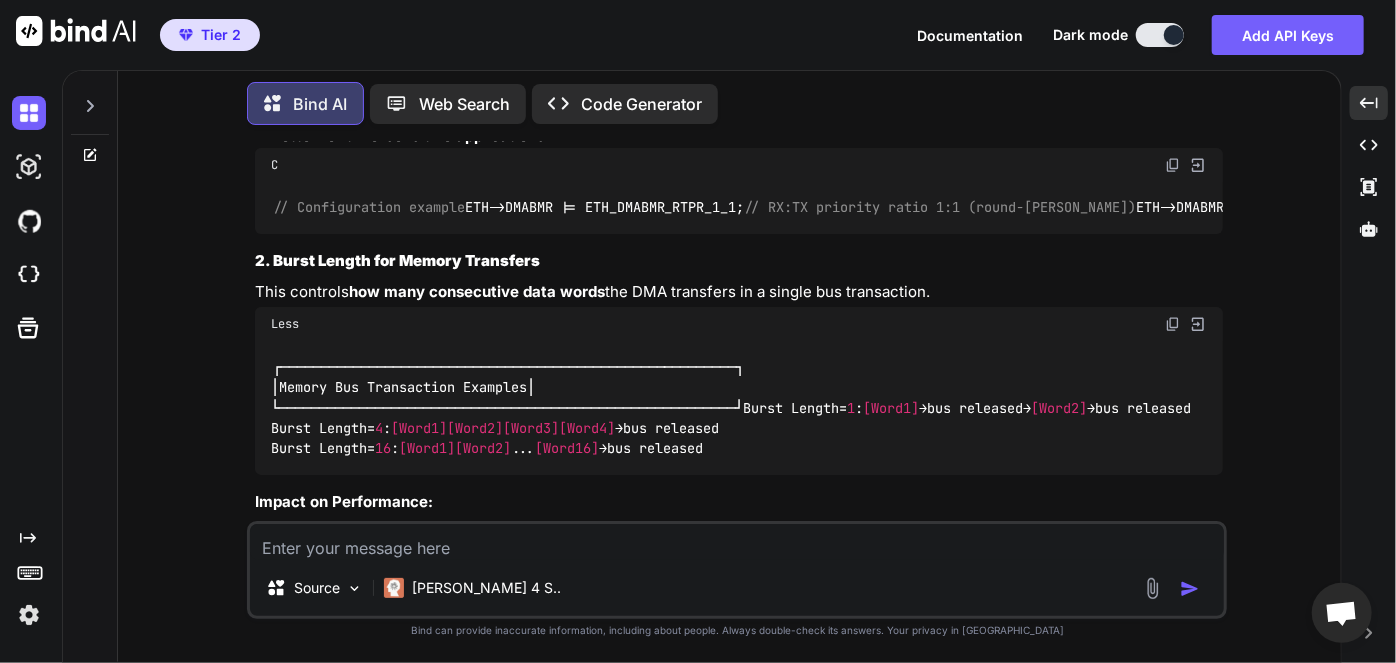 drag, startPoint x: 274, startPoint y: 340, endPoint x: 325, endPoint y: 341, distance: 51.009804 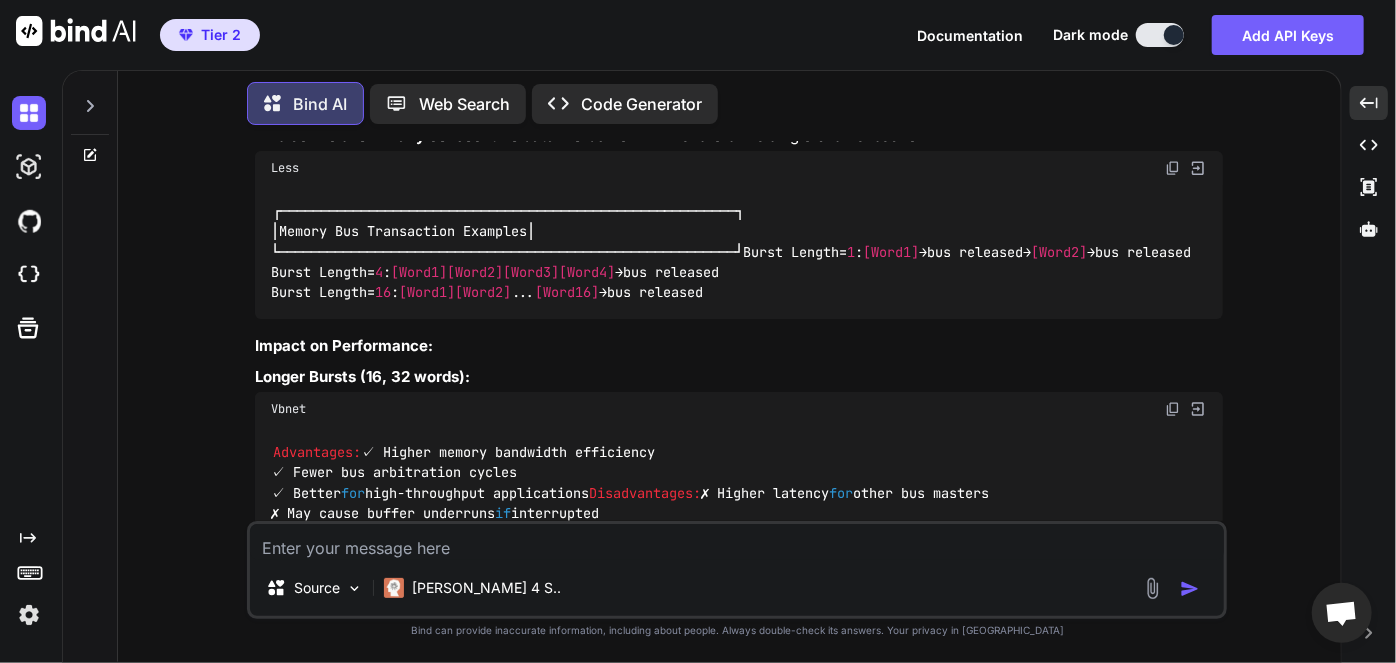scroll, scrollTop: 10933, scrollLeft: 0, axis: vertical 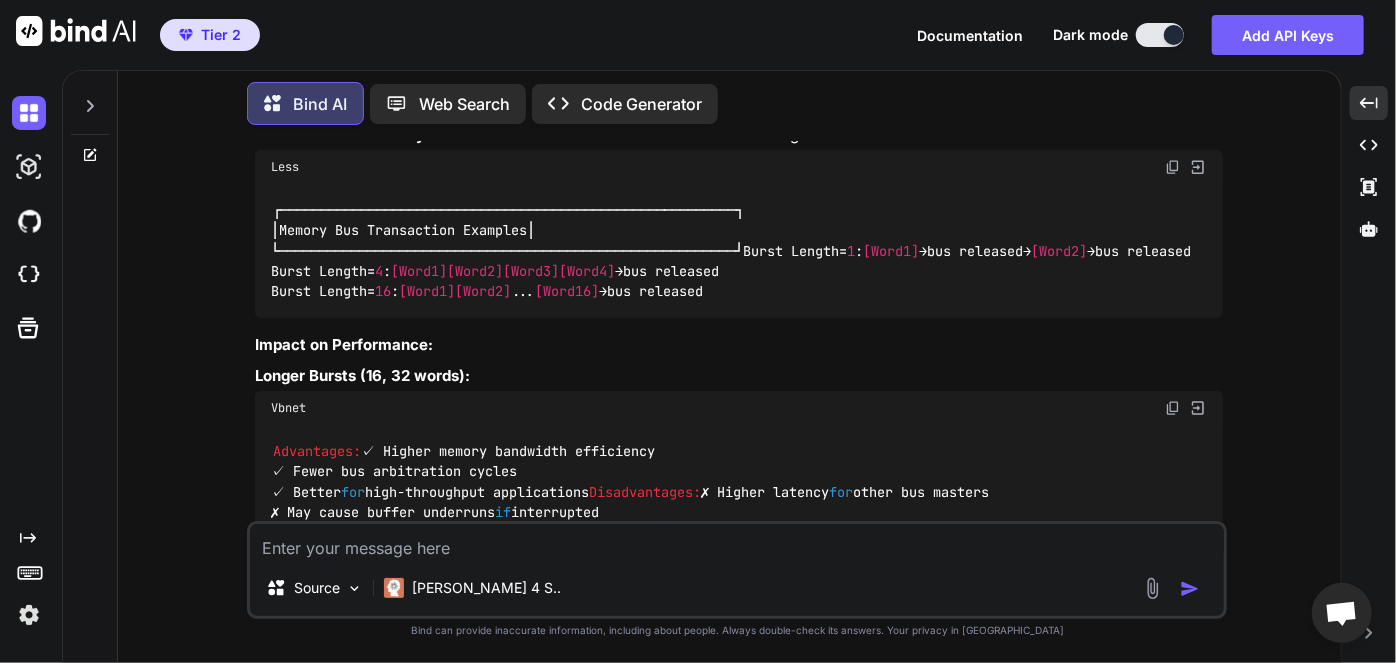 drag, startPoint x: 347, startPoint y: 412, endPoint x: 522, endPoint y: 414, distance: 175.01143 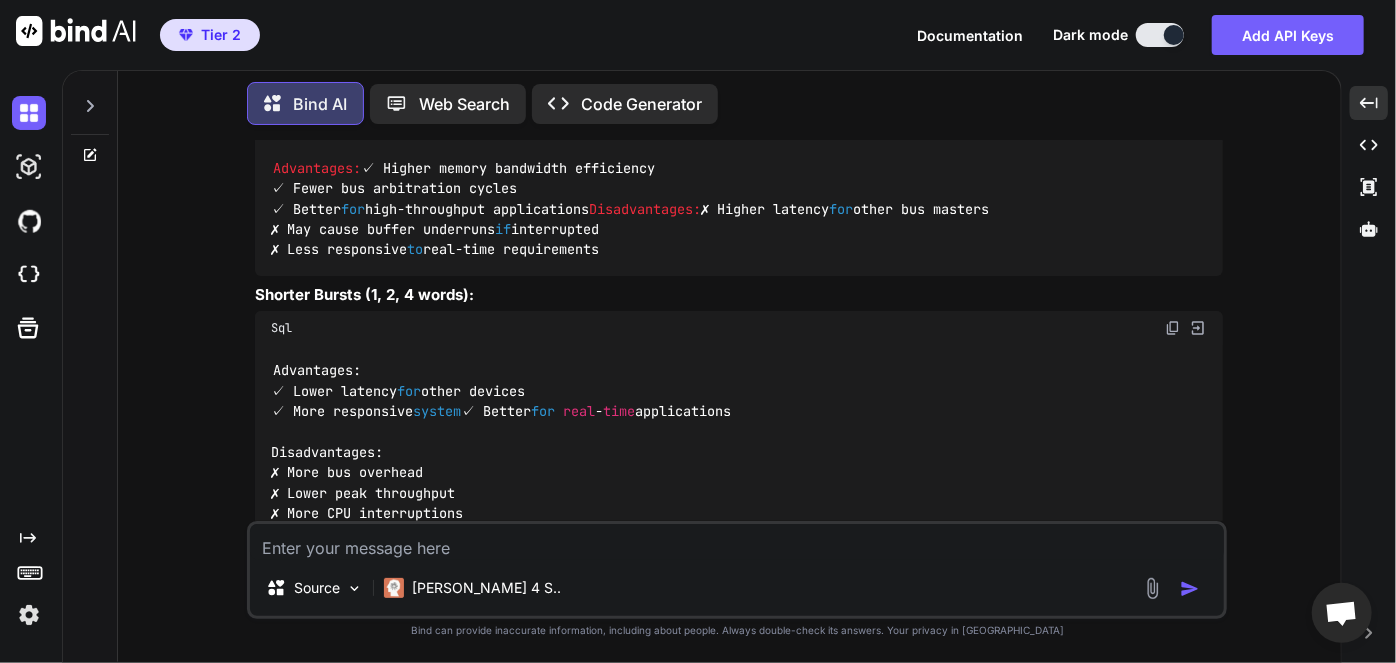 scroll, scrollTop: 11216, scrollLeft: 0, axis: vertical 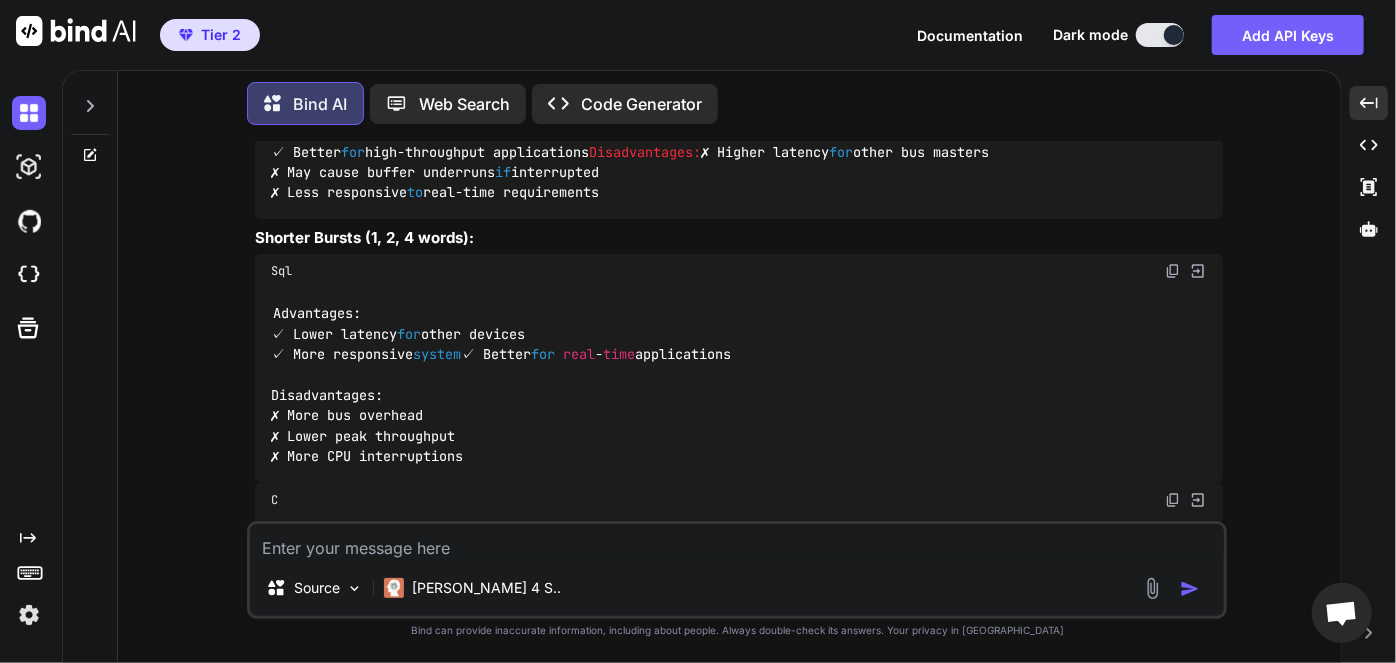 drag, startPoint x: 275, startPoint y: 468, endPoint x: 363, endPoint y: 491, distance: 90.95603 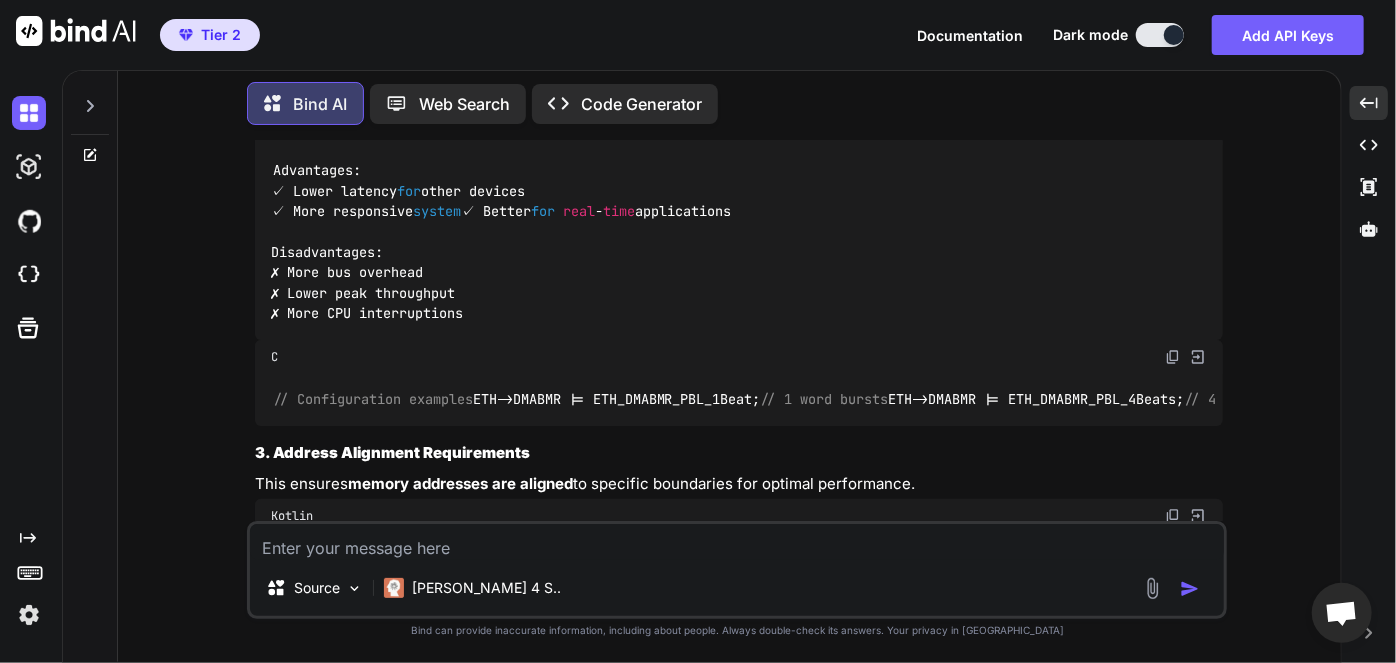 scroll, scrollTop: 11418, scrollLeft: 0, axis: vertical 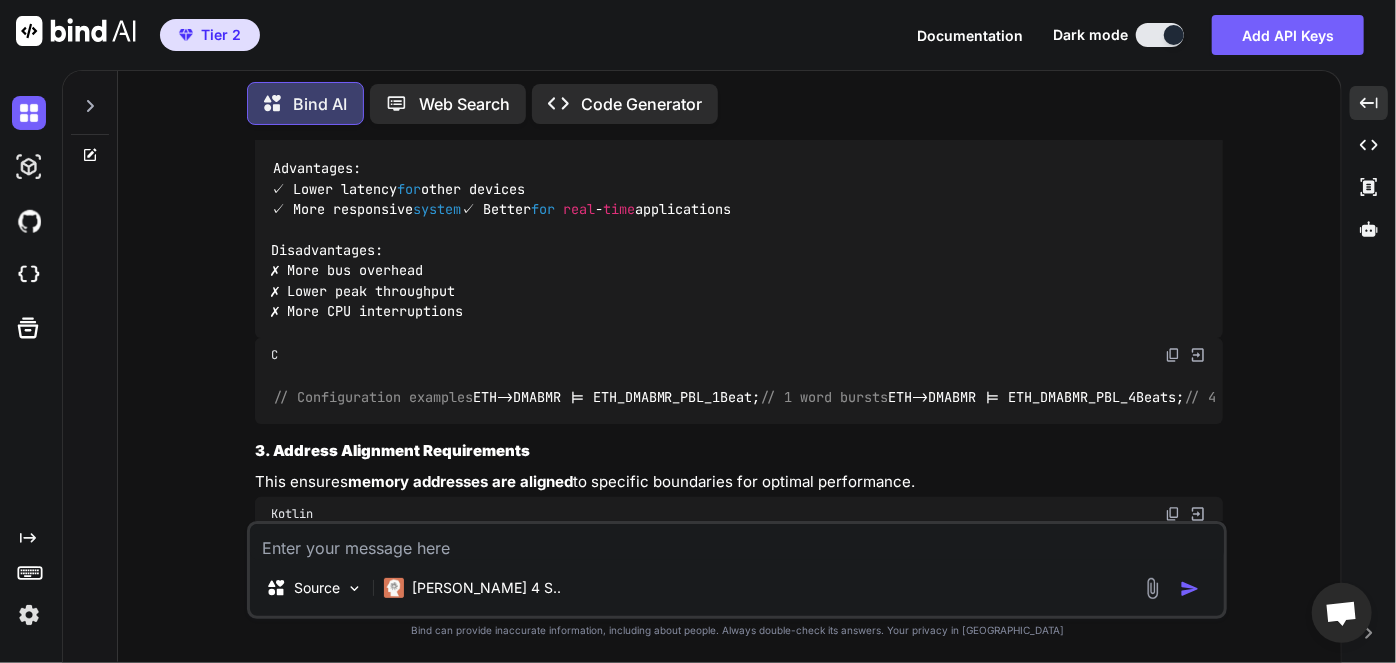 drag, startPoint x: 416, startPoint y: 441, endPoint x: 722, endPoint y: 442, distance: 306.00165 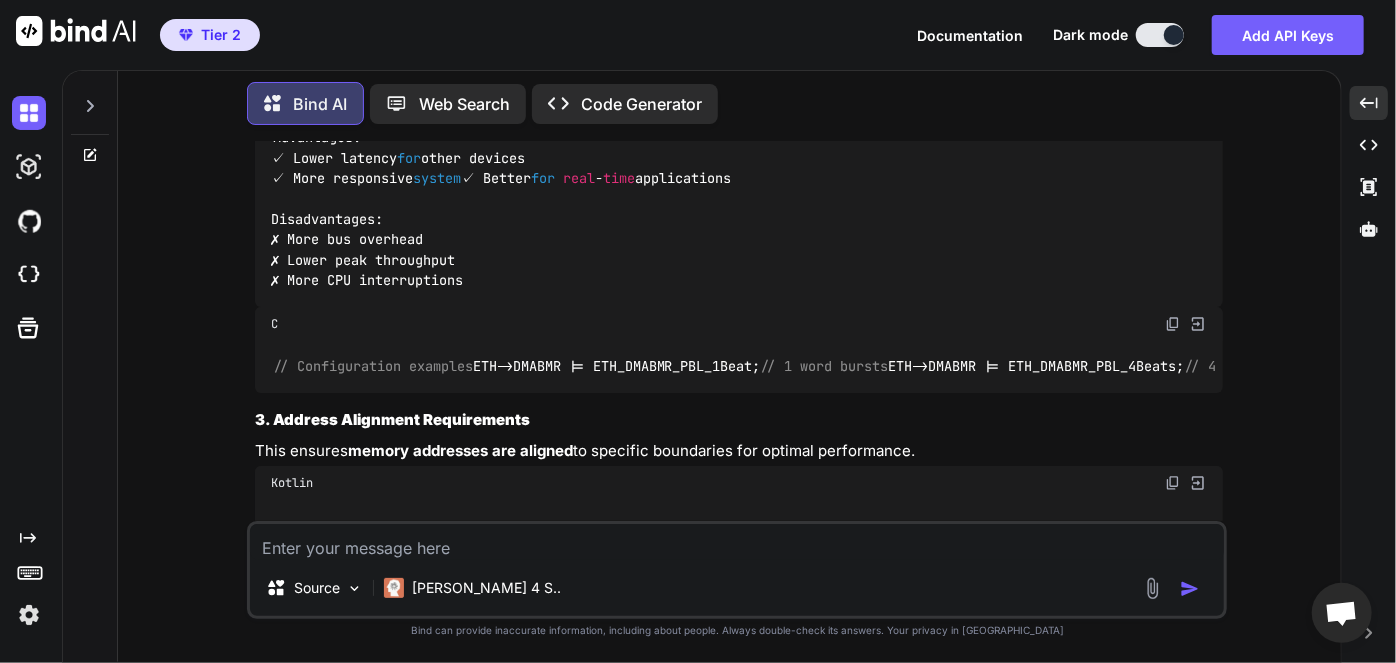 scroll, scrollTop: 11450, scrollLeft: 0, axis: vertical 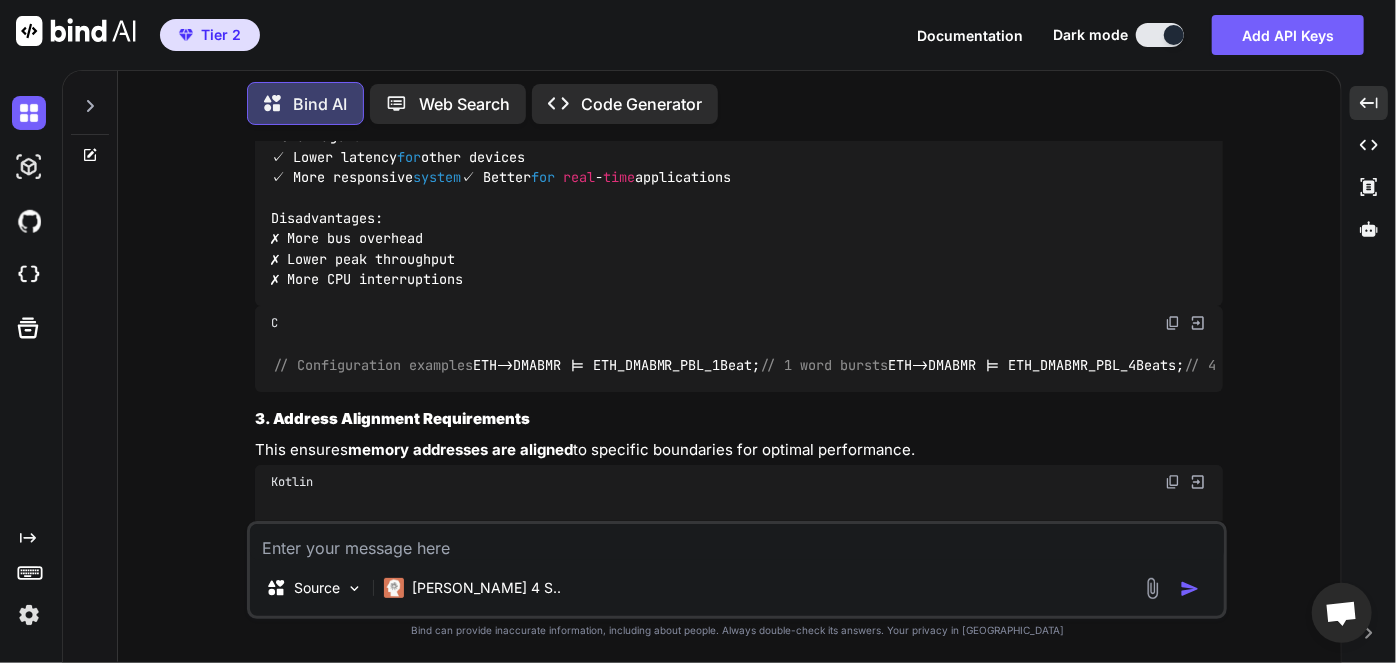 drag, startPoint x: 640, startPoint y: 475, endPoint x: 851, endPoint y: 478, distance: 211.02133 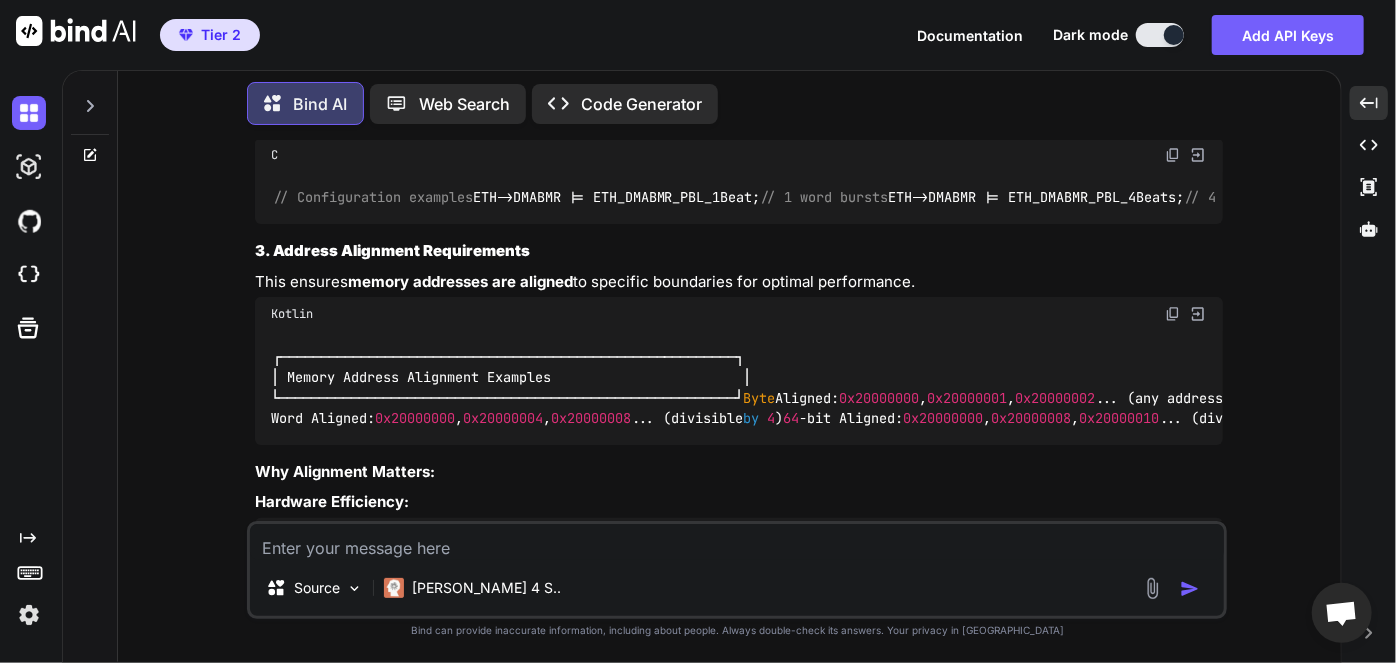 scroll, scrollTop: 11620, scrollLeft: 0, axis: vertical 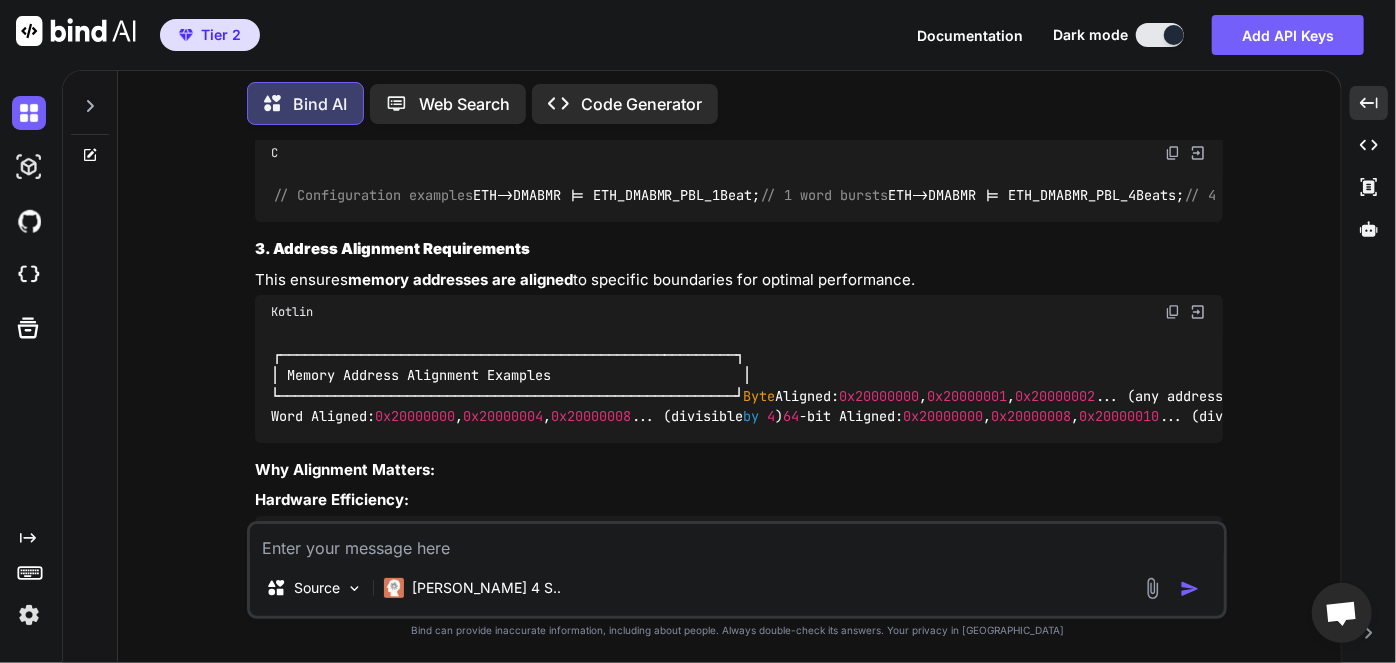 drag, startPoint x: 656, startPoint y: 444, endPoint x: 735, endPoint y: 466, distance: 82.006096 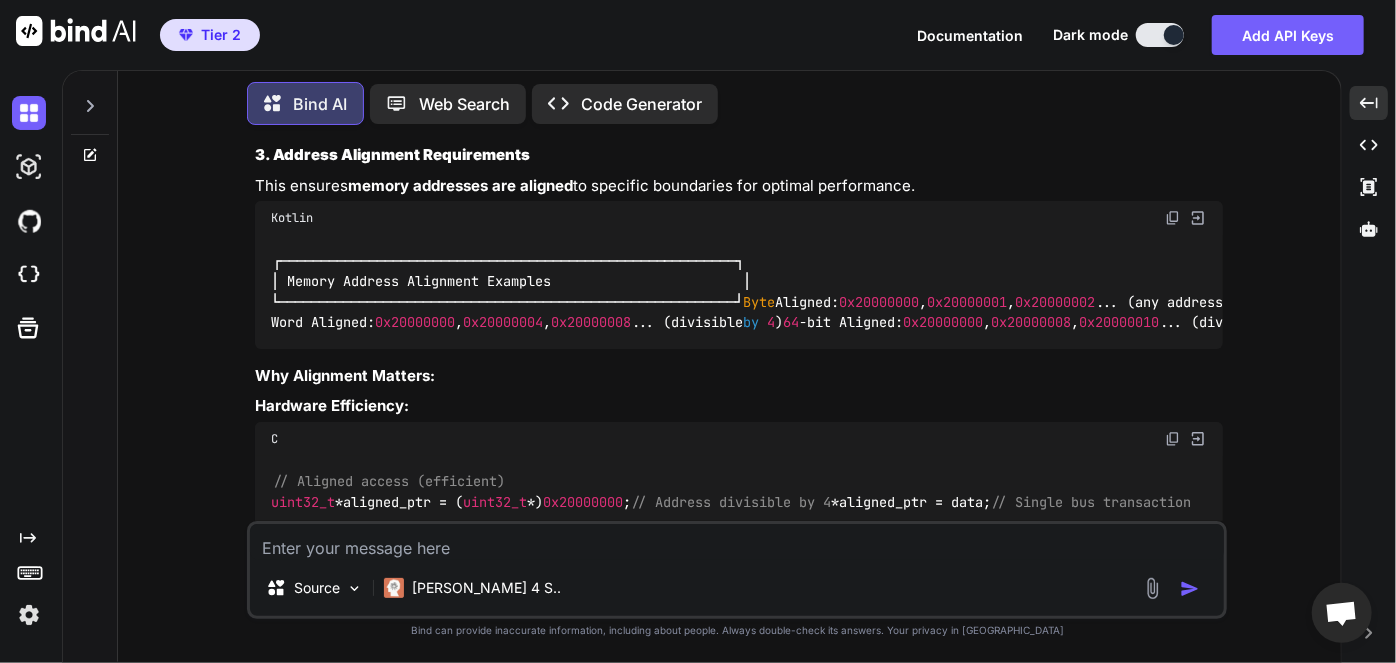 scroll, scrollTop: 11724, scrollLeft: 0, axis: vertical 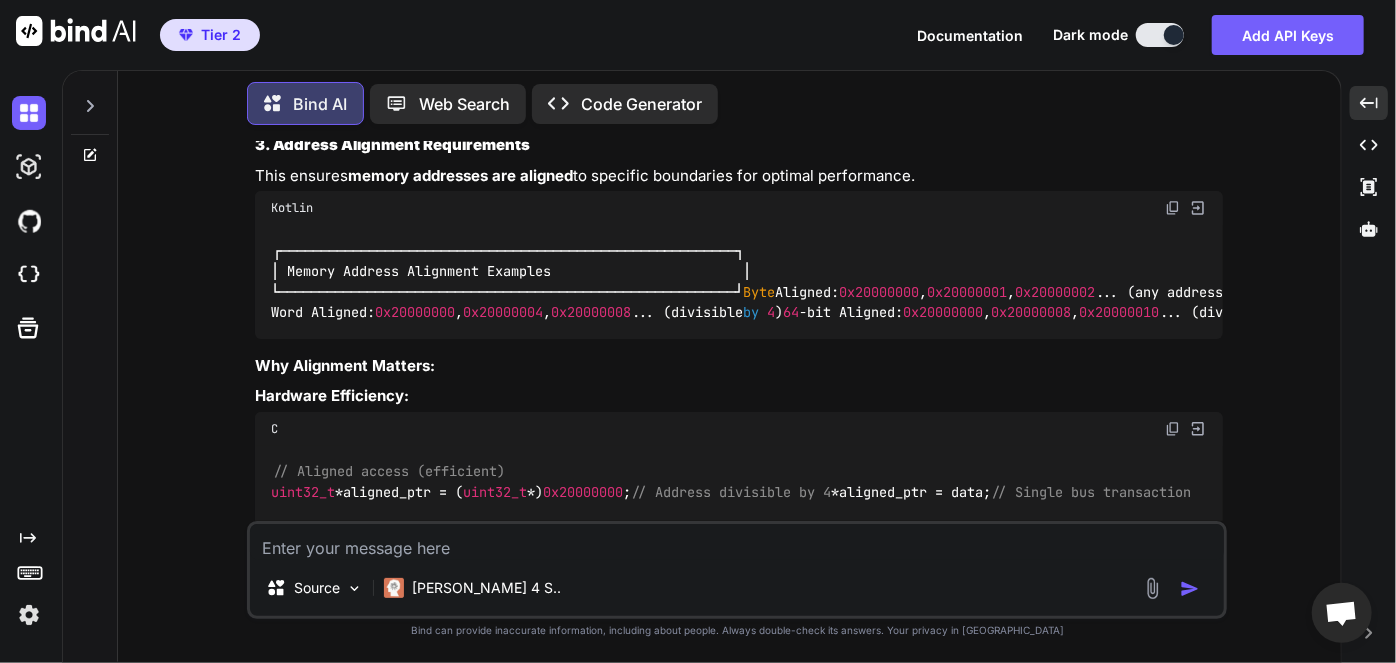 drag, startPoint x: 674, startPoint y: 416, endPoint x: 832, endPoint y: 437, distance: 159.38947 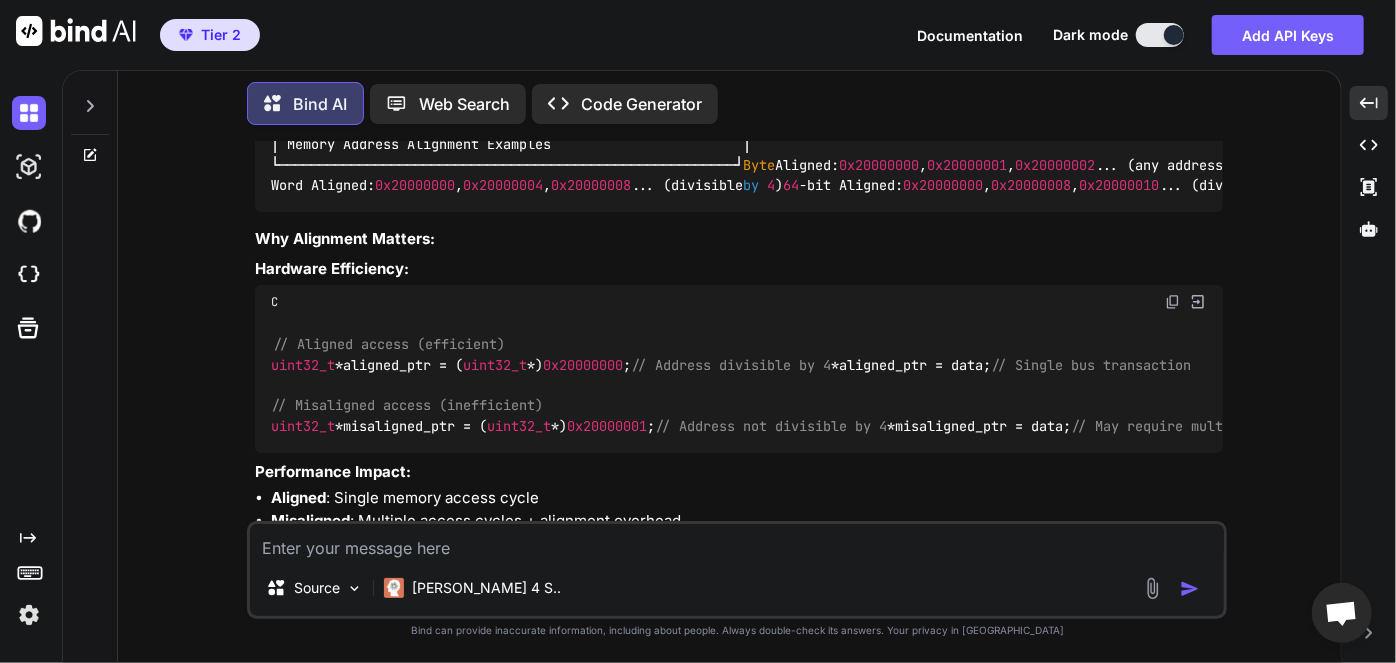 scroll, scrollTop: 11852, scrollLeft: 0, axis: vertical 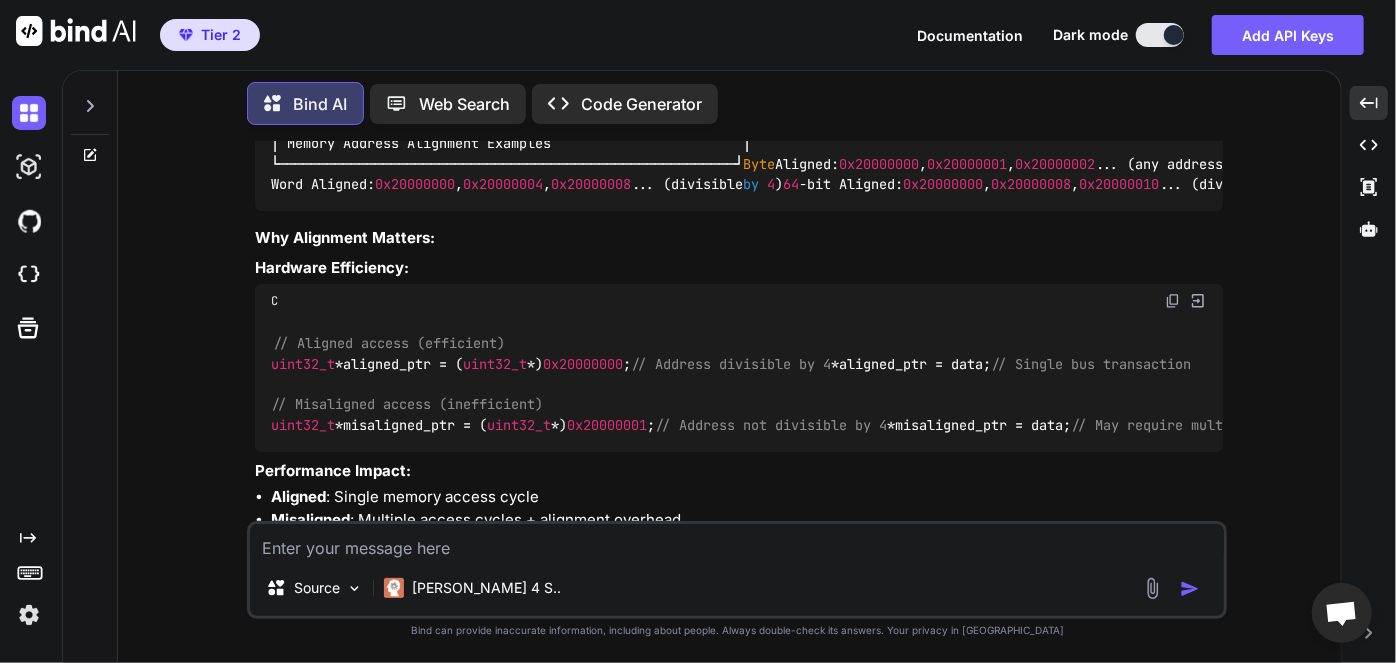 drag, startPoint x: 506, startPoint y: 442, endPoint x: 916, endPoint y: 442, distance: 410 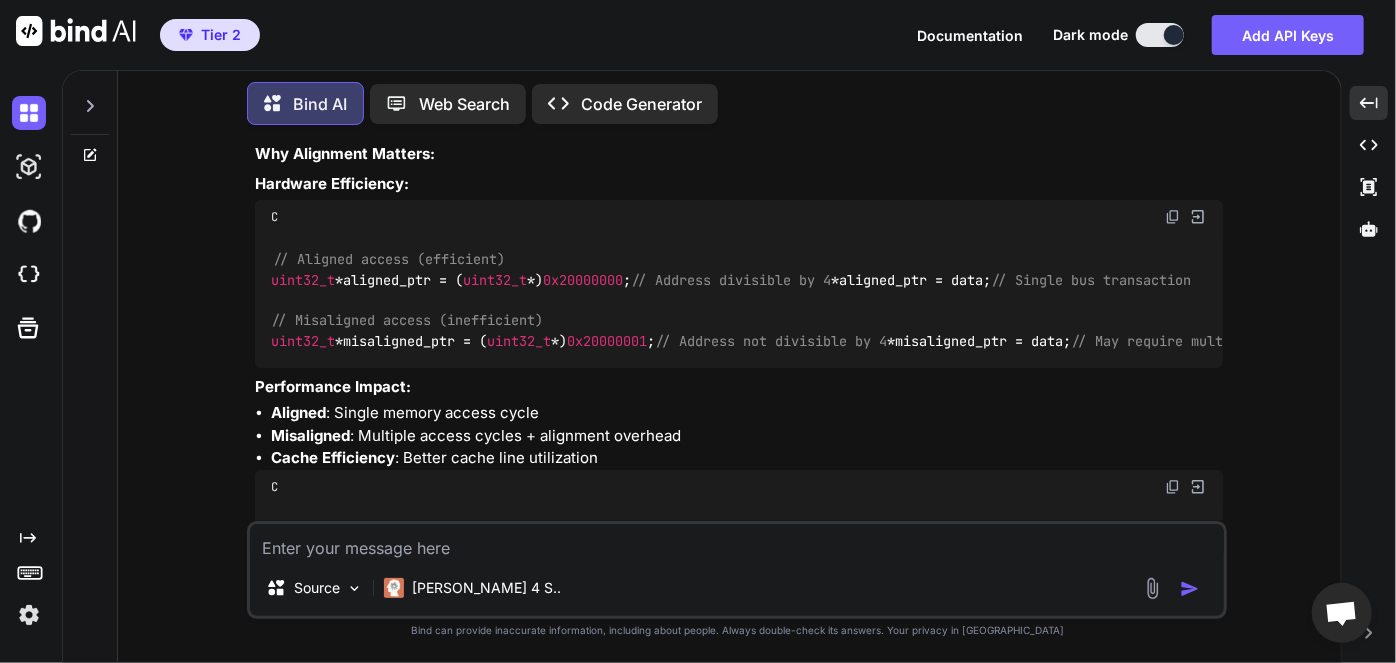 scroll, scrollTop: 11938, scrollLeft: 0, axis: vertical 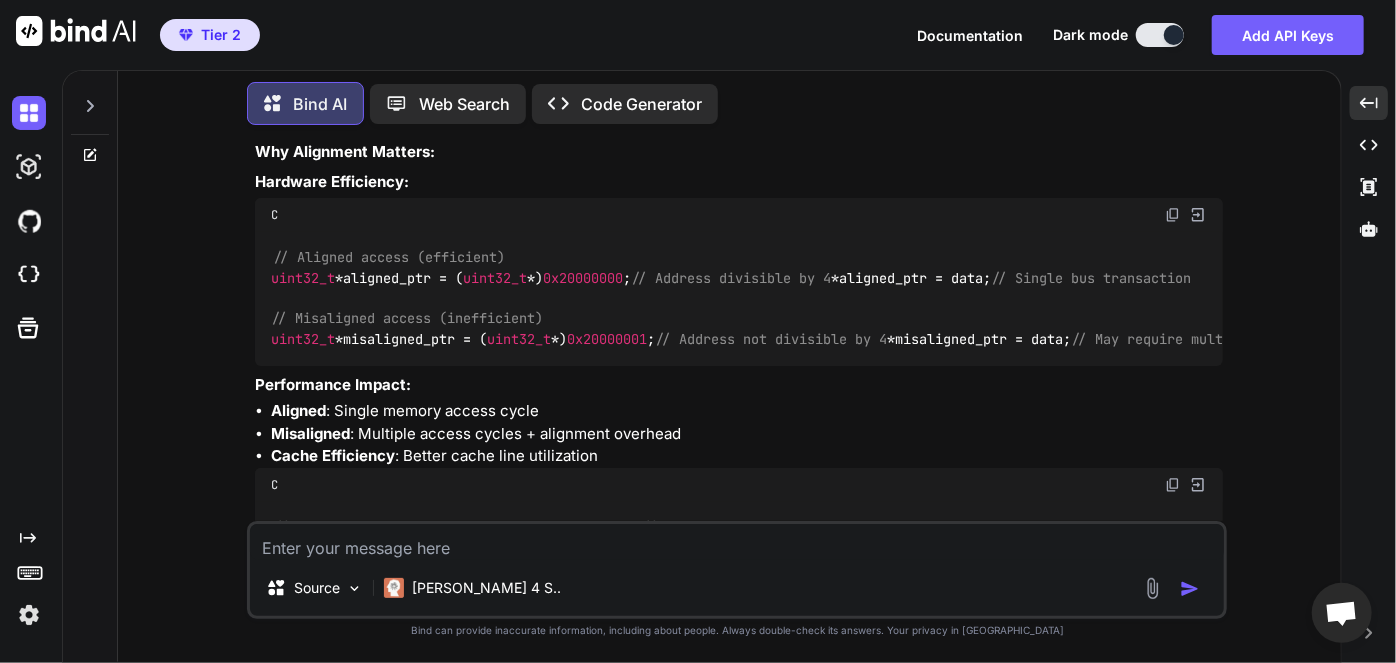 drag, startPoint x: 336, startPoint y: 399, endPoint x: 565, endPoint y: 398, distance: 229.00218 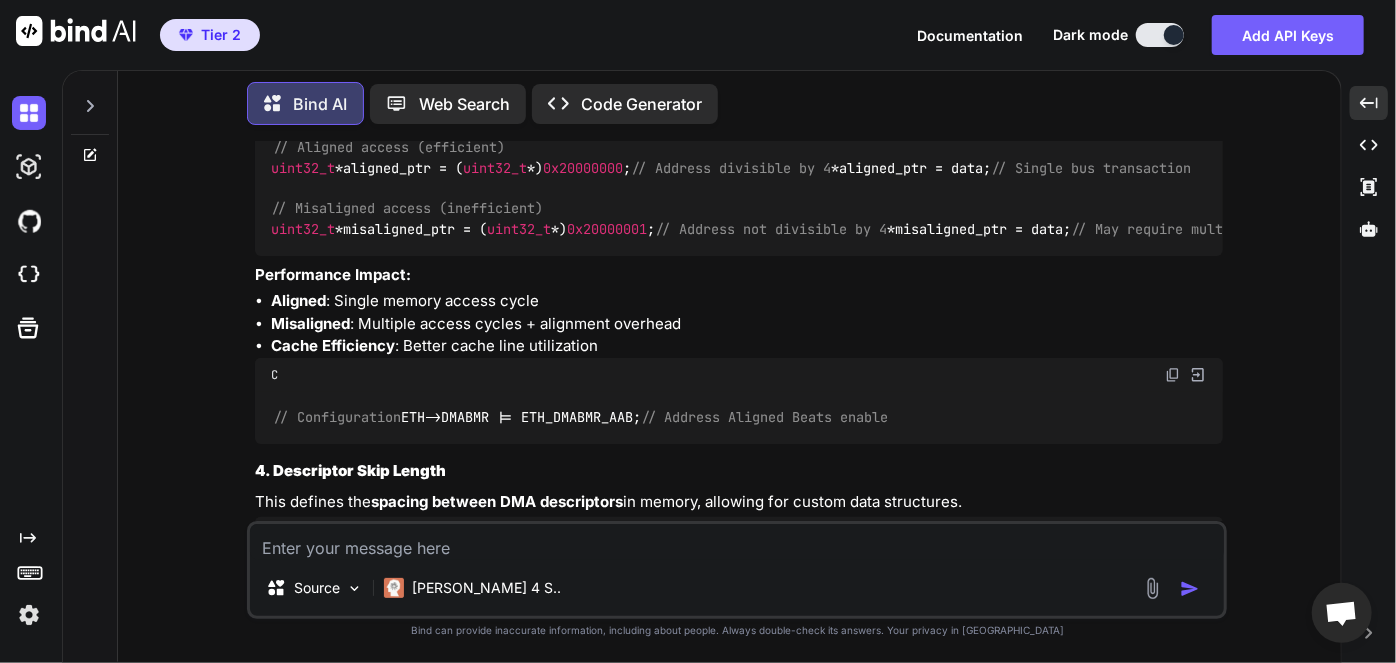 scroll, scrollTop: 12103, scrollLeft: 0, axis: vertical 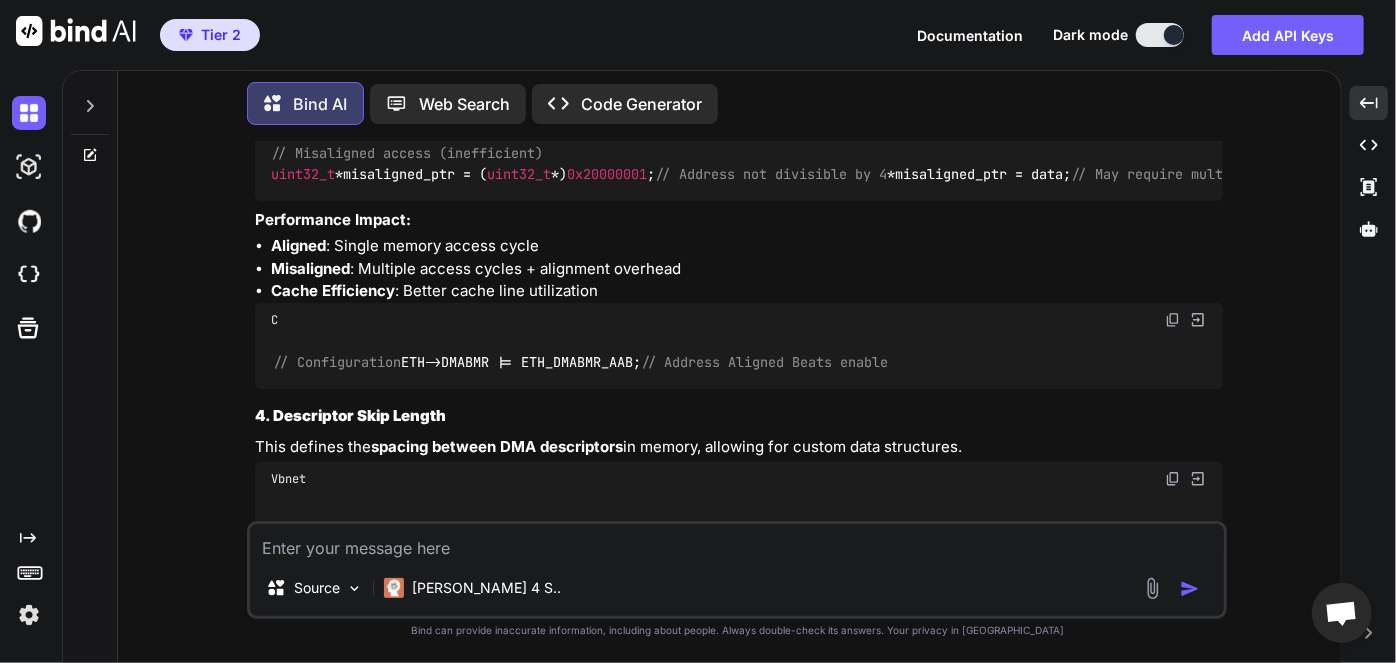 drag, startPoint x: 516, startPoint y: 315, endPoint x: 862, endPoint y: 314, distance: 346.00143 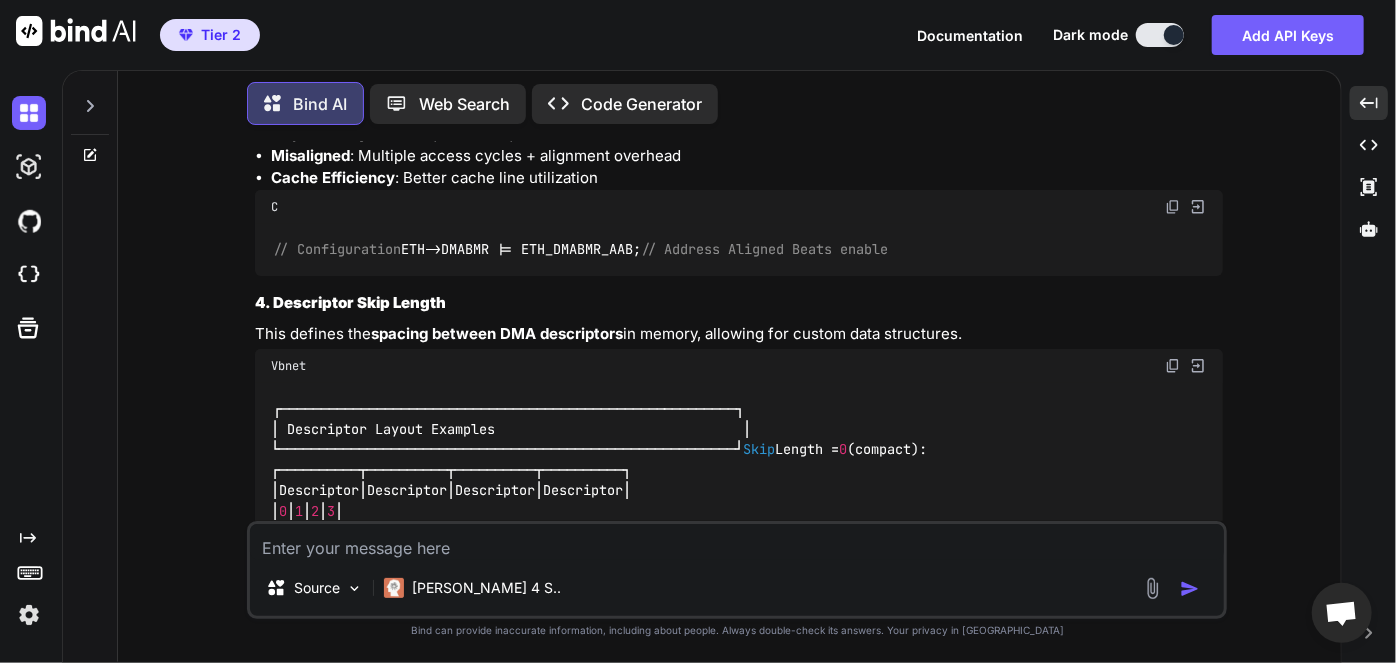 scroll, scrollTop: 12218, scrollLeft: 0, axis: vertical 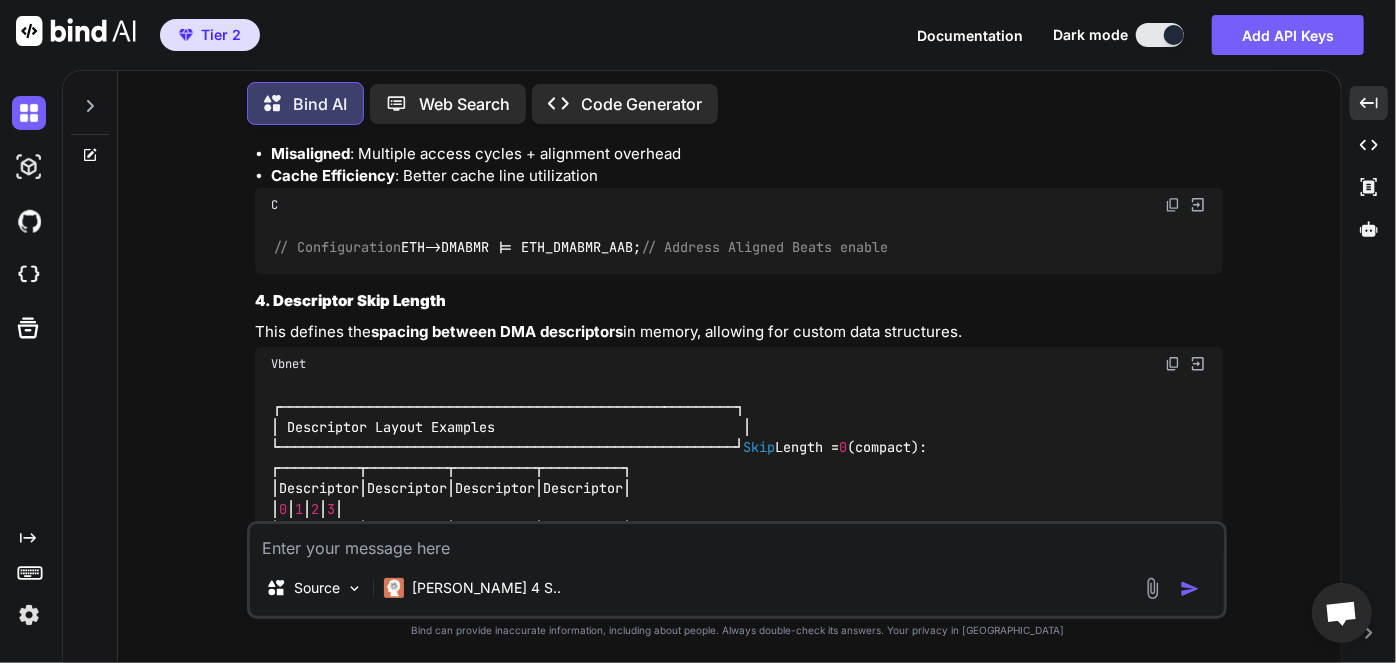 click on "Good for balanced traffic" at bounding box center [747, -1643] 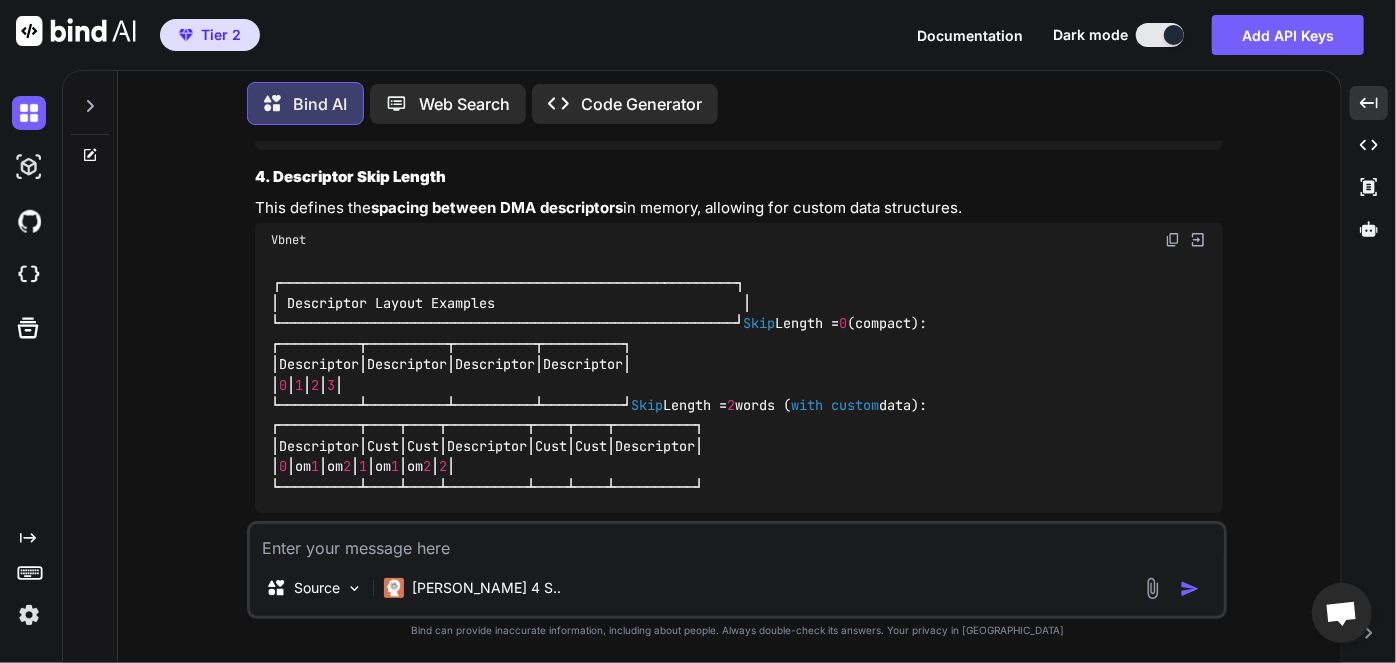 scroll, scrollTop: 12344, scrollLeft: 0, axis: vertical 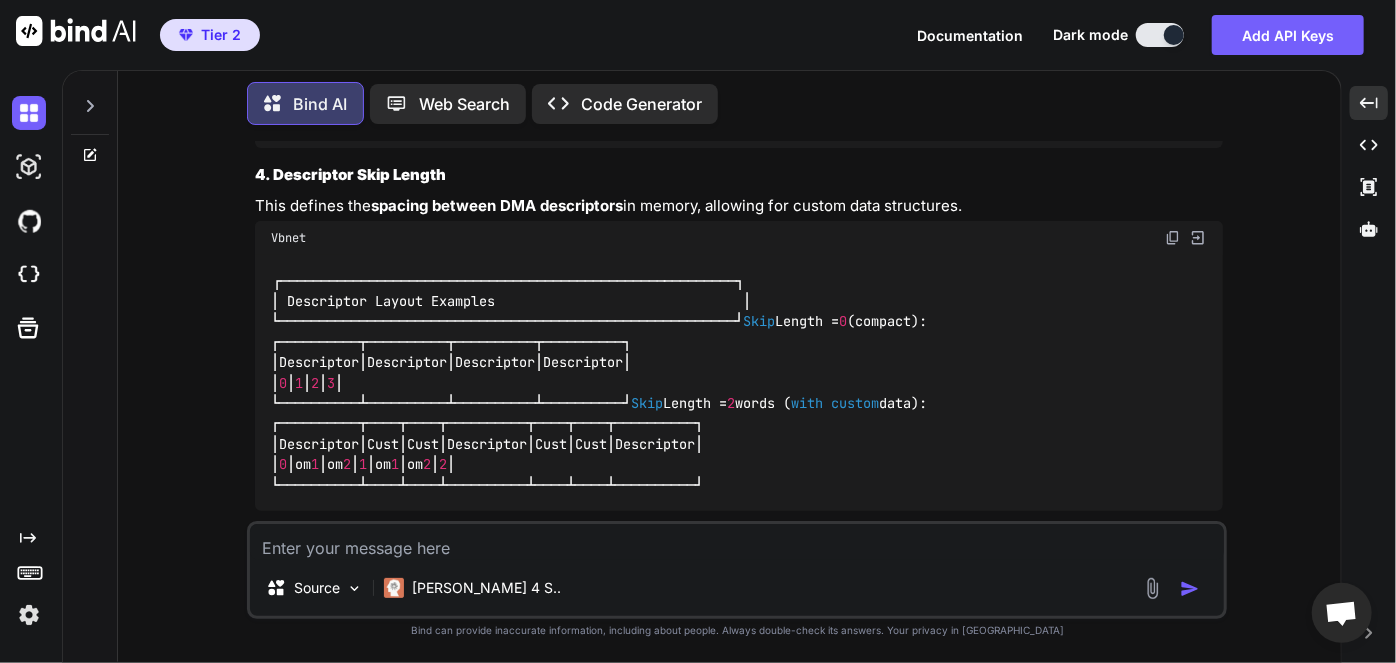 drag, startPoint x: 291, startPoint y: 415, endPoint x: 384, endPoint y: 415, distance: 93 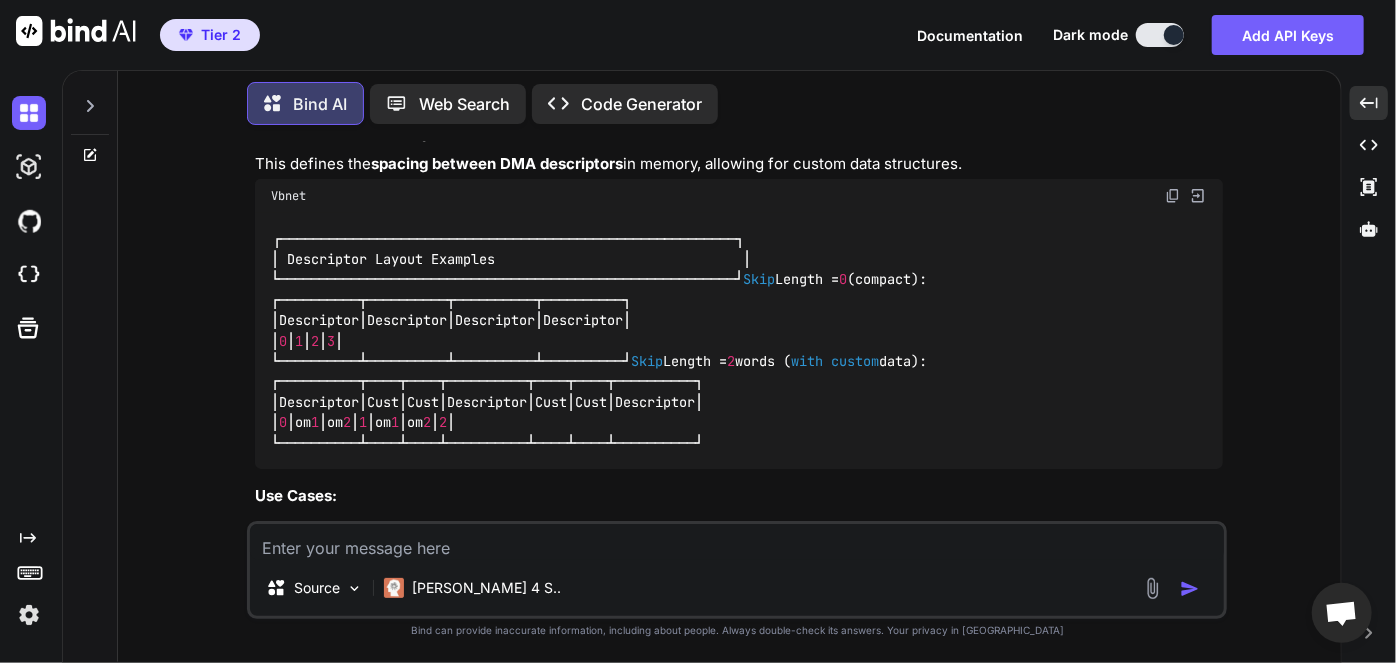 drag, startPoint x: 431, startPoint y: 467, endPoint x: 823, endPoint y: 467, distance: 392 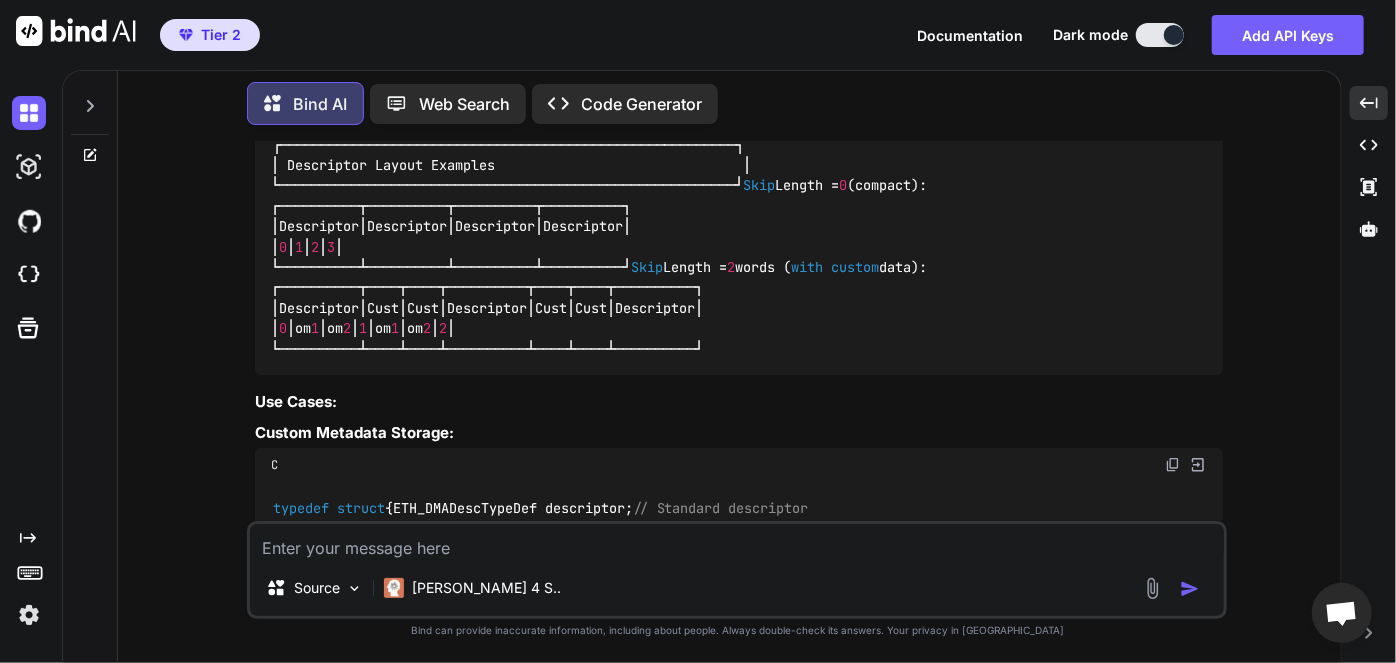 scroll, scrollTop: 12491, scrollLeft: 0, axis: vertical 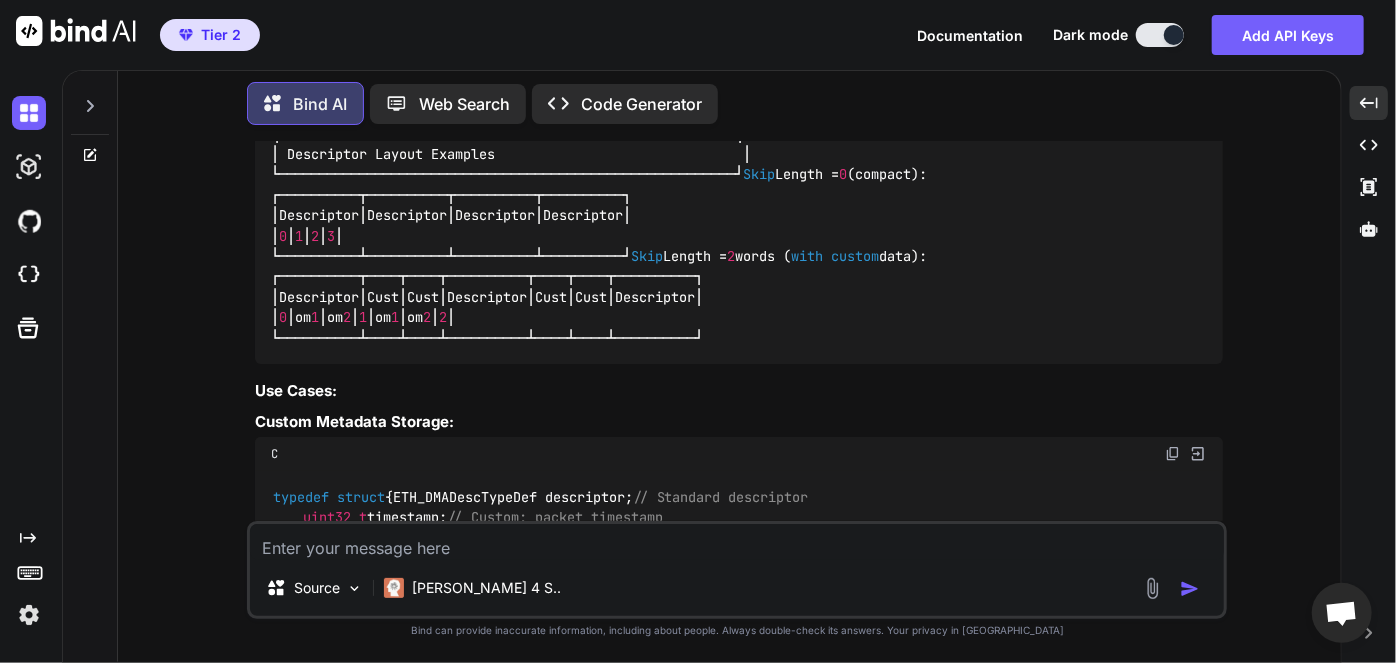 drag, startPoint x: 356, startPoint y: 432, endPoint x: 611, endPoint y: 432, distance: 255 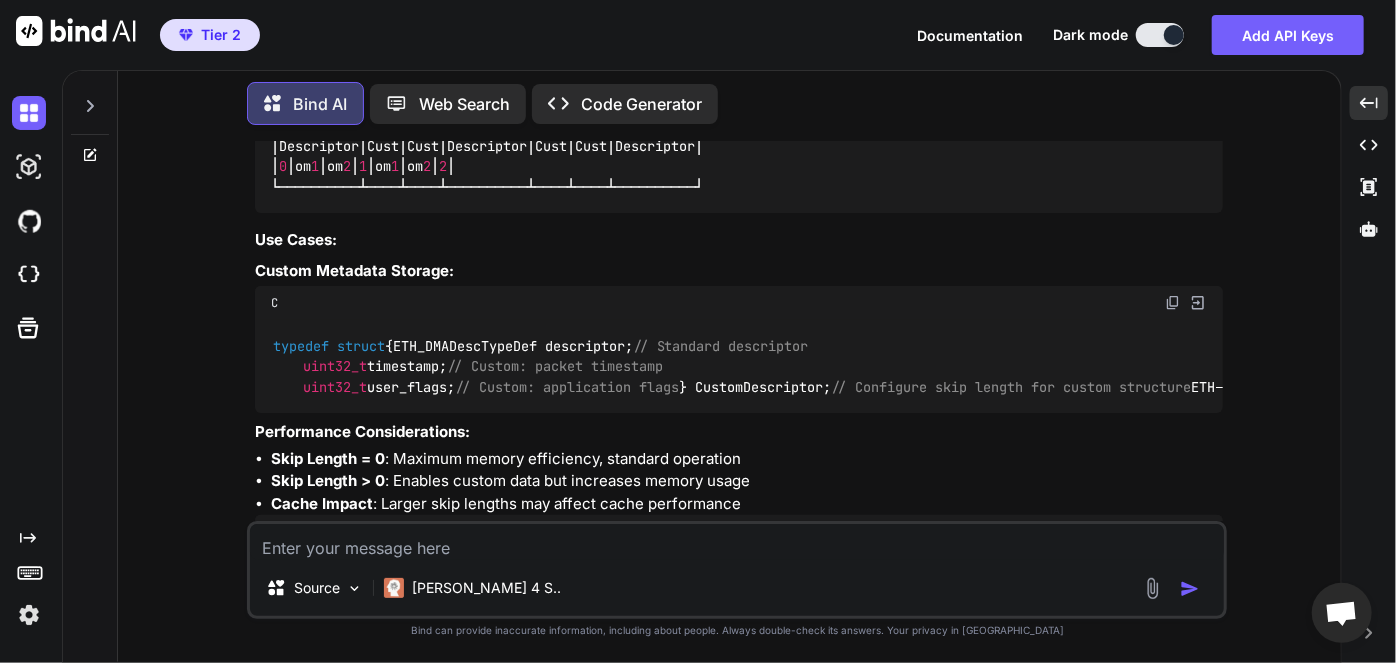 scroll, scrollTop: 12643, scrollLeft: 0, axis: vertical 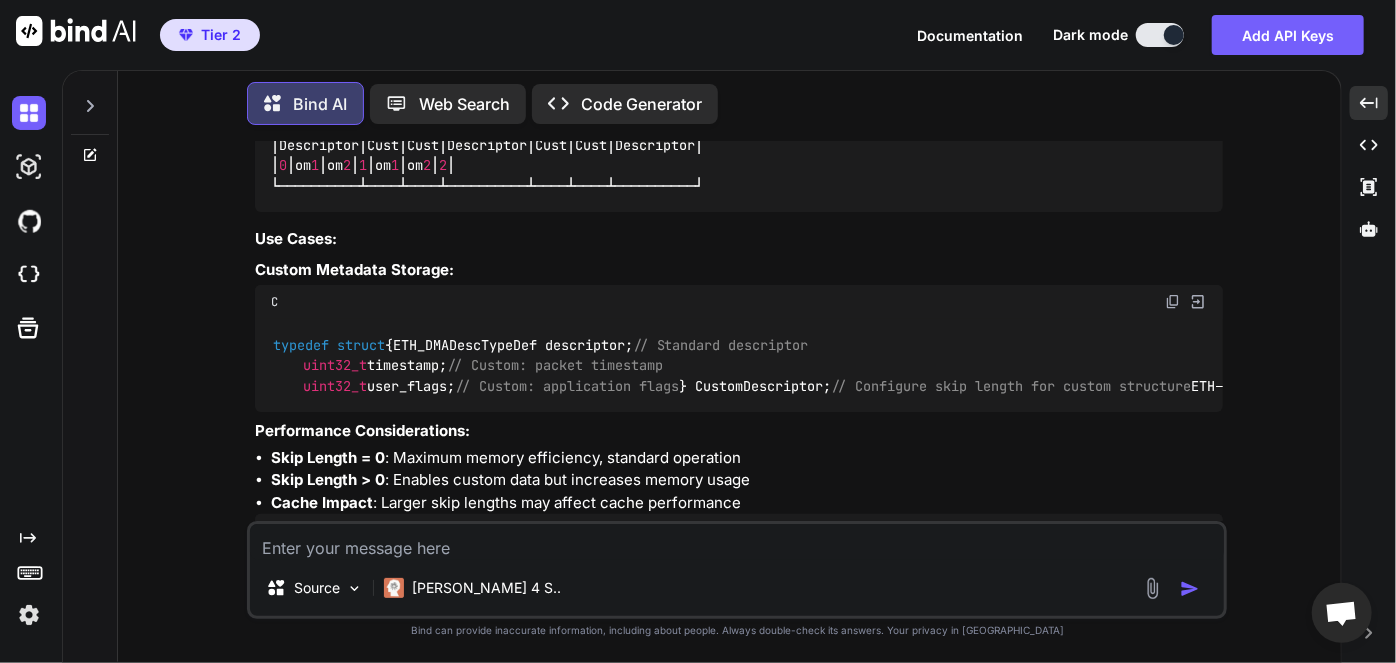 drag, startPoint x: 399, startPoint y: 406, endPoint x: 928, endPoint y: 422, distance: 529.2419 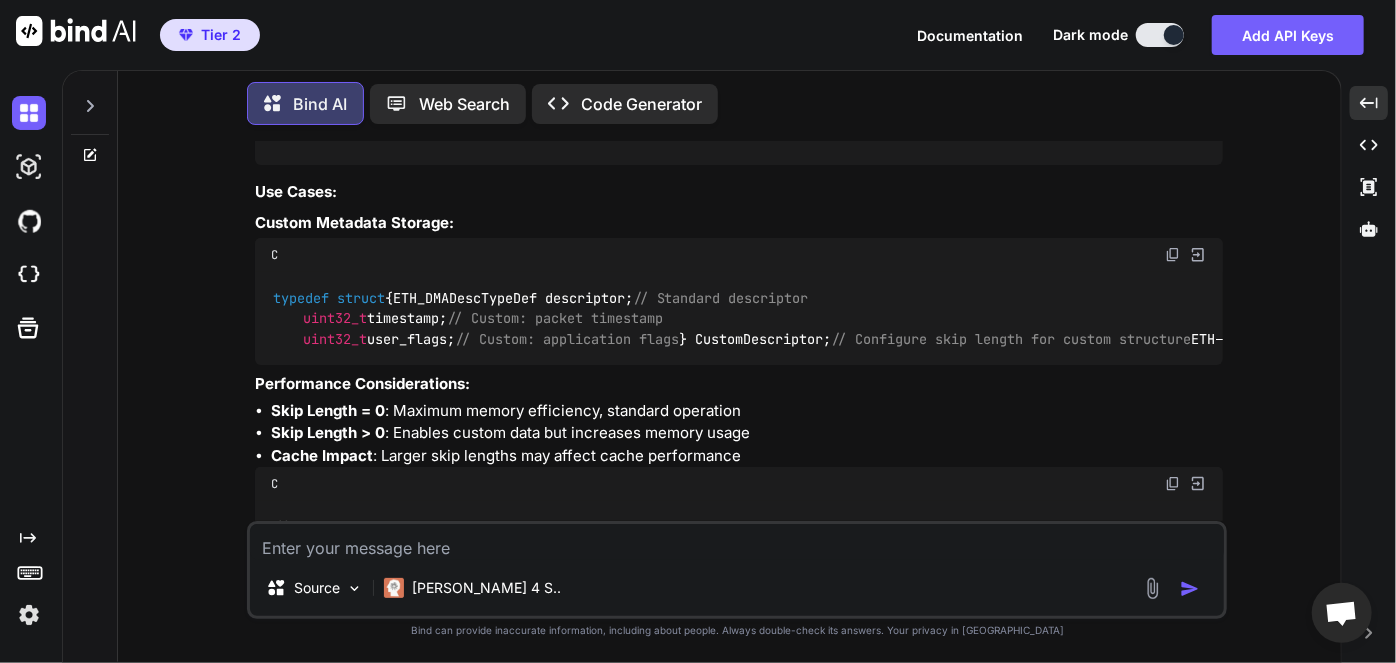 scroll, scrollTop: 12698, scrollLeft: 0, axis: vertical 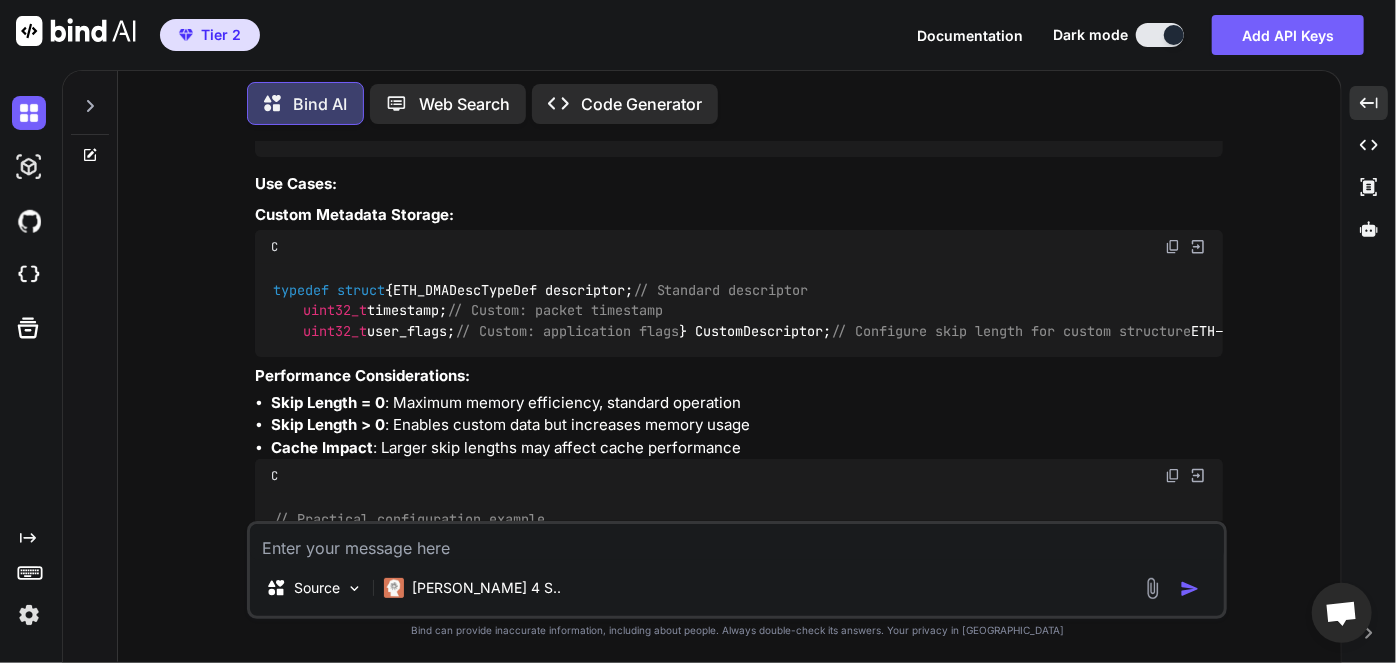drag, startPoint x: 349, startPoint y: 441, endPoint x: 544, endPoint y: 441, distance: 195 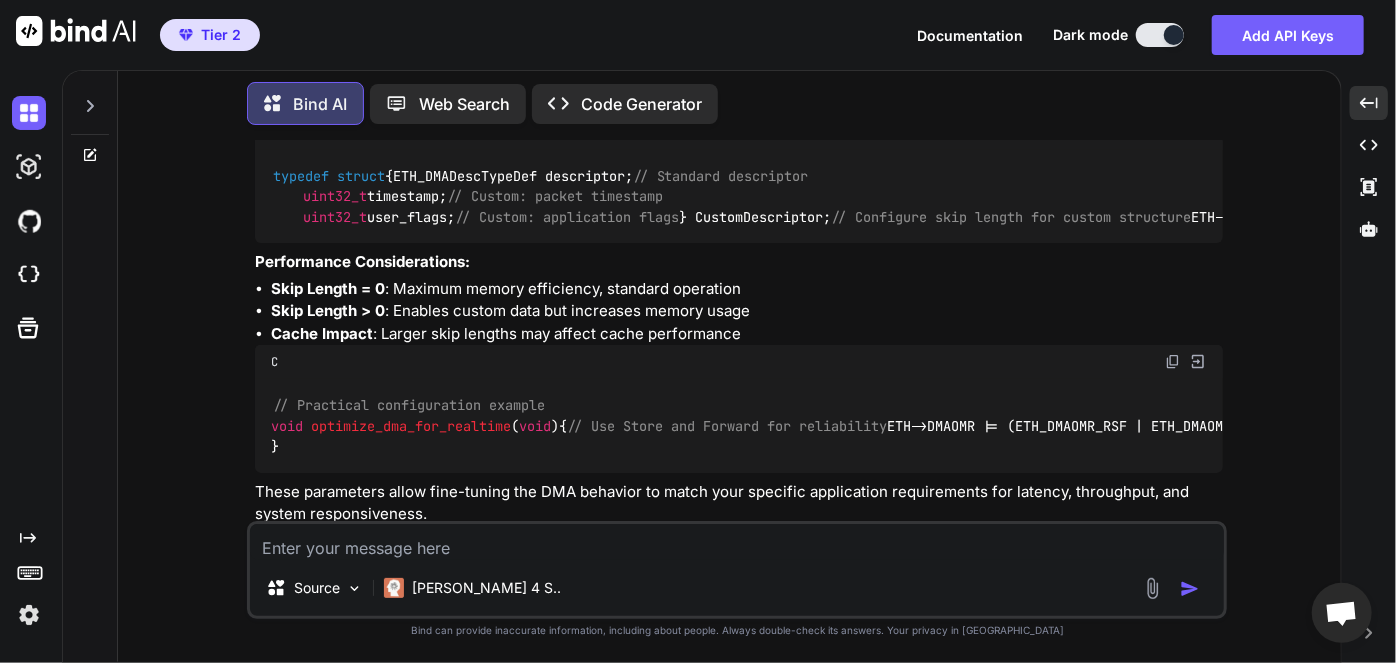 scroll, scrollTop: 12822, scrollLeft: 0, axis: vertical 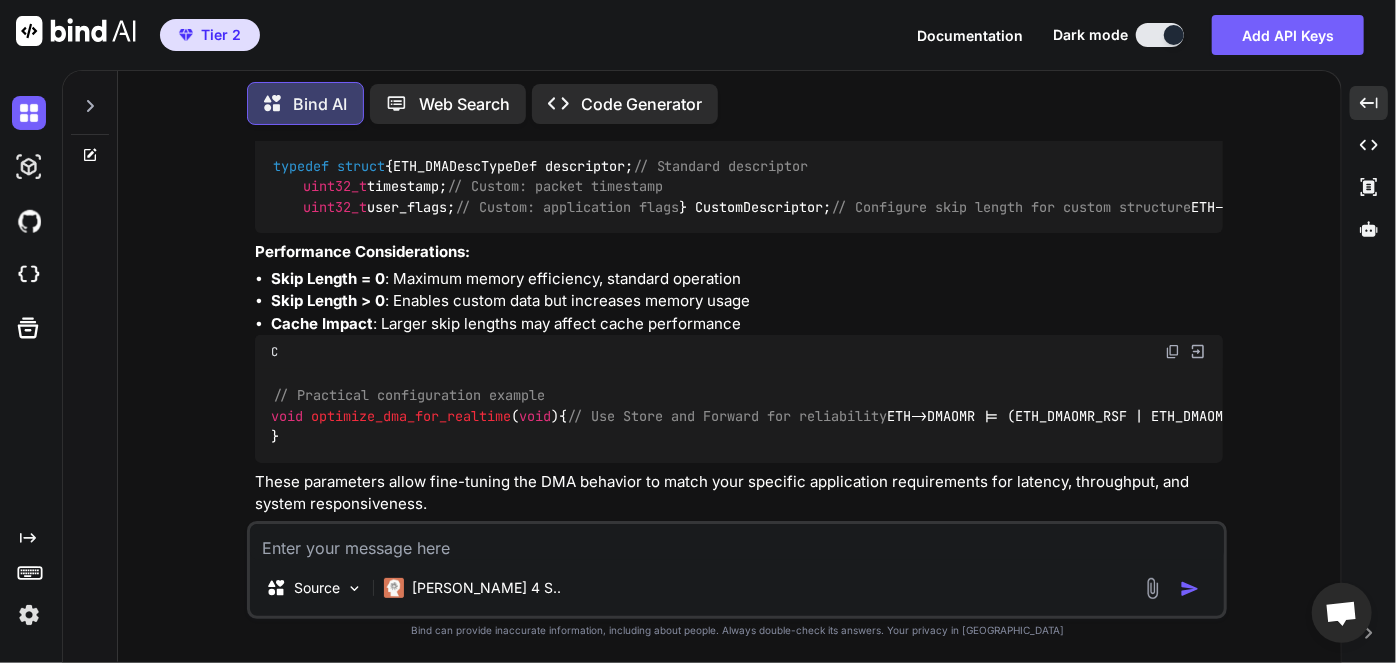 drag, startPoint x: 379, startPoint y: 446, endPoint x: 587, endPoint y: 446, distance: 208 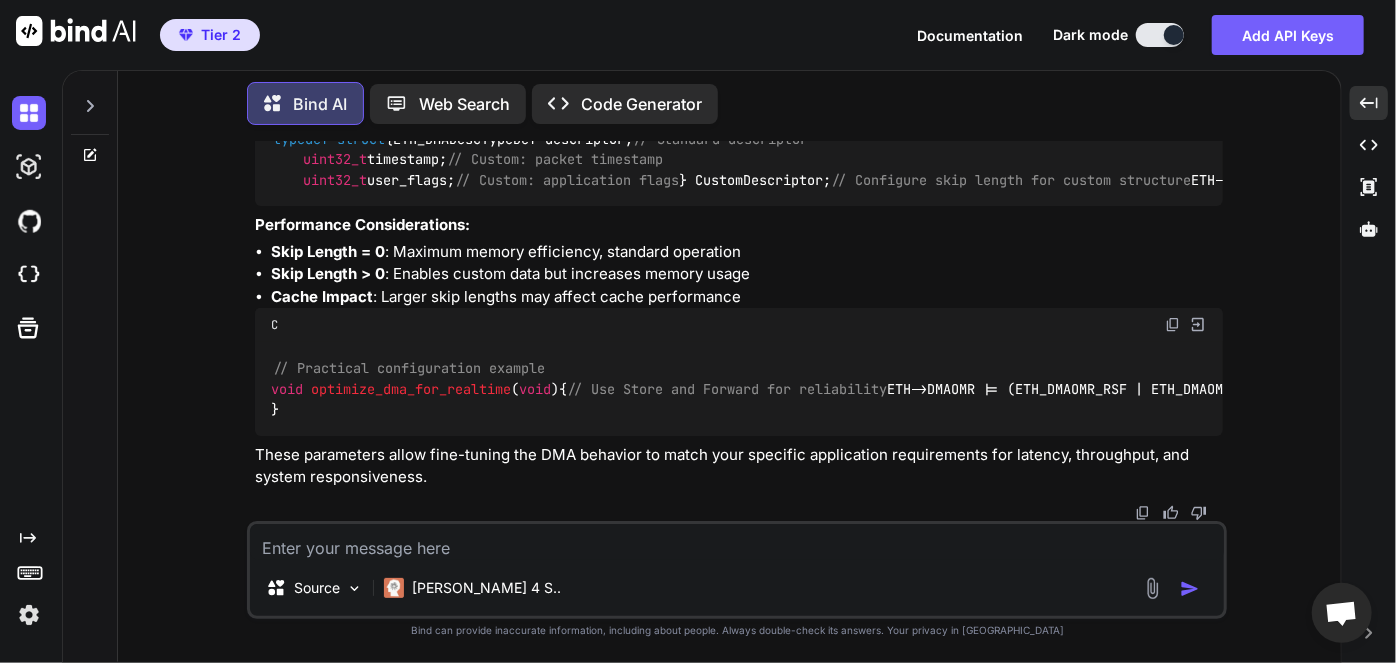 scroll, scrollTop: 12909, scrollLeft: 0, axis: vertical 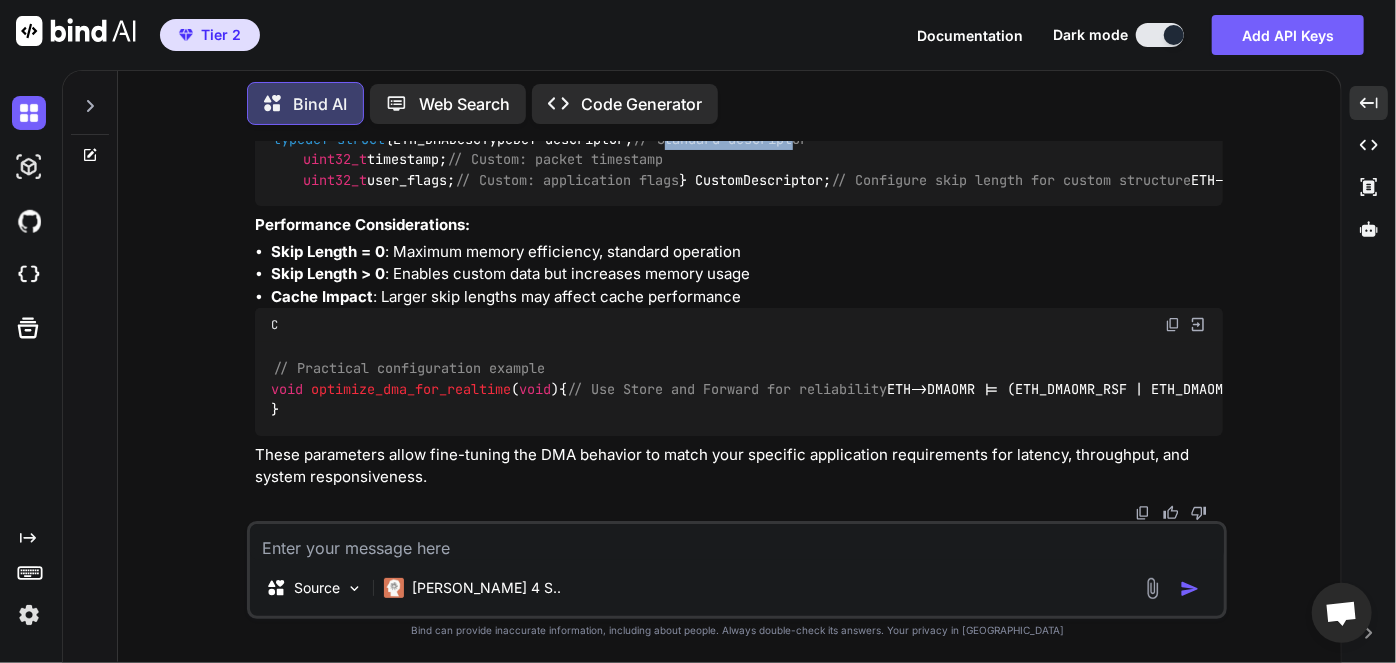 drag, startPoint x: 608, startPoint y: 418, endPoint x: 730, endPoint y: 418, distance: 122 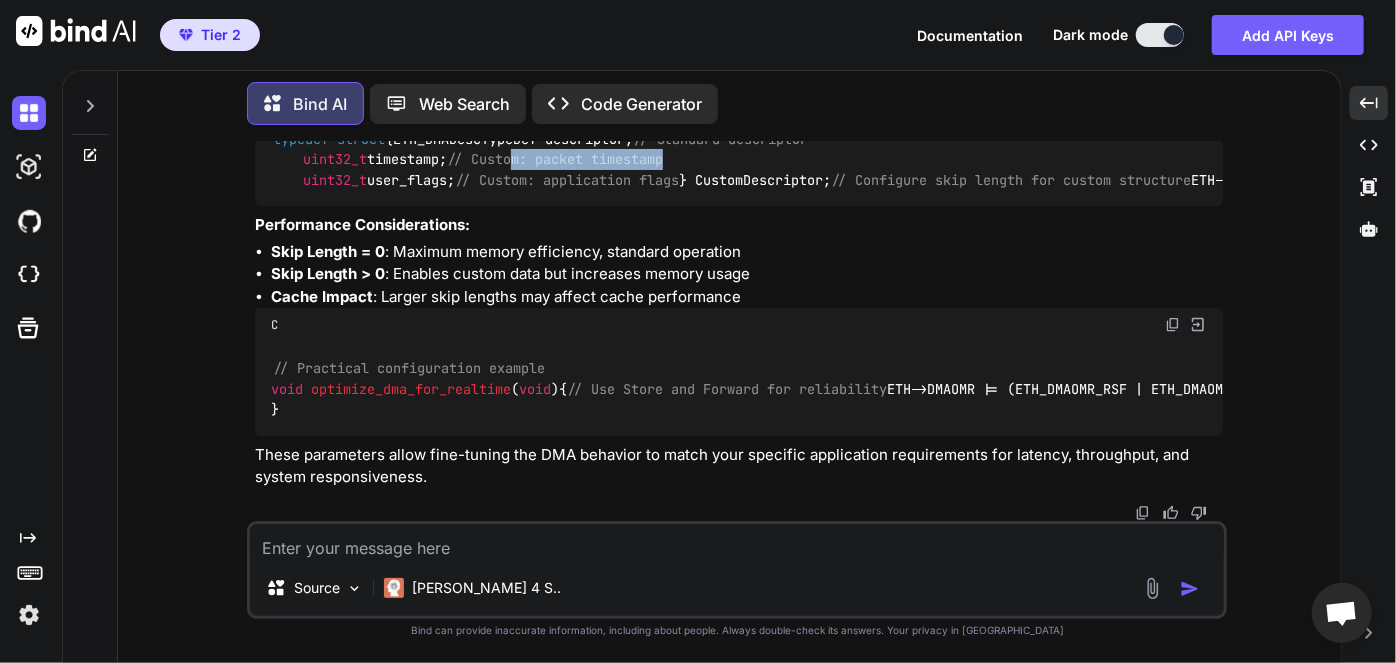 drag, startPoint x: 626, startPoint y: 431, endPoint x: 790, endPoint y: 432, distance: 164.00305 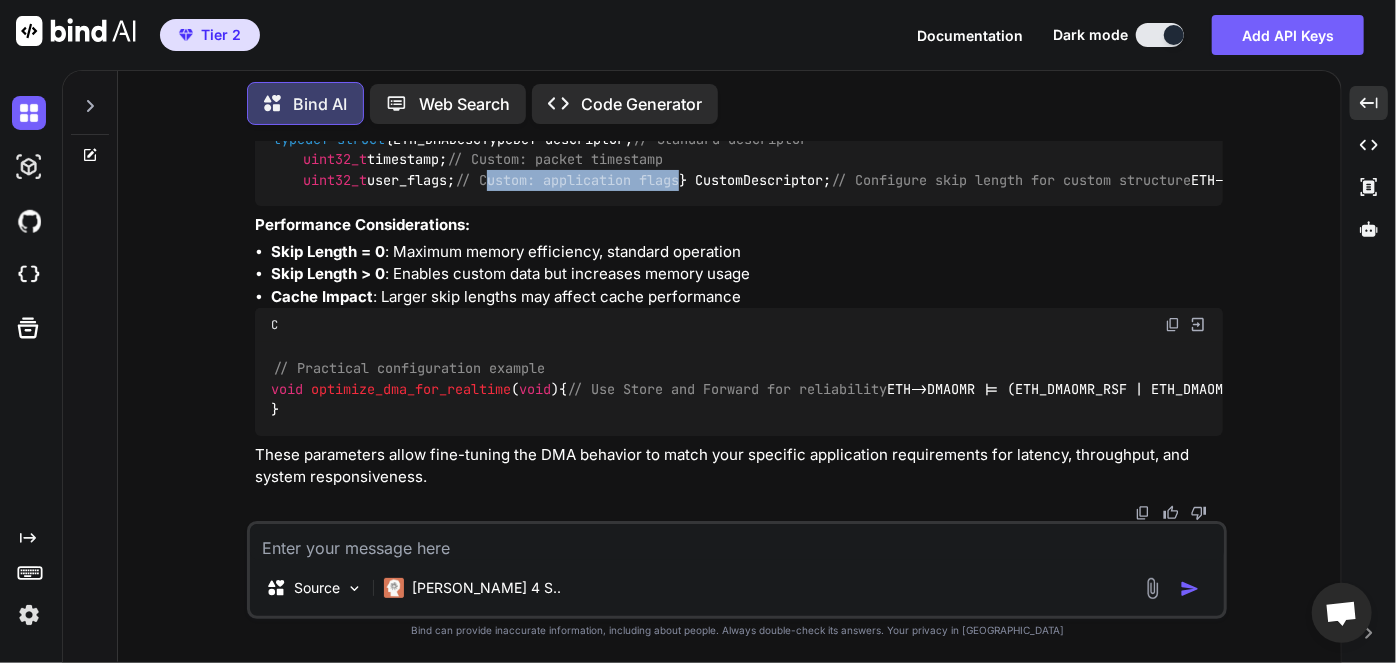 drag, startPoint x: 597, startPoint y: 458, endPoint x: 838, endPoint y: 456, distance: 241.0083 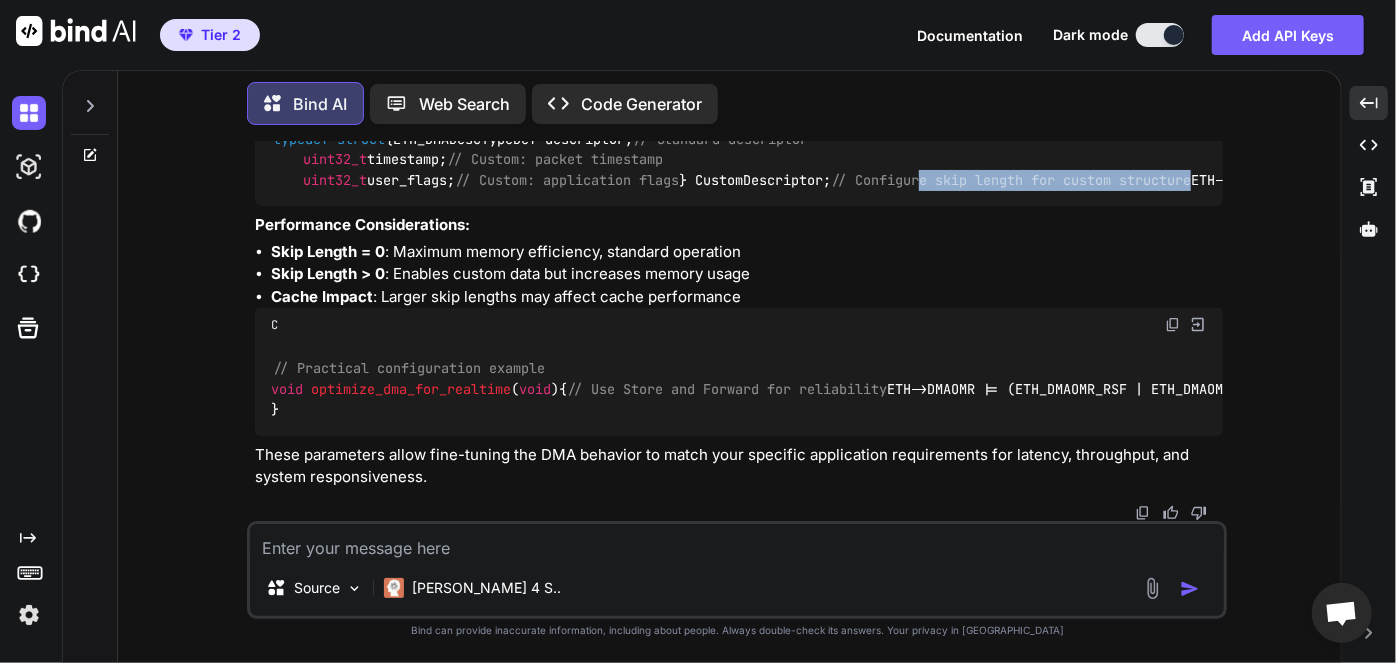 drag, startPoint x: 360, startPoint y: 471, endPoint x: 672, endPoint y: 457, distance: 312.31393 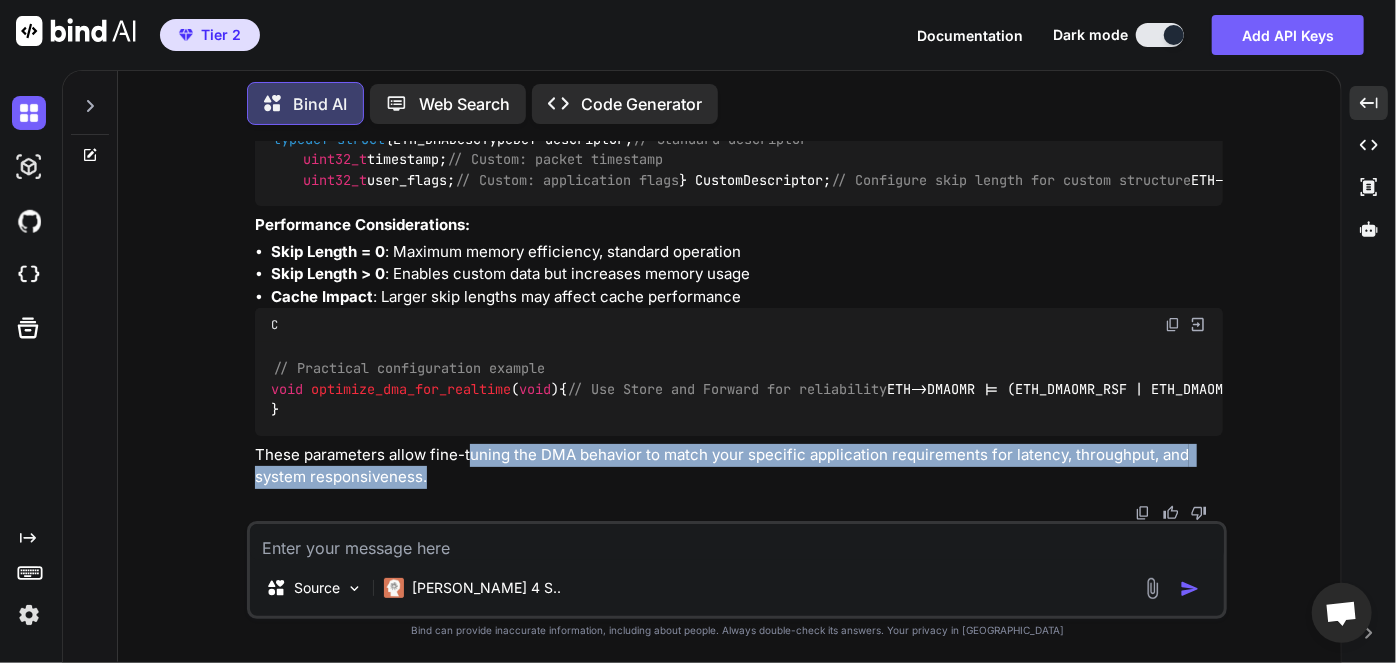 drag, startPoint x: 474, startPoint y: 453, endPoint x: 984, endPoint y: 486, distance: 511.06653 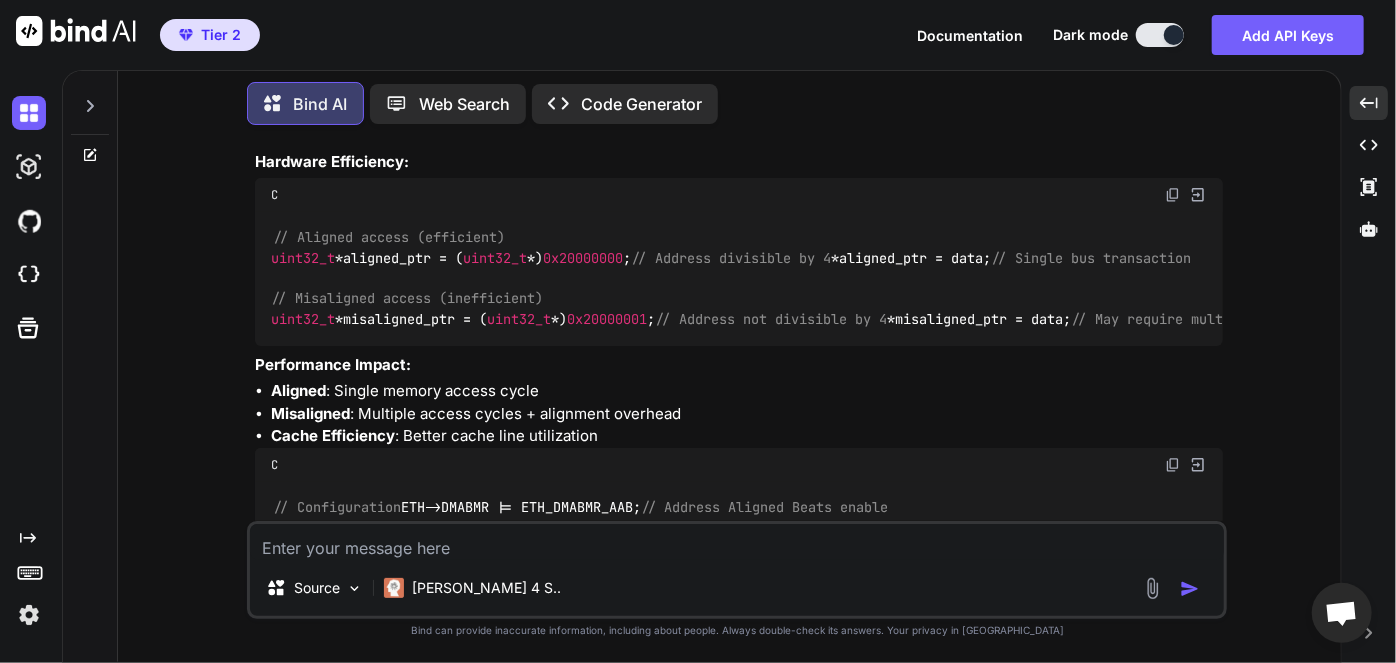 scroll, scrollTop: 11957, scrollLeft: 0, axis: vertical 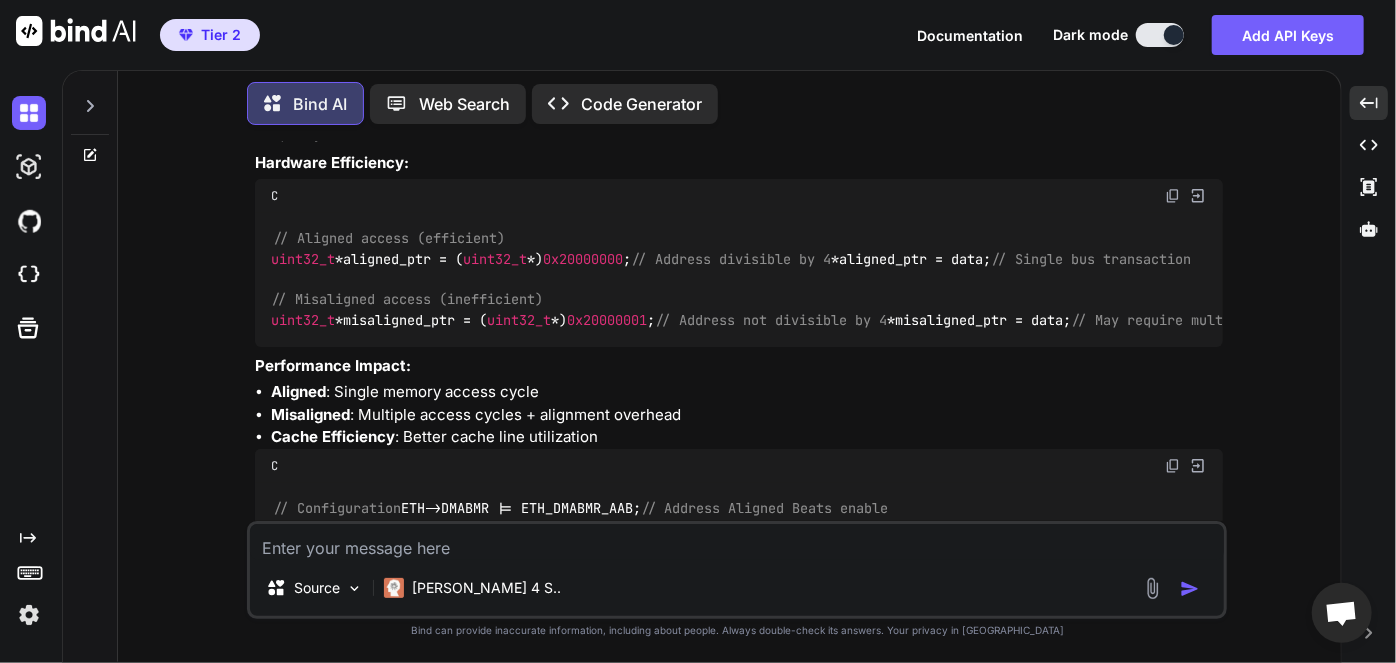 drag, startPoint x: 287, startPoint y: 312, endPoint x: 485, endPoint y: 341, distance: 200.11247 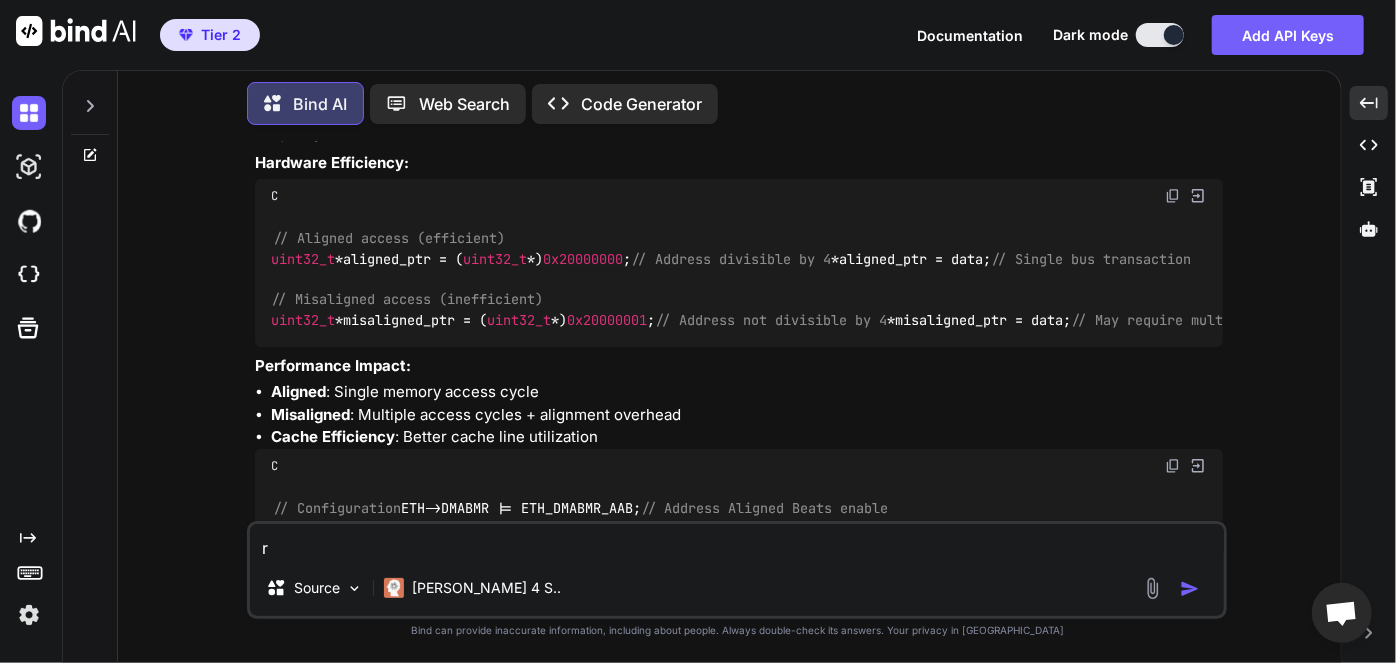 type on "x" 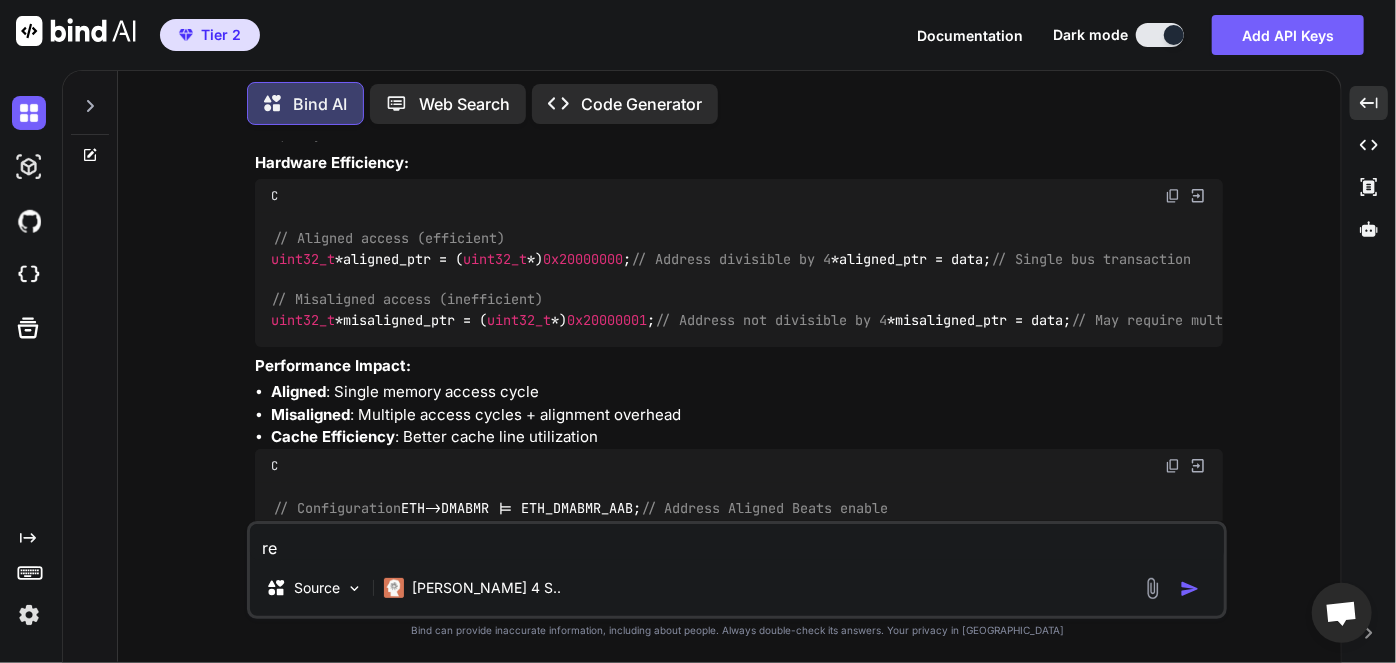 type on "x" 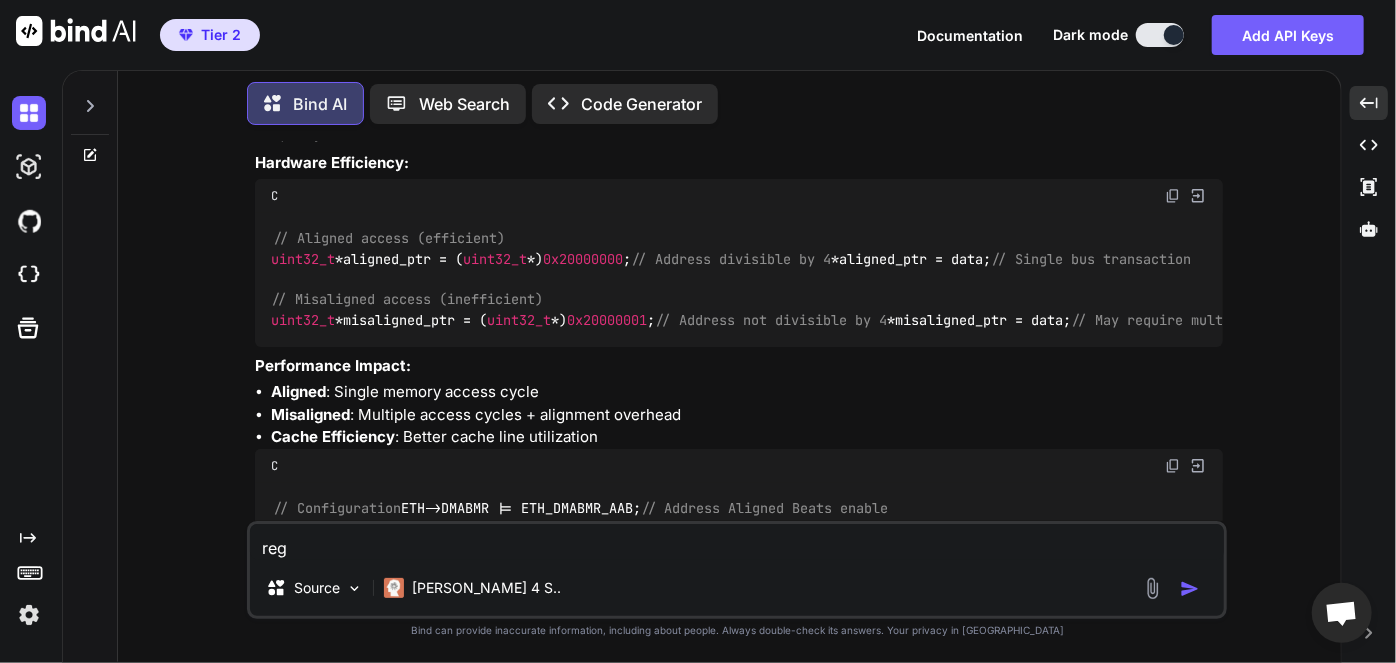 type on "x" 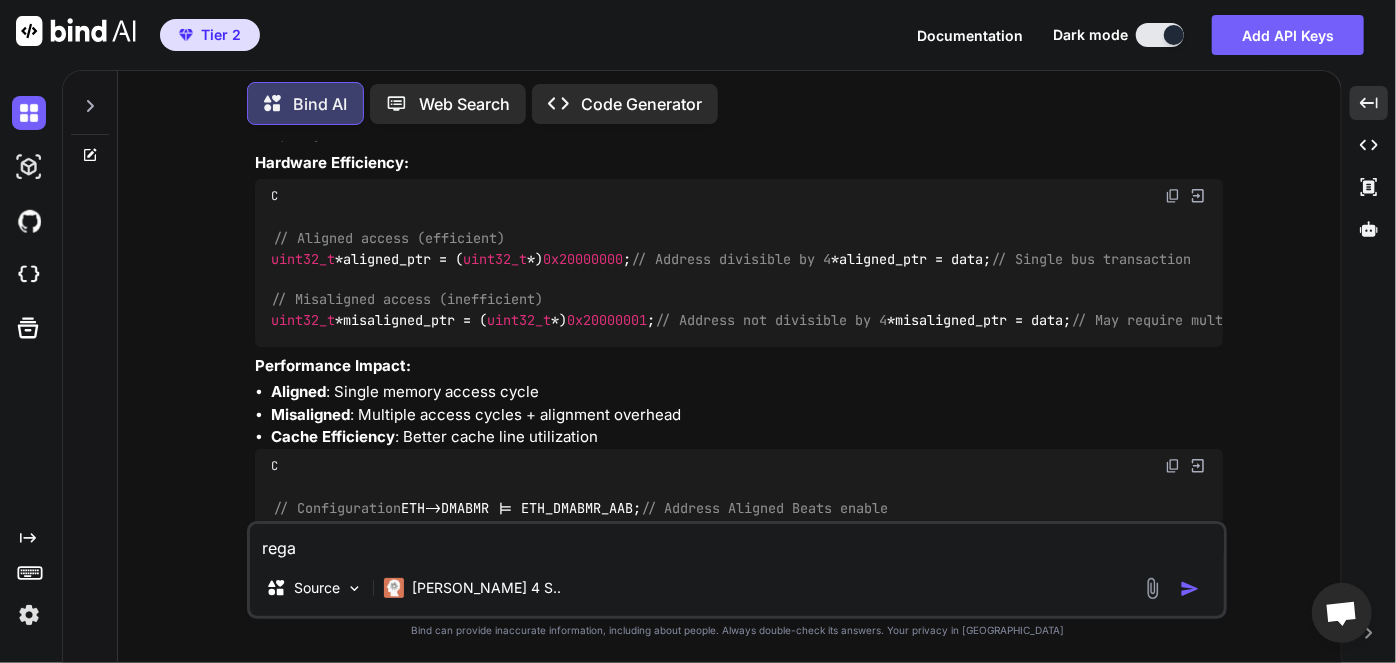 type on "x" 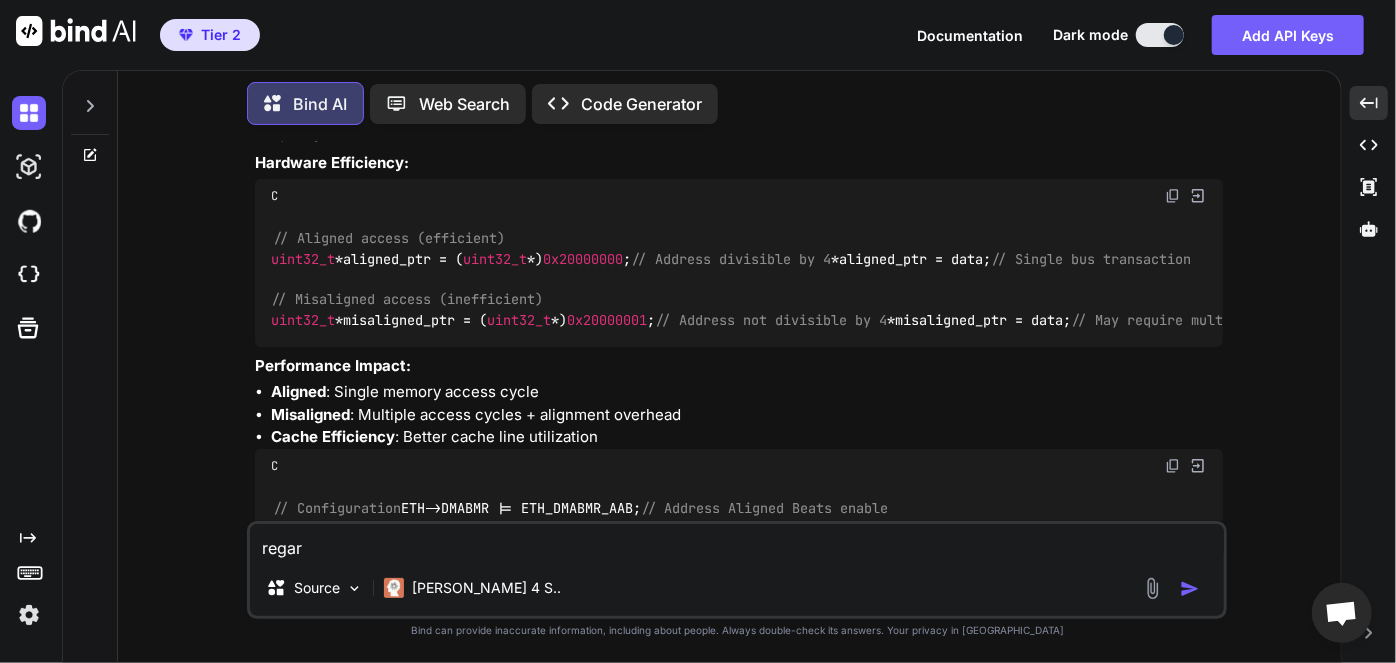 type on "x" 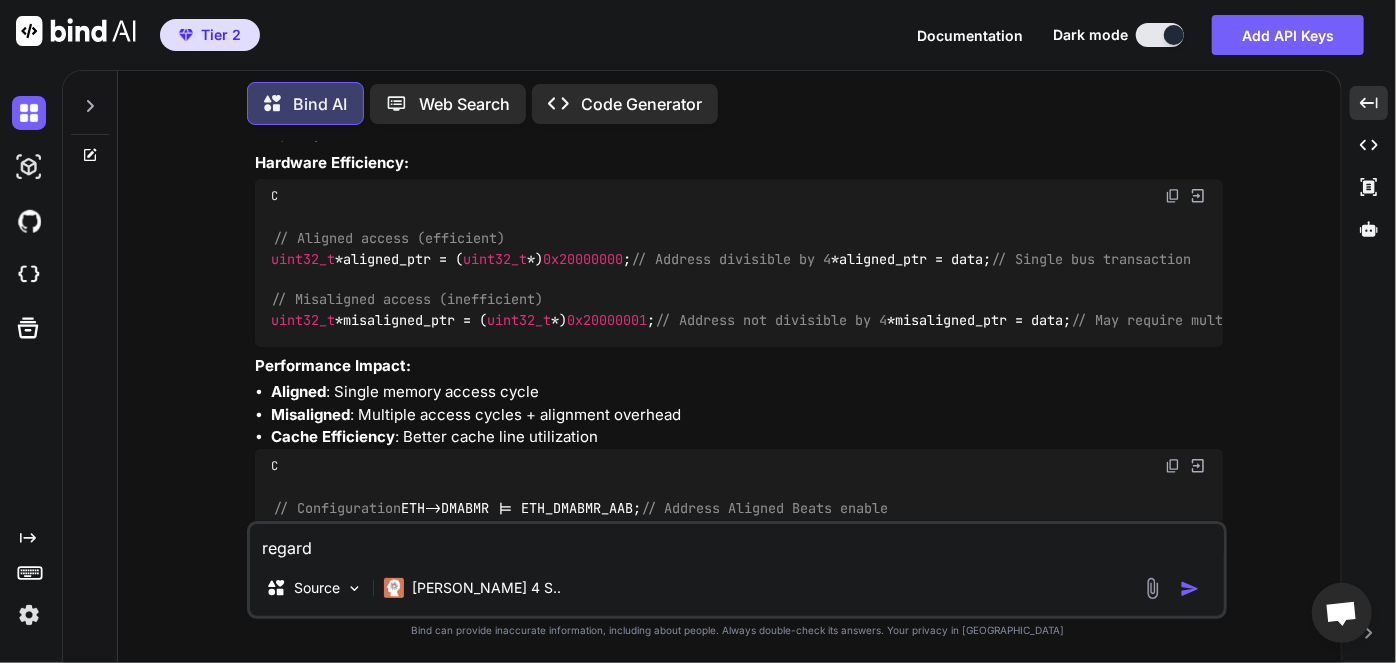 type on "x" 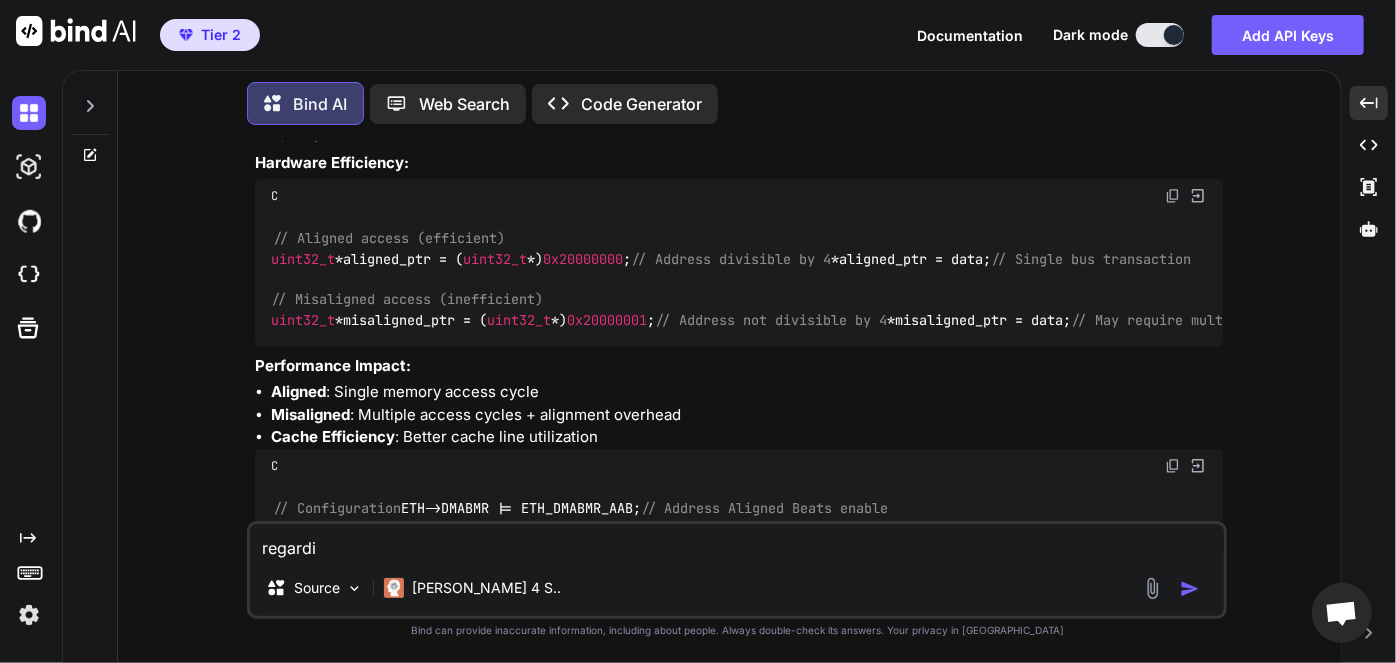 type on "x" 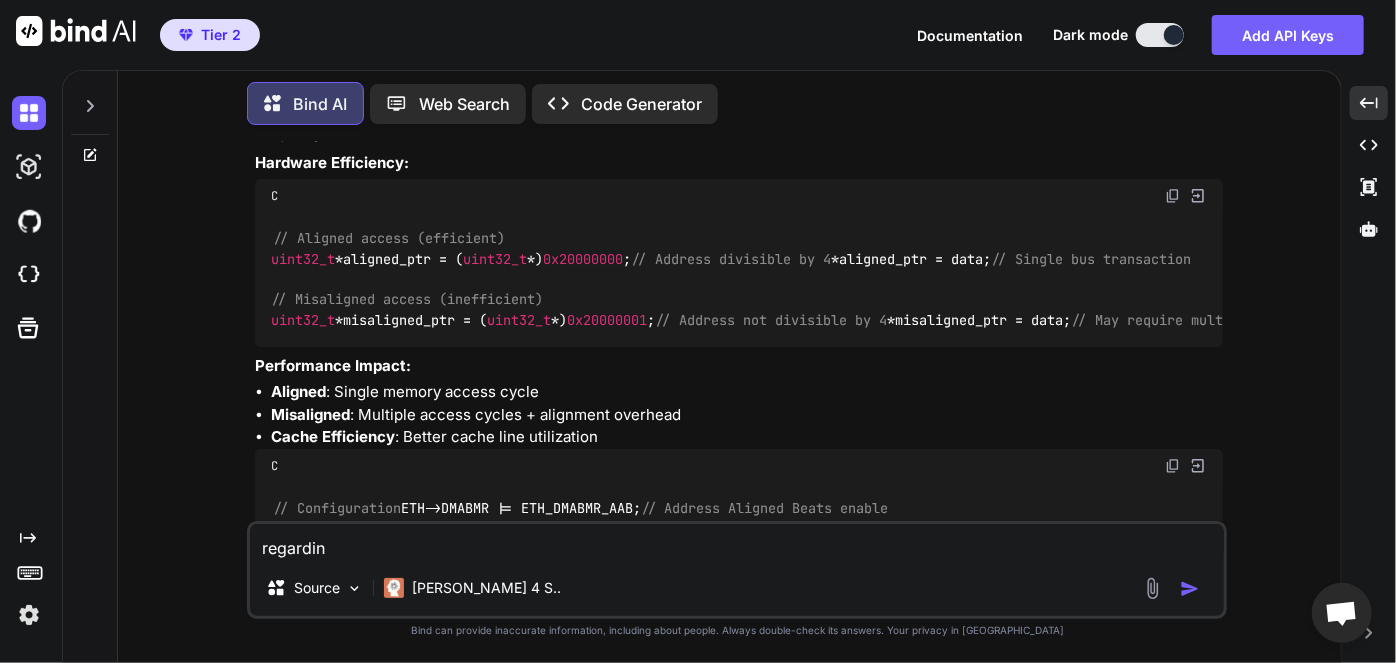 type on "x" 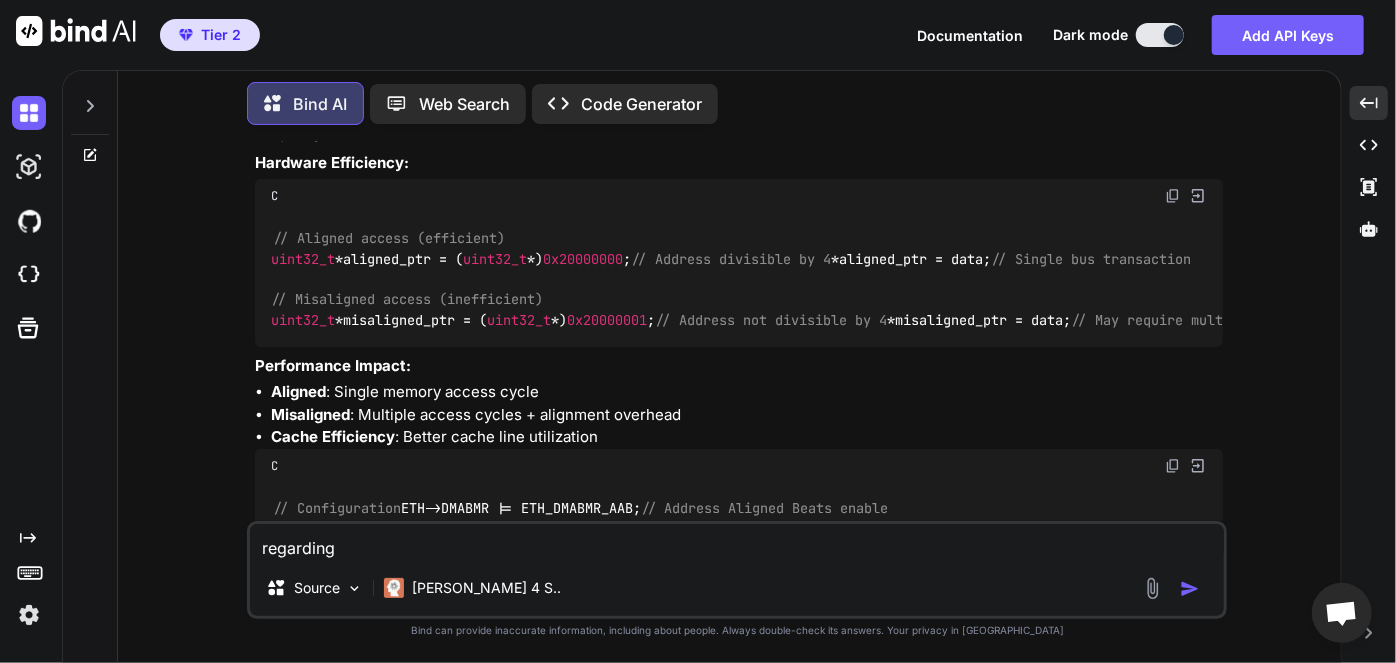 type on "x" 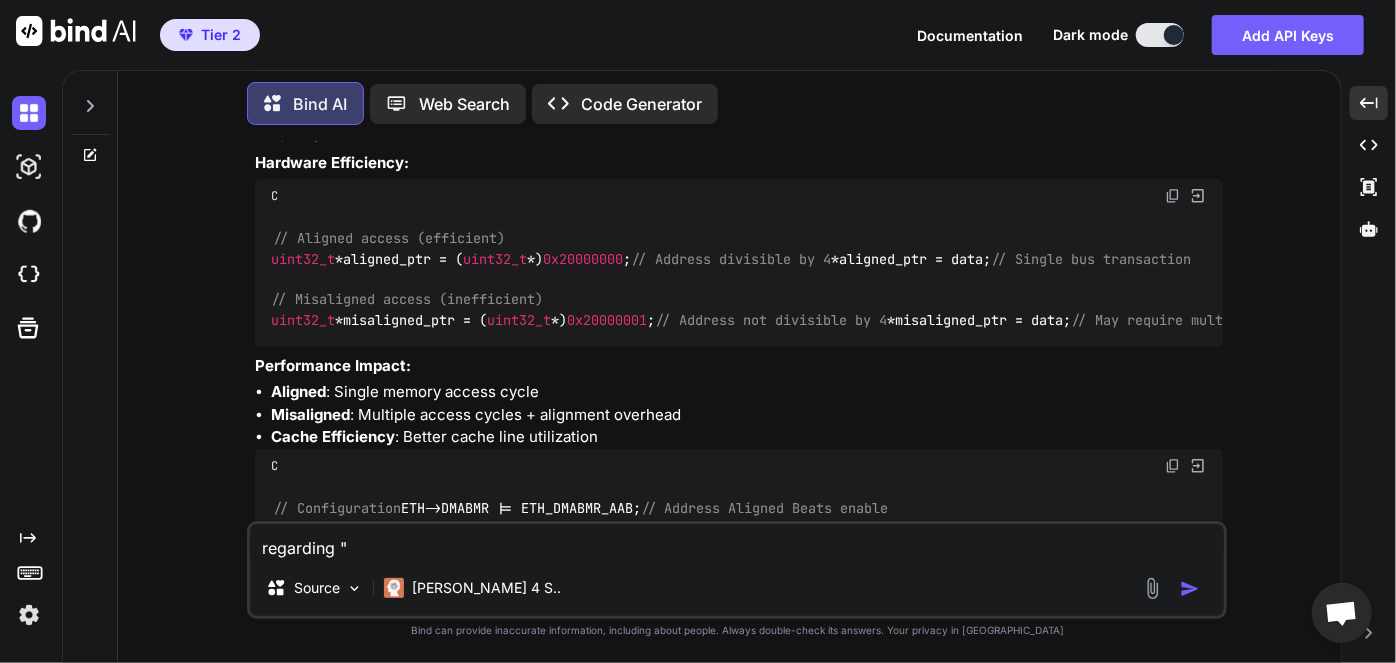 paste on "DMA Arbitration Scheme" 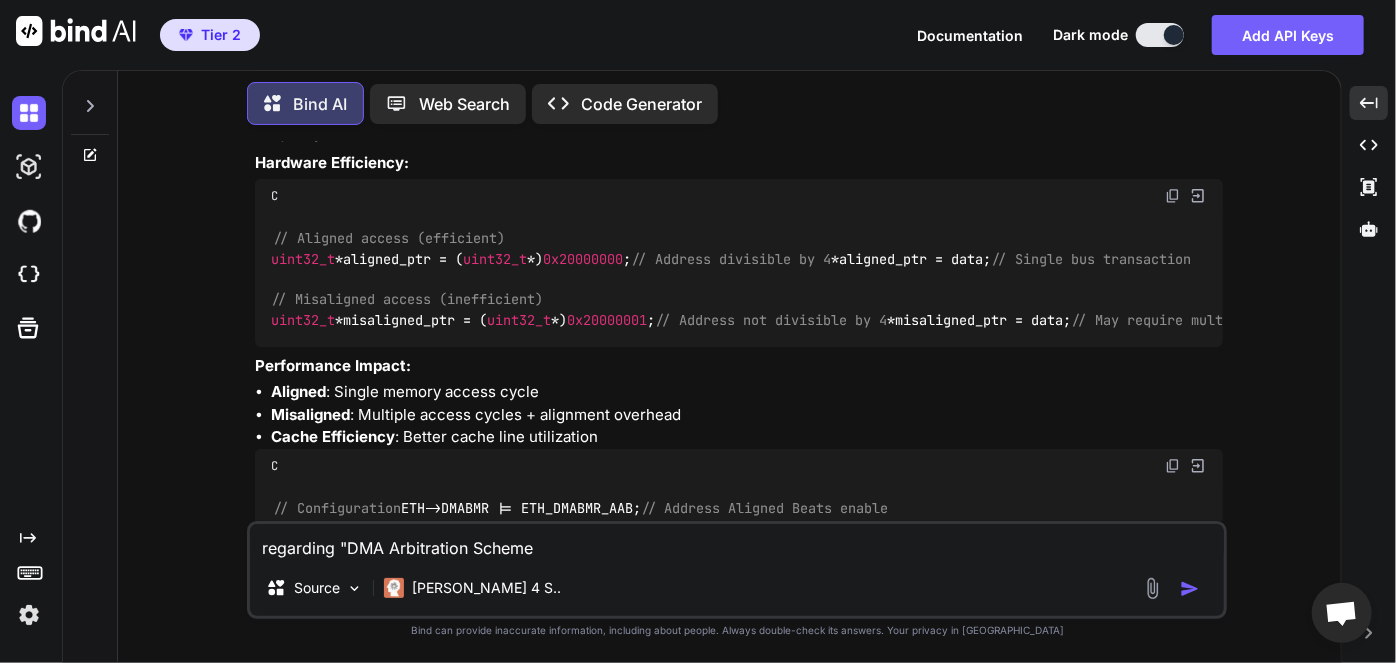 type on "x" 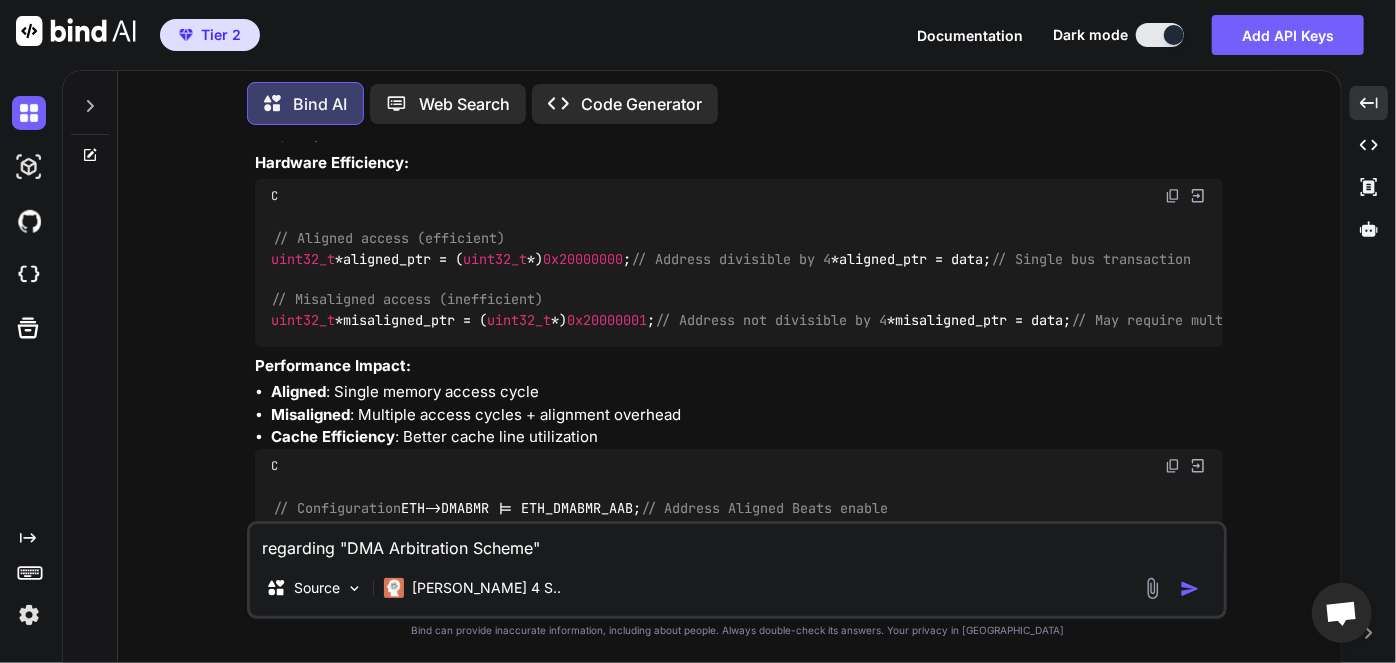 type on "x" 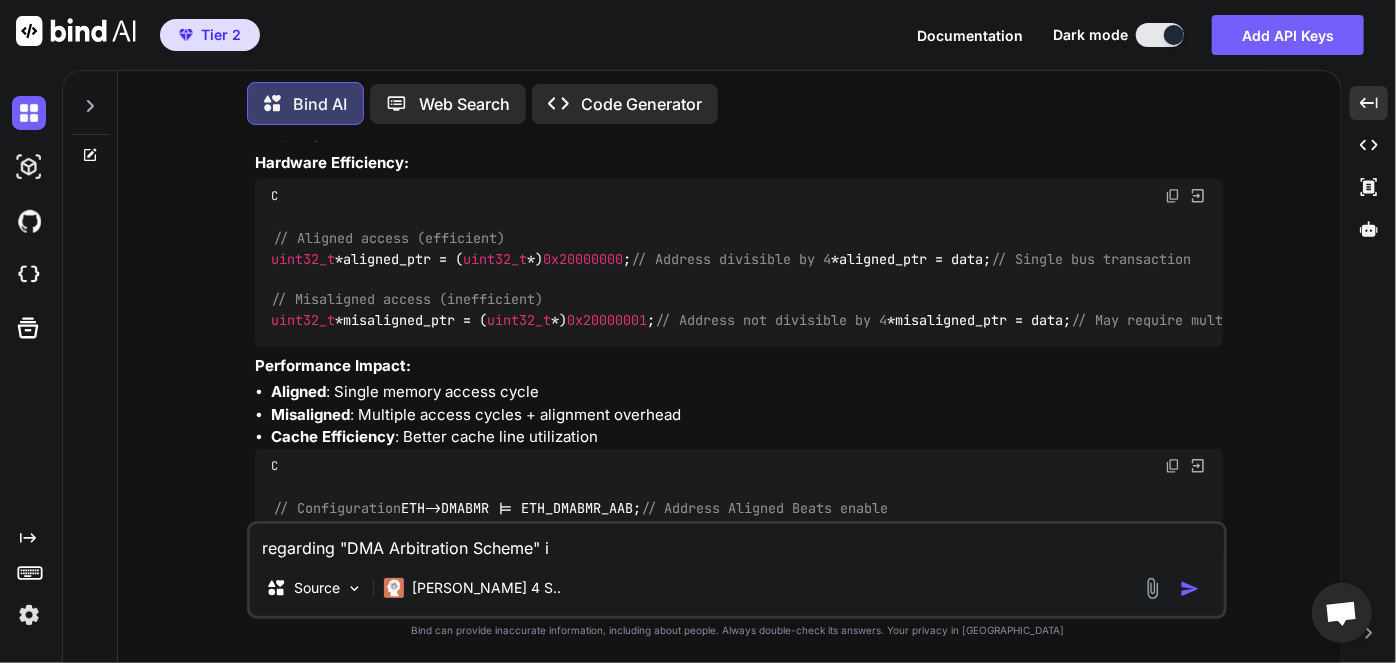 type on "regarding "DMA Arbitration Scheme" it" 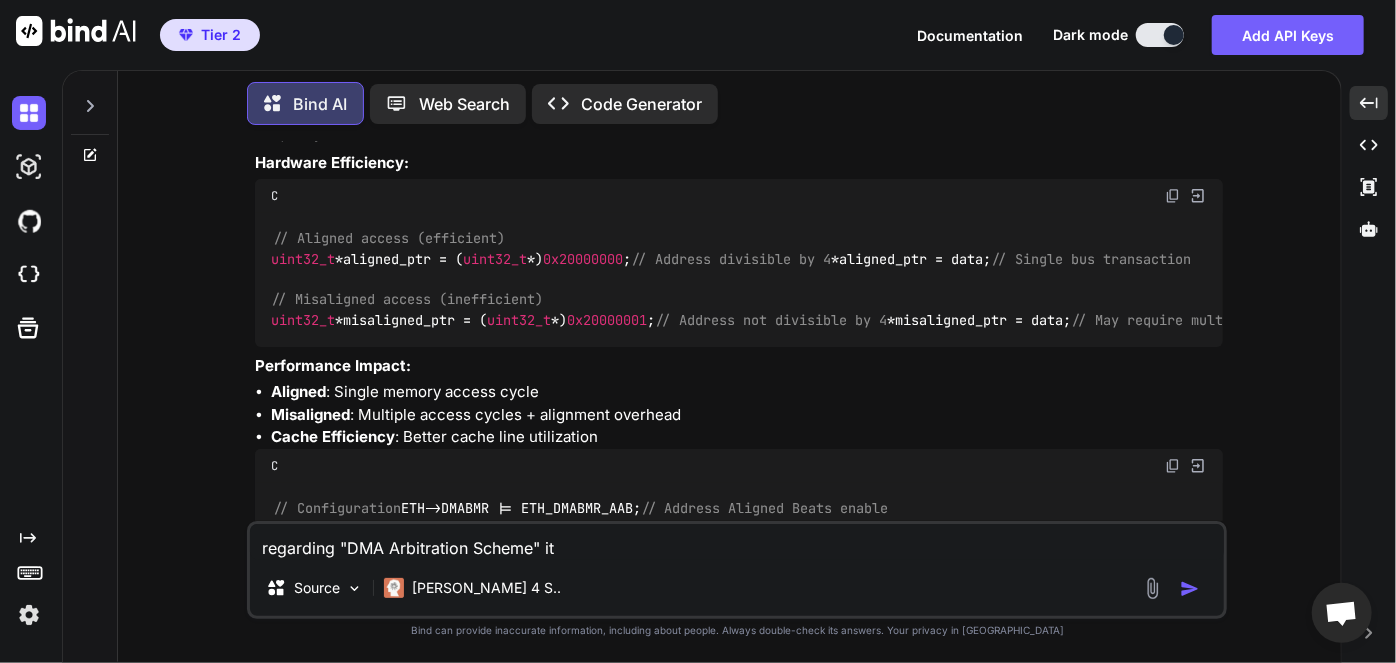 type on "x" 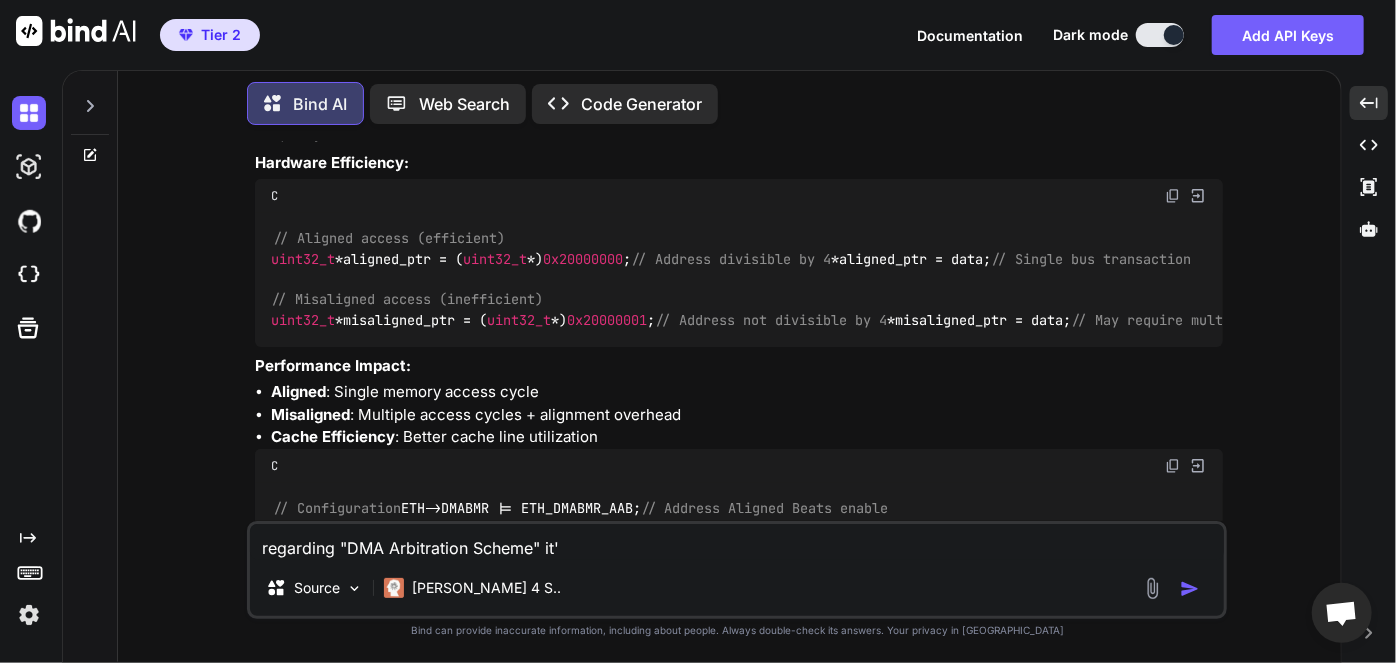 type on "x" 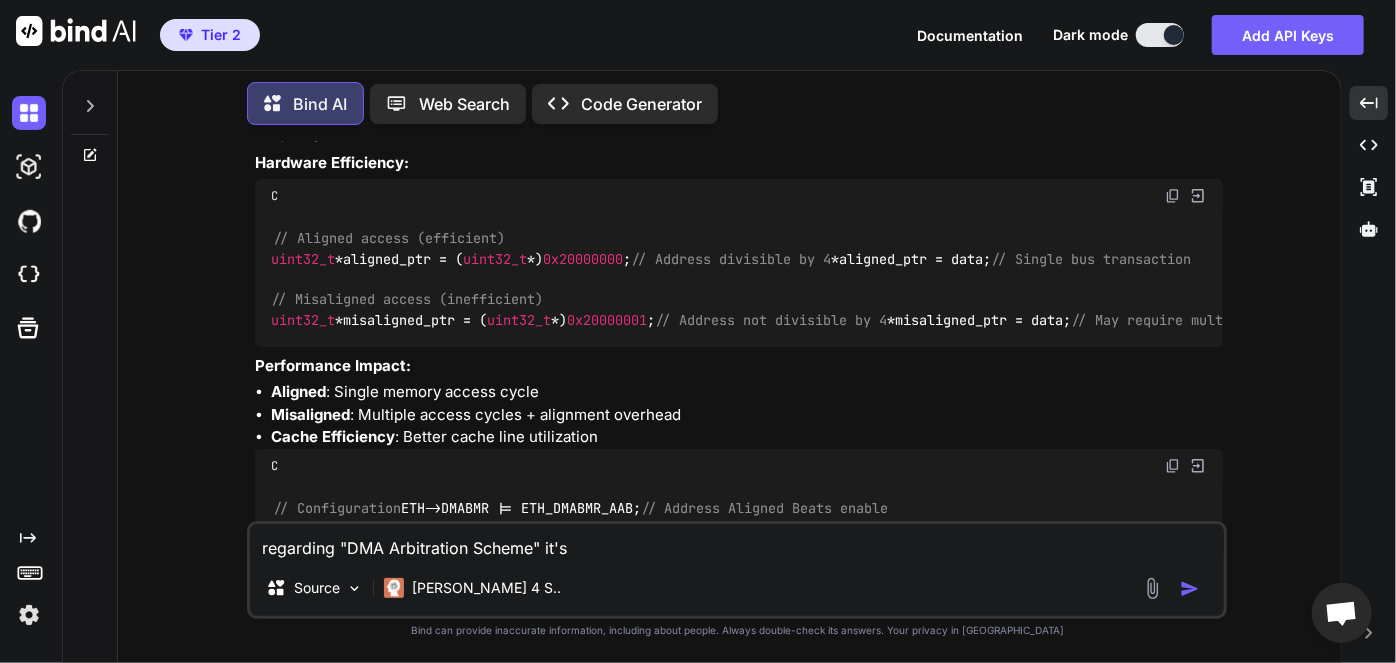 type on "x" 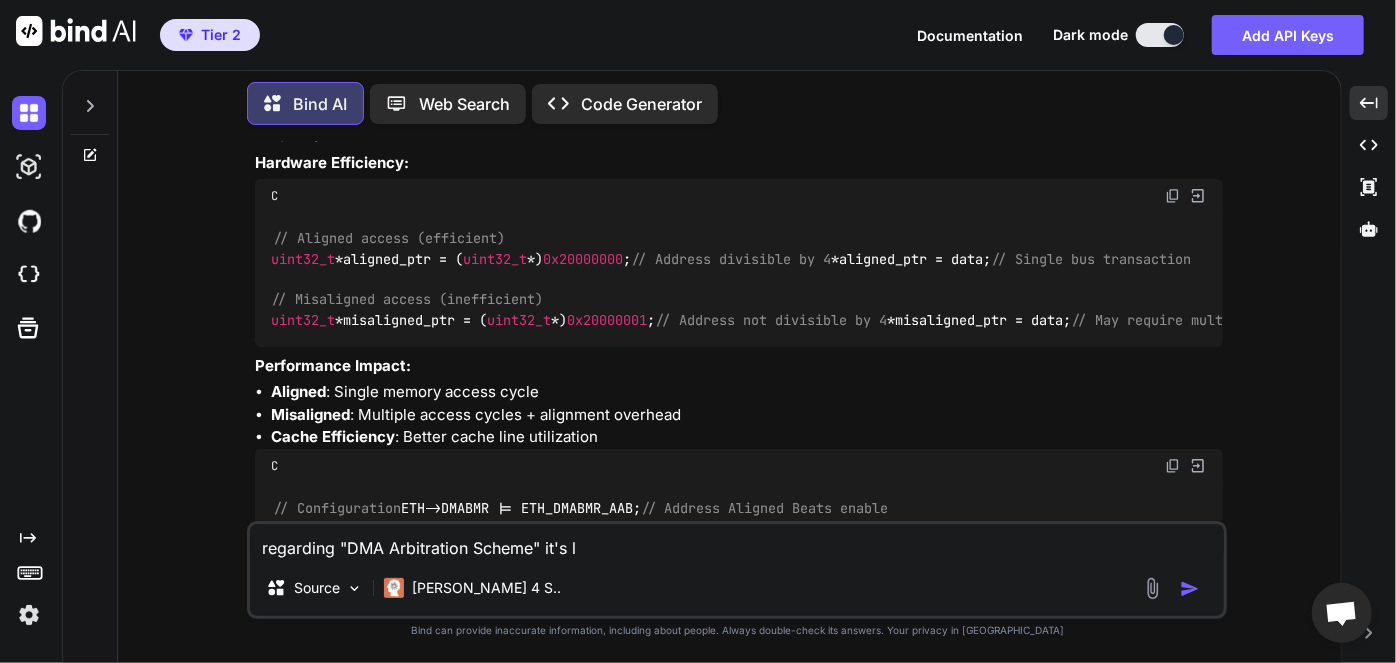 type on "x" 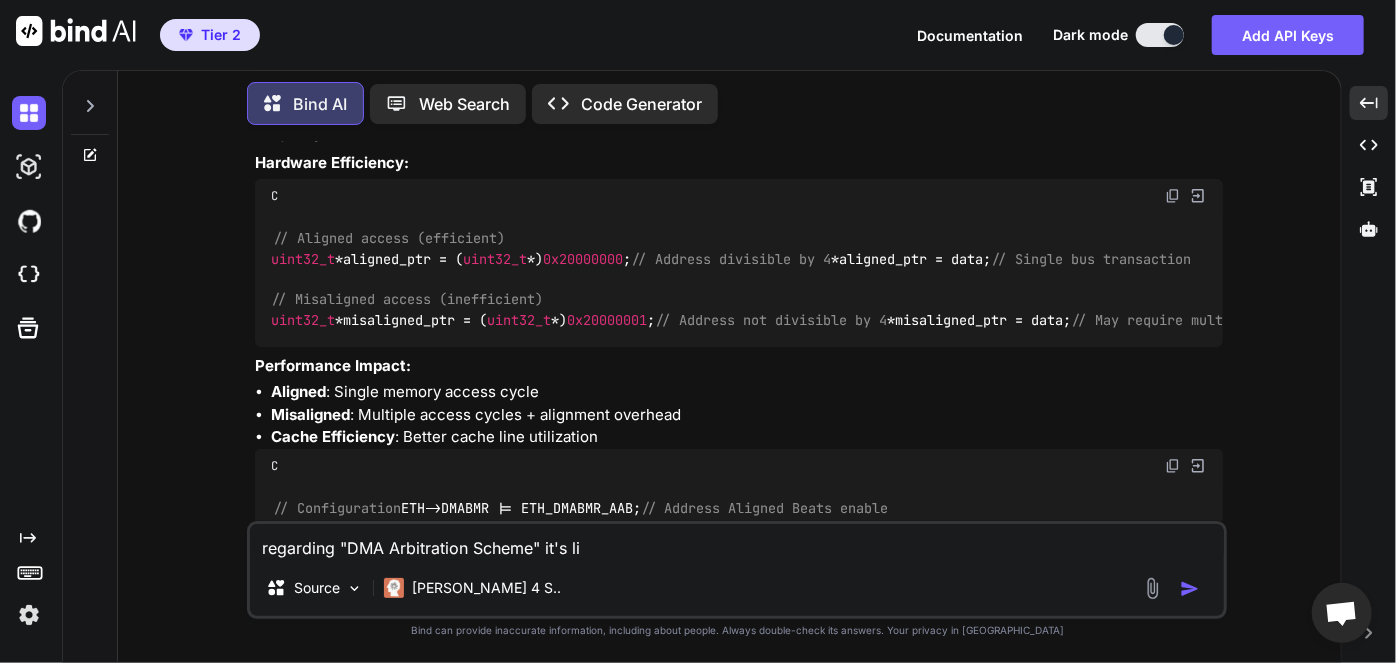 type on "x" 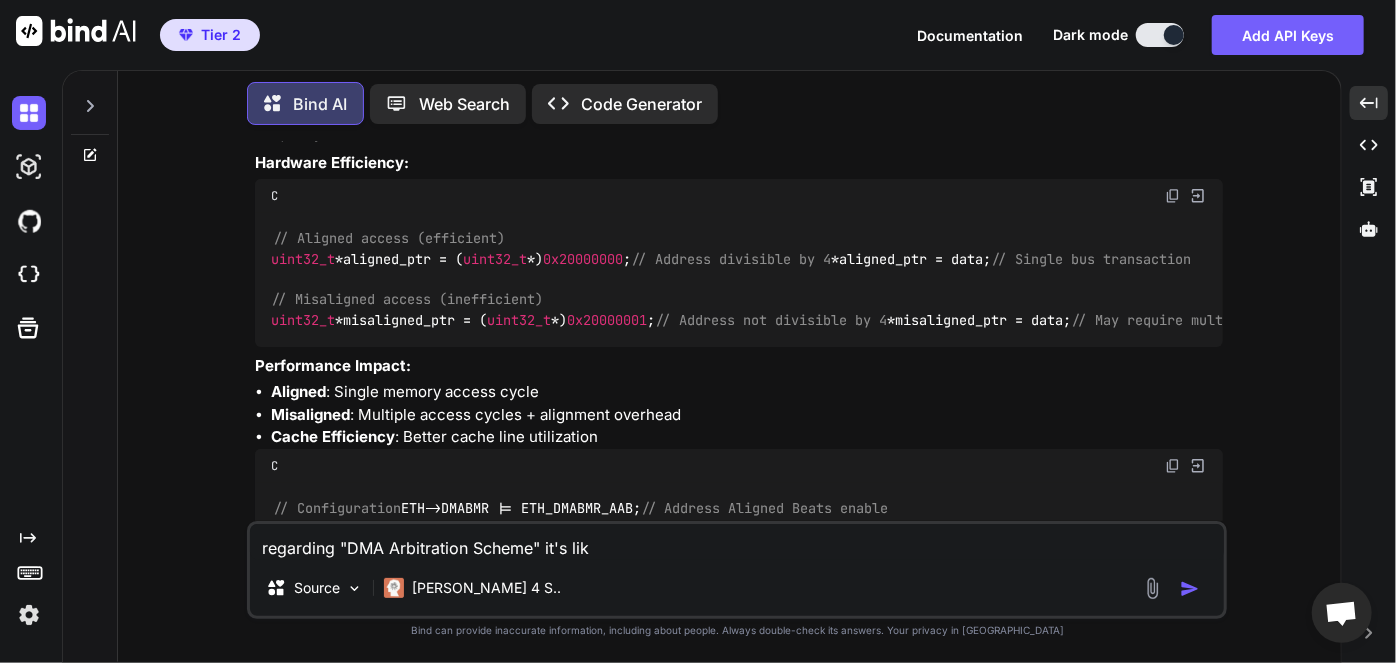 type on "x" 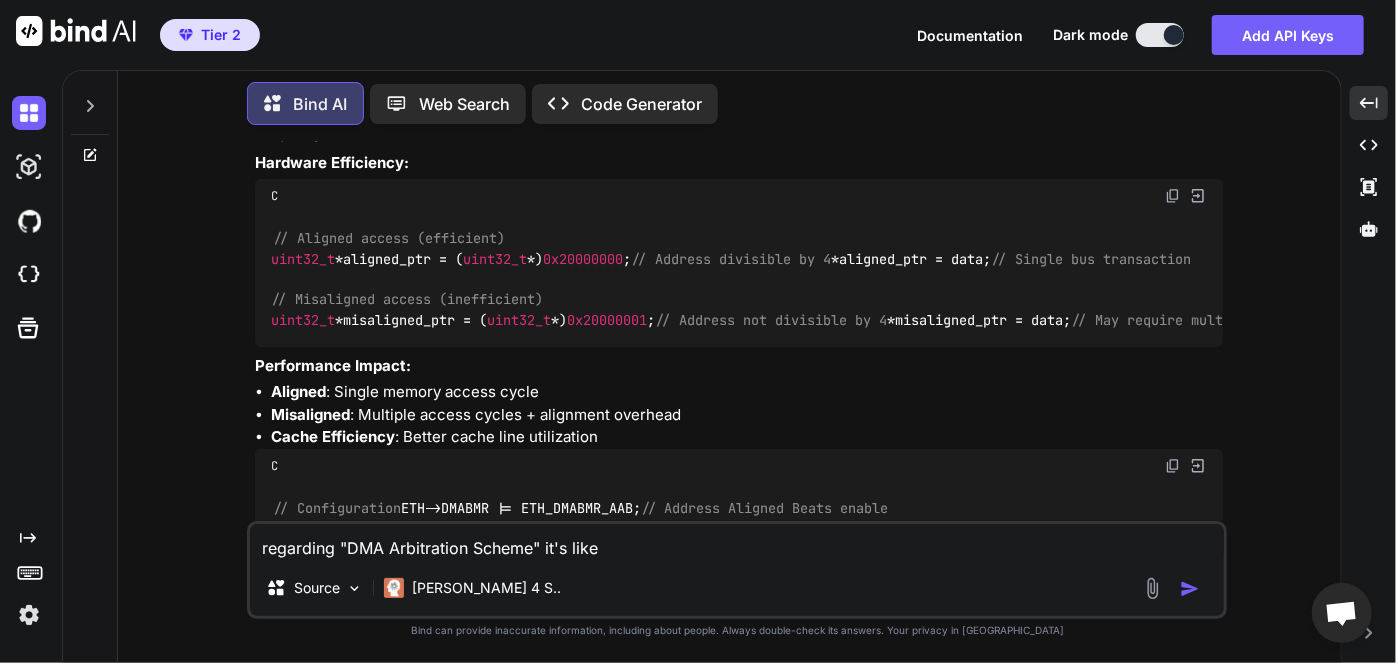 type on "x" 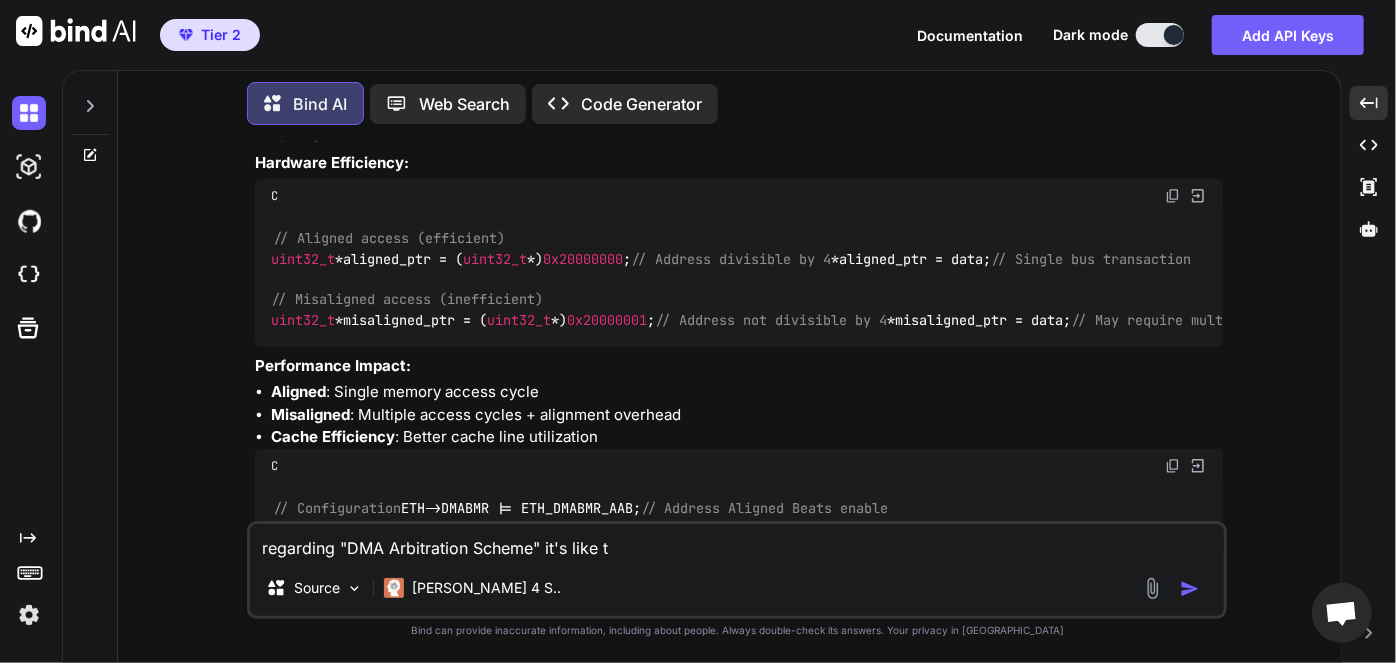 type on "x" 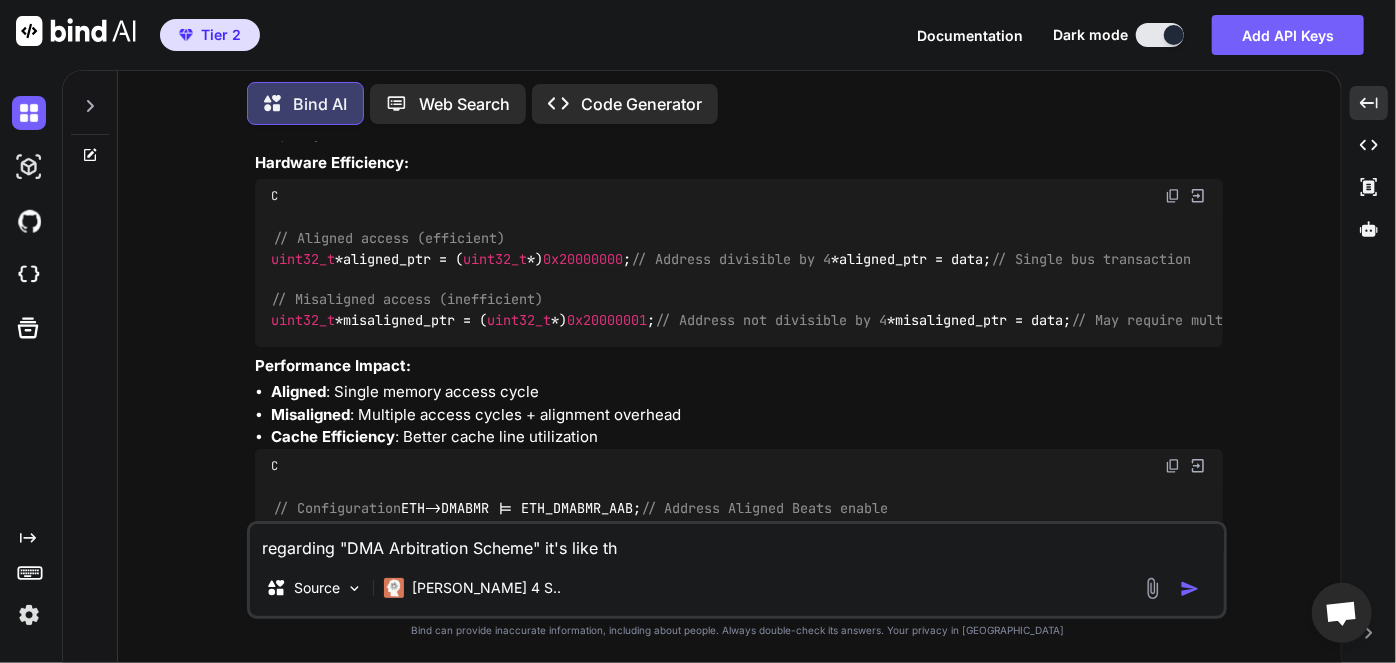 type on "x" 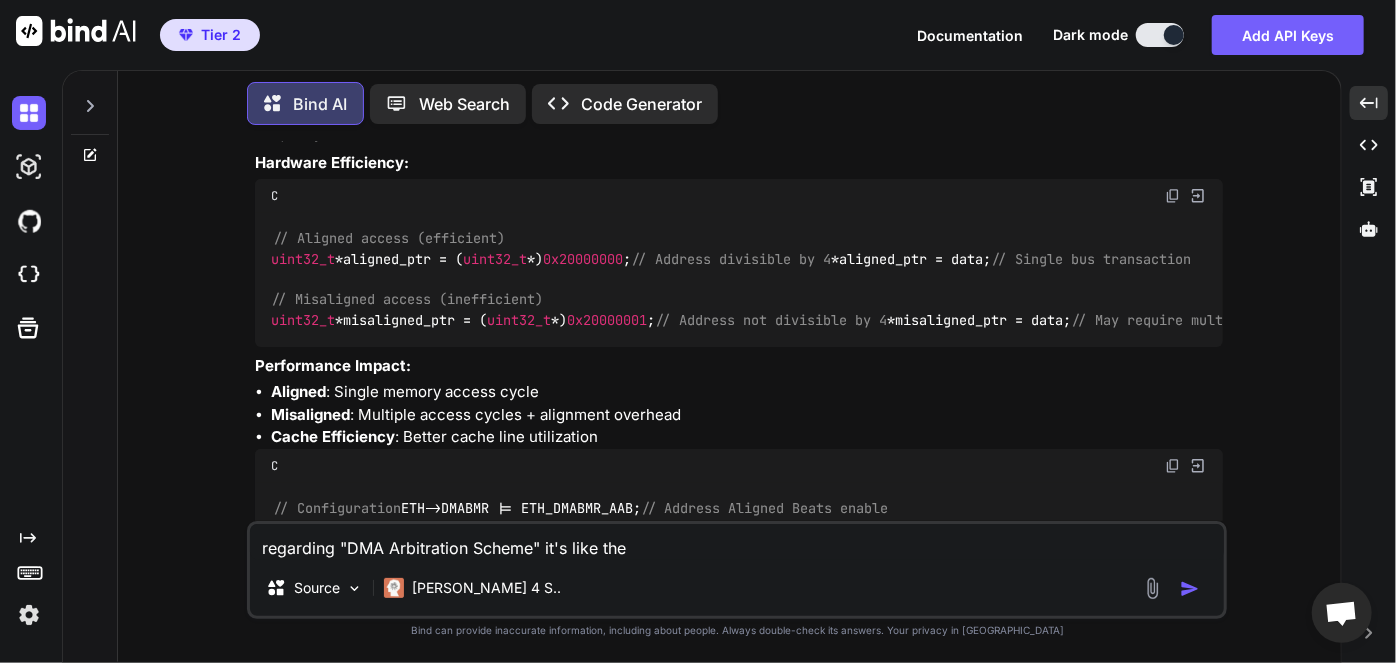 type on "regarding "DMA Arbitration Scheme" it's like the" 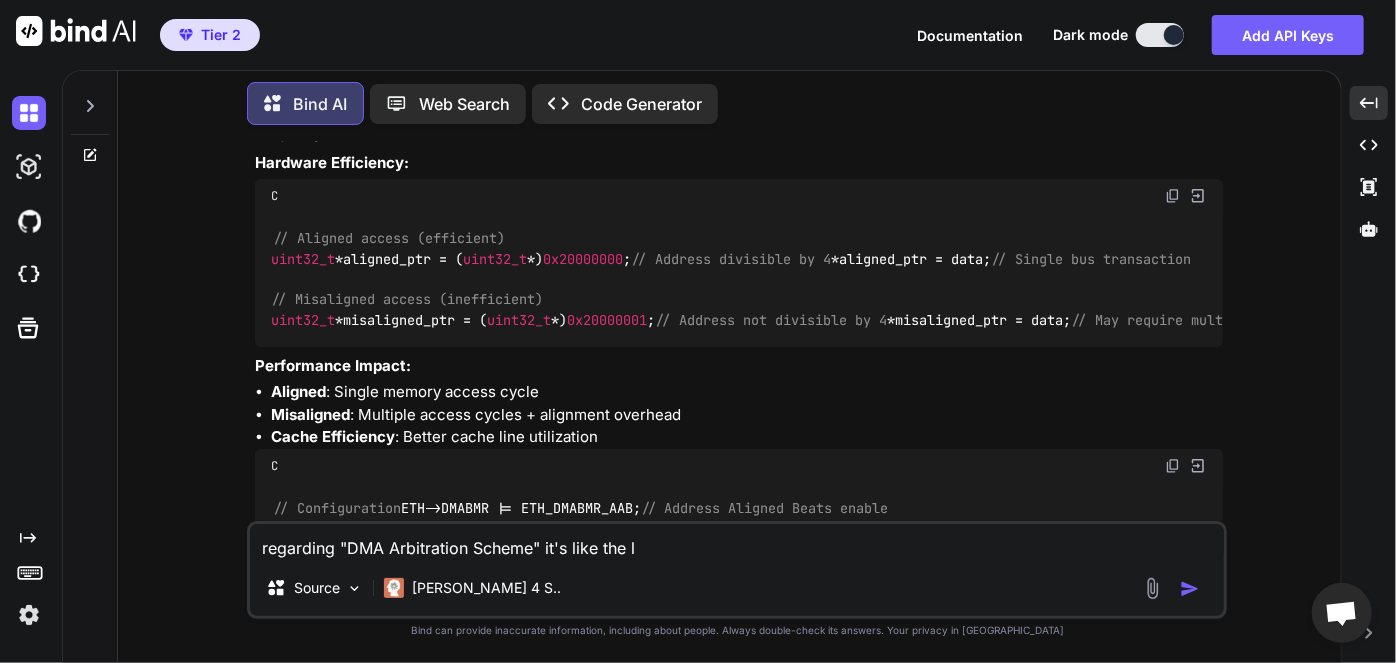 type on "x" 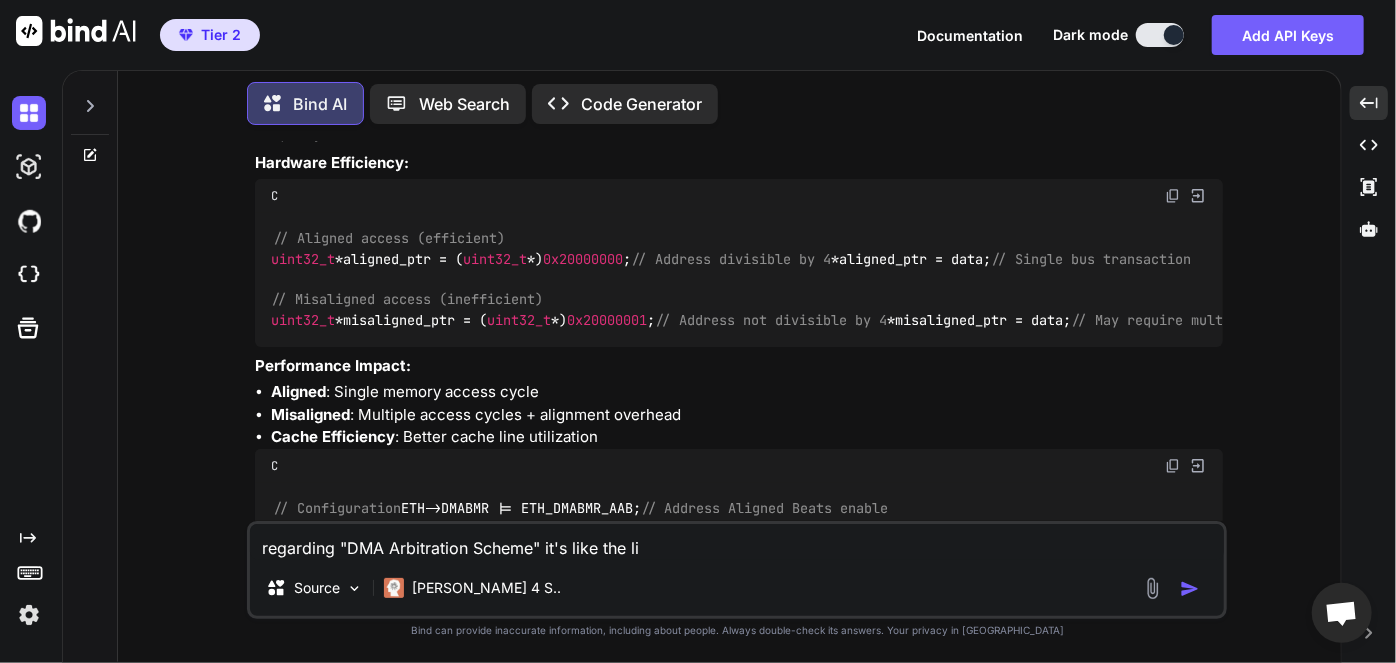 type on "regarding "DMA Arbitration Scheme" it's like the lin" 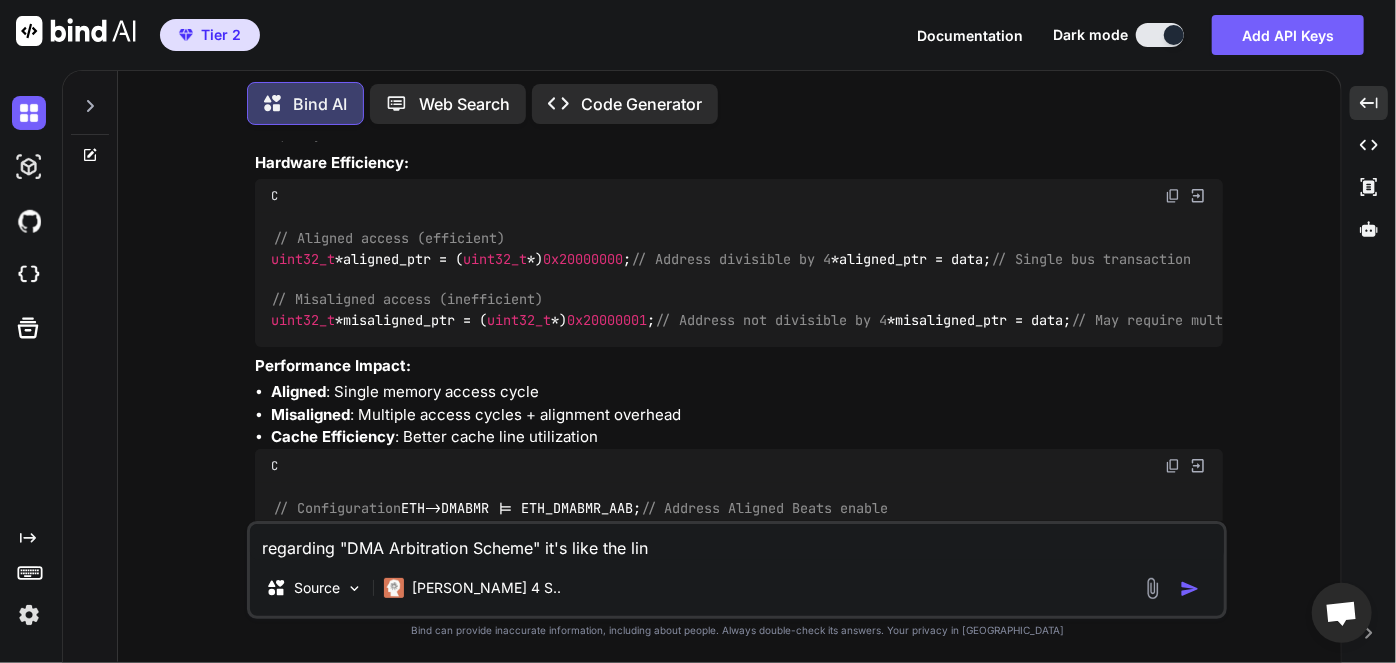 type on "x" 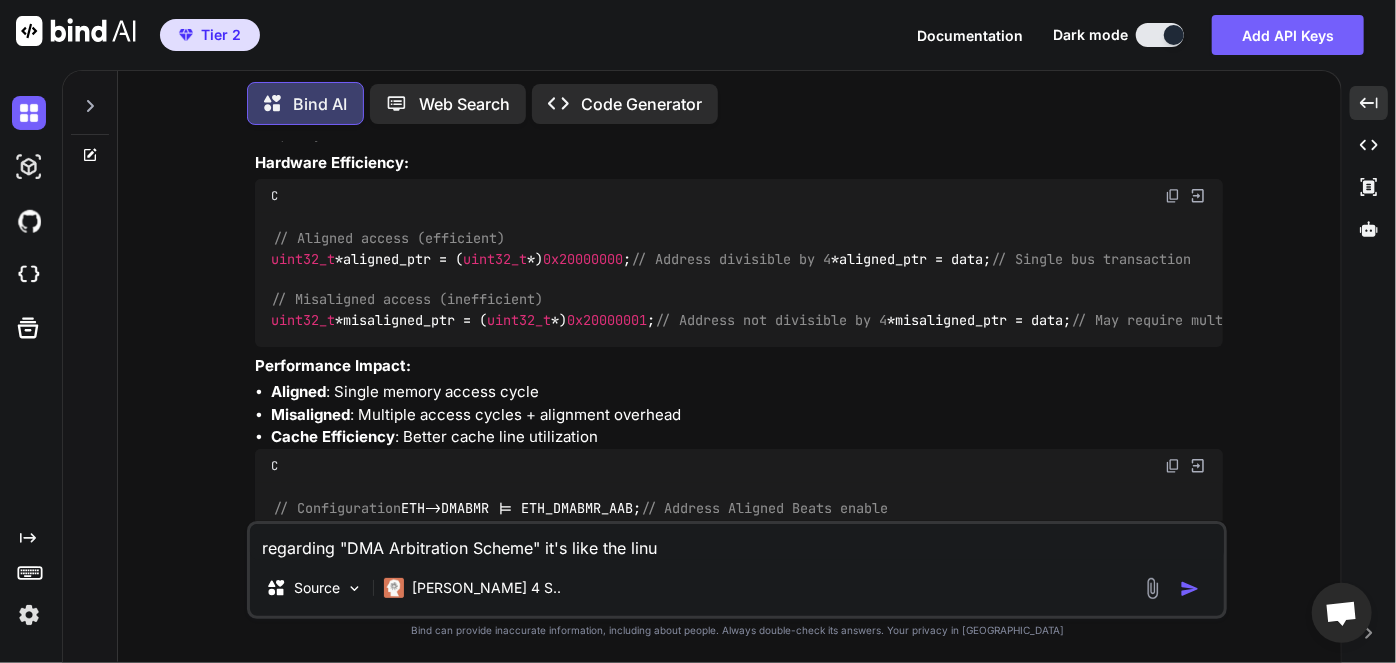 type on "x" 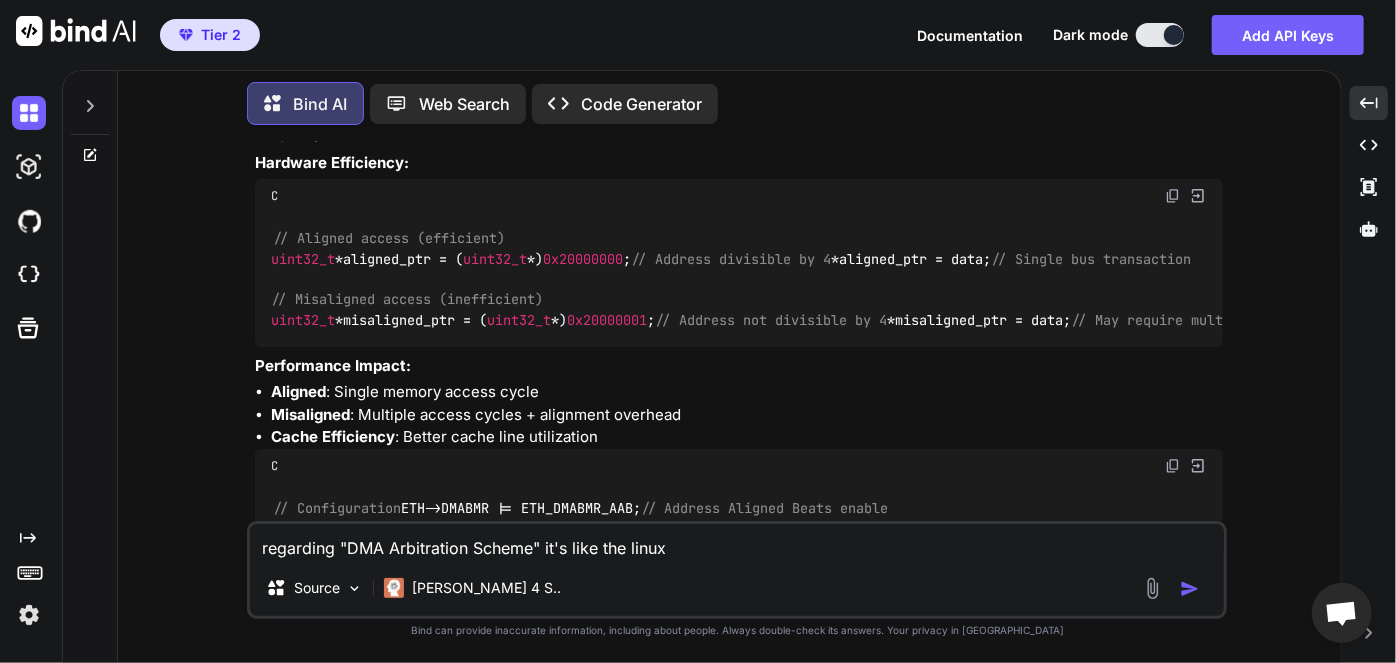 type on "x" 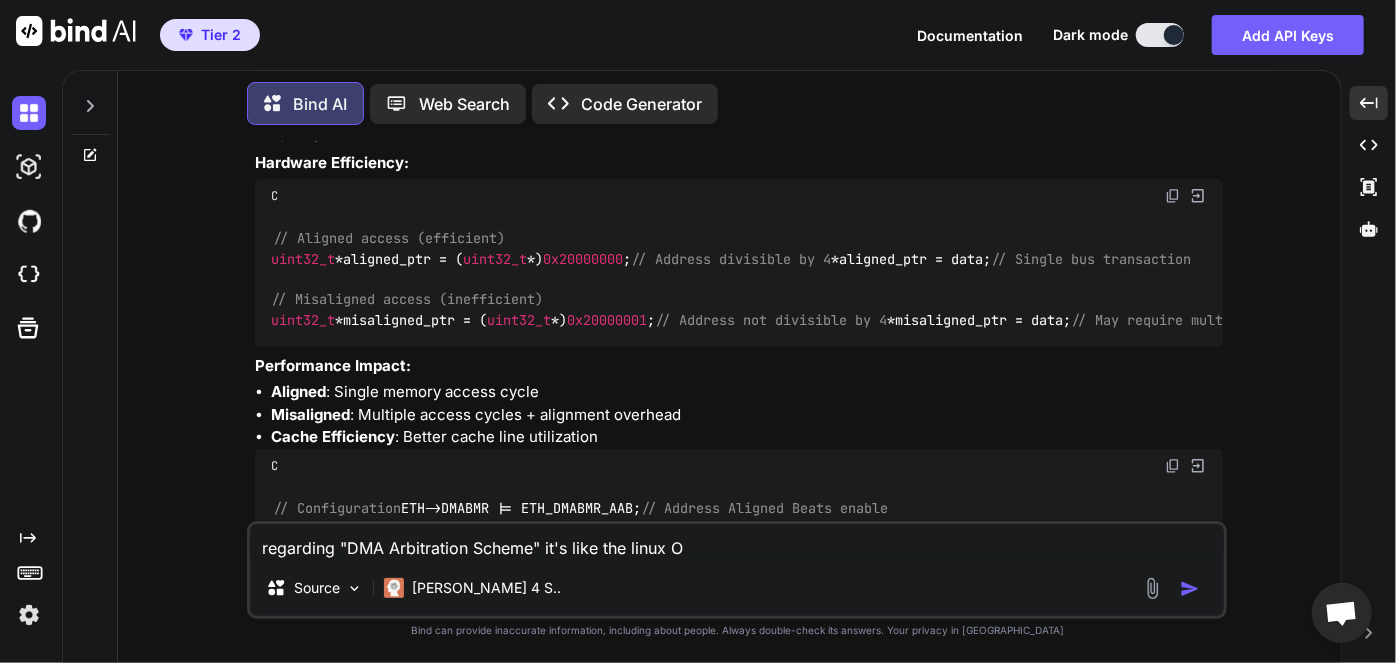 type on "x" 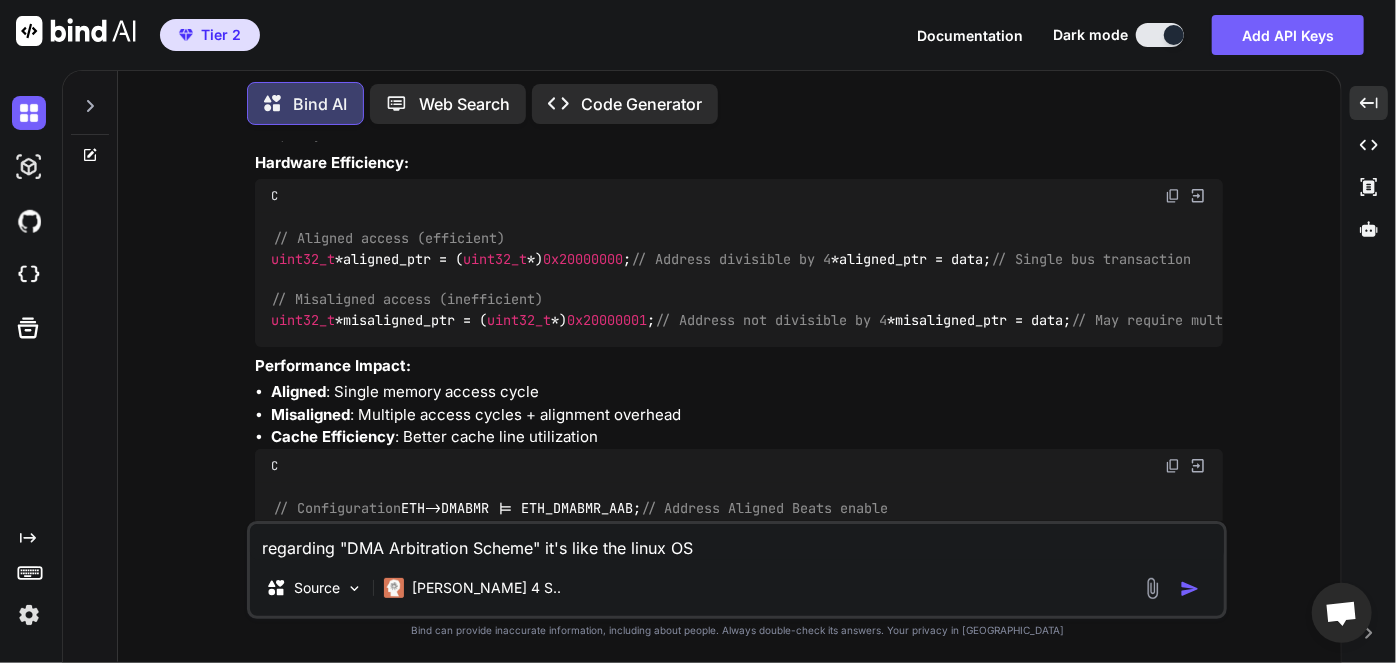 type on "x" 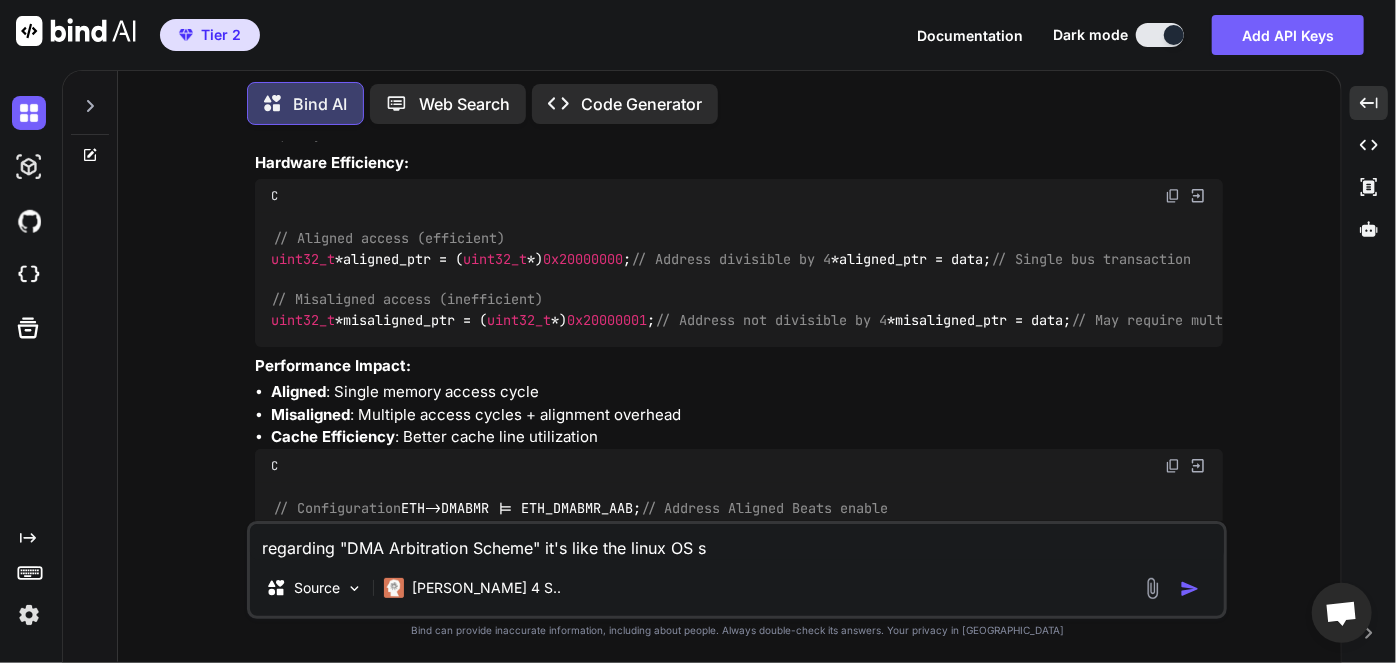 type on "x" 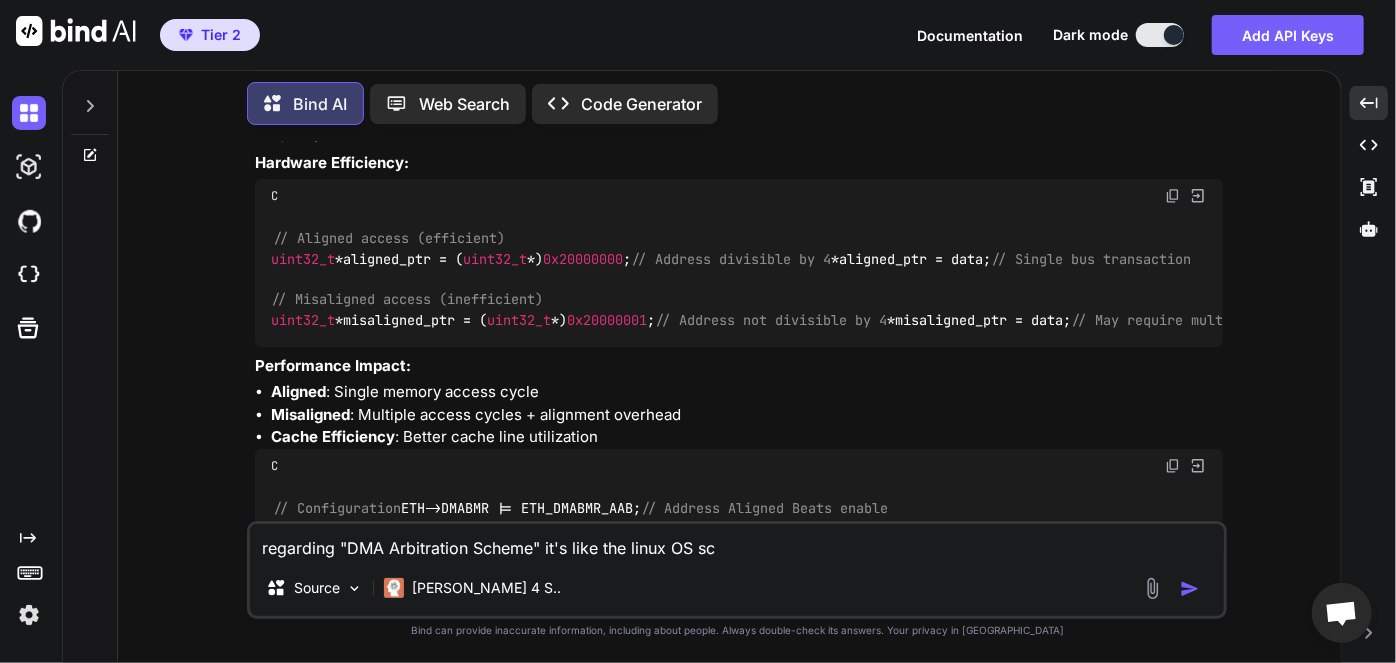 type on "x" 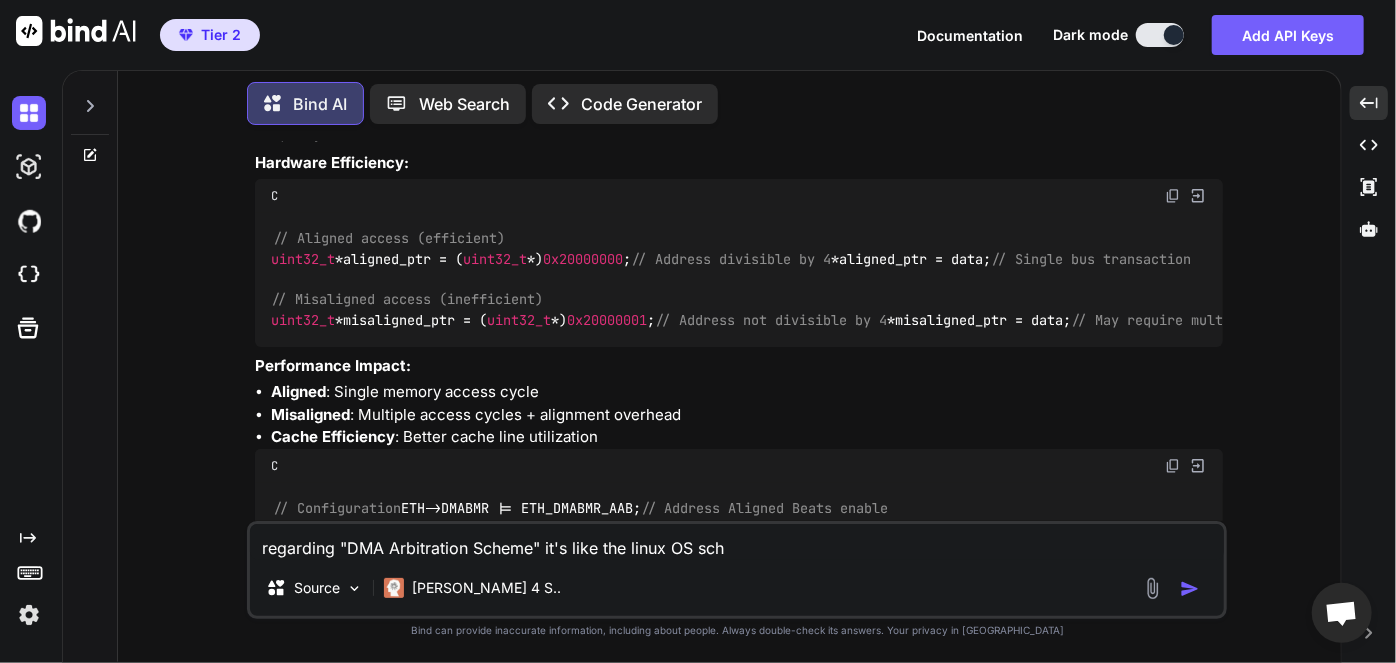 type on "x" 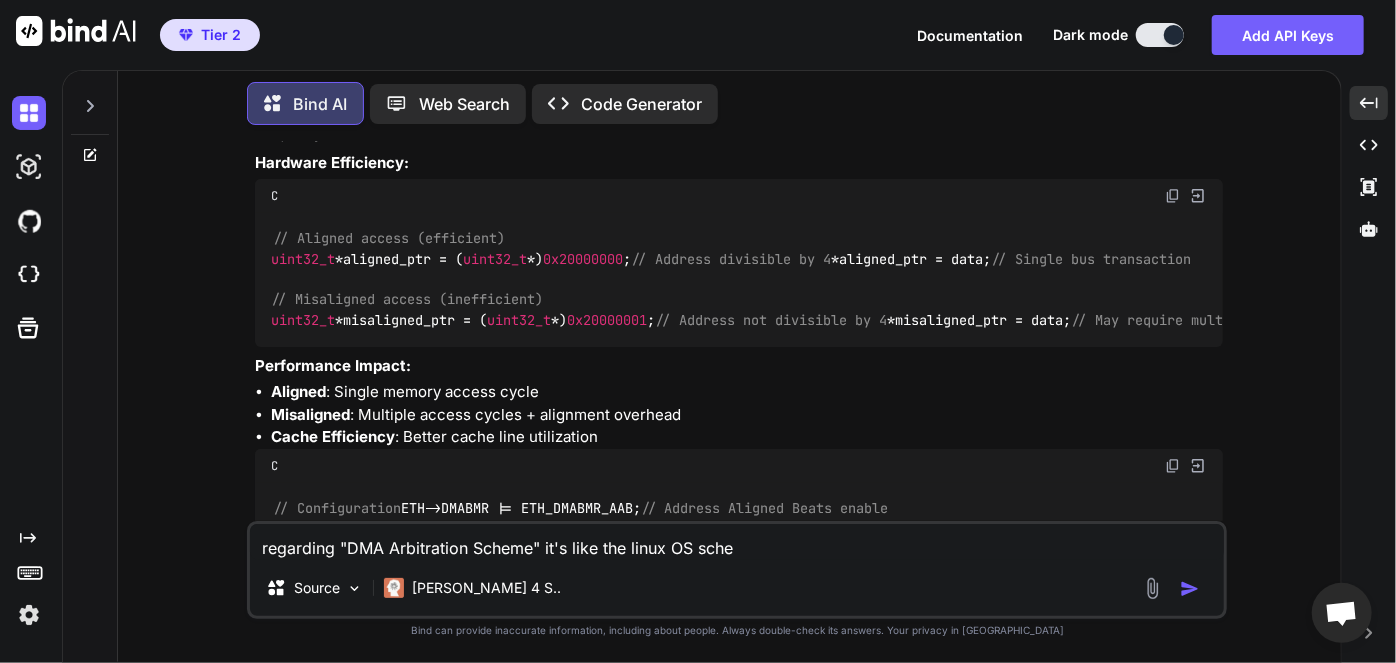type on "x" 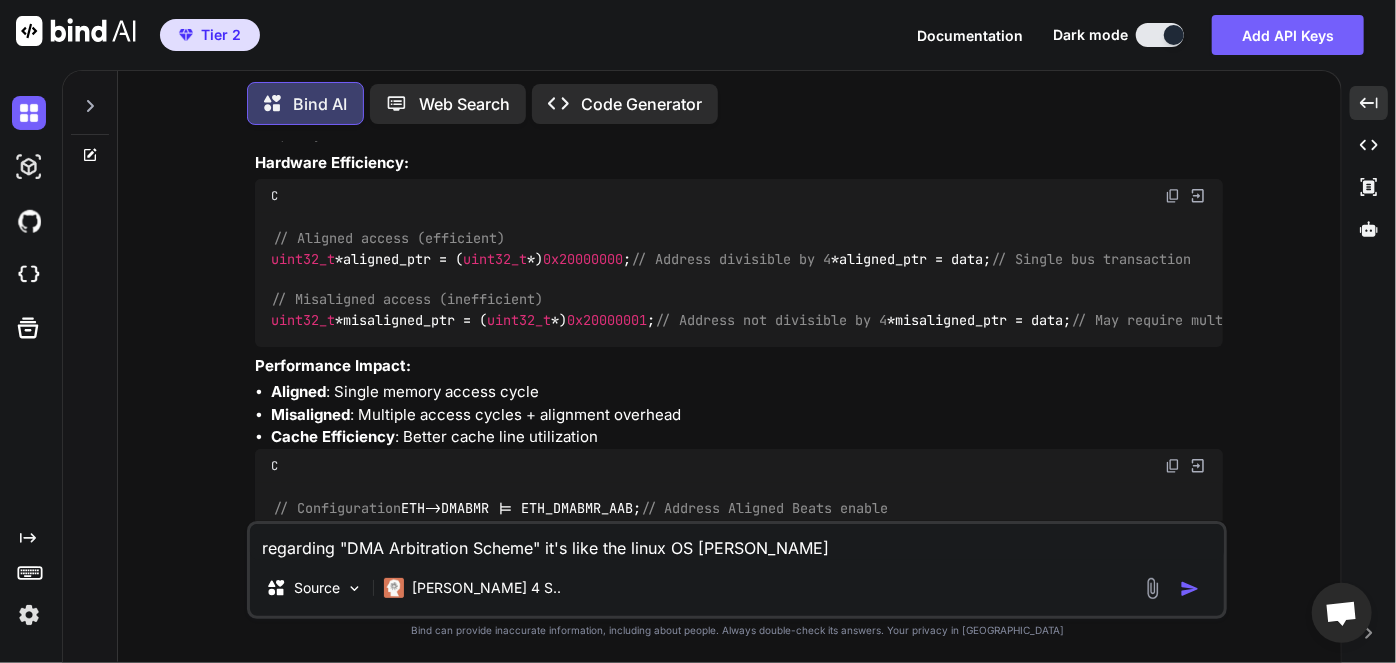 type on "x" 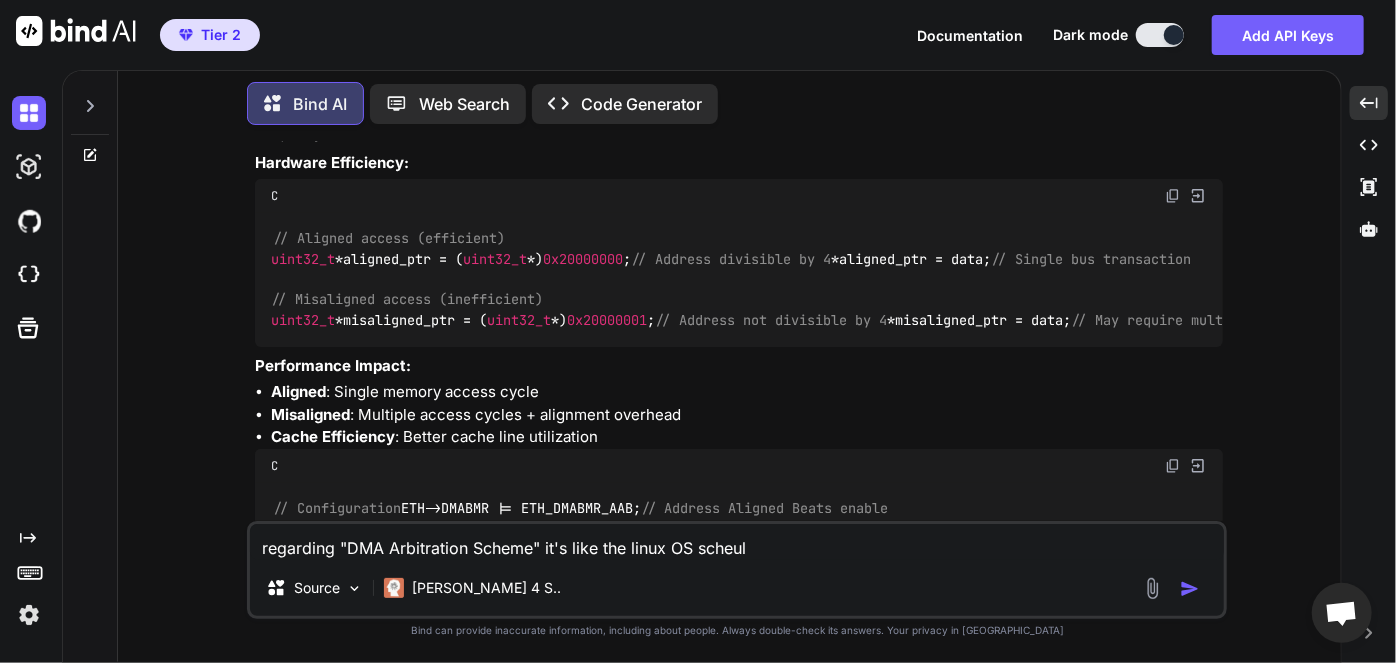 type on "x" 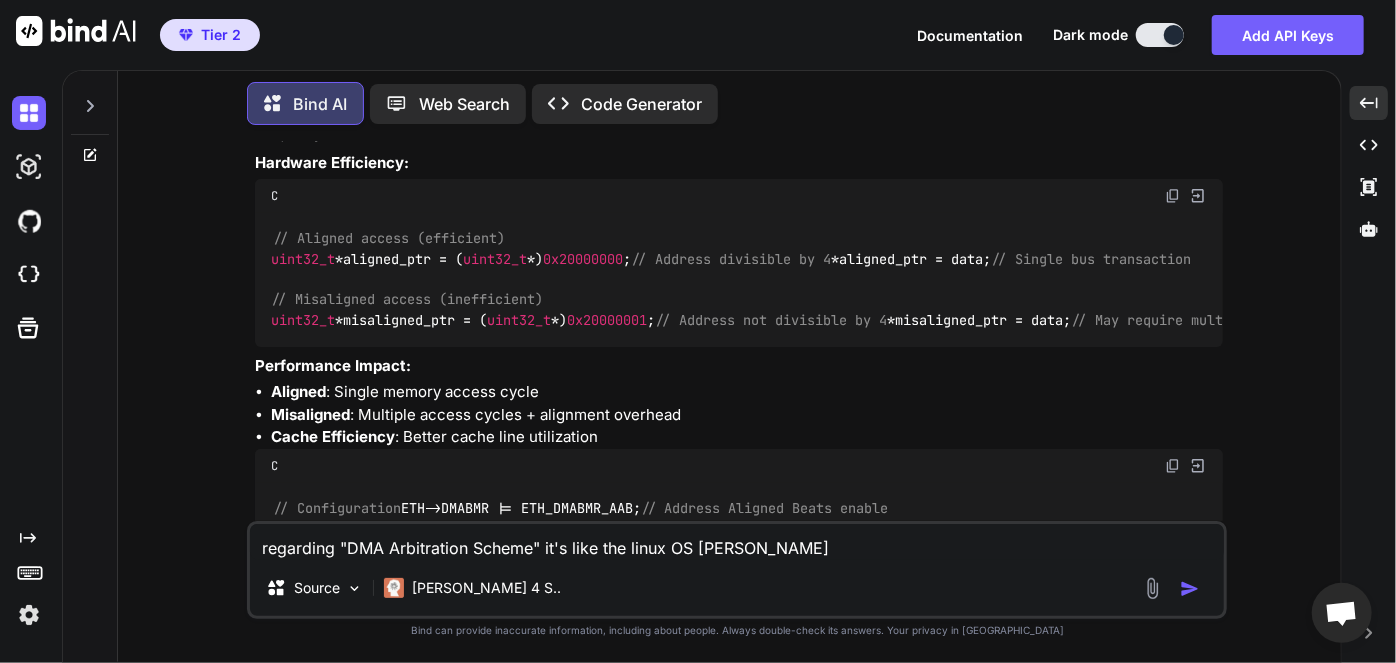 type on "x" 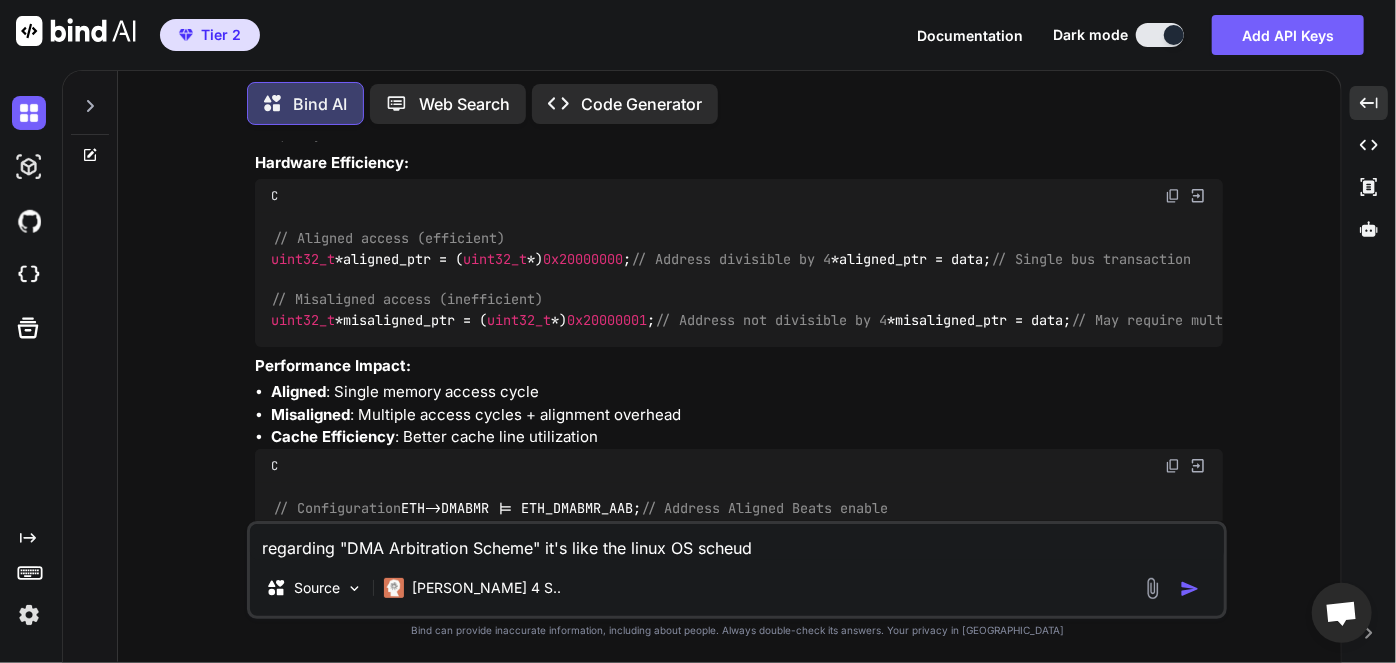 type on "x" 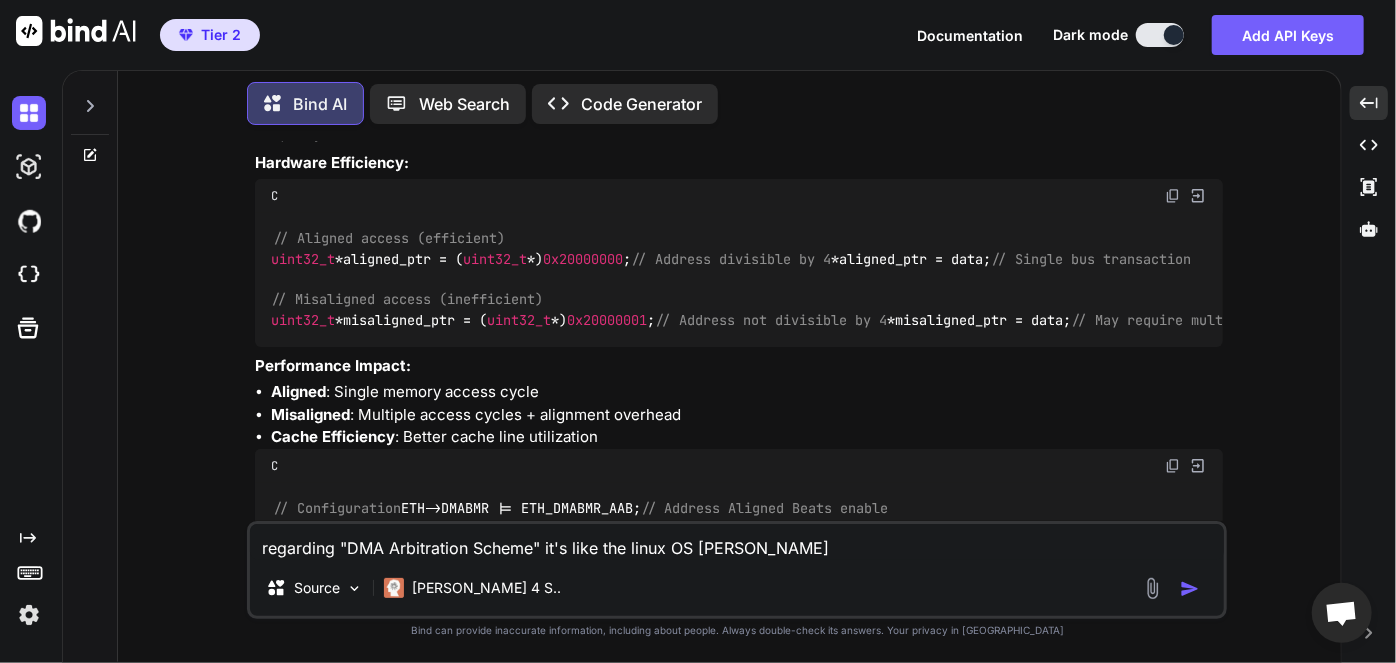 type on "x" 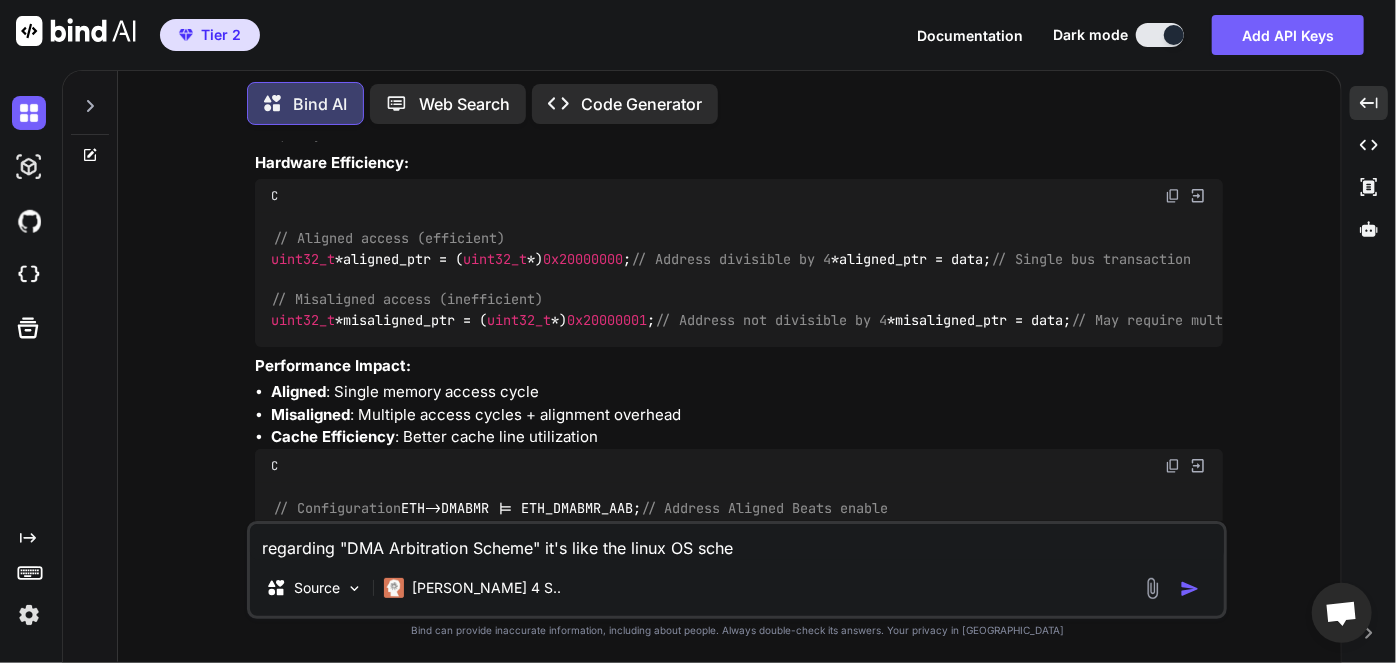 type on "x" 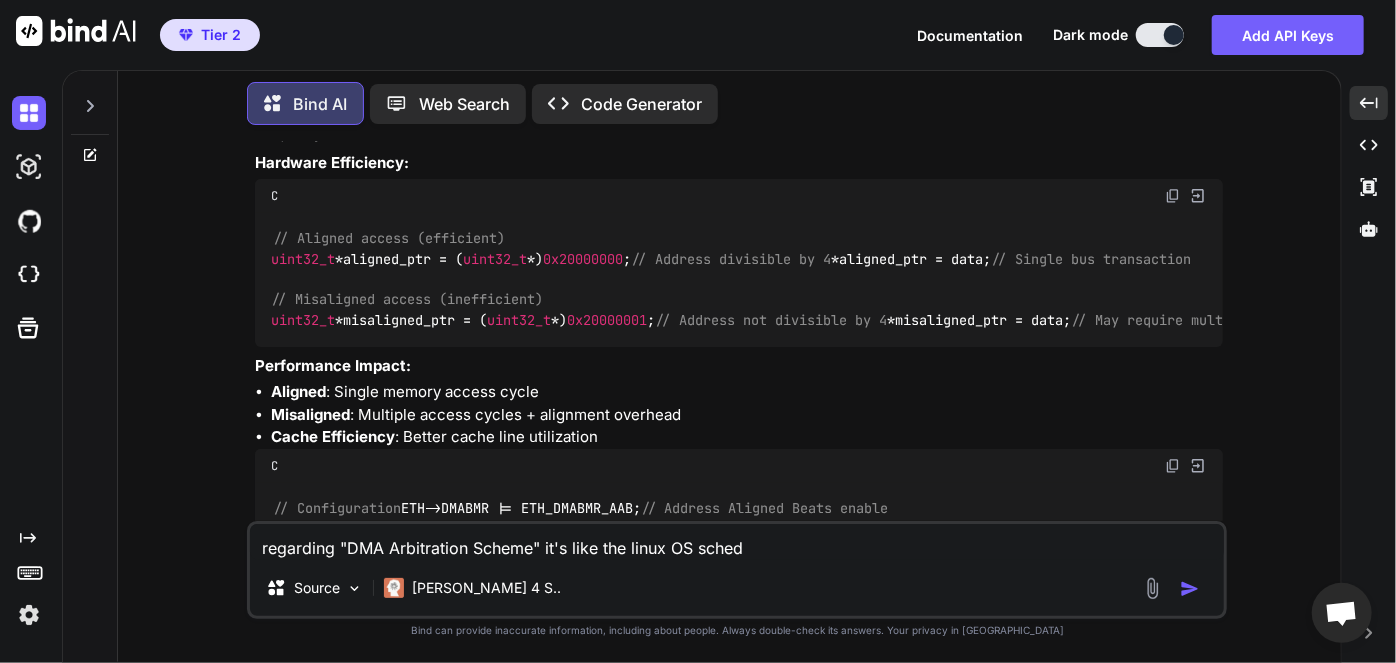 type on "x" 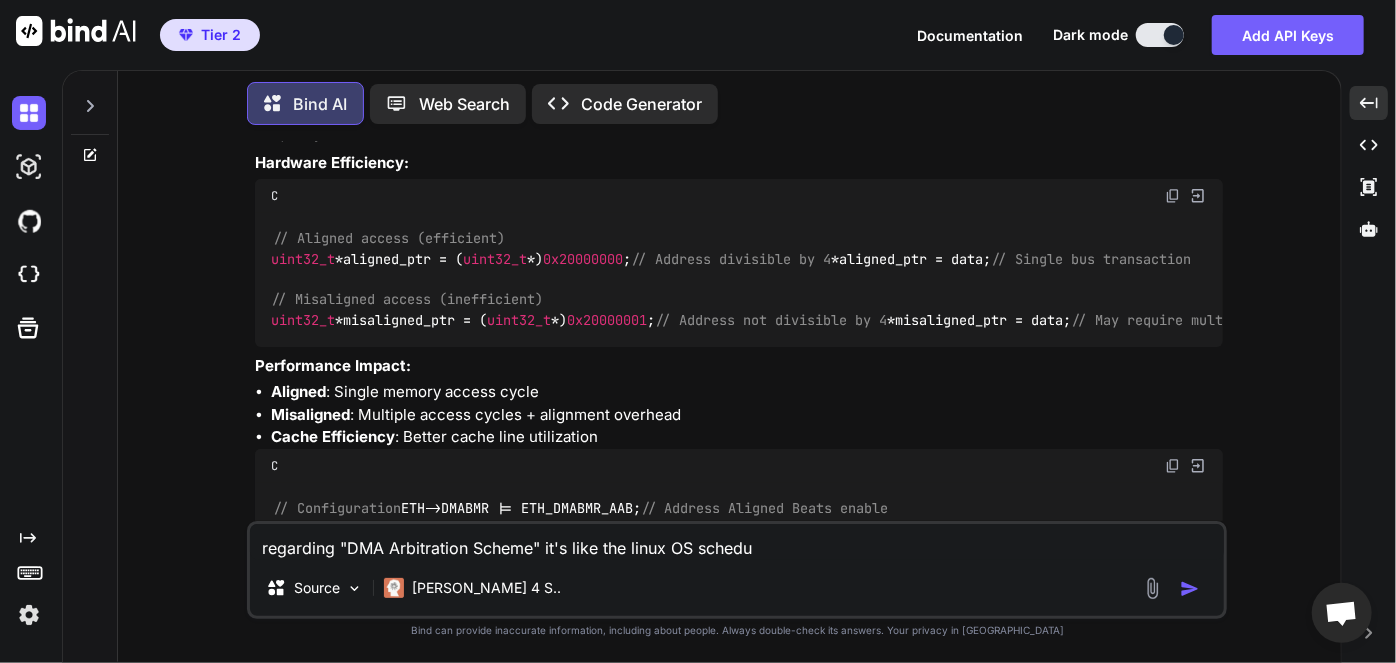 type on "x" 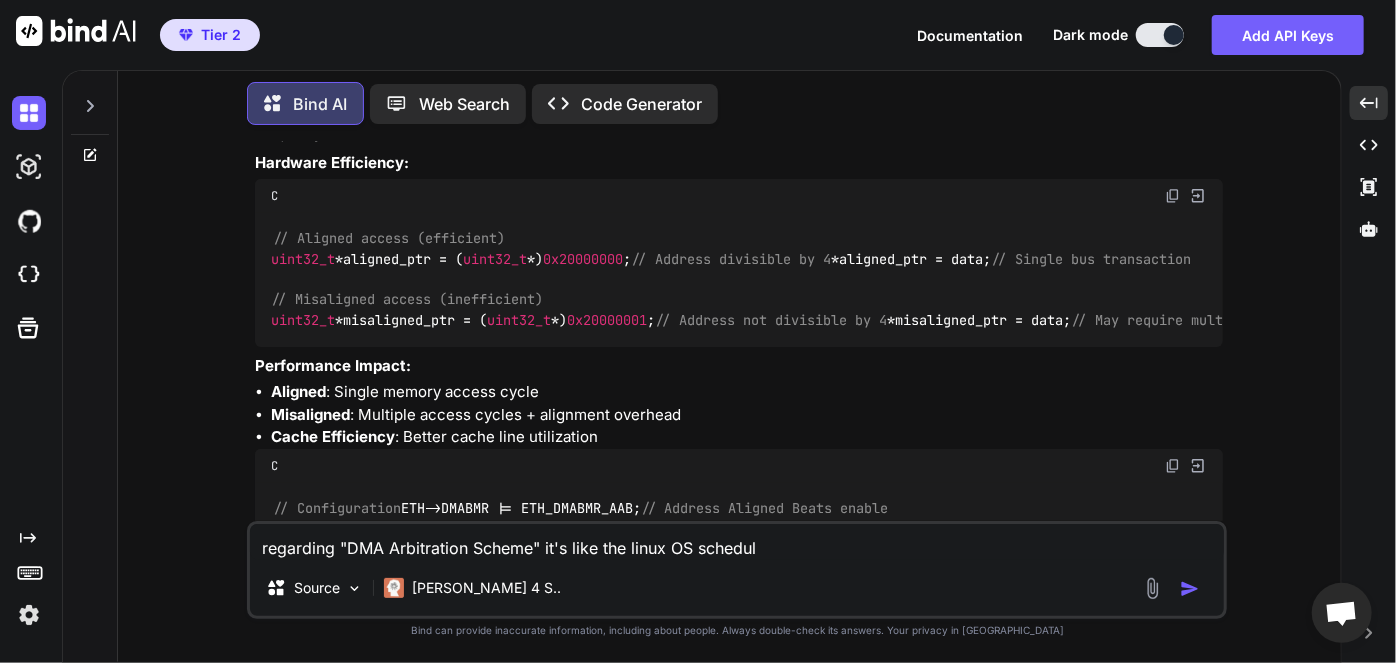 type on "x" 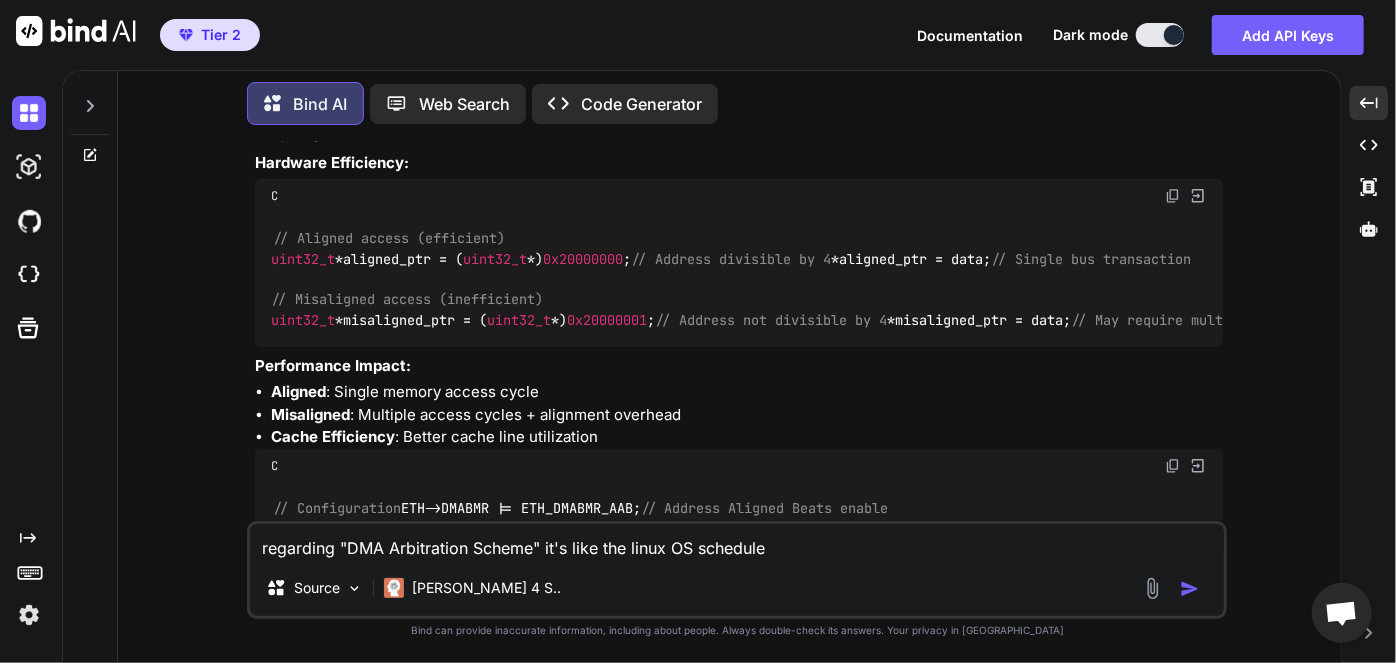type on "x" 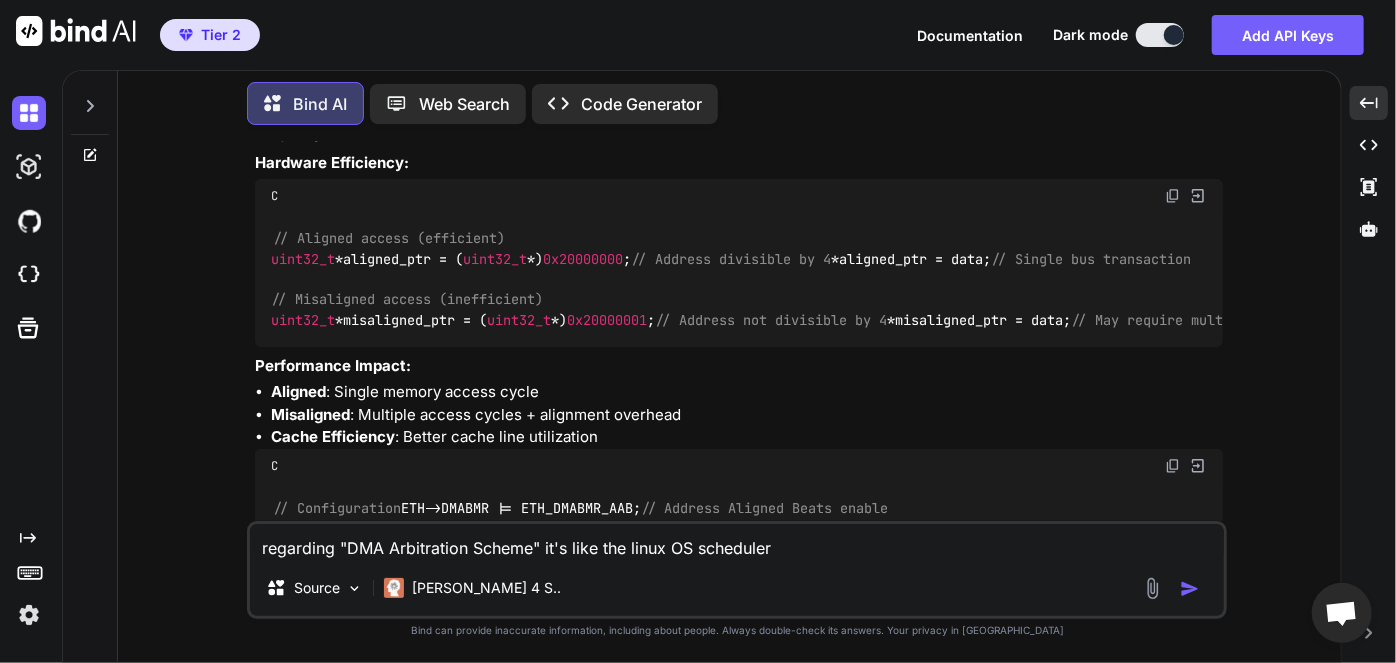 type on "x" 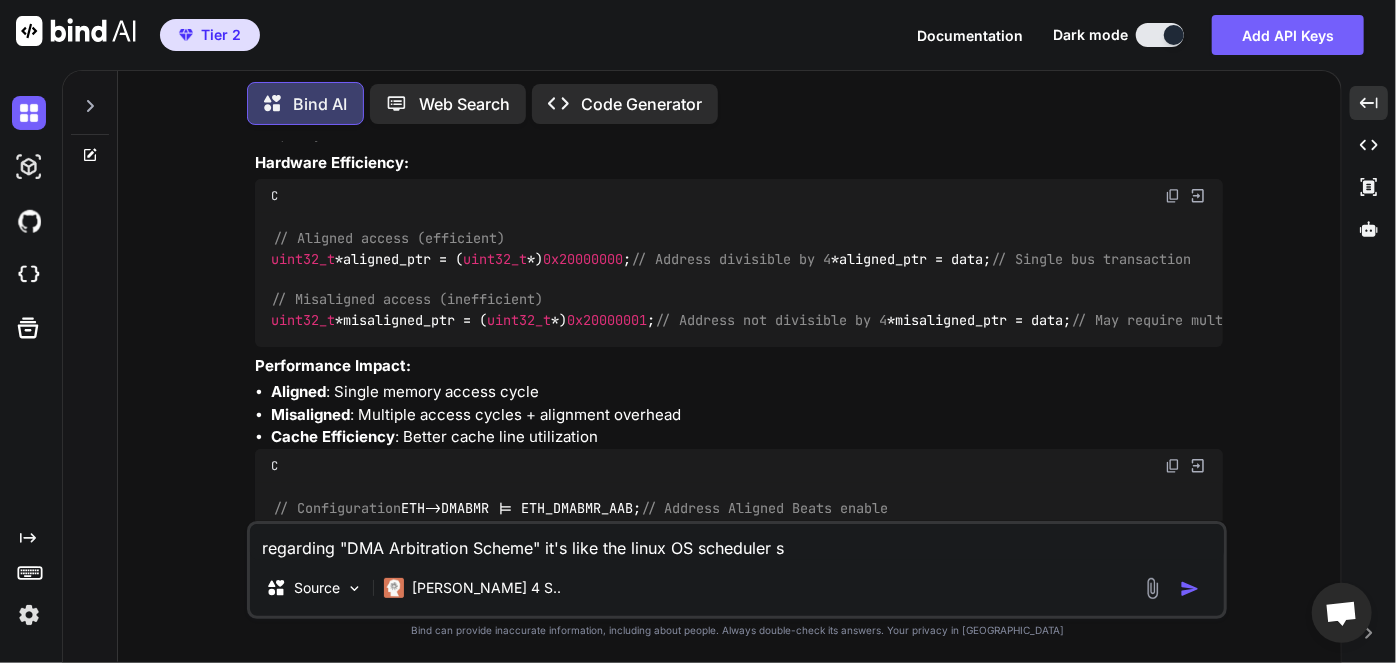 type on "x" 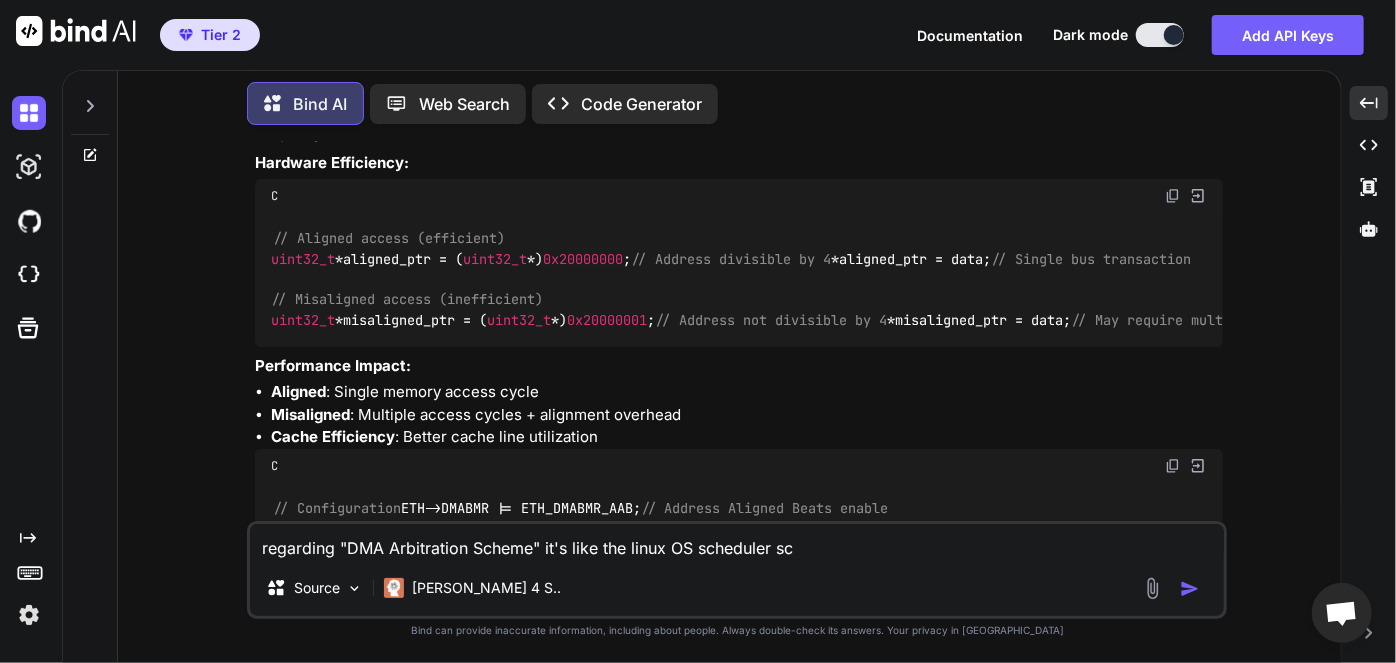 type on "x" 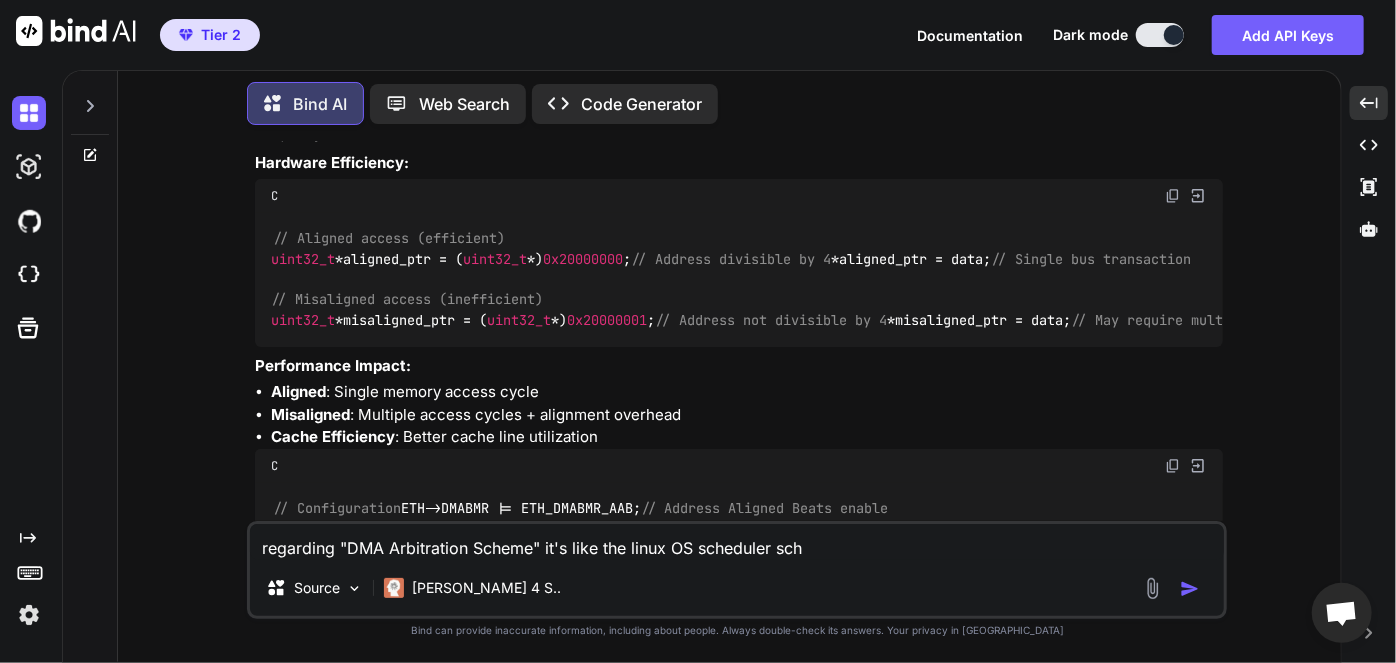 type on "x" 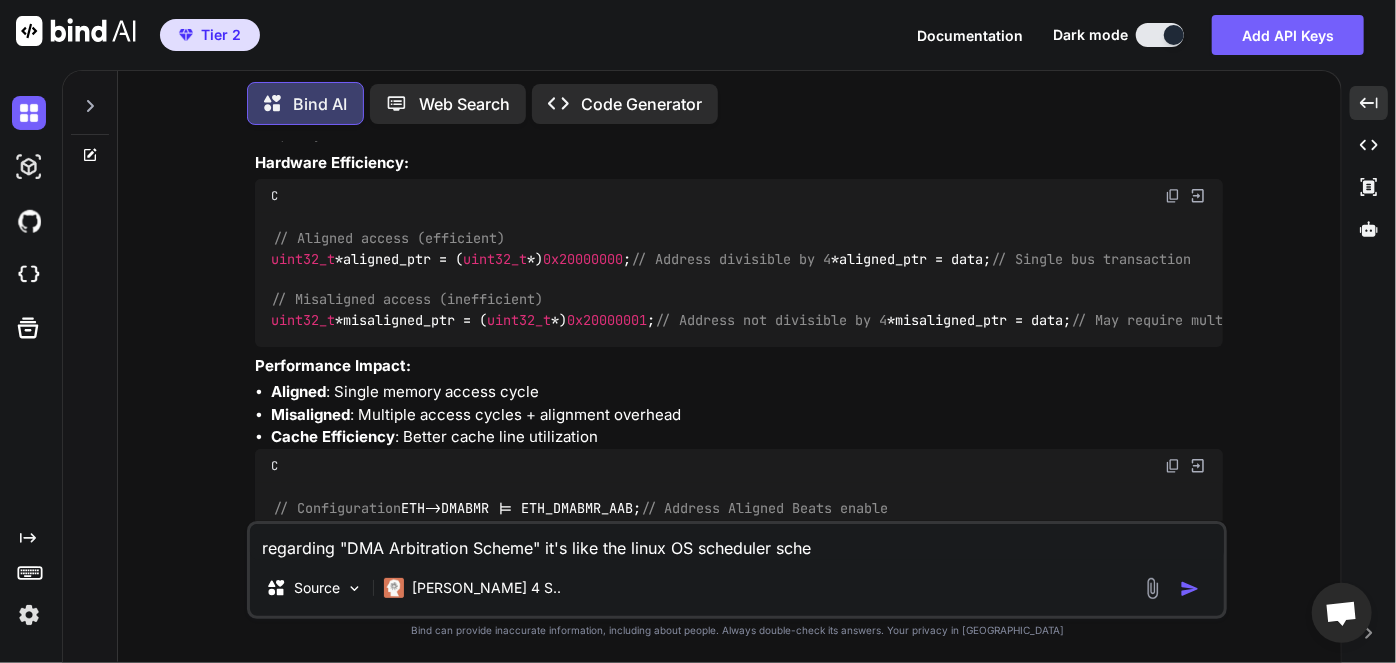 type on "x" 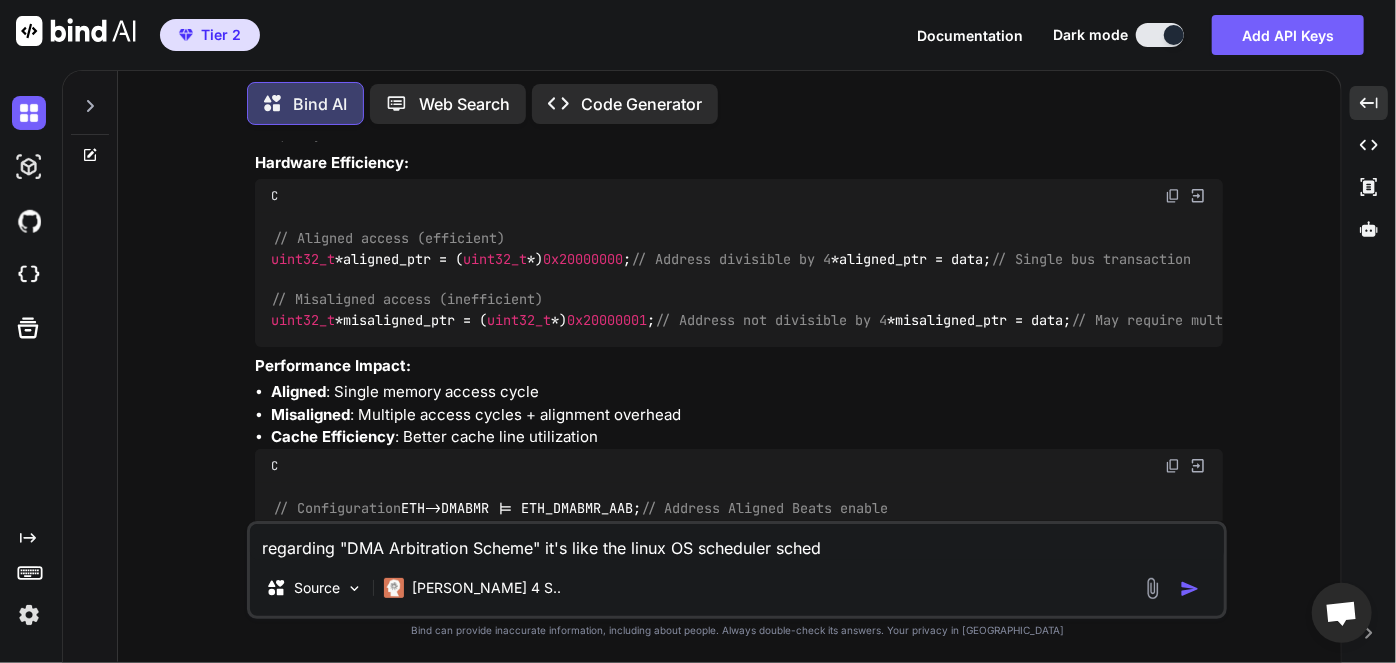type on "x" 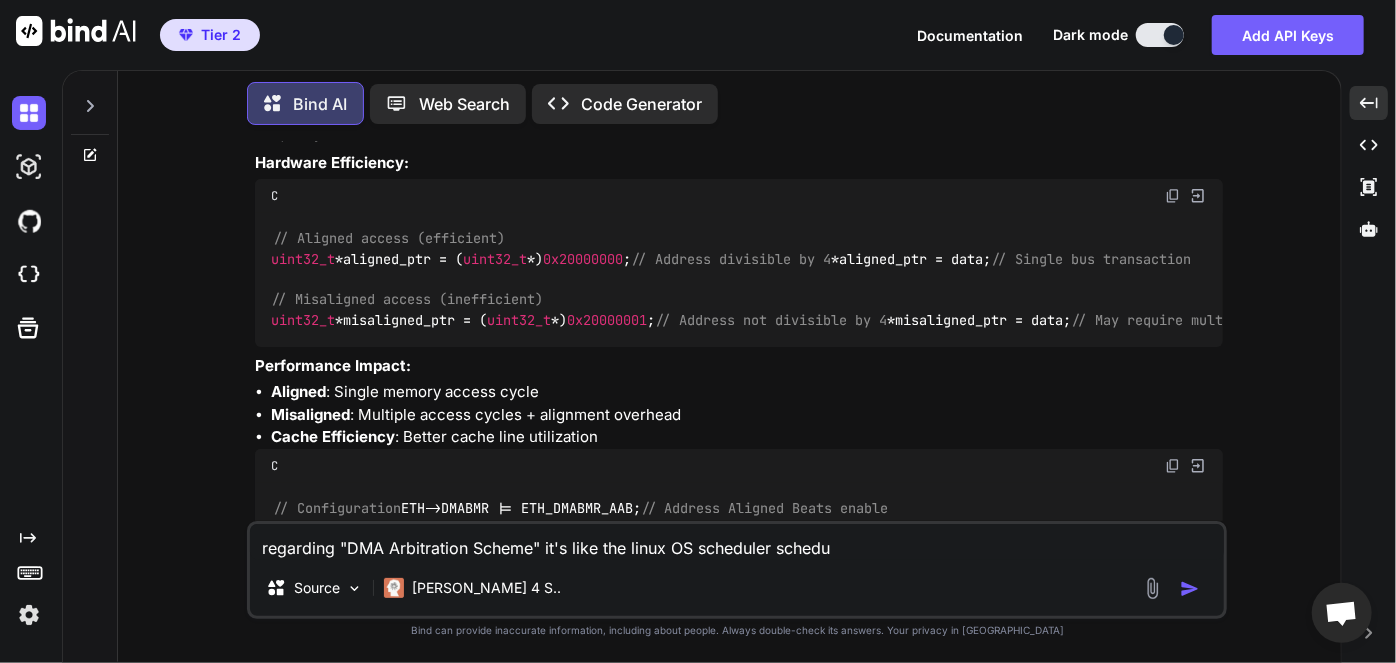 type on "x" 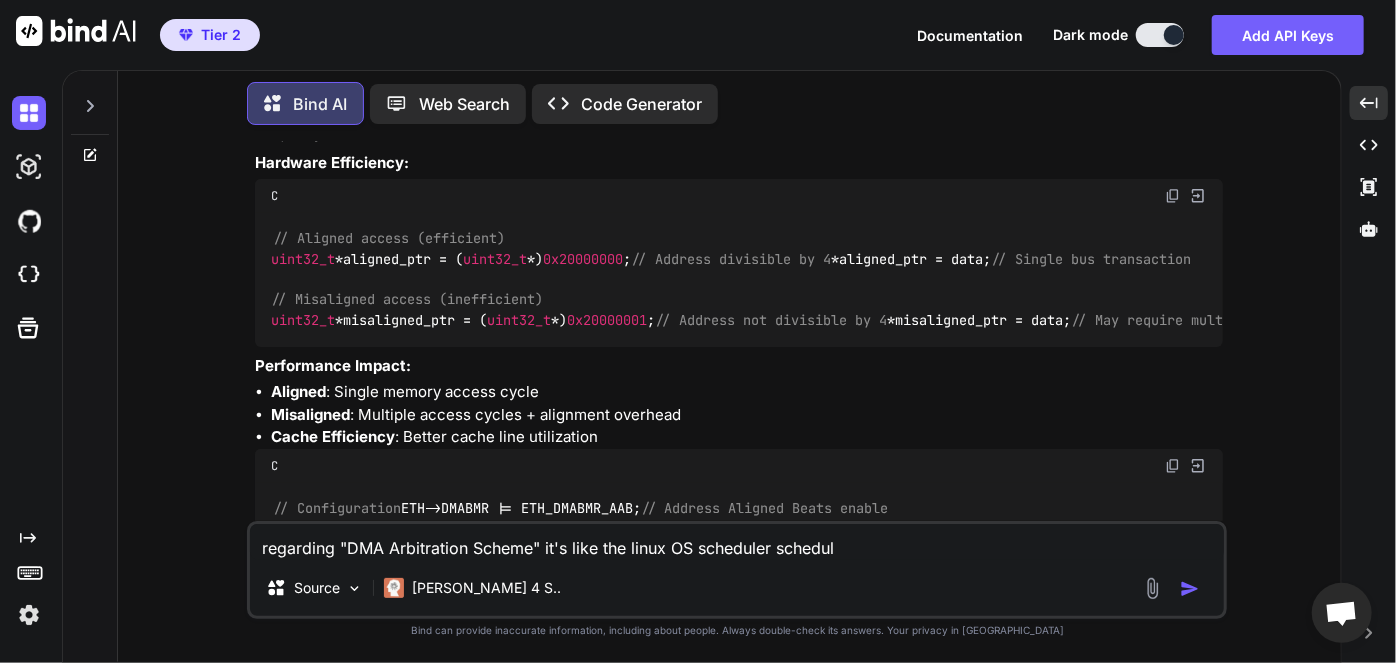 type on "x" 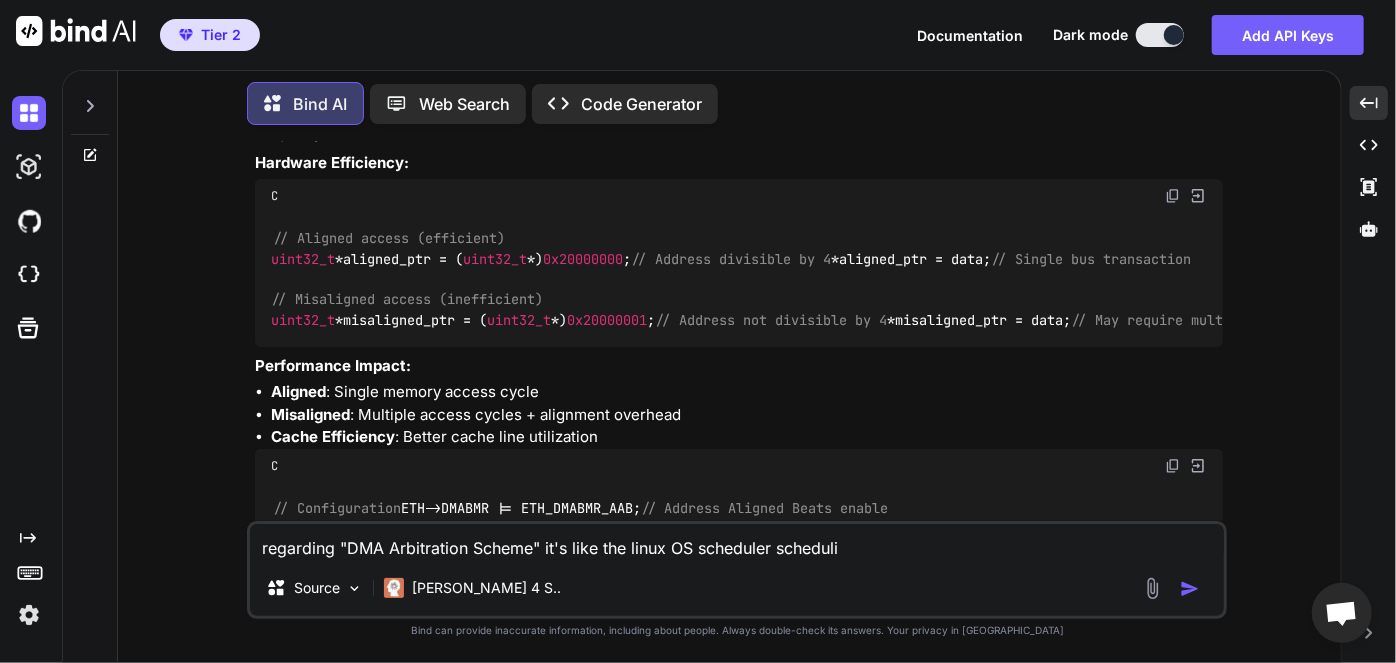 type on "x" 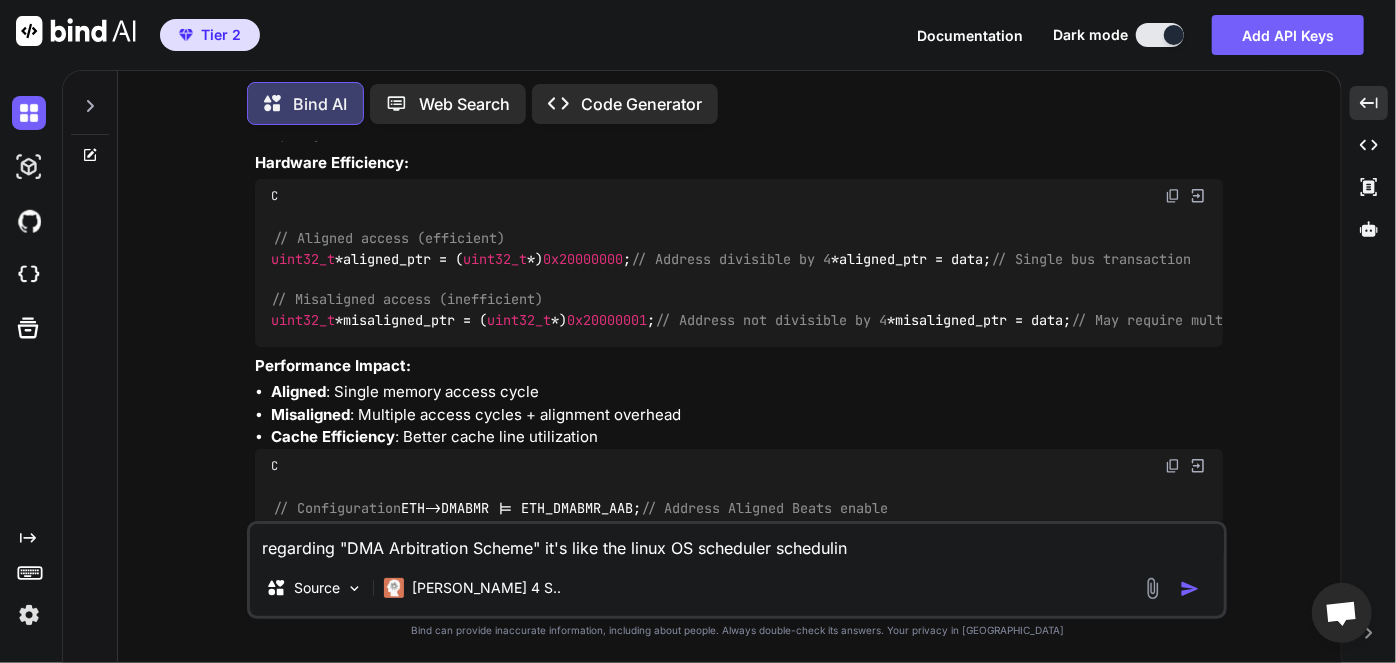 type on "x" 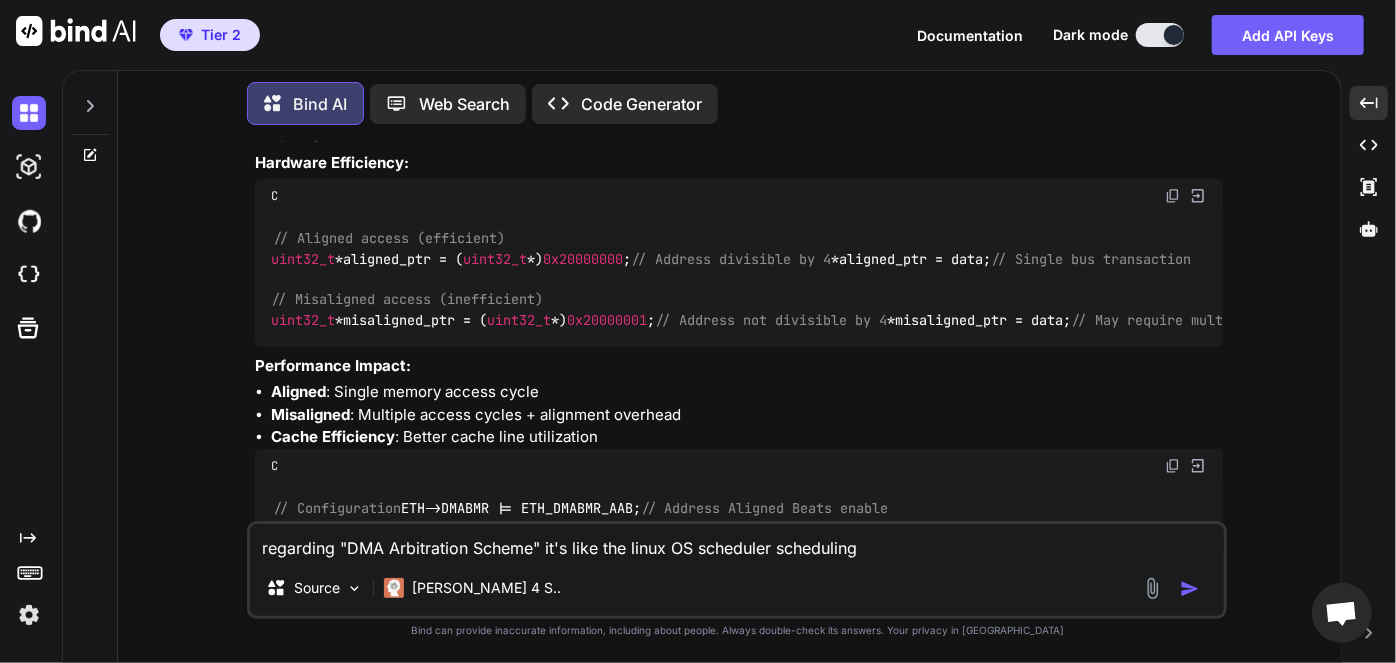 type on "regarding "DMA Arbitration Scheme" it's like the linux OS scheduler scheduling" 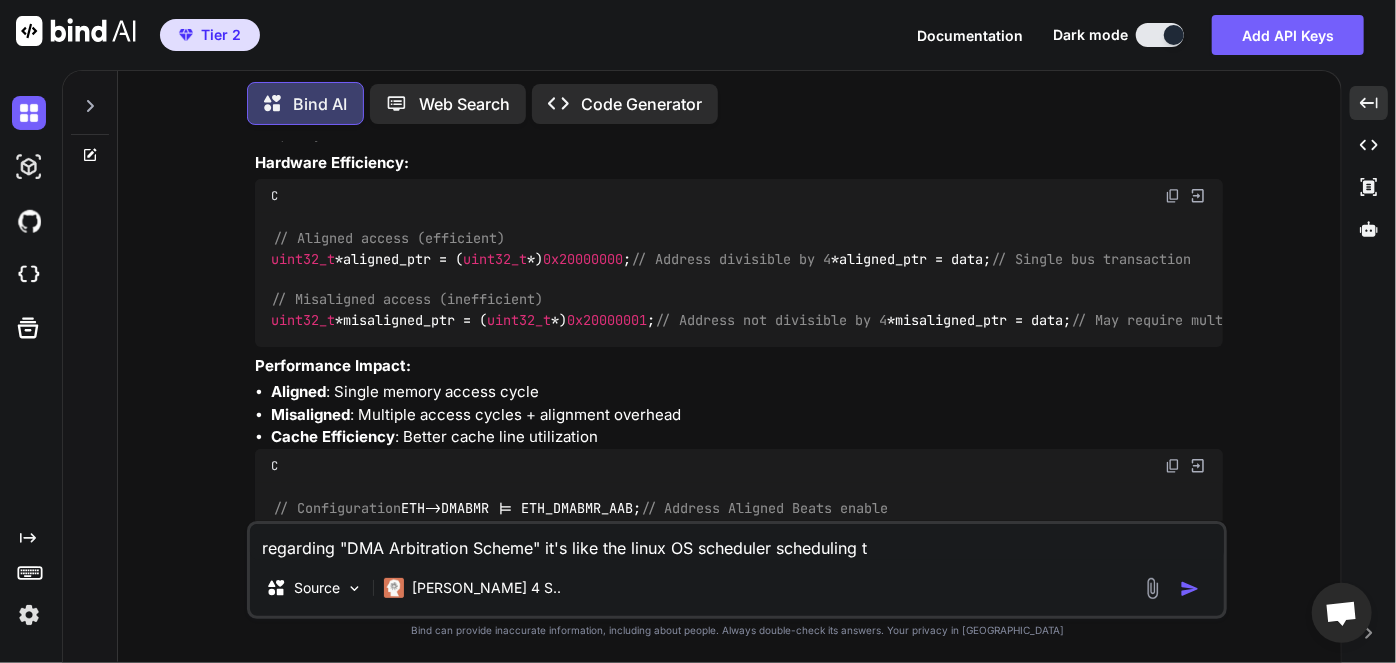 type on "x" 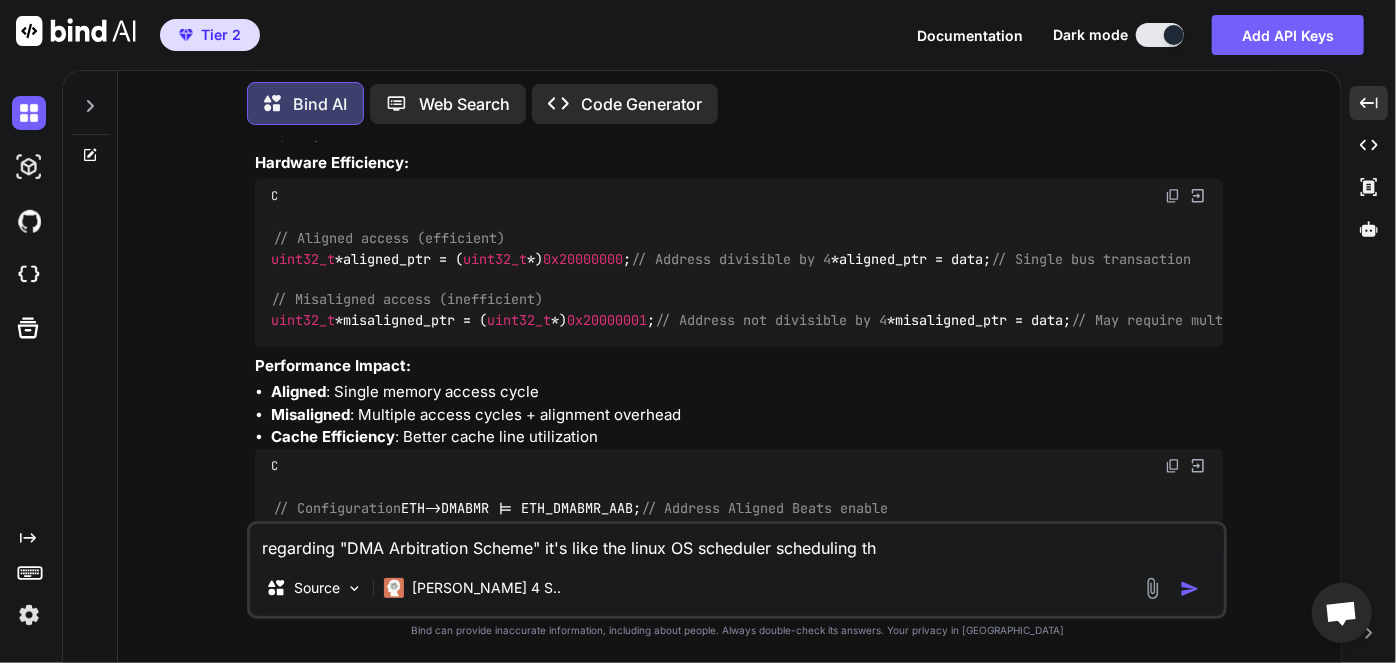 type on "x" 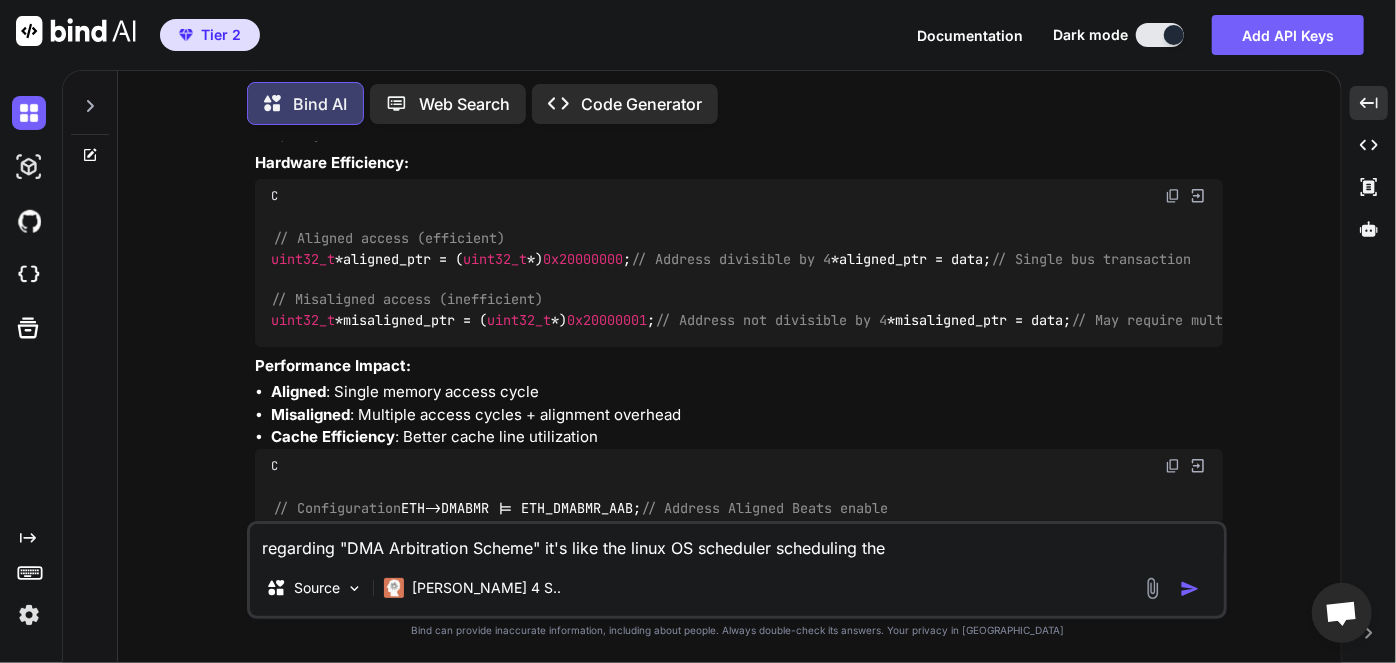 type on "regarding "DMA Arbitration Scheme" it's like the linux OS scheduler scheduling the" 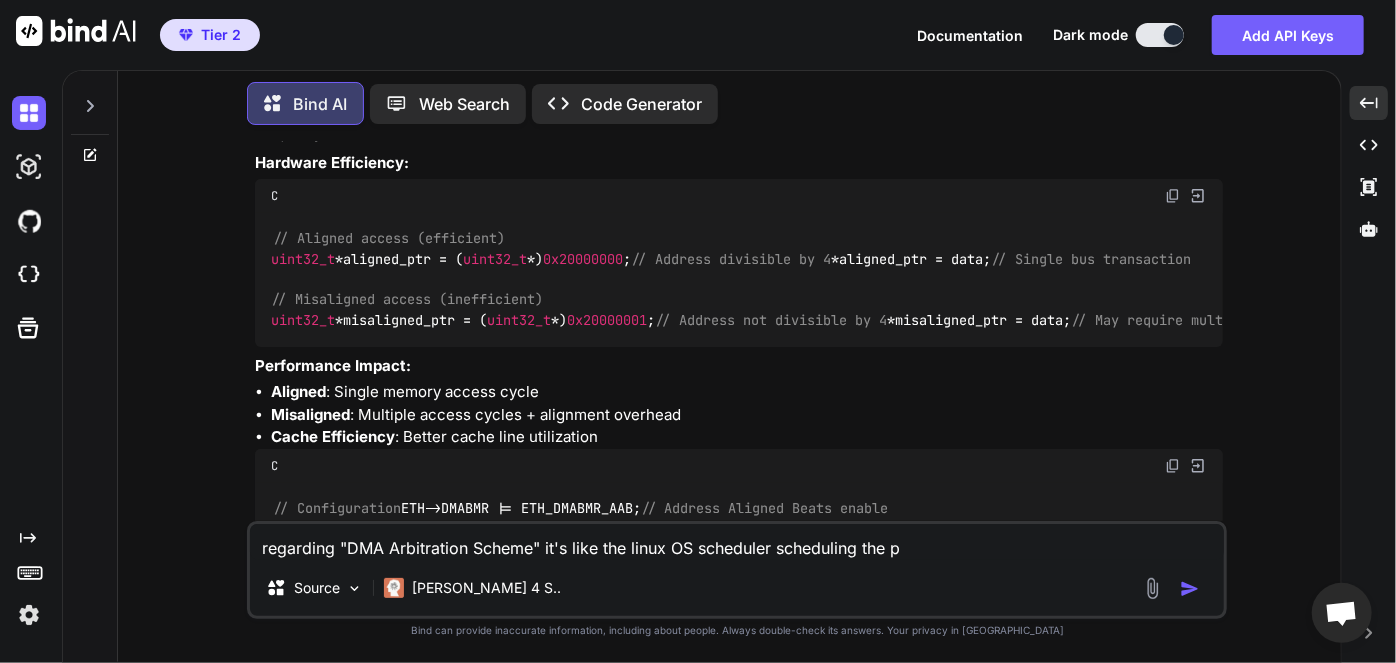 type on "x" 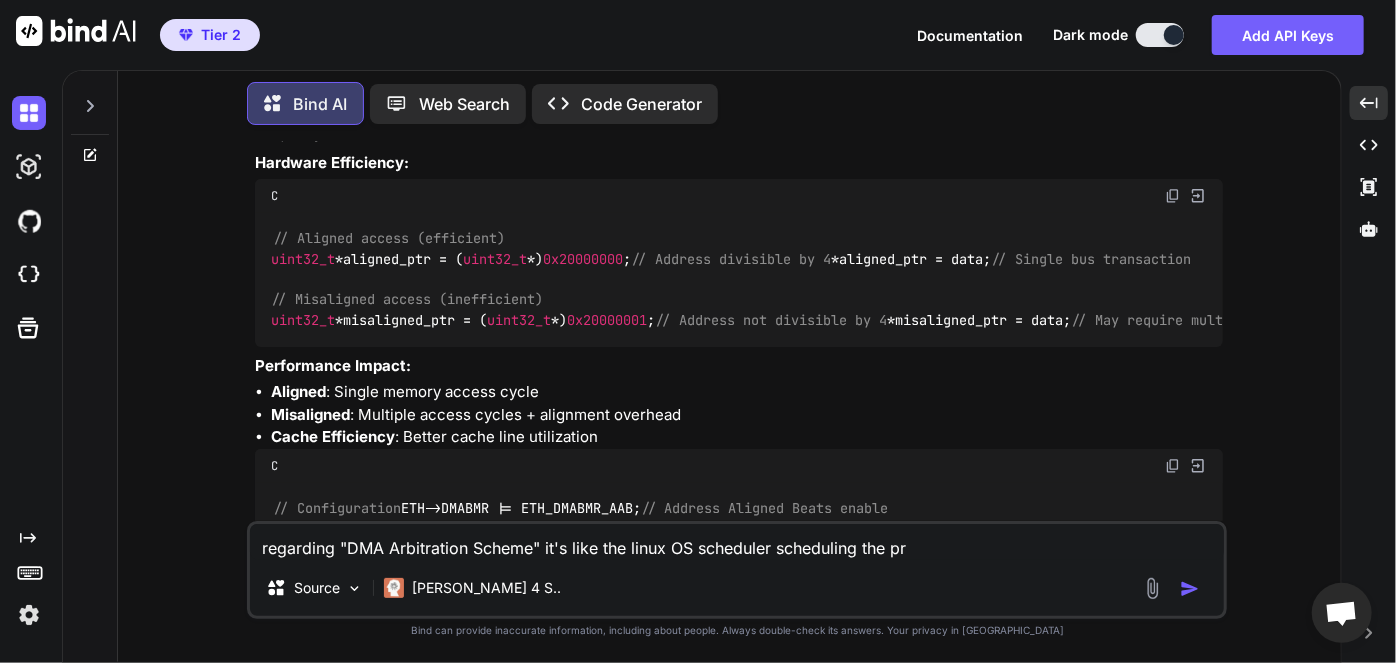 type on "x" 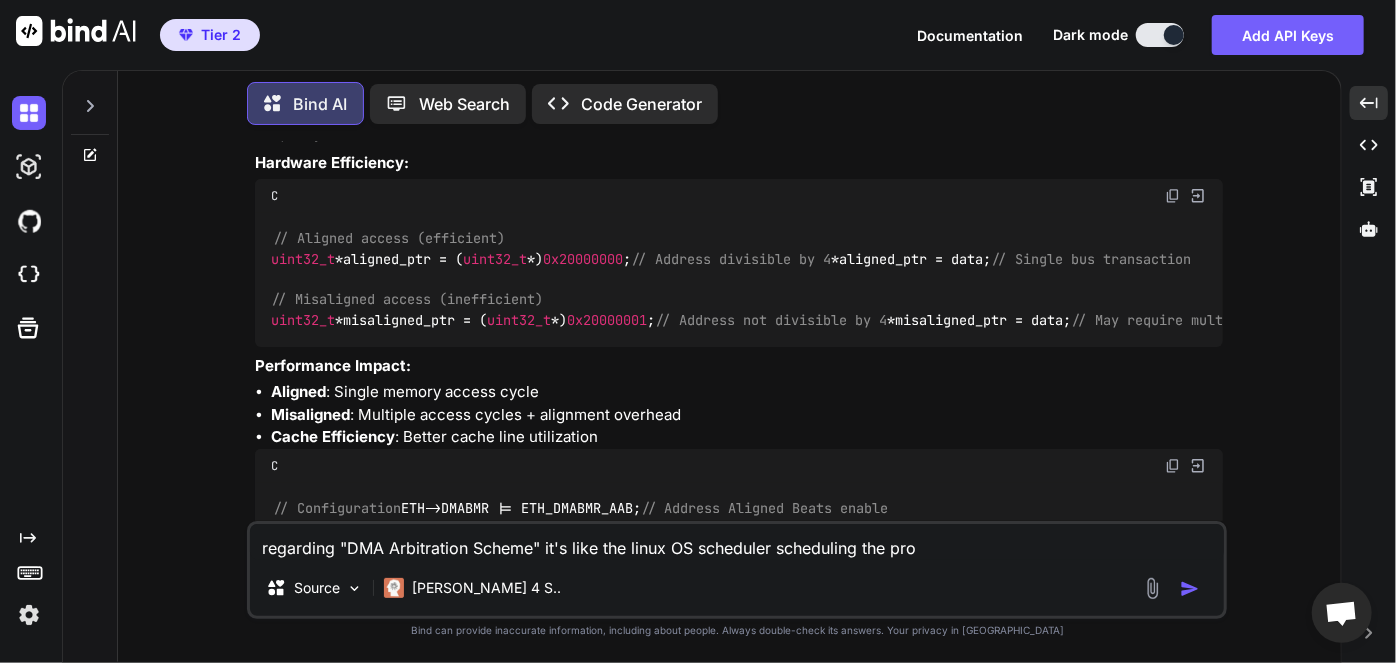 type on "x" 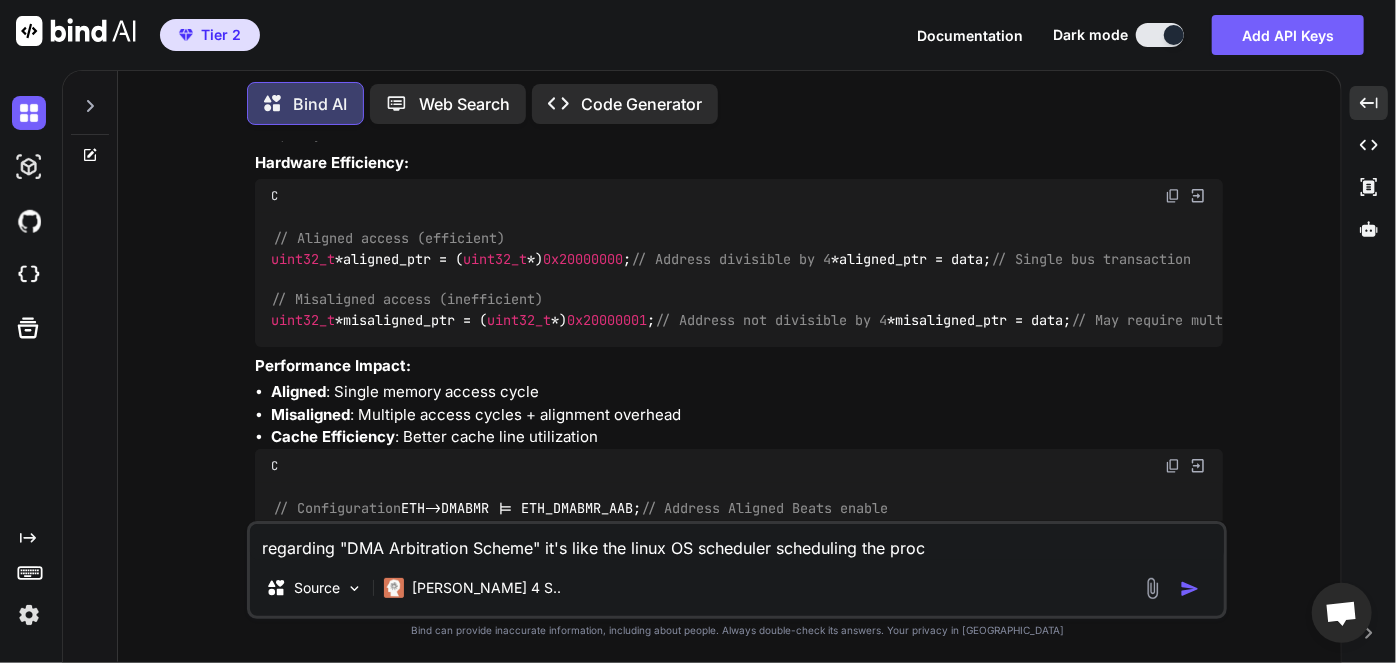 type on "x" 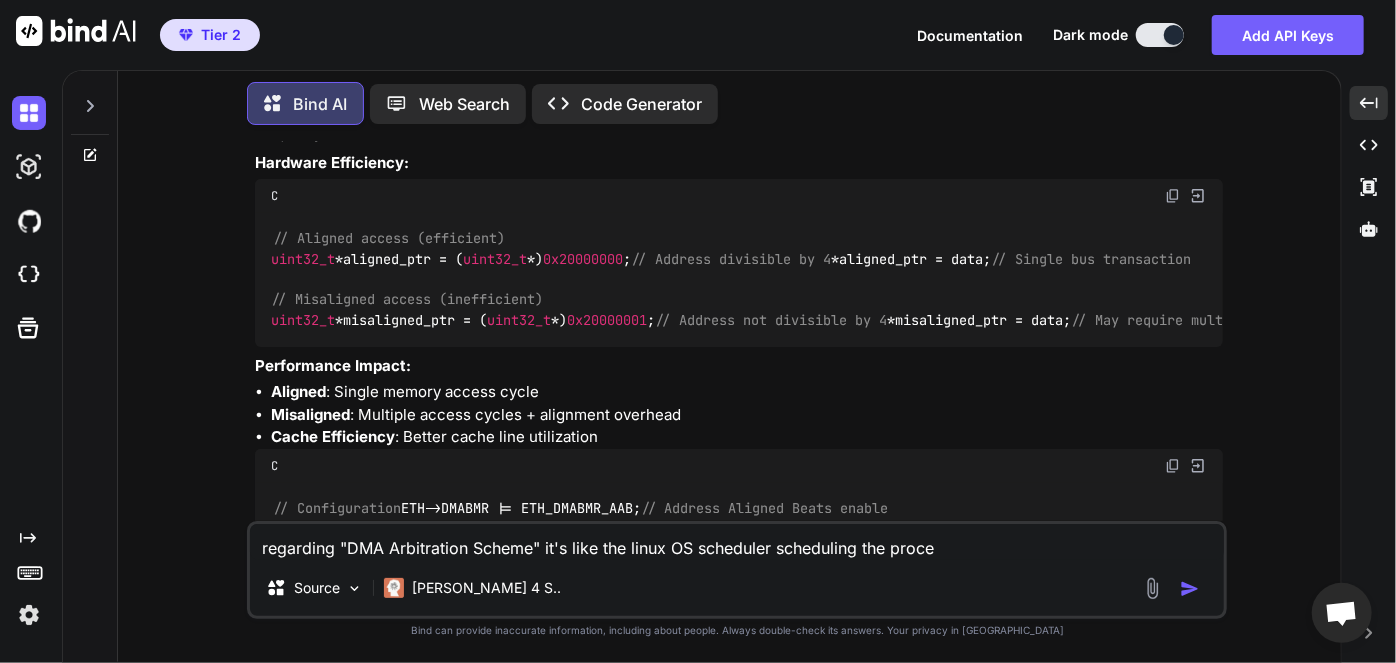 type on "x" 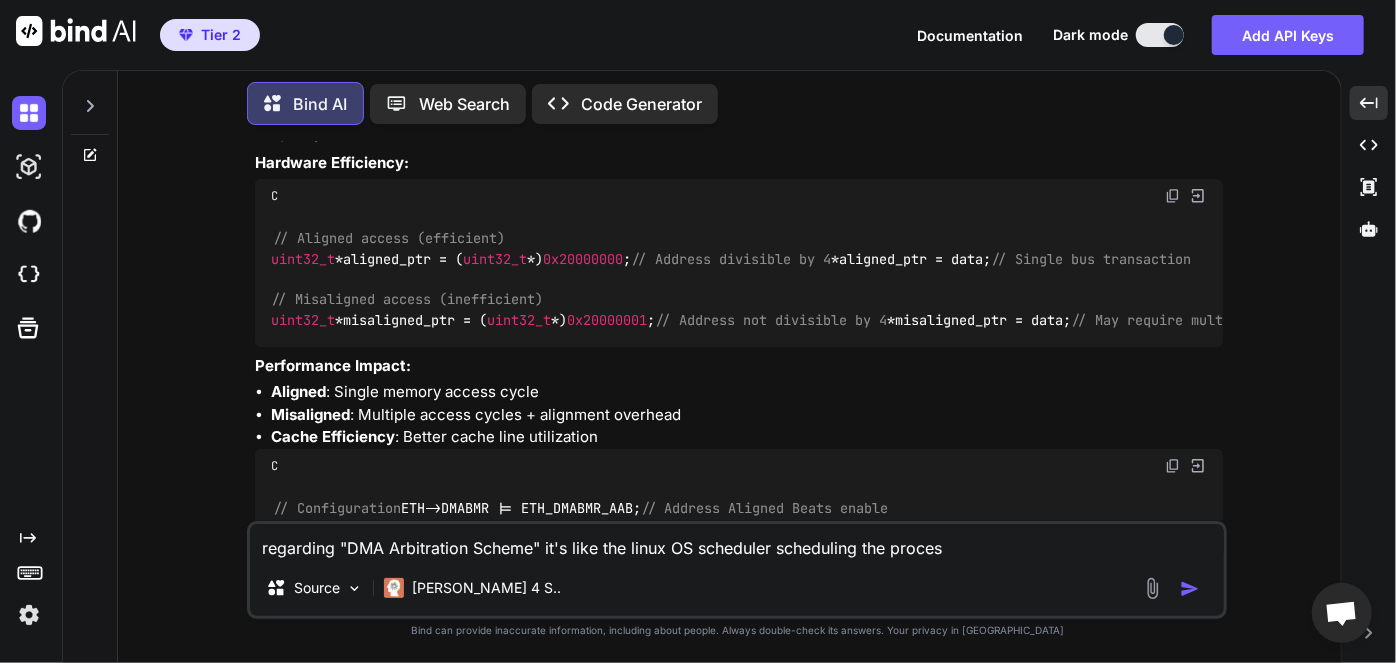 type on "x" 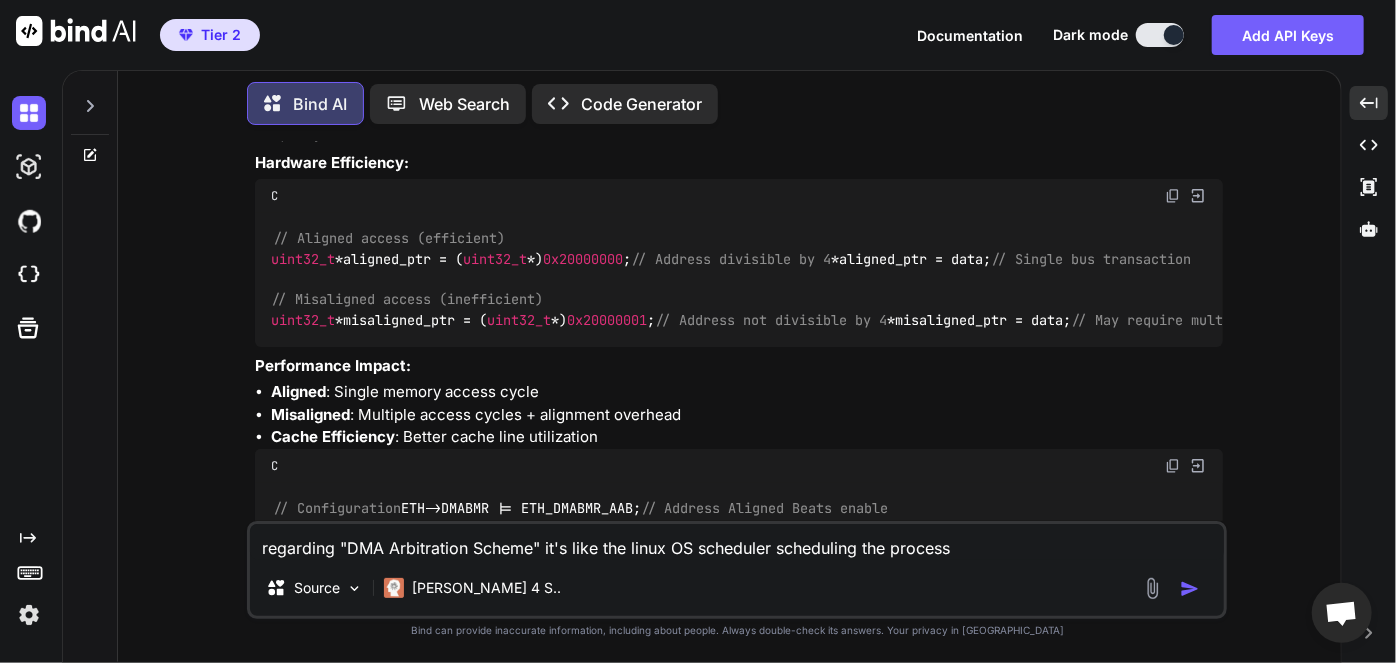 type on "x" 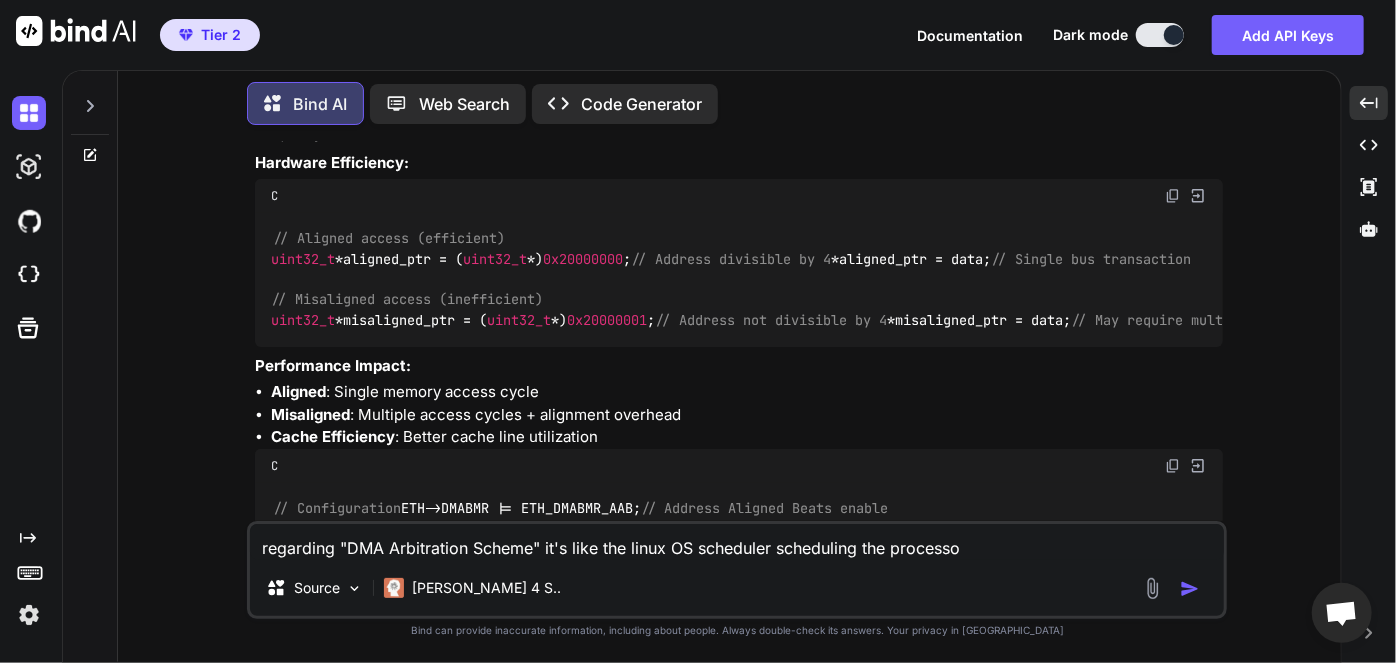 type on "x" 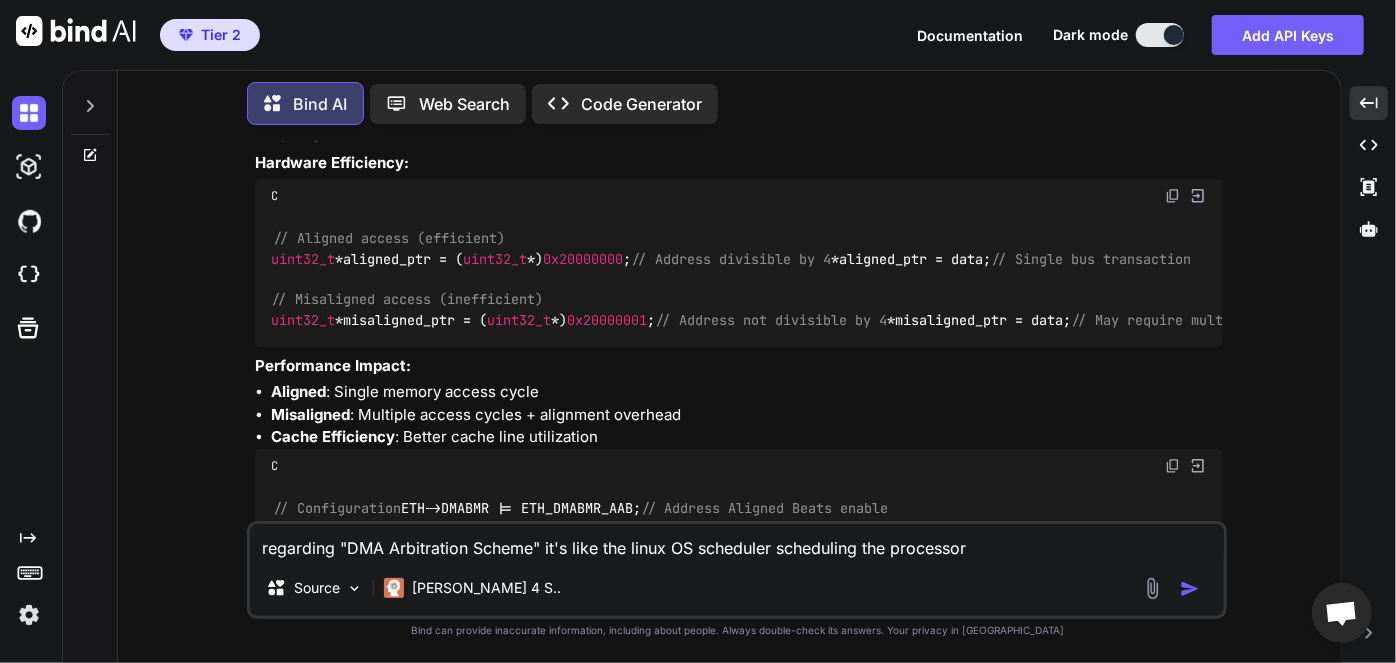 type on "x" 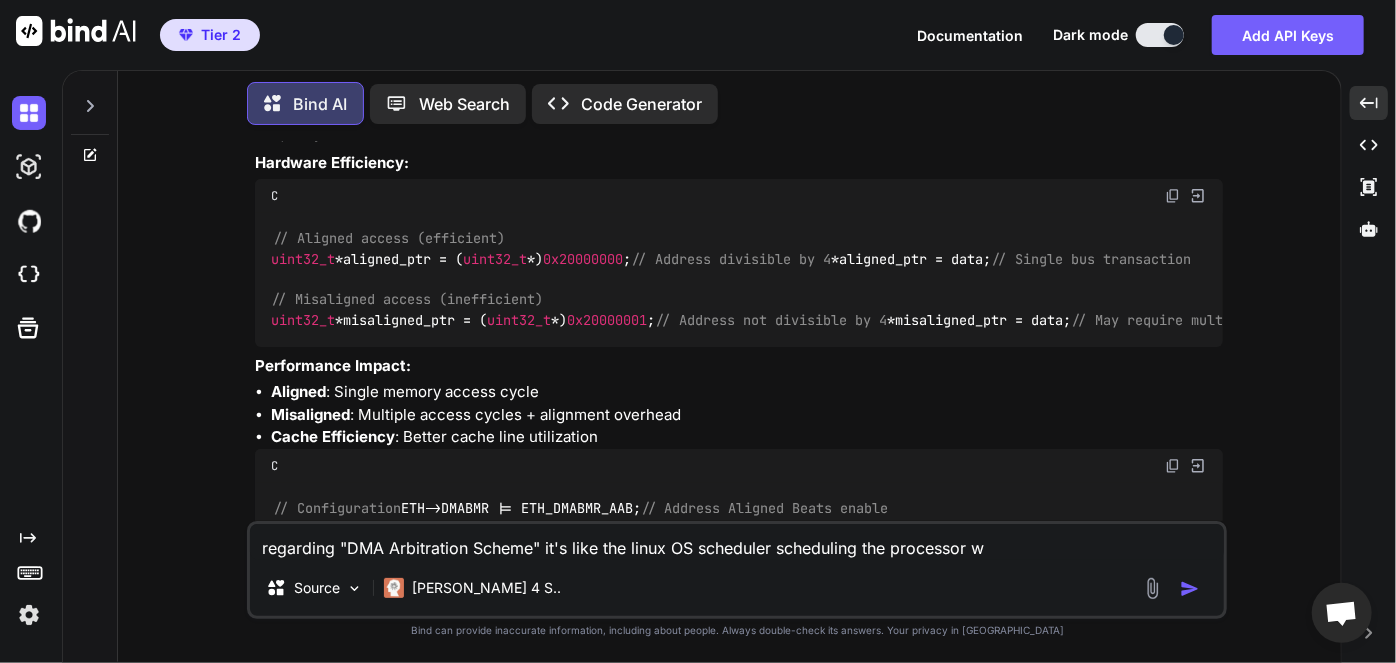 type on "regarding "DMA Arbitration Scheme" it's like the linux OS scheduler scheduling the processor wh" 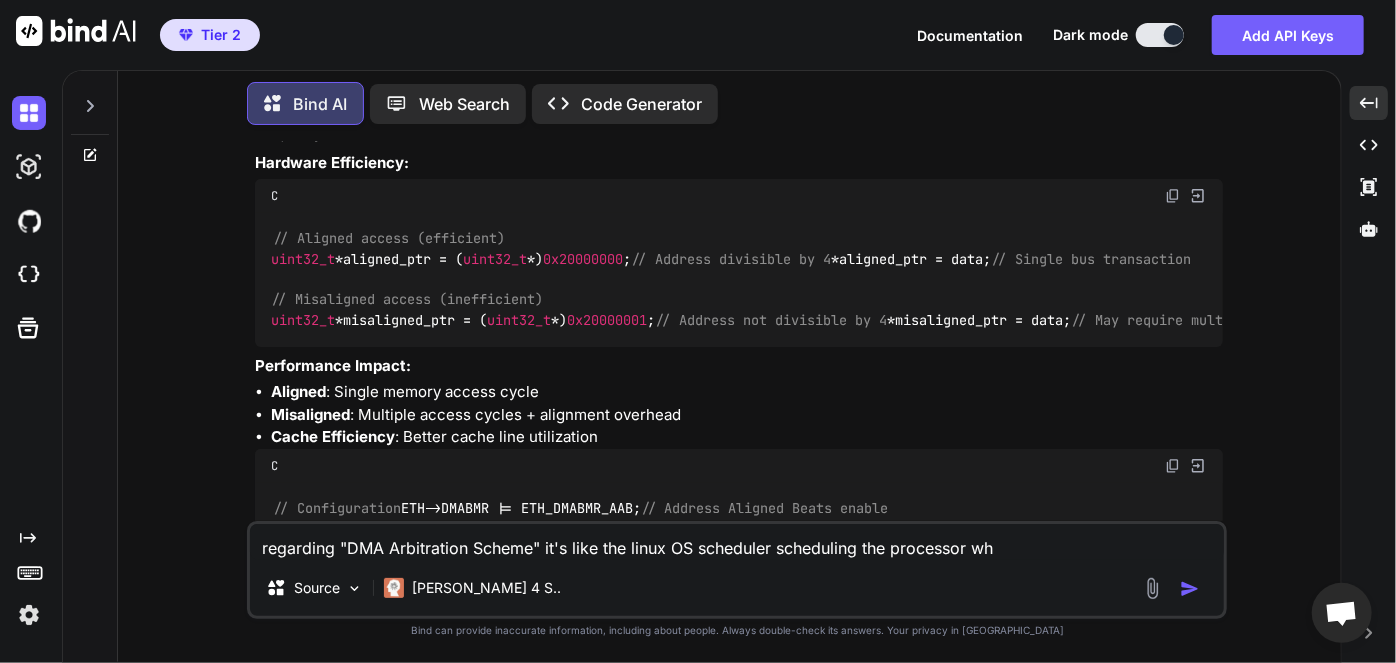 type on "x" 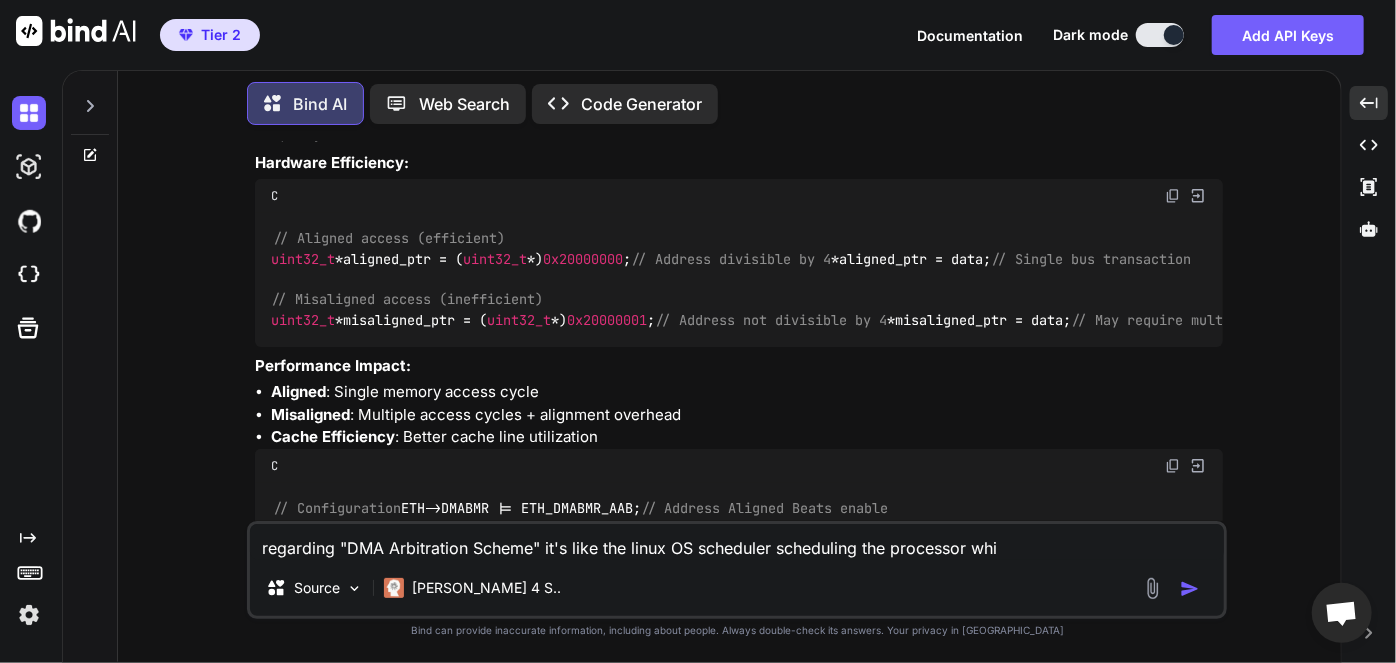 type on "x" 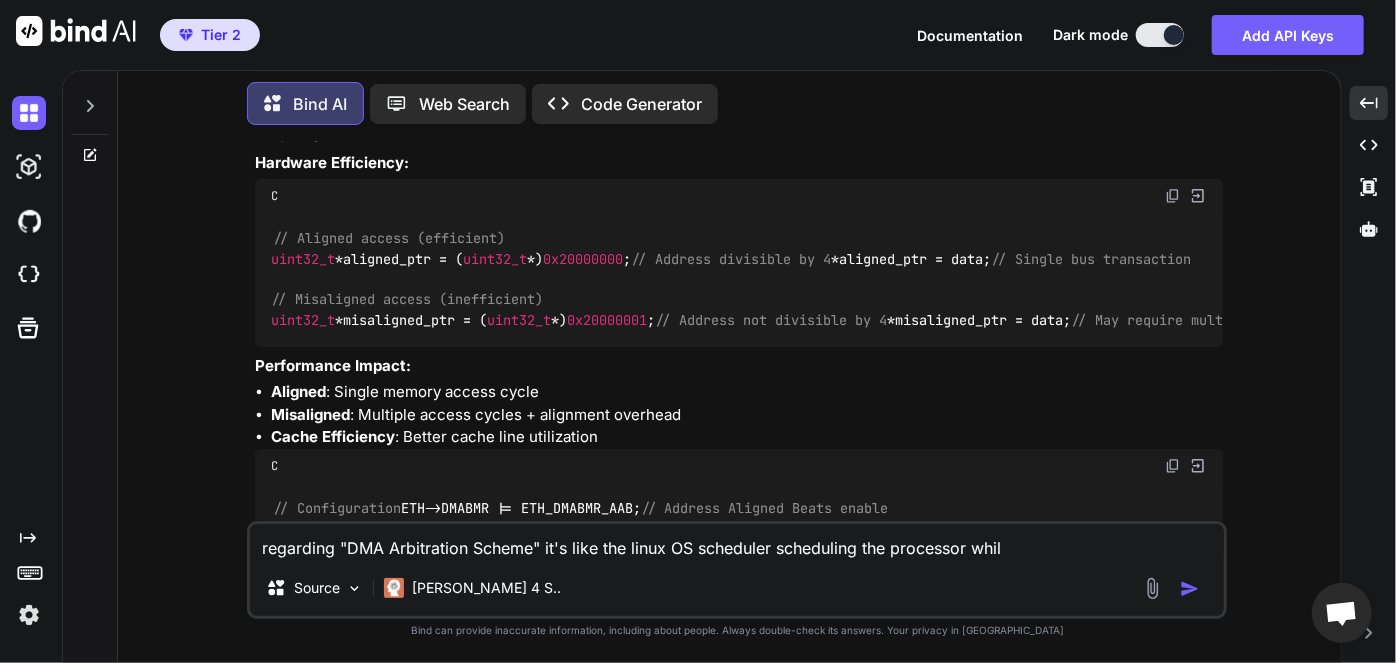 type on "x" 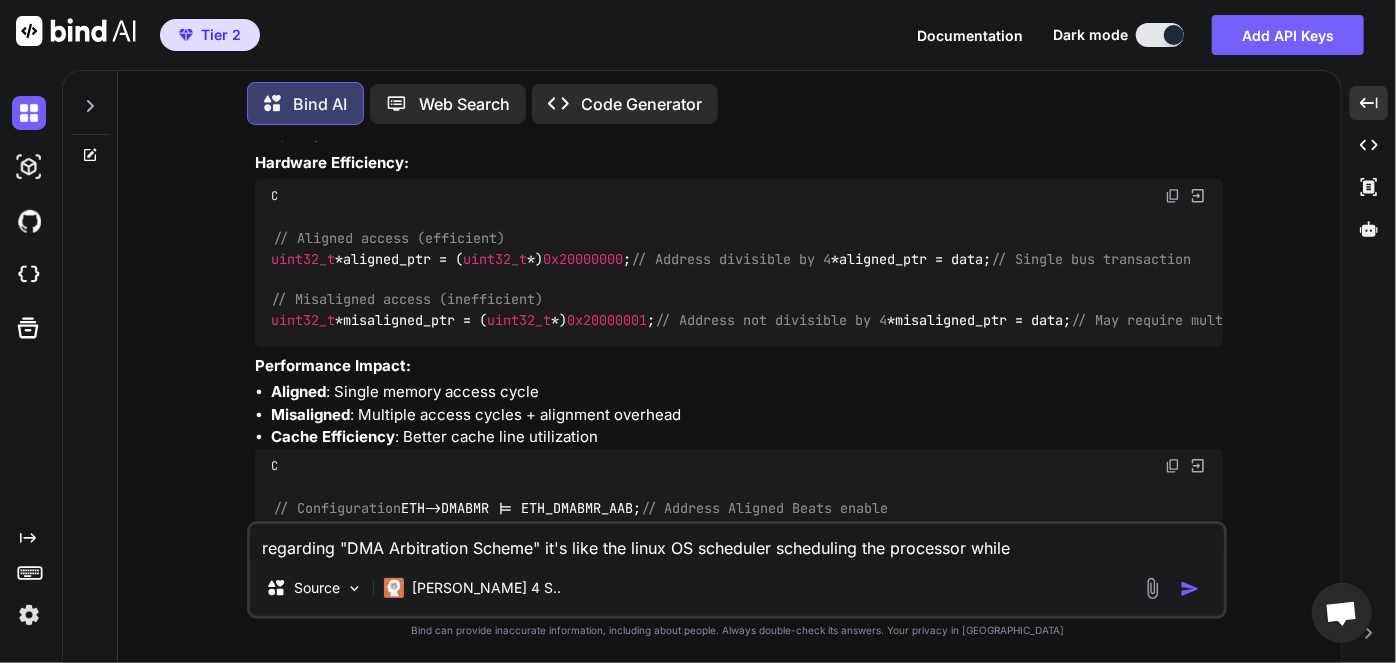 type on "x" 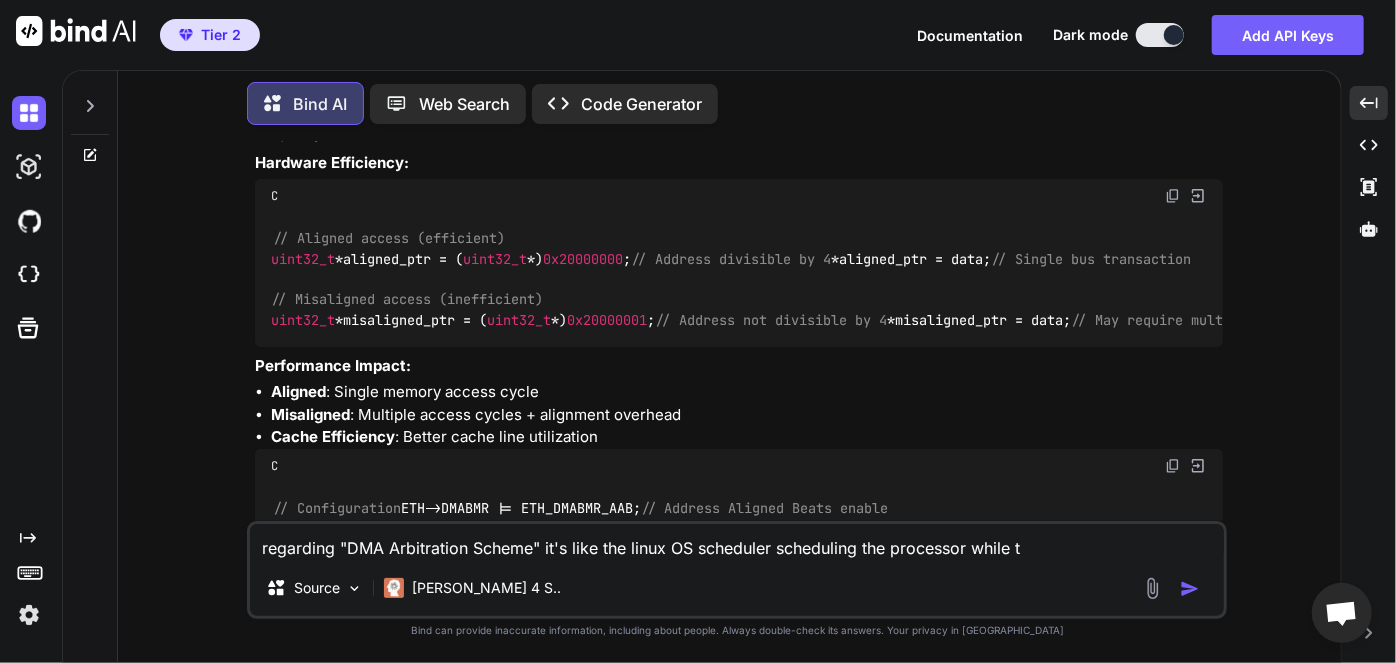 type on "x" 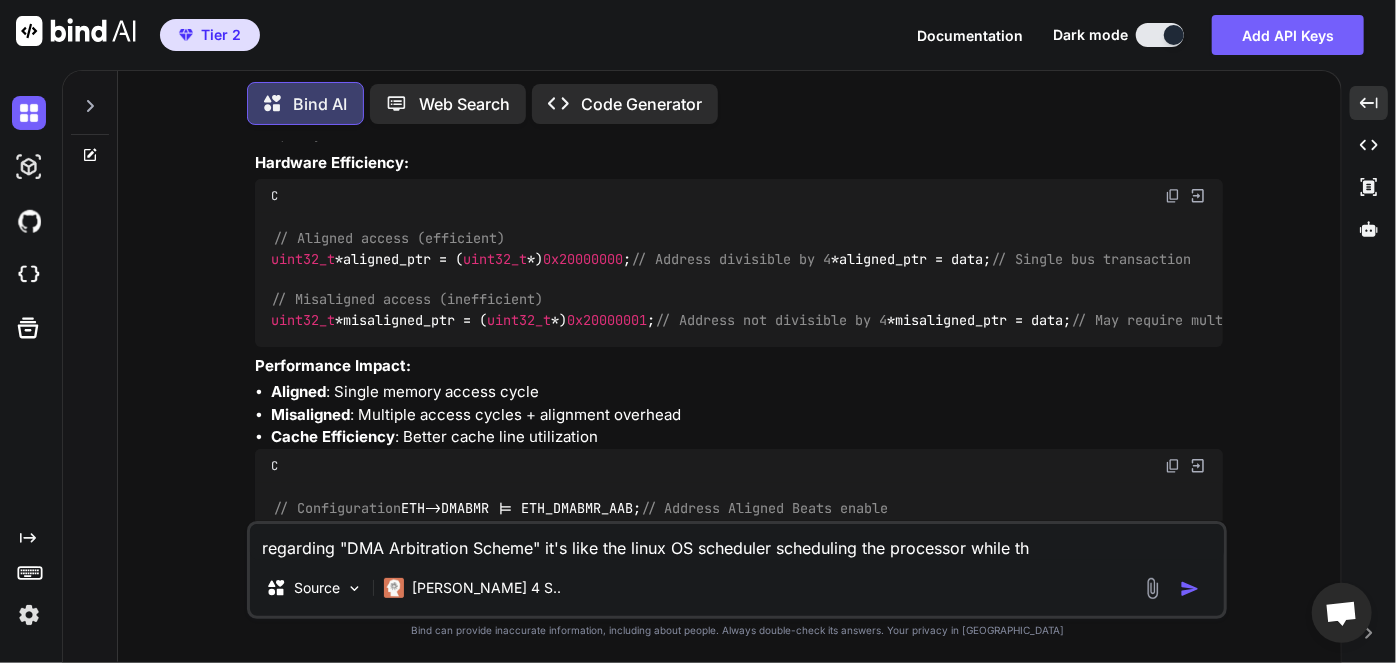 type on "x" 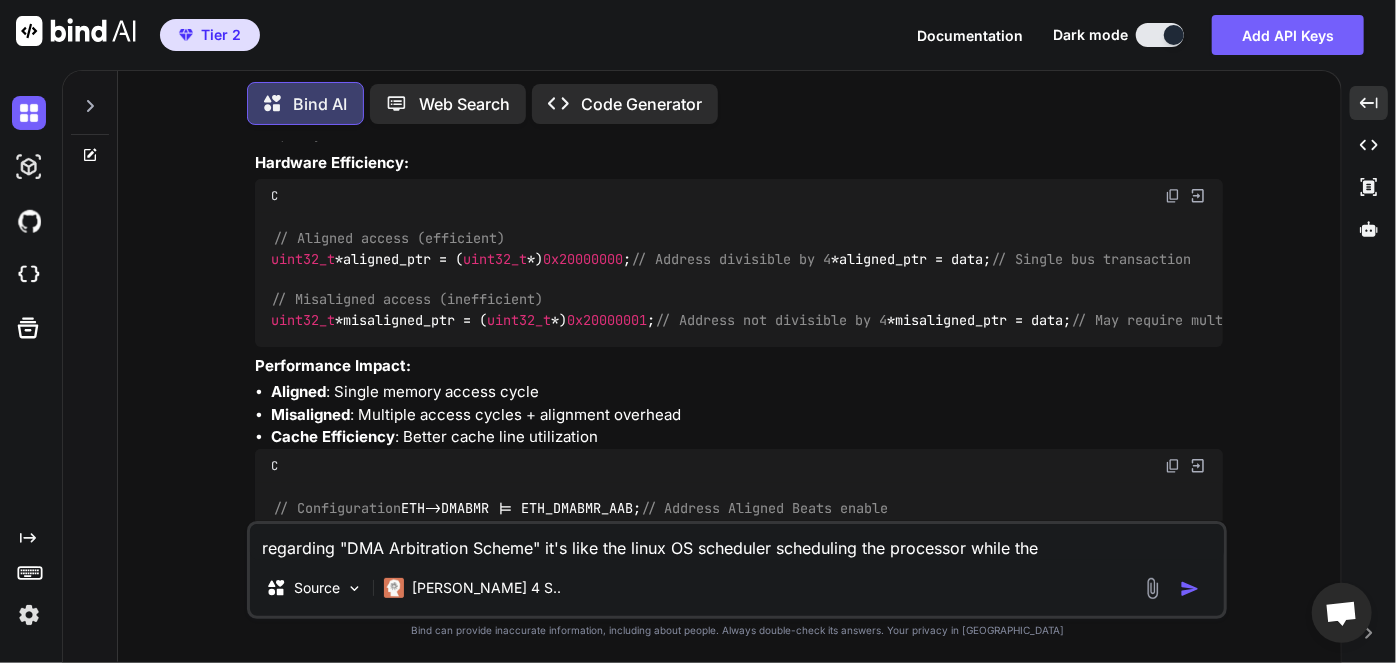 type on "regarding "DMA Arbitration Scheme" it's like the linux OS scheduler scheduling the processor while the" 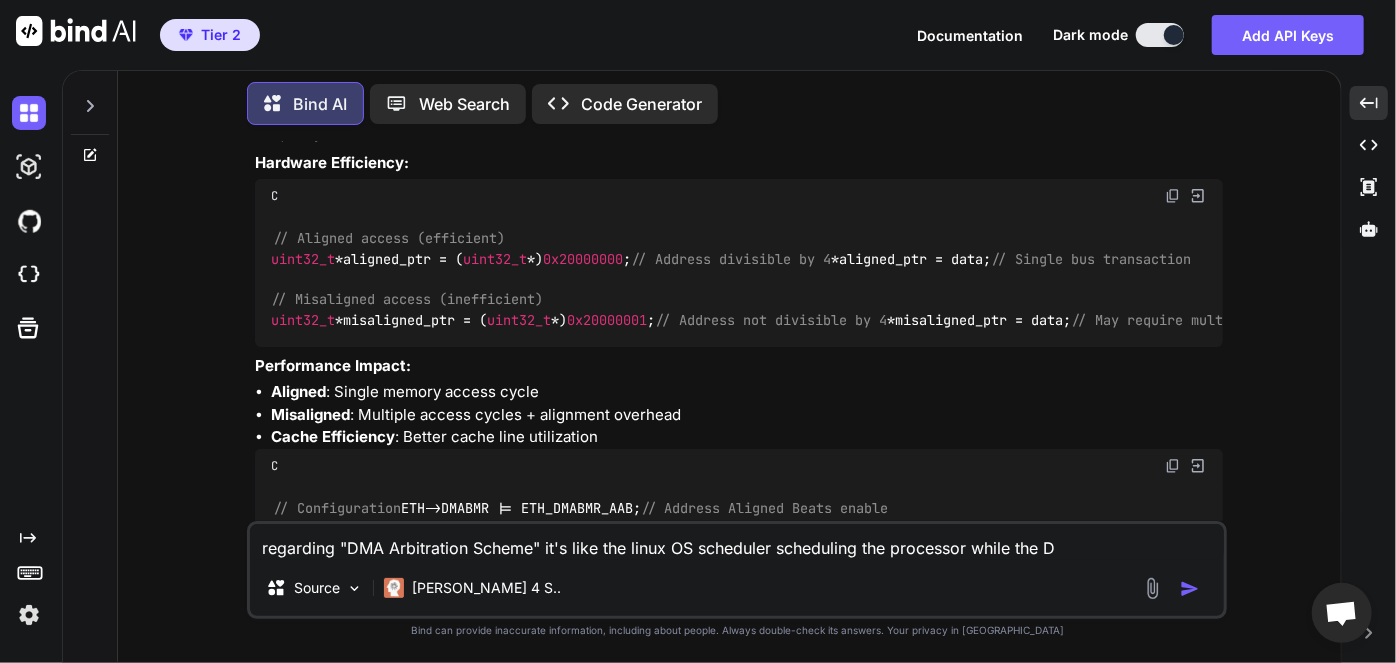type on "x" 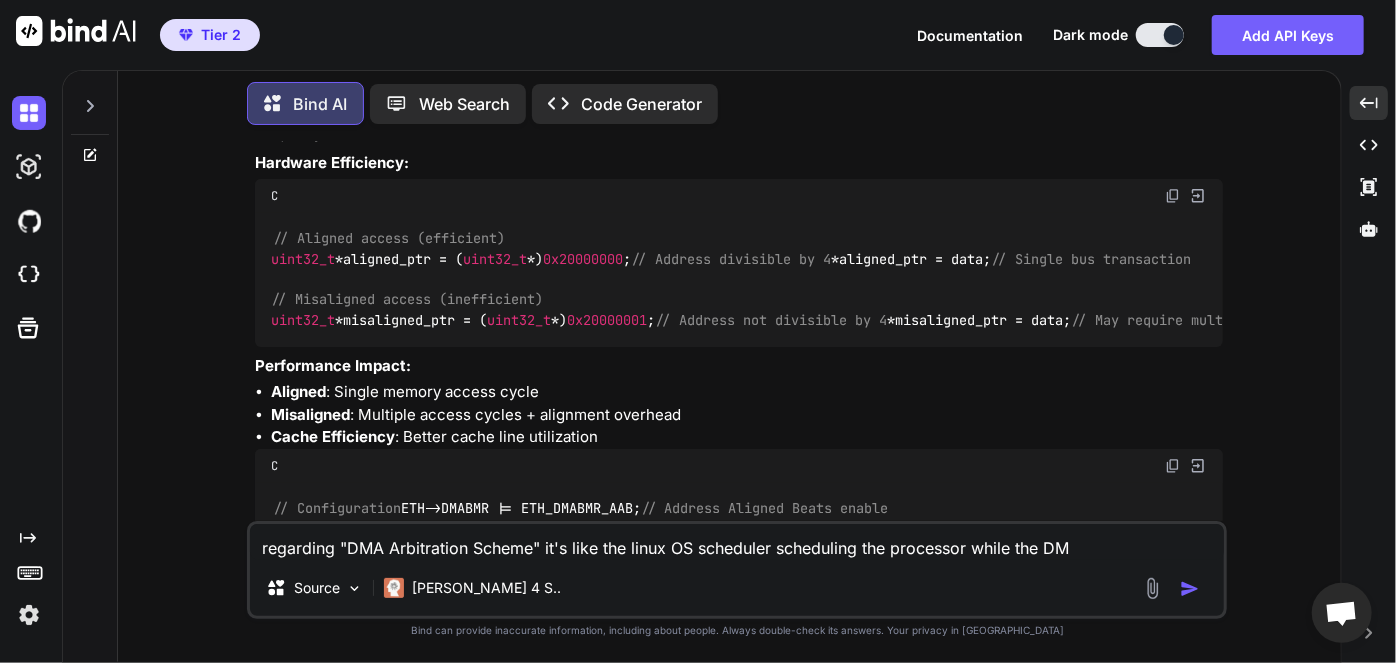 type on "x" 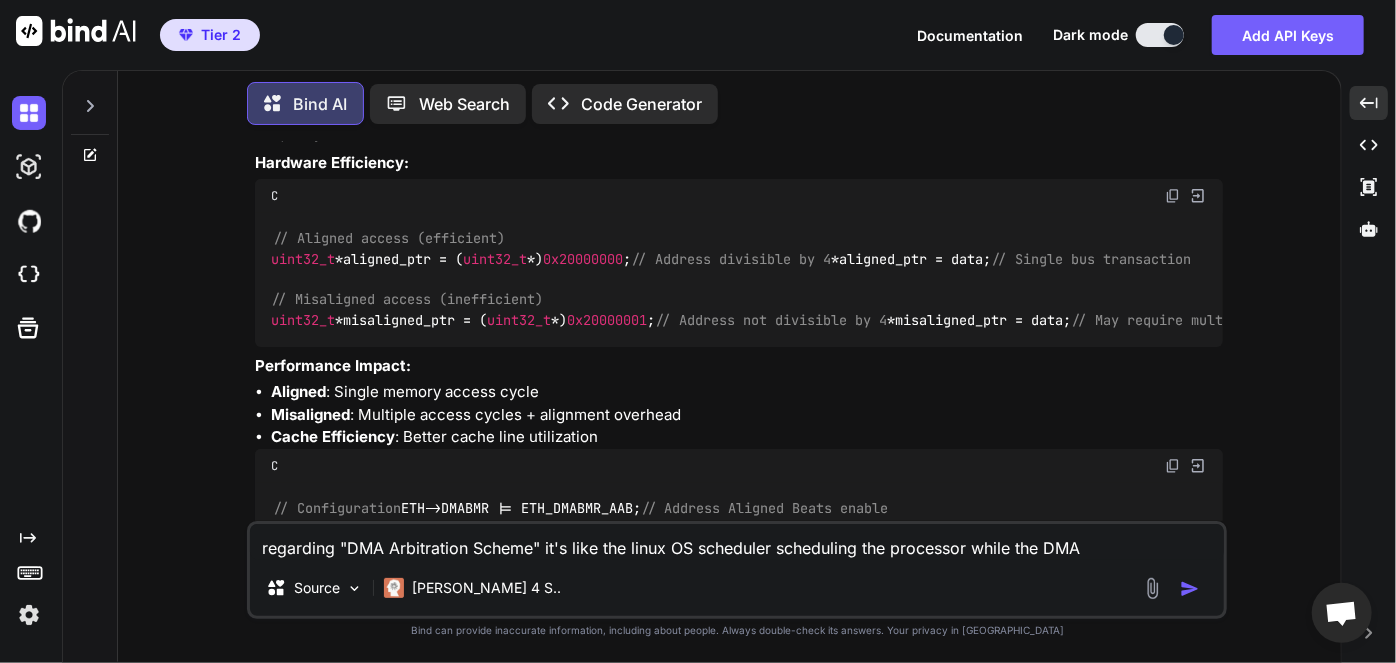 type on "x" 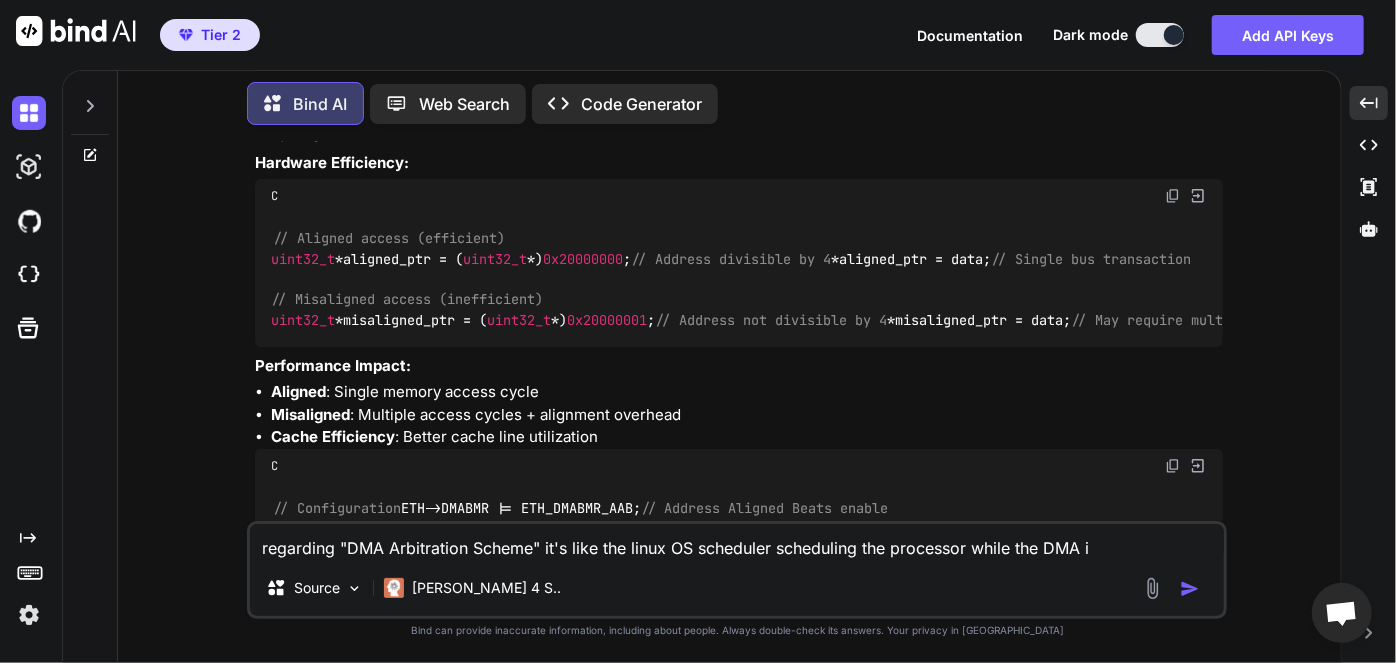 type on "x" 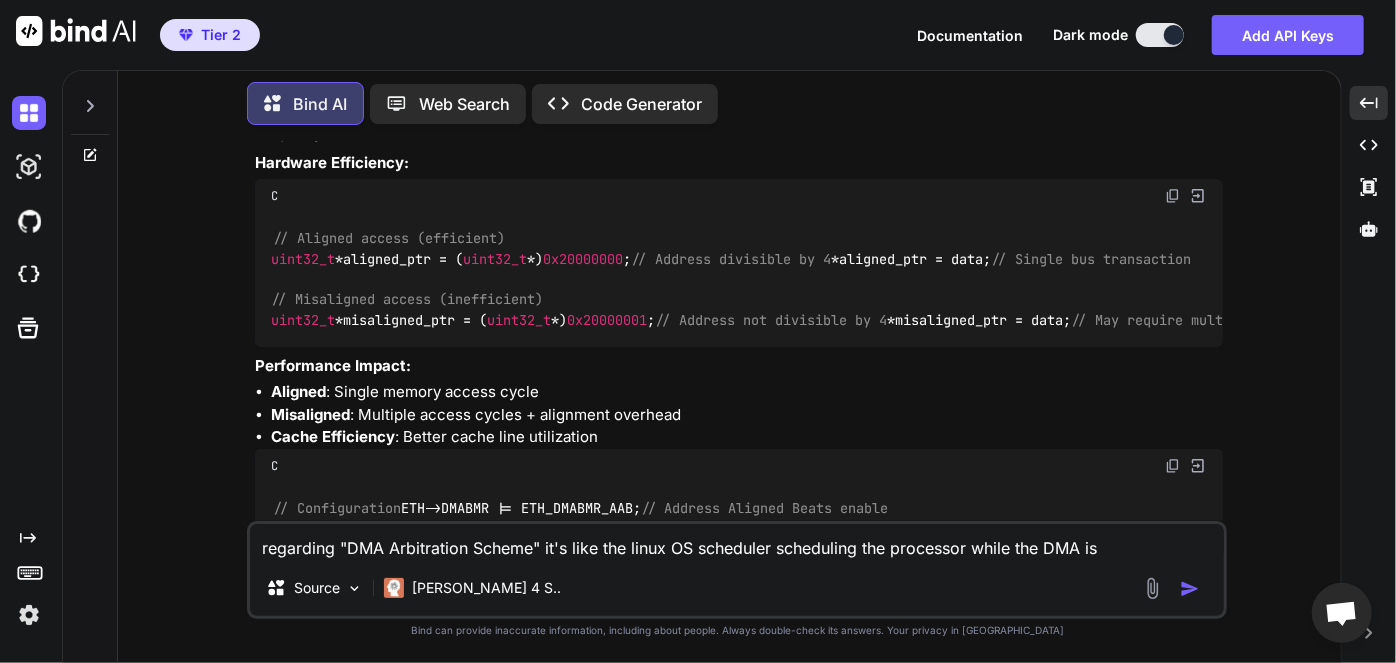 type on "x" 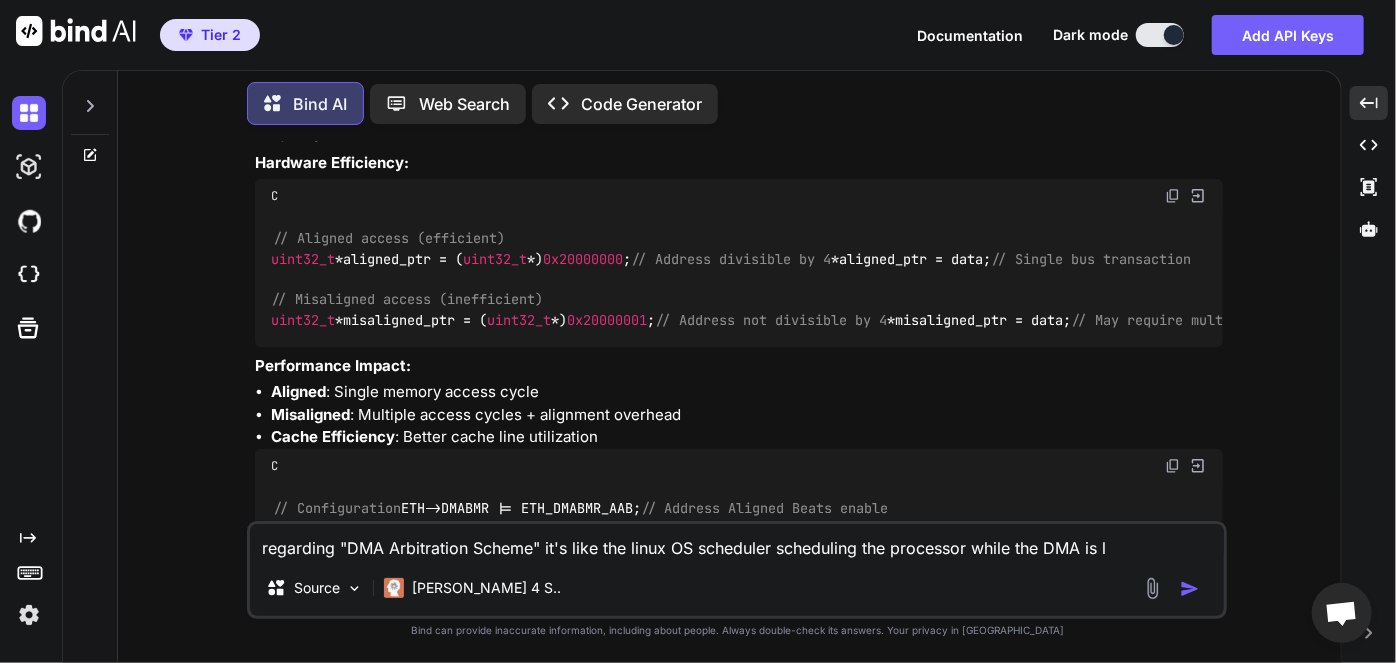 type on "x" 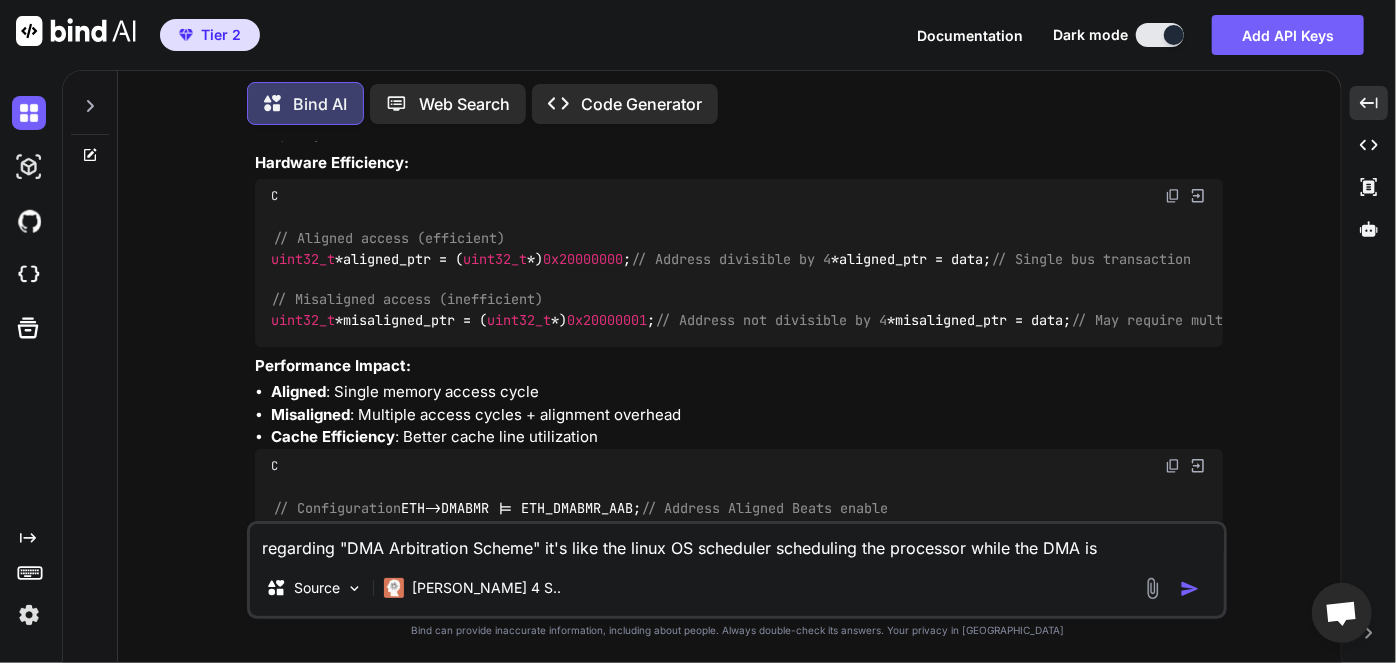 type on "x" 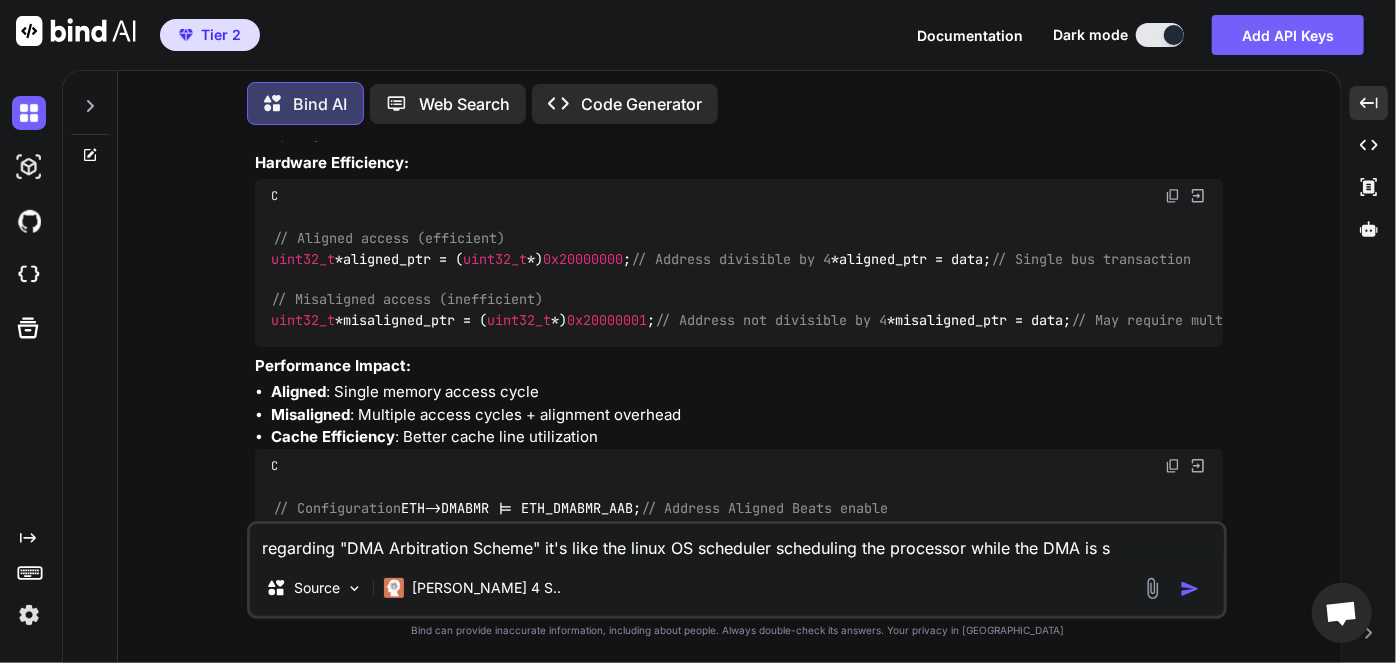 type on "x" 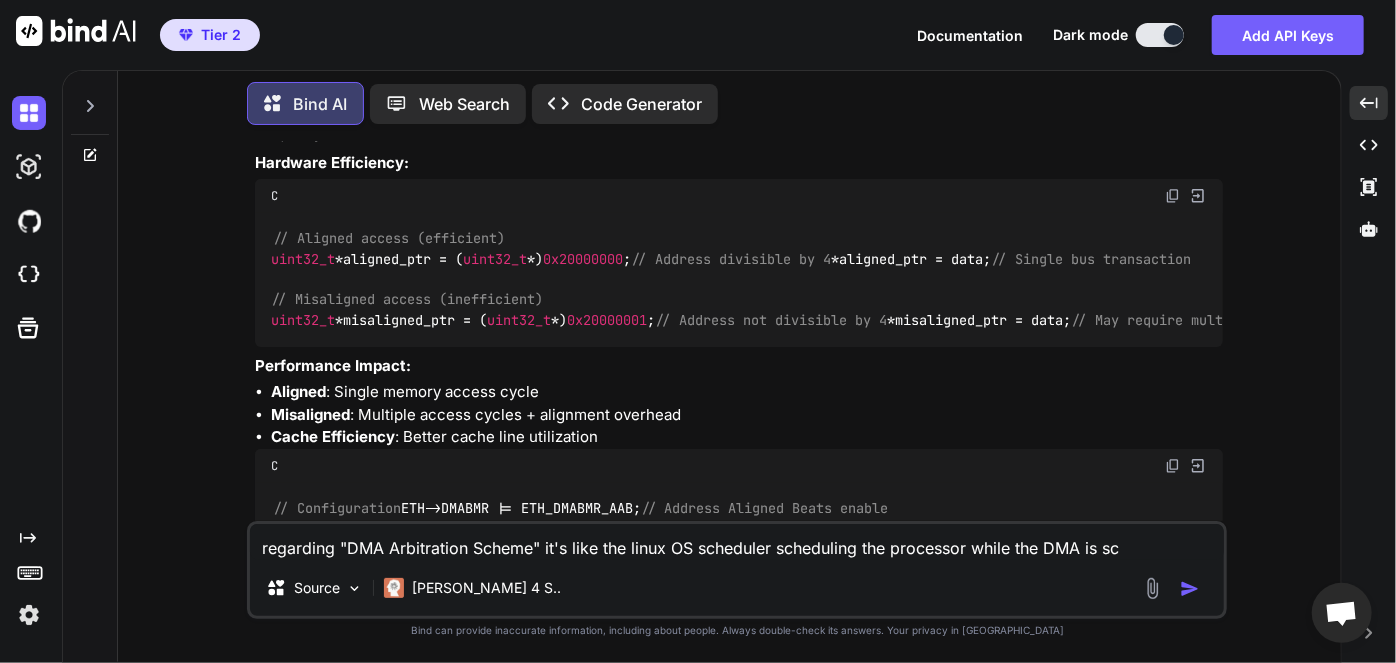 type on "x" 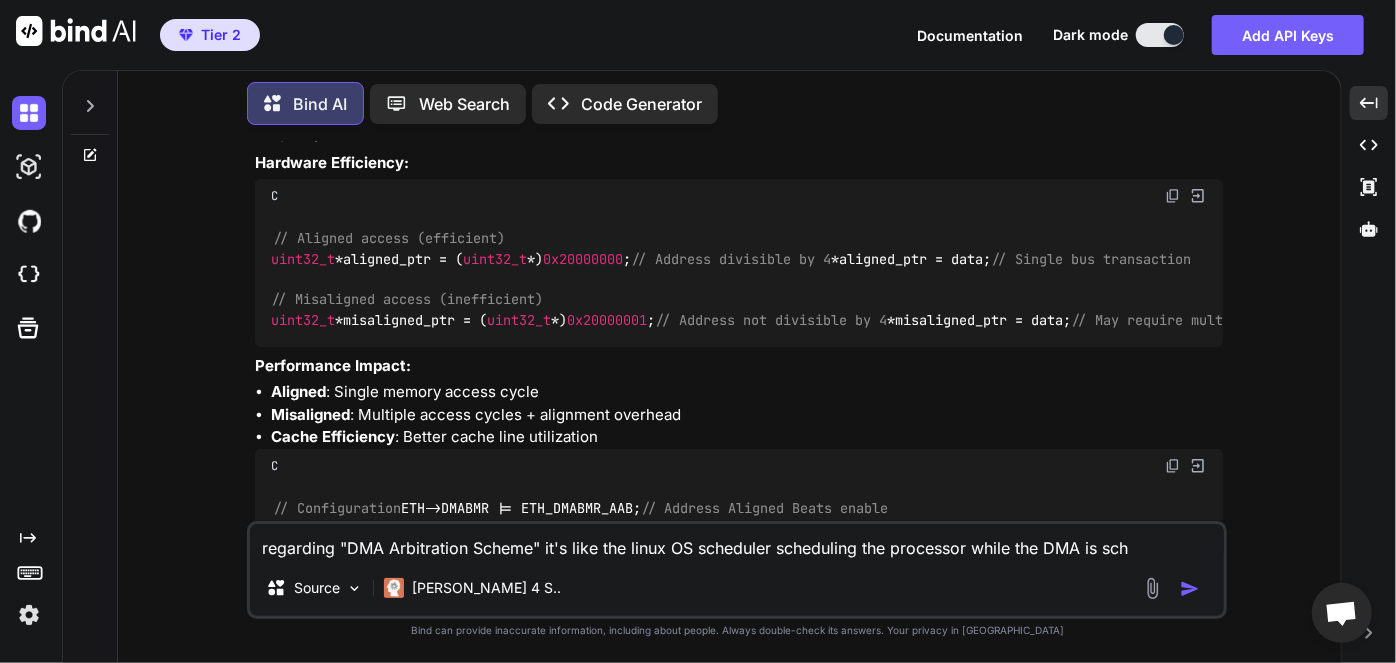 type 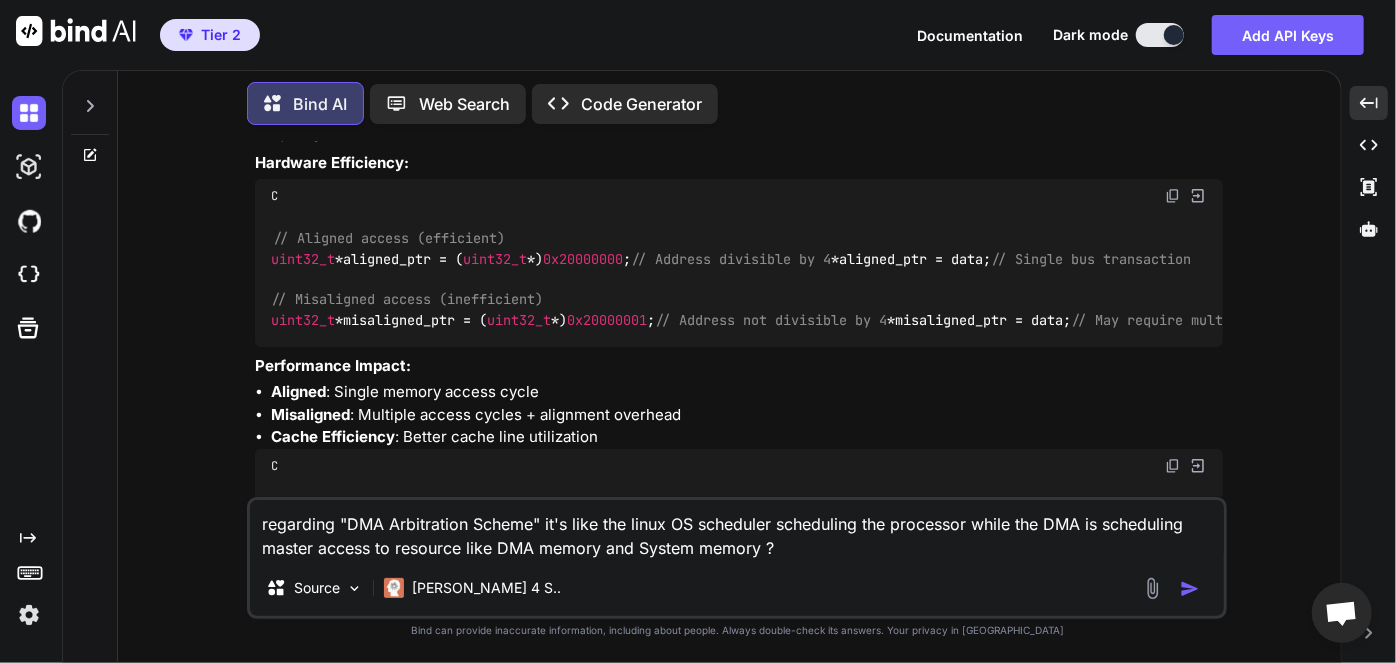 click at bounding box center (1190, 589) 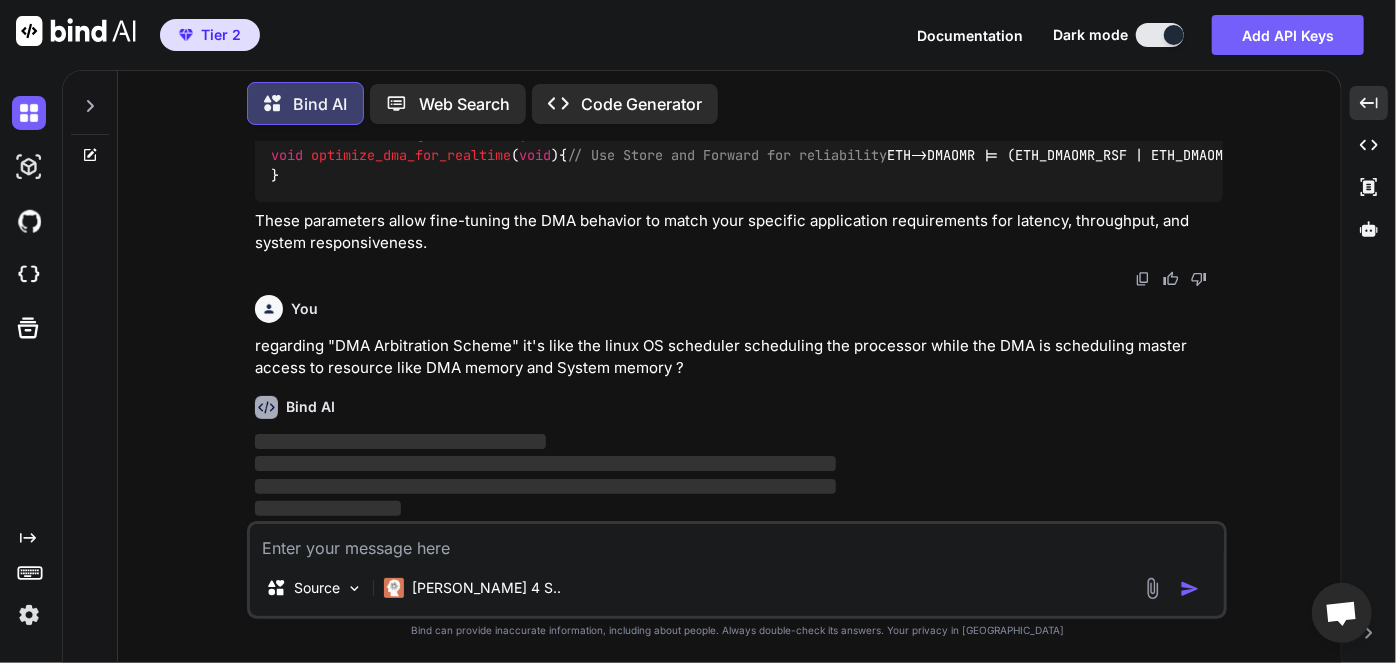 scroll, scrollTop: 15979, scrollLeft: 0, axis: vertical 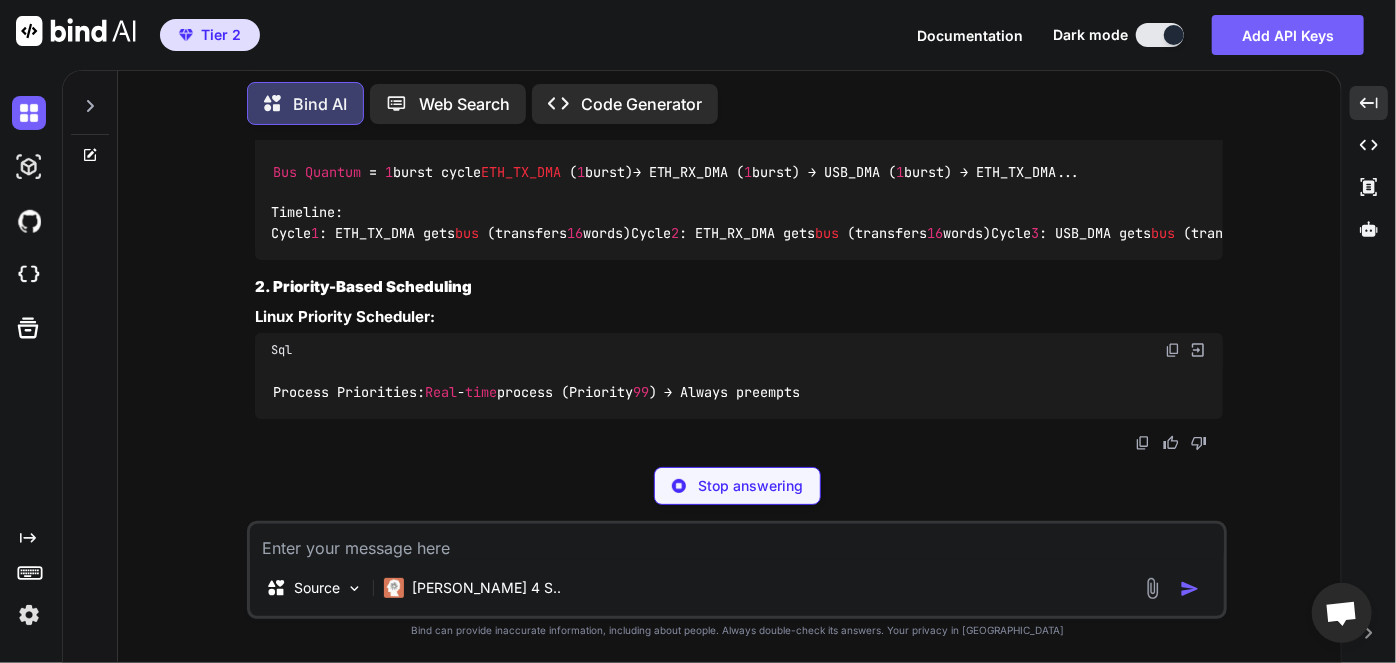 drag, startPoint x: 925, startPoint y: 441, endPoint x: 1246, endPoint y: 426, distance: 321.35028 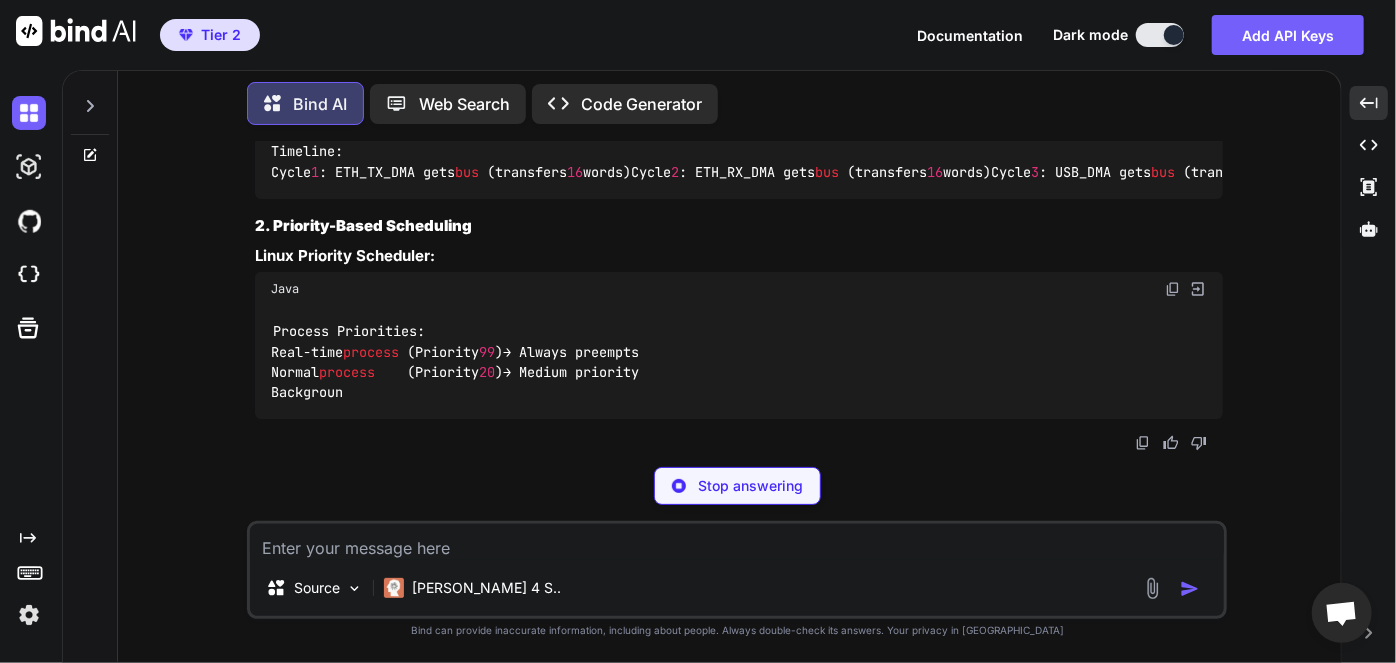scroll, scrollTop: 16141, scrollLeft: 0, axis: vertical 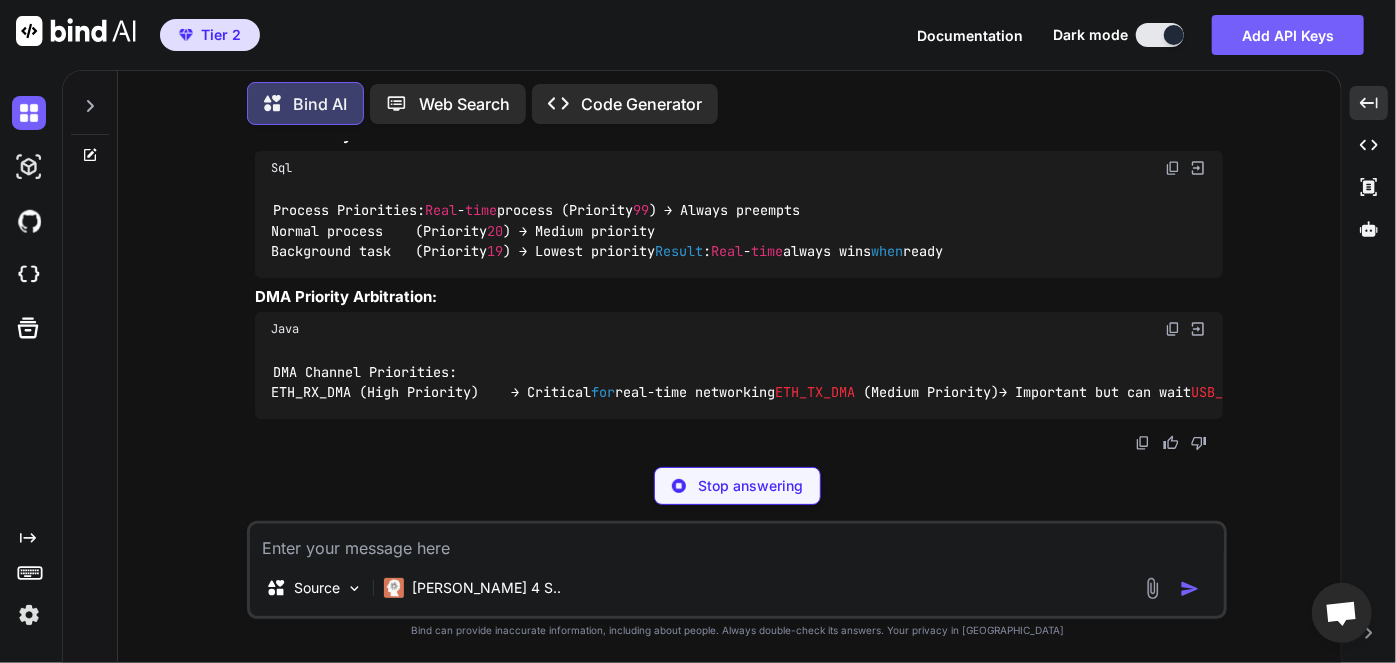 drag, startPoint x: 354, startPoint y: 305, endPoint x: 493, endPoint y: 310, distance: 139.0899 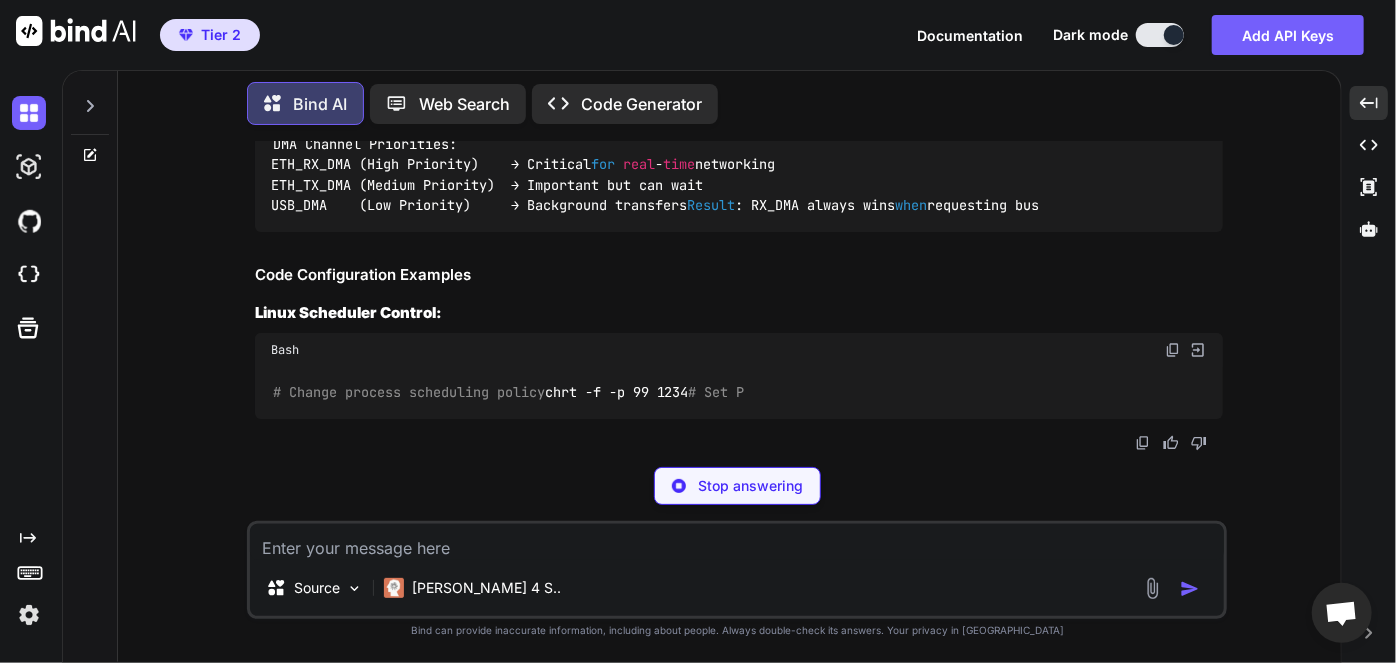 drag, startPoint x: 592, startPoint y: 305, endPoint x: 701, endPoint y: 304, distance: 109.004585 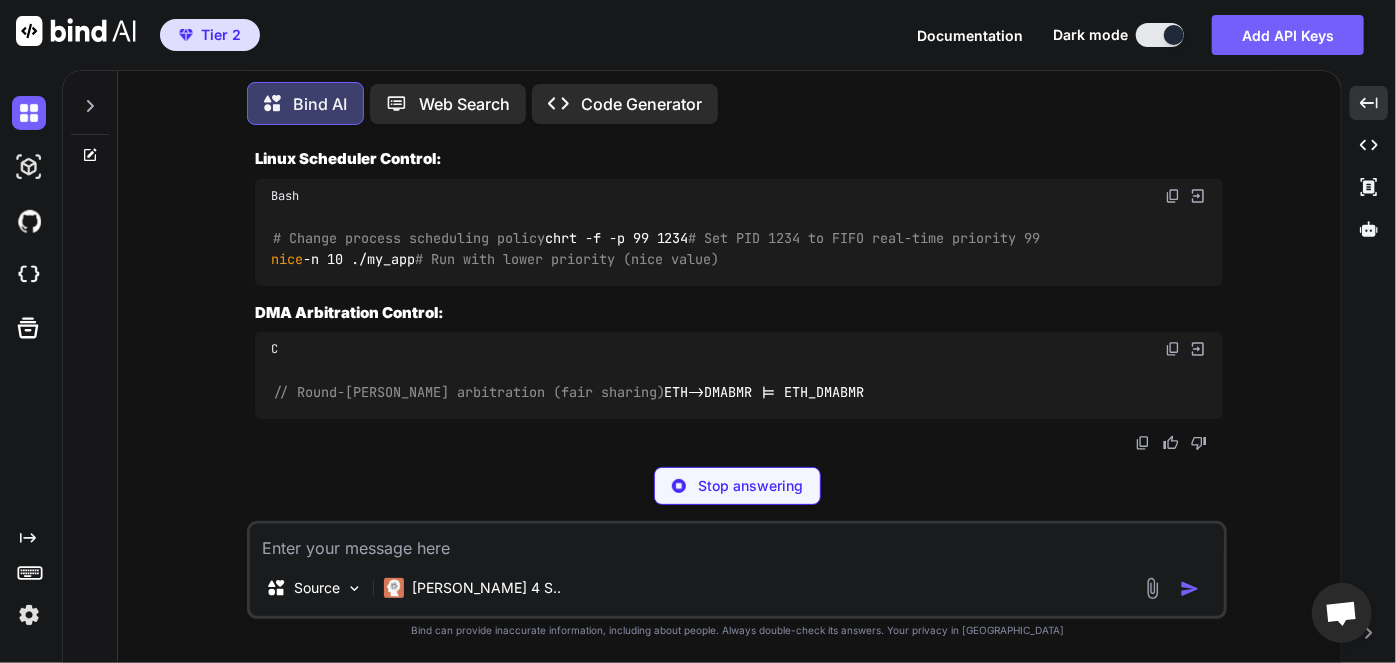 click on "bus master access to shared memory resources" at bounding box center (848, -1883) 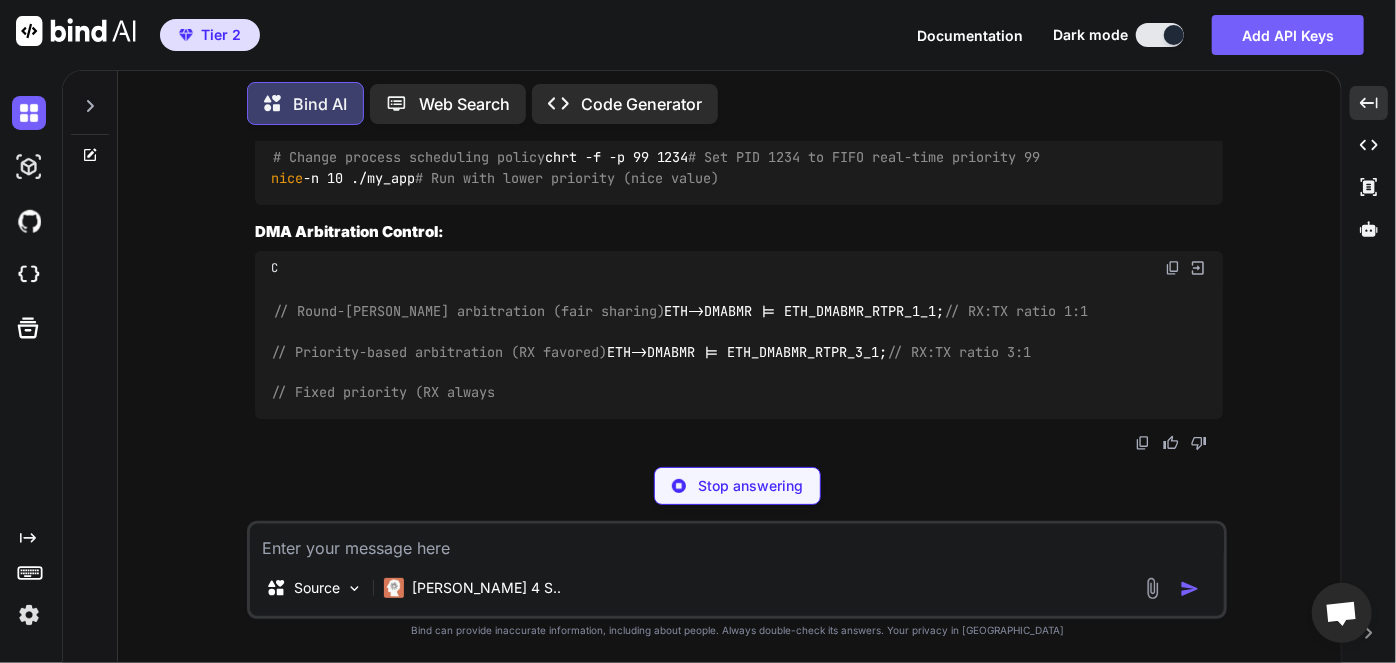 drag, startPoint x: 692, startPoint y: 305, endPoint x: 1054, endPoint y: 305, distance: 362 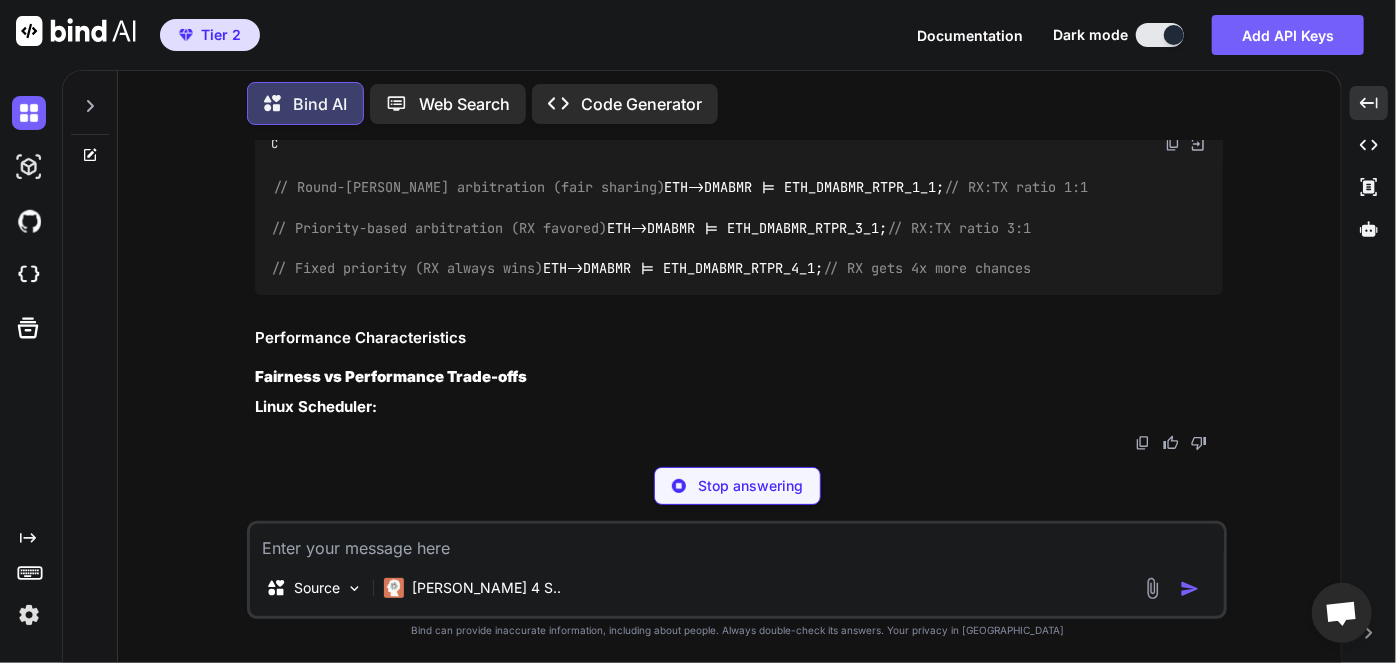 scroll, scrollTop: 16209, scrollLeft: 0, axis: vertical 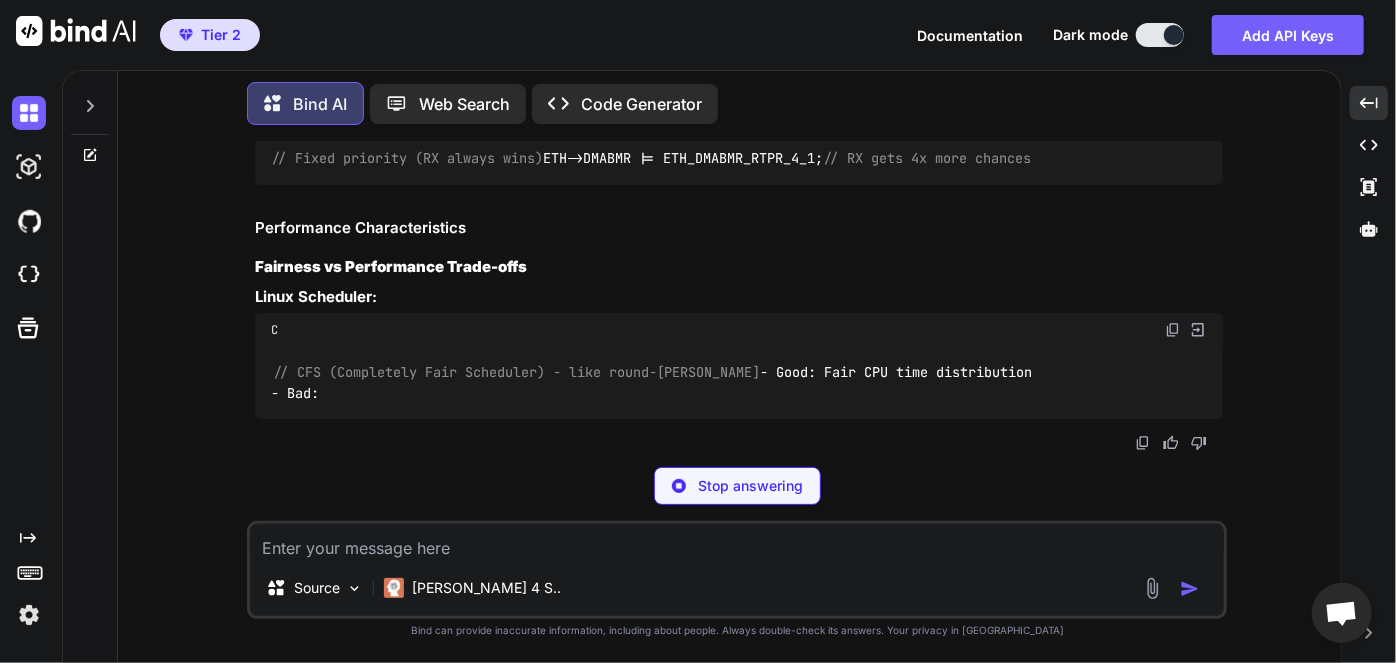 drag, startPoint x: 289, startPoint y: 294, endPoint x: 509, endPoint y: 294, distance: 220 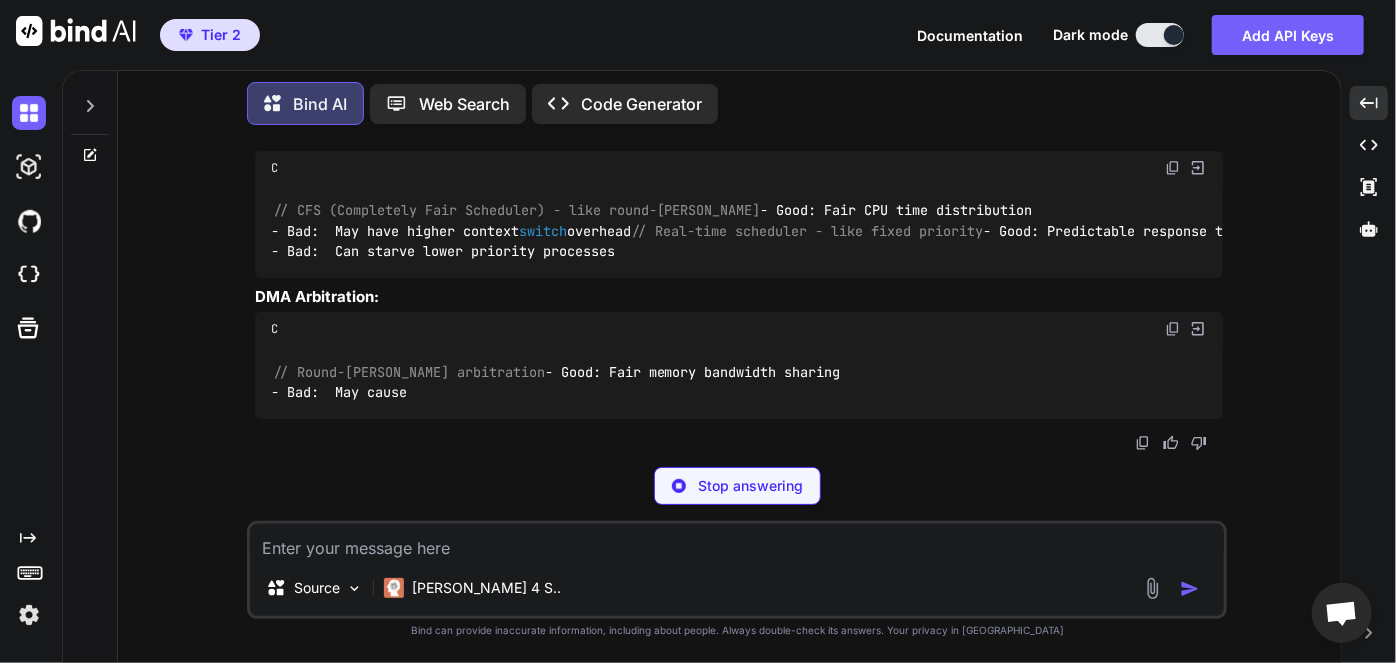 drag, startPoint x: 271, startPoint y: 329, endPoint x: 622, endPoint y: 331, distance: 351.0057 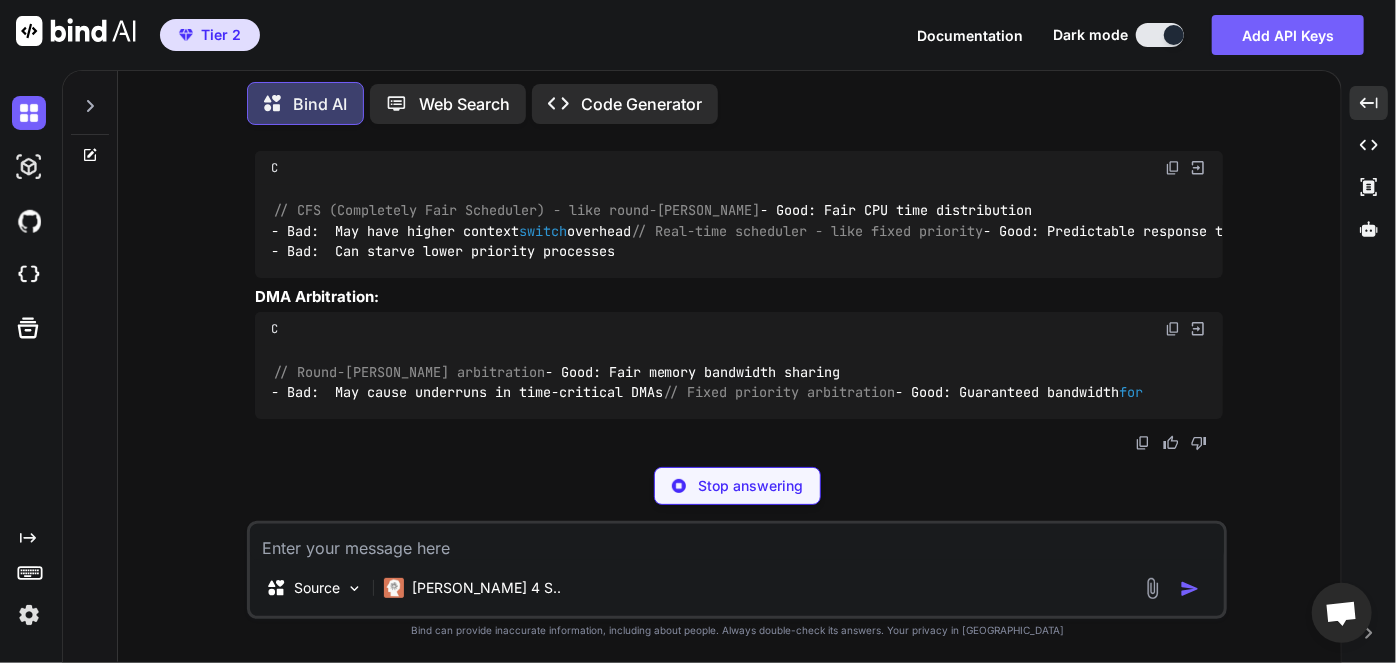scroll, scrollTop: 16367, scrollLeft: 0, axis: vertical 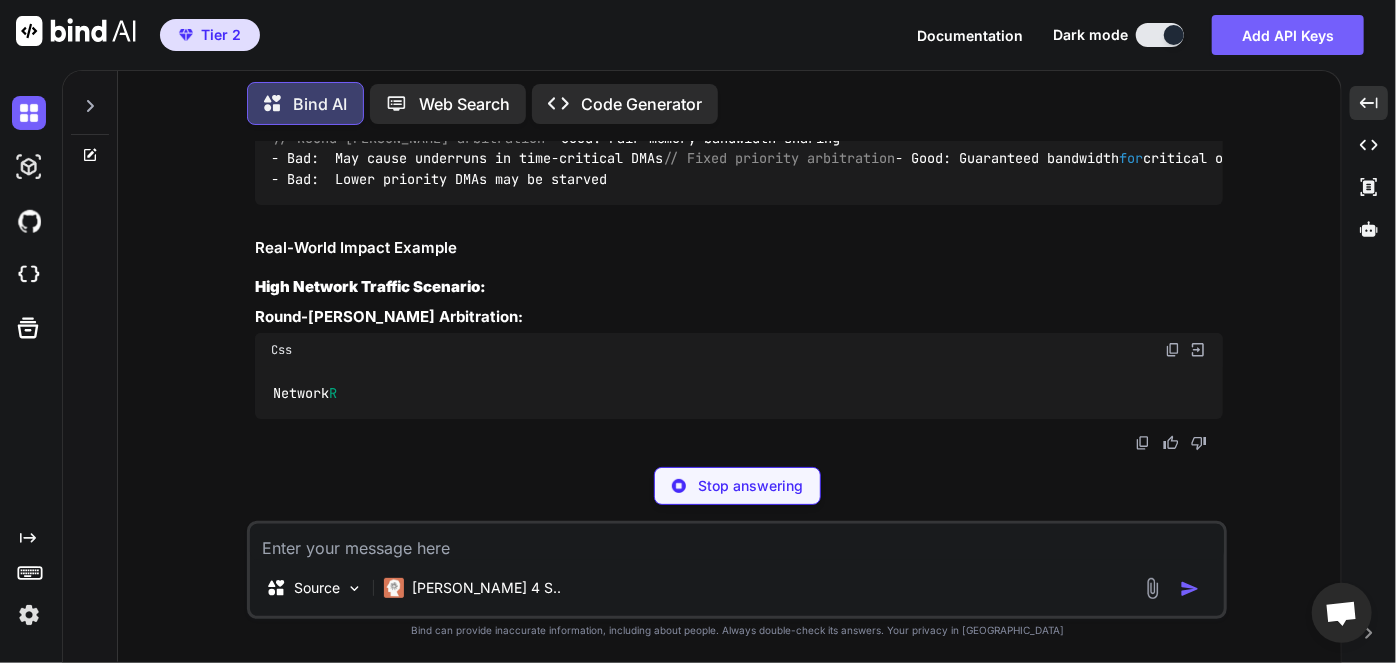 drag, startPoint x: 437, startPoint y: 277, endPoint x: 616, endPoint y: 276, distance: 179.00279 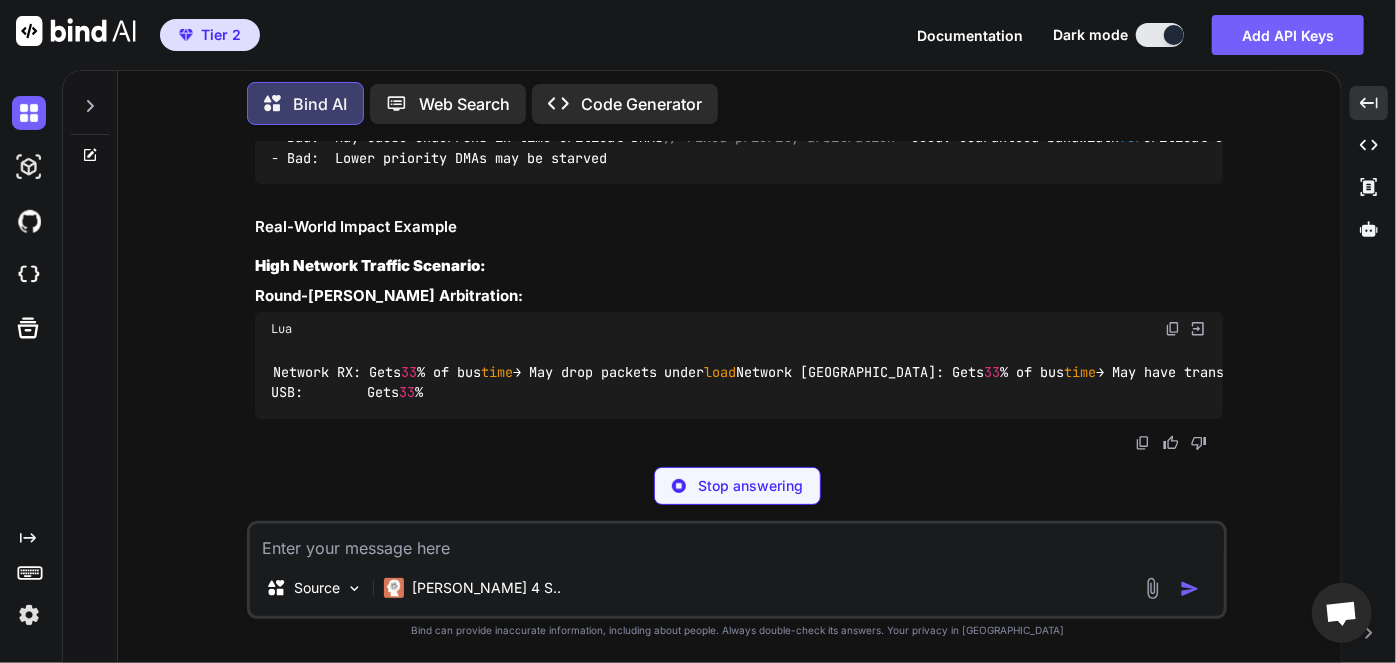 drag, startPoint x: 479, startPoint y: 314, endPoint x: 493, endPoint y: 314, distance: 14 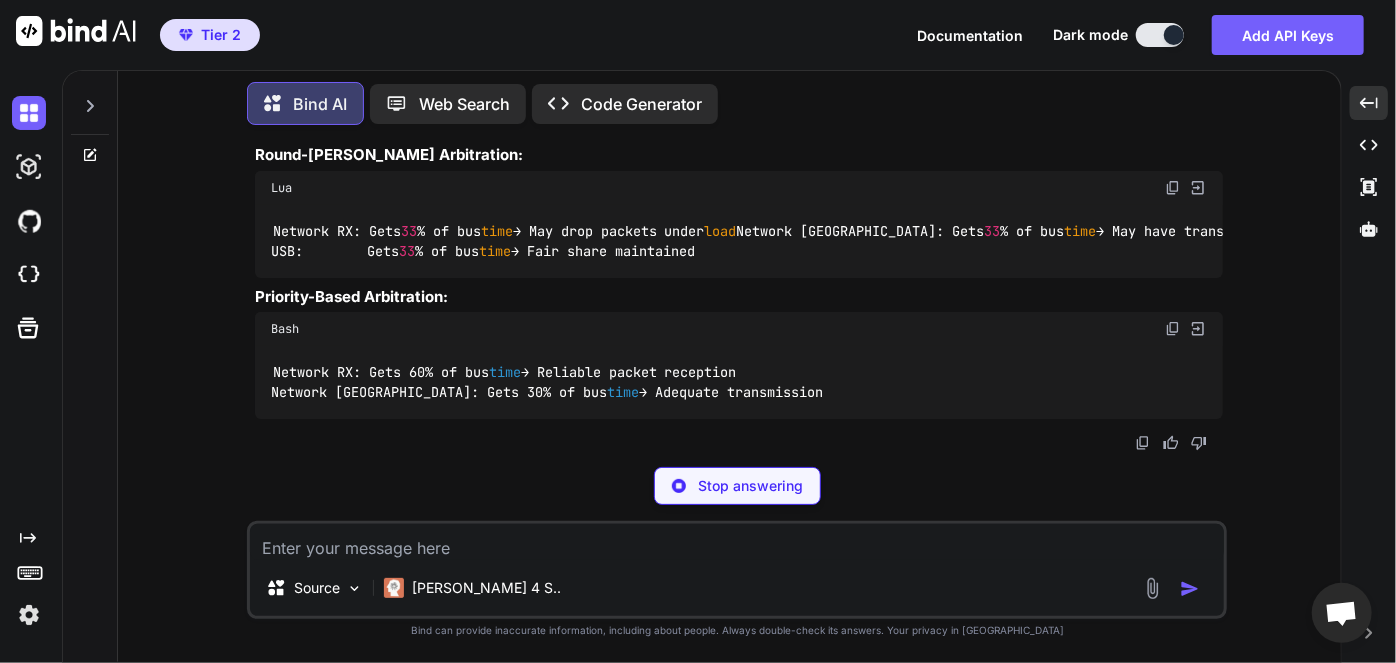 drag, startPoint x: 384, startPoint y: 334, endPoint x: 733, endPoint y: 341, distance: 349.0702 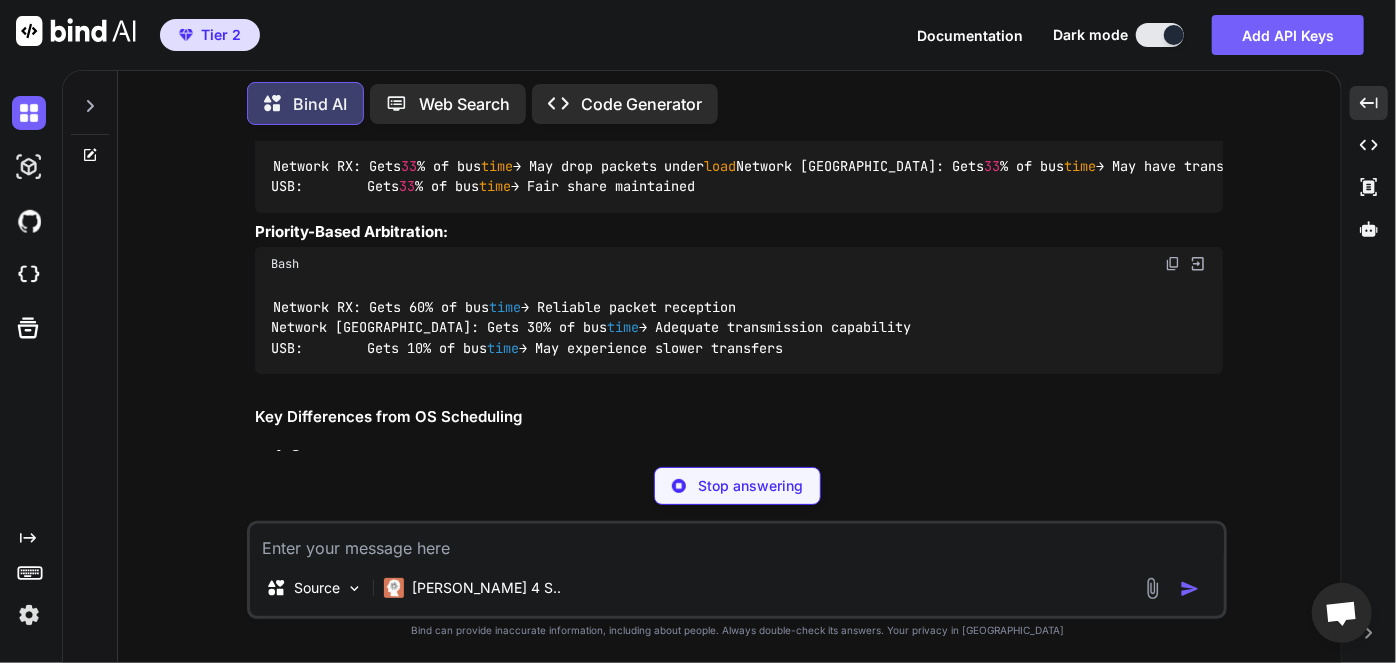 click on "Round-[PERSON_NAME]," at bounding box center [487, -2545] 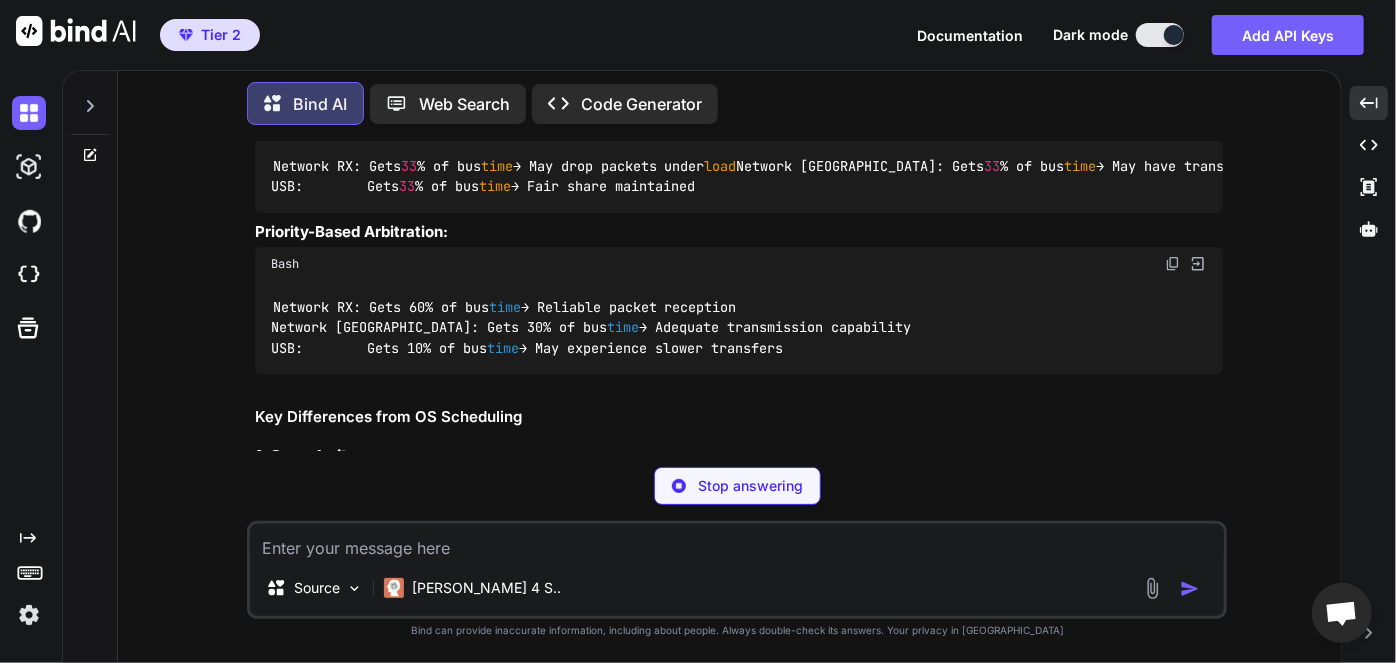 drag, startPoint x: 365, startPoint y: 352, endPoint x: 689, endPoint y: 354, distance: 324.00616 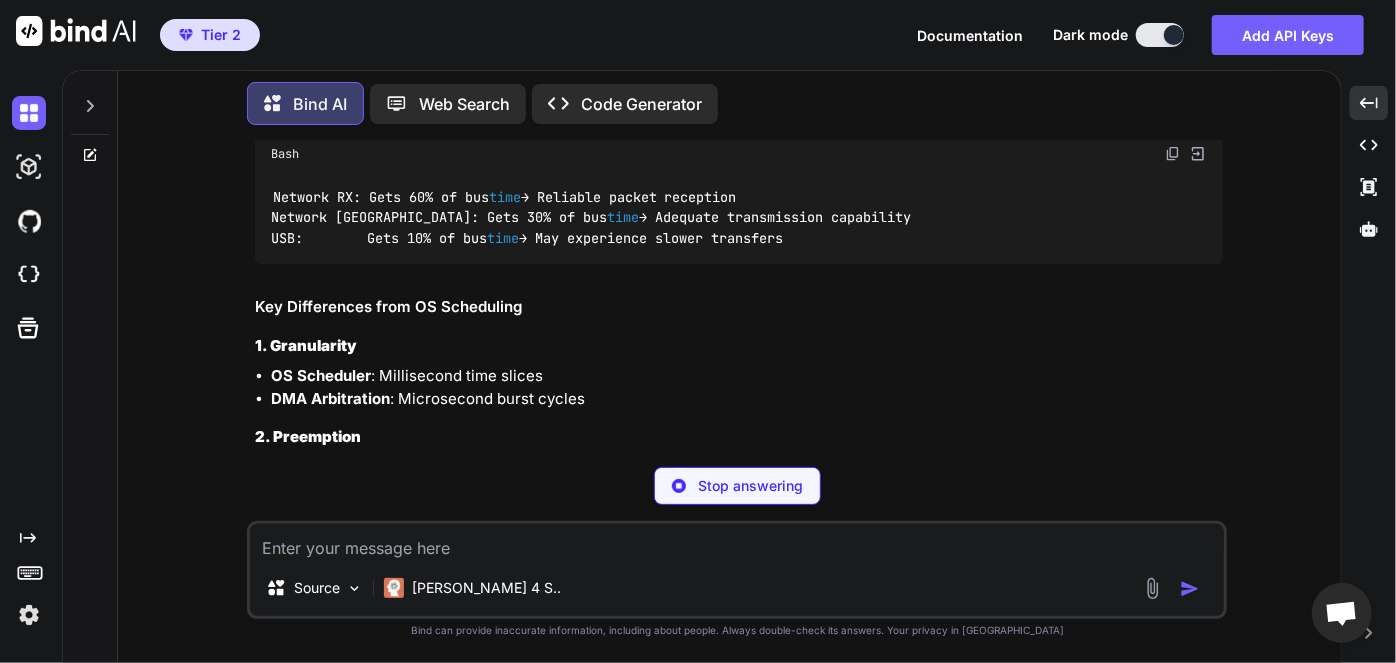 scroll, scrollTop: 16478, scrollLeft: 0, axis: vertical 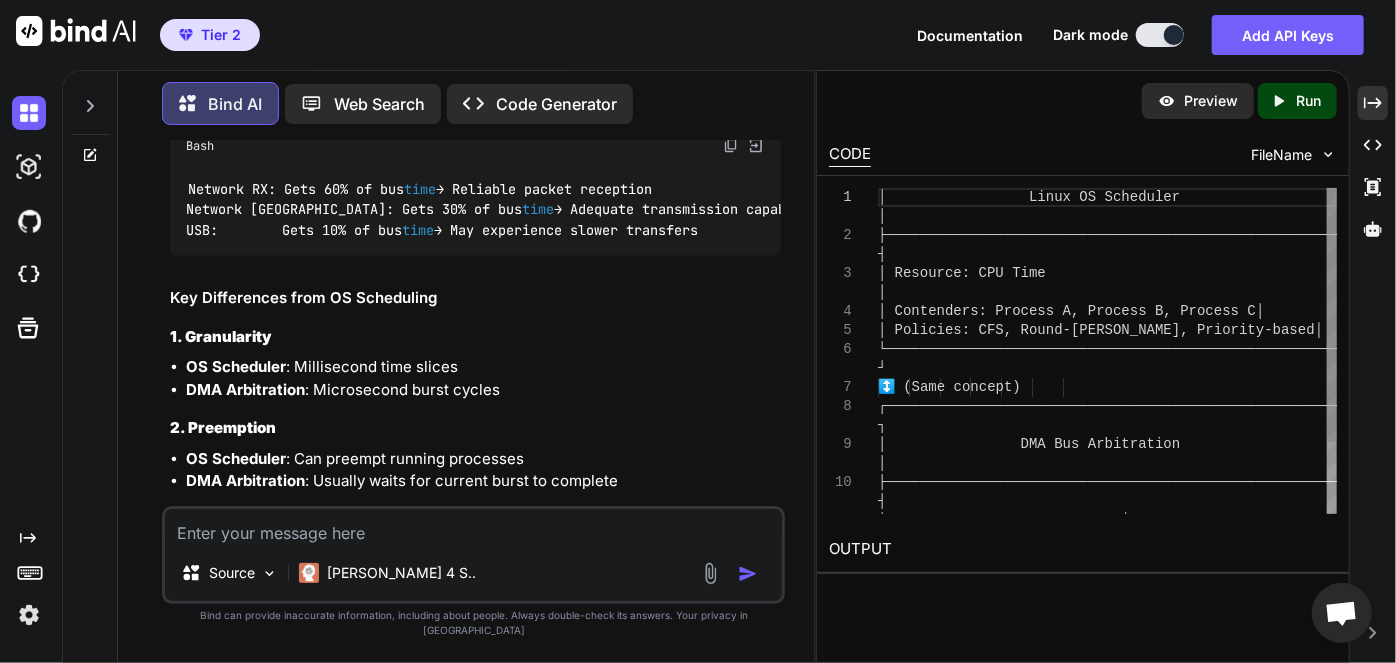 drag, startPoint x: 369, startPoint y: 360, endPoint x: 512, endPoint y: 360, distance: 143 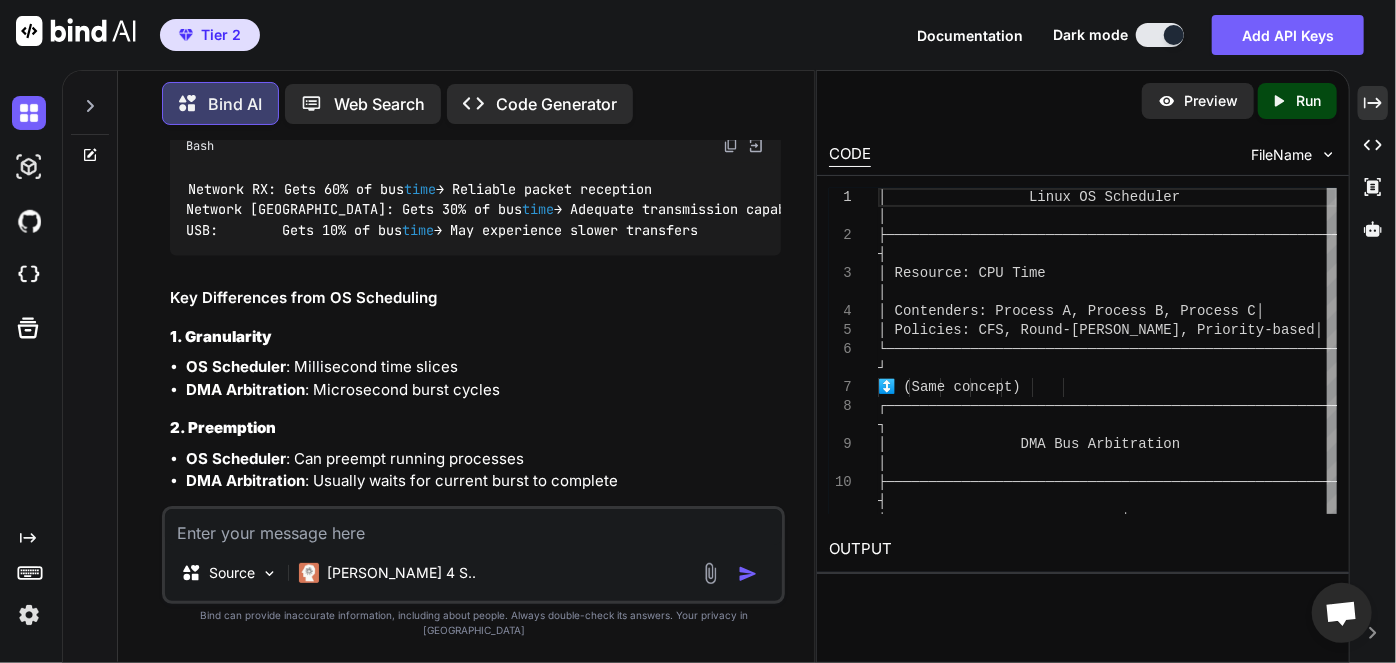 drag, startPoint x: 287, startPoint y: 382, endPoint x: 659, endPoint y: 387, distance: 372.0336 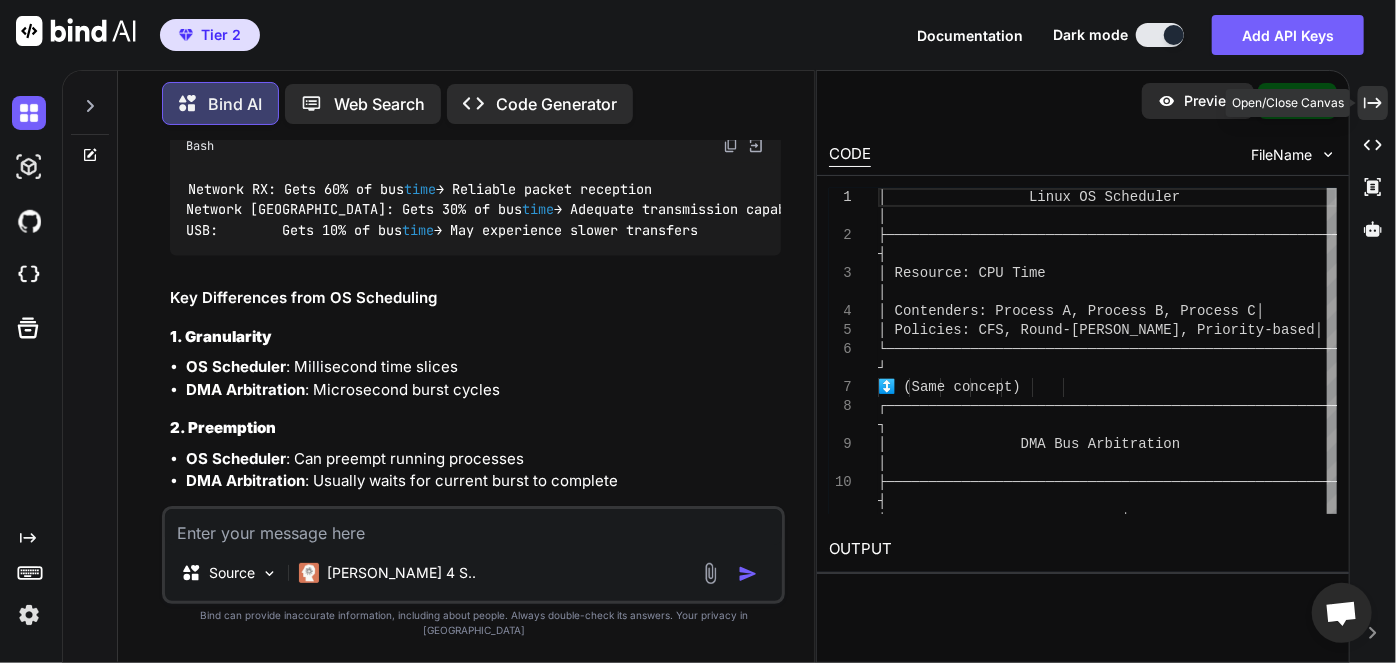 click on "Created with Pixso." 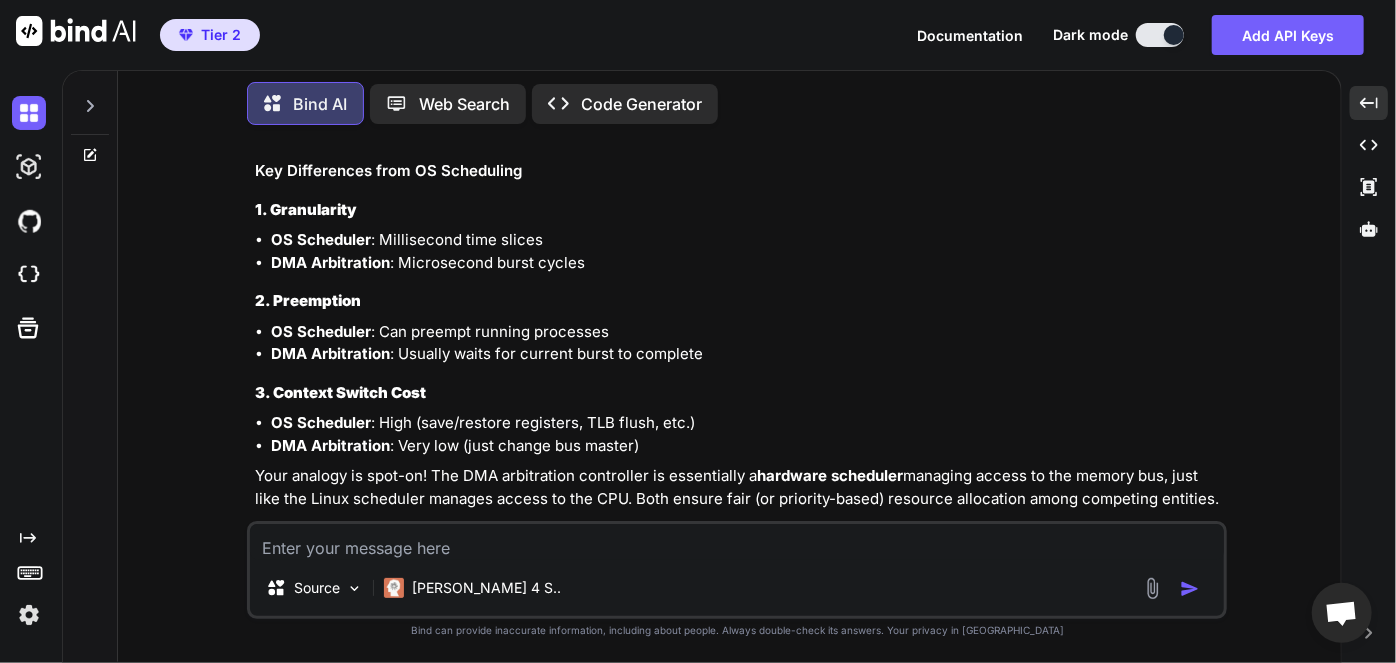 drag, startPoint x: 399, startPoint y: 361, endPoint x: 610, endPoint y: 368, distance: 211.11609 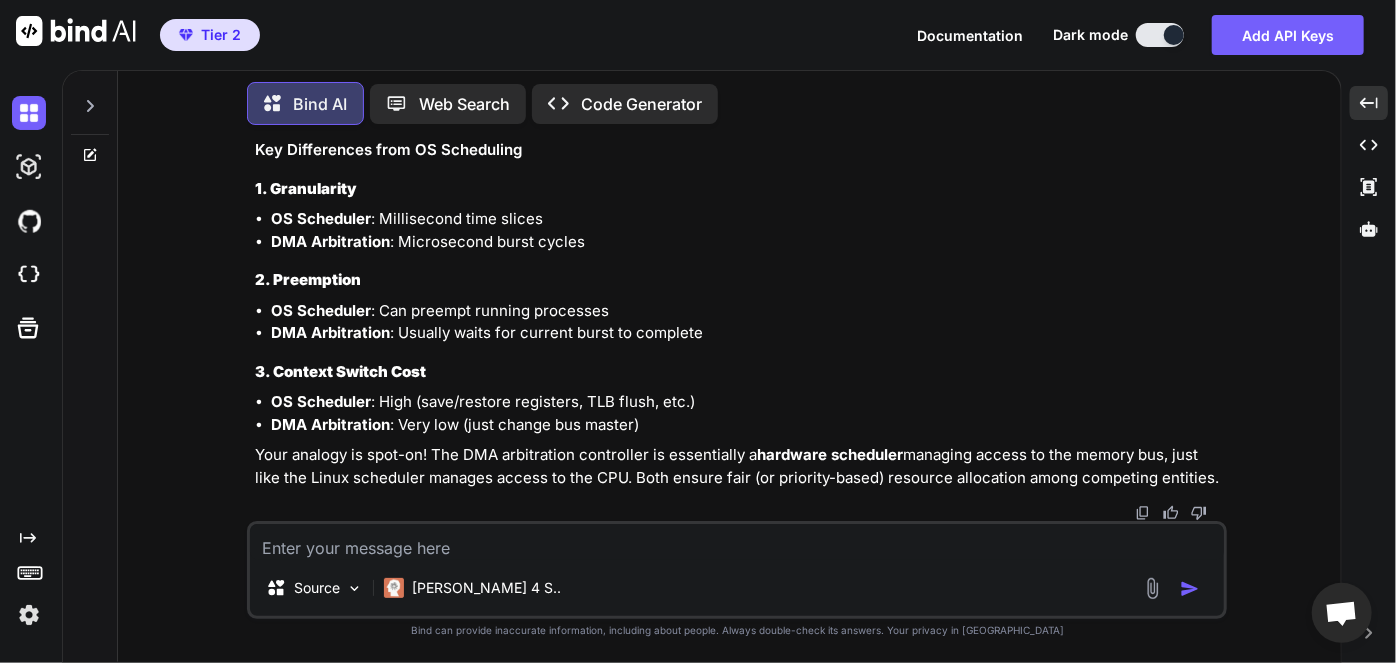 drag, startPoint x: 371, startPoint y: 339, endPoint x: 707, endPoint y: 339, distance: 336 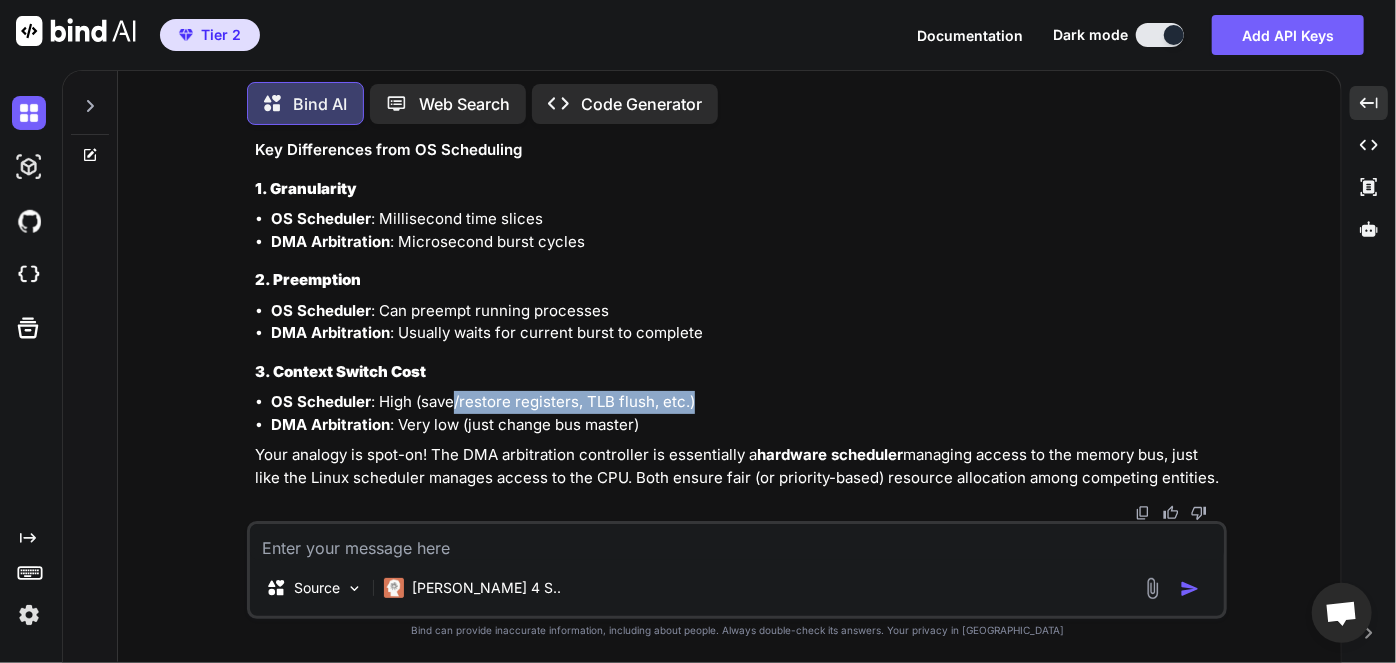 drag, startPoint x: 453, startPoint y: 401, endPoint x: 536, endPoint y: 415, distance: 84.17244 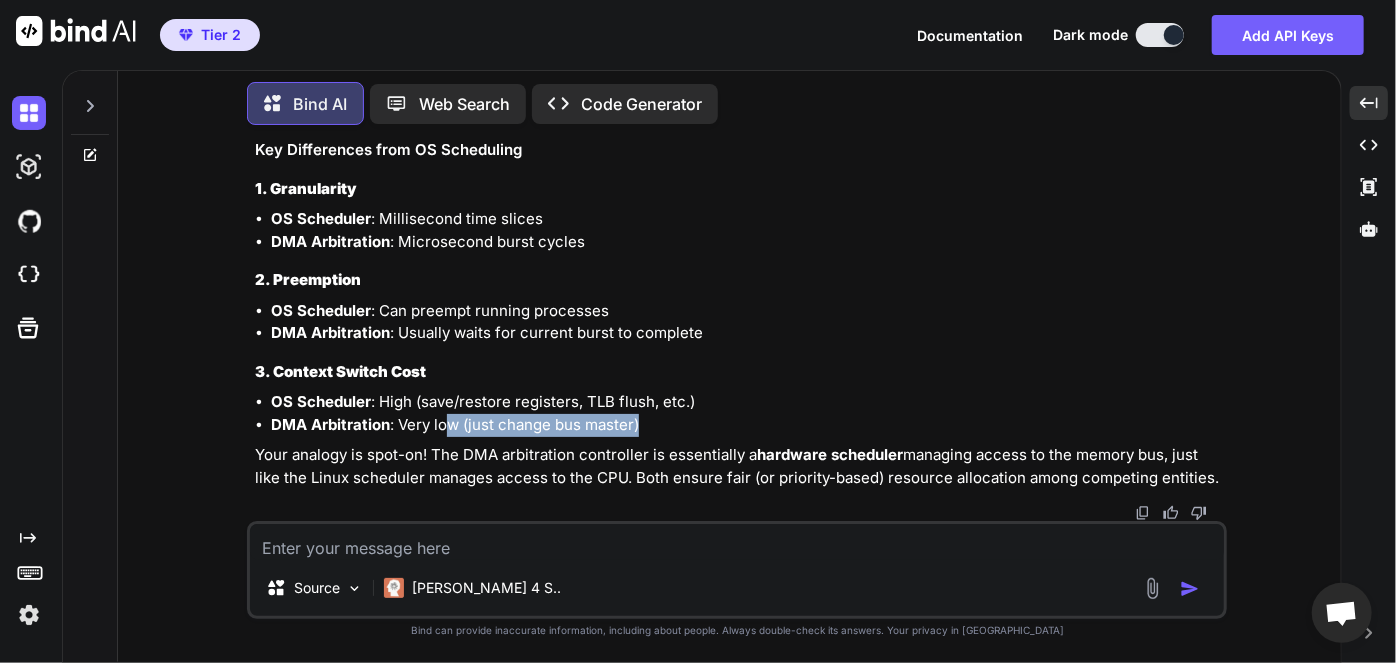 drag, startPoint x: 450, startPoint y: 427, endPoint x: 696, endPoint y: 427, distance: 246 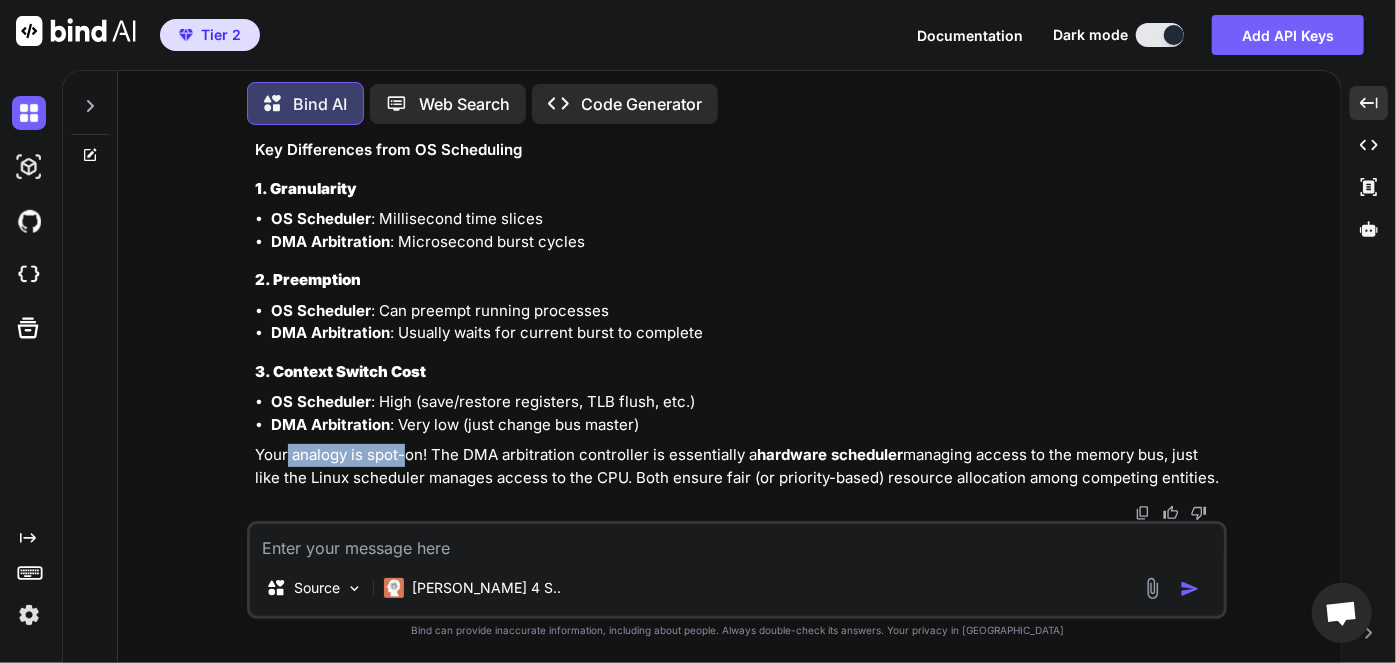 drag, startPoint x: 296, startPoint y: 452, endPoint x: 406, endPoint y: 459, distance: 110.2225 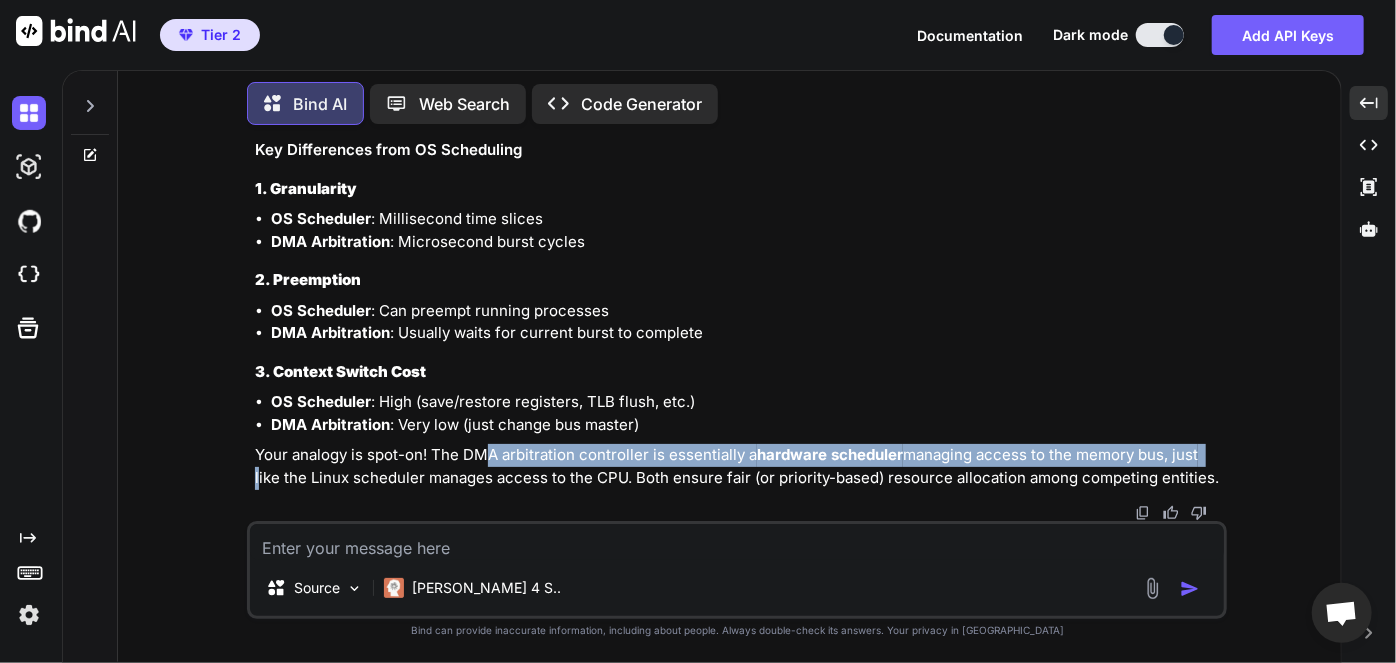 drag, startPoint x: 483, startPoint y: 459, endPoint x: 1178, endPoint y: 464, distance: 695.018 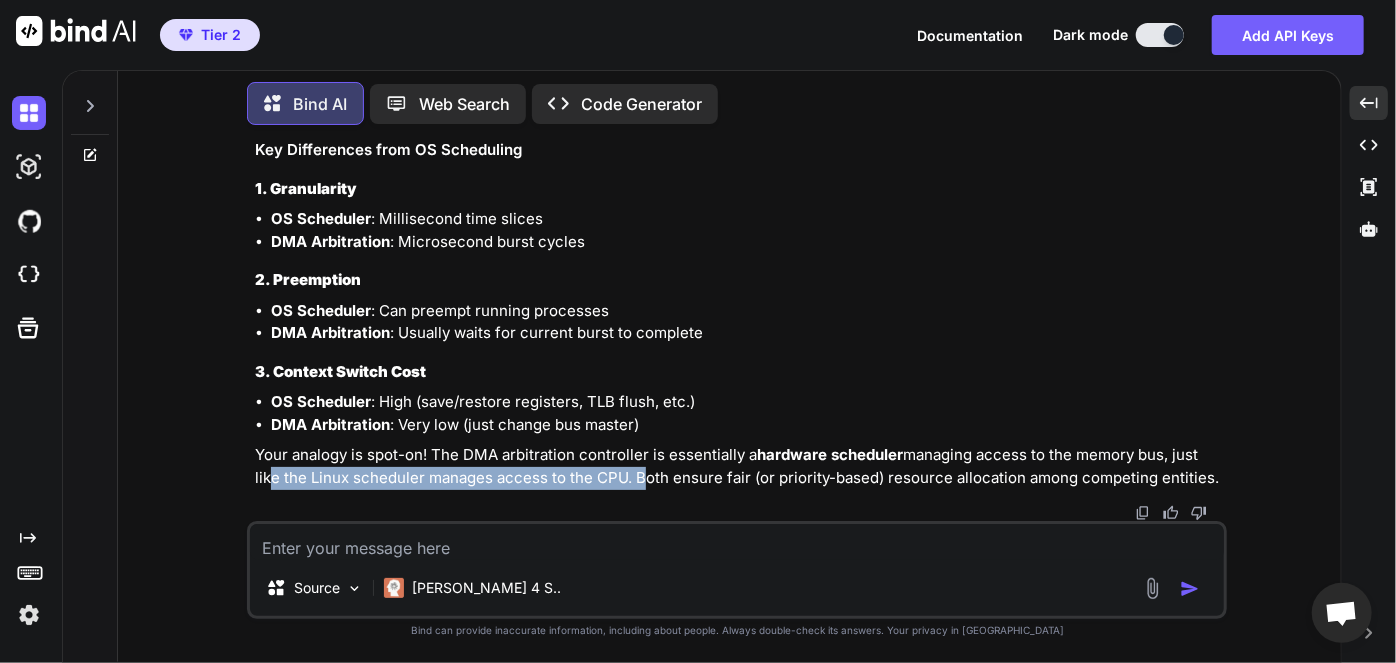 drag, startPoint x: 402, startPoint y: 479, endPoint x: 632, endPoint y: 480, distance: 230.00217 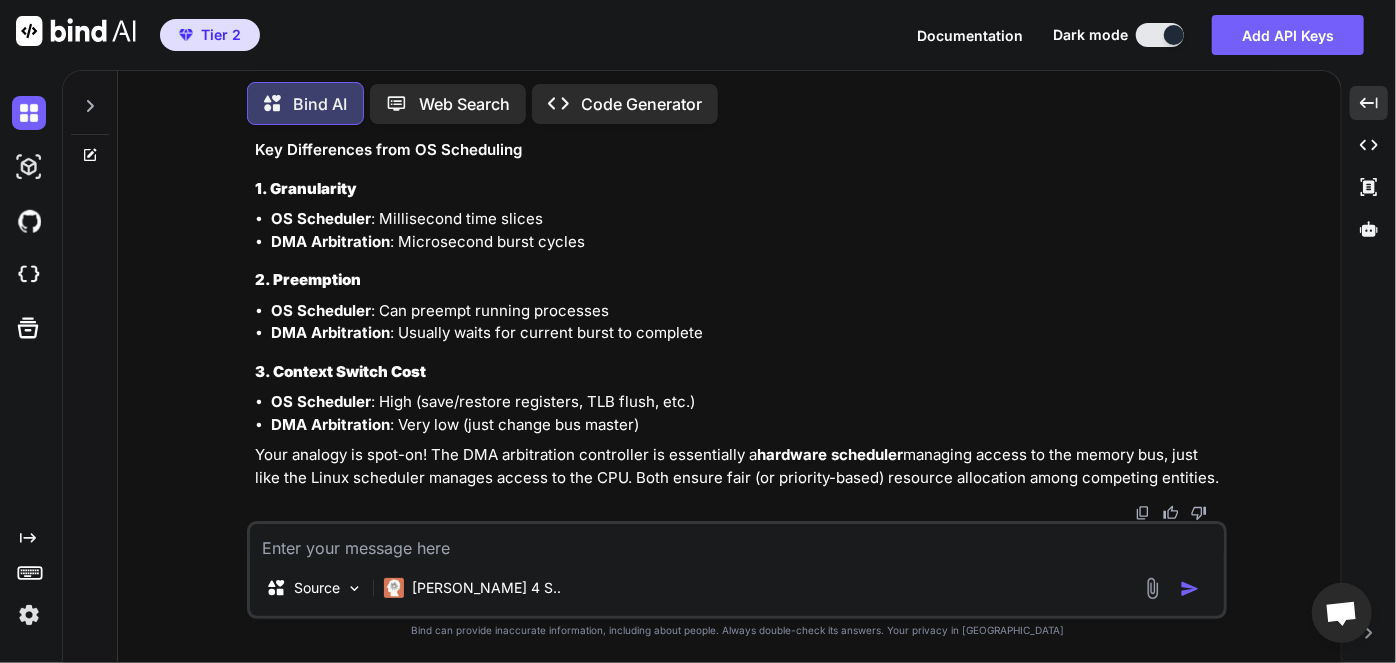 paste on "So this scheduling is done by the Bus Arbitration Controller?" 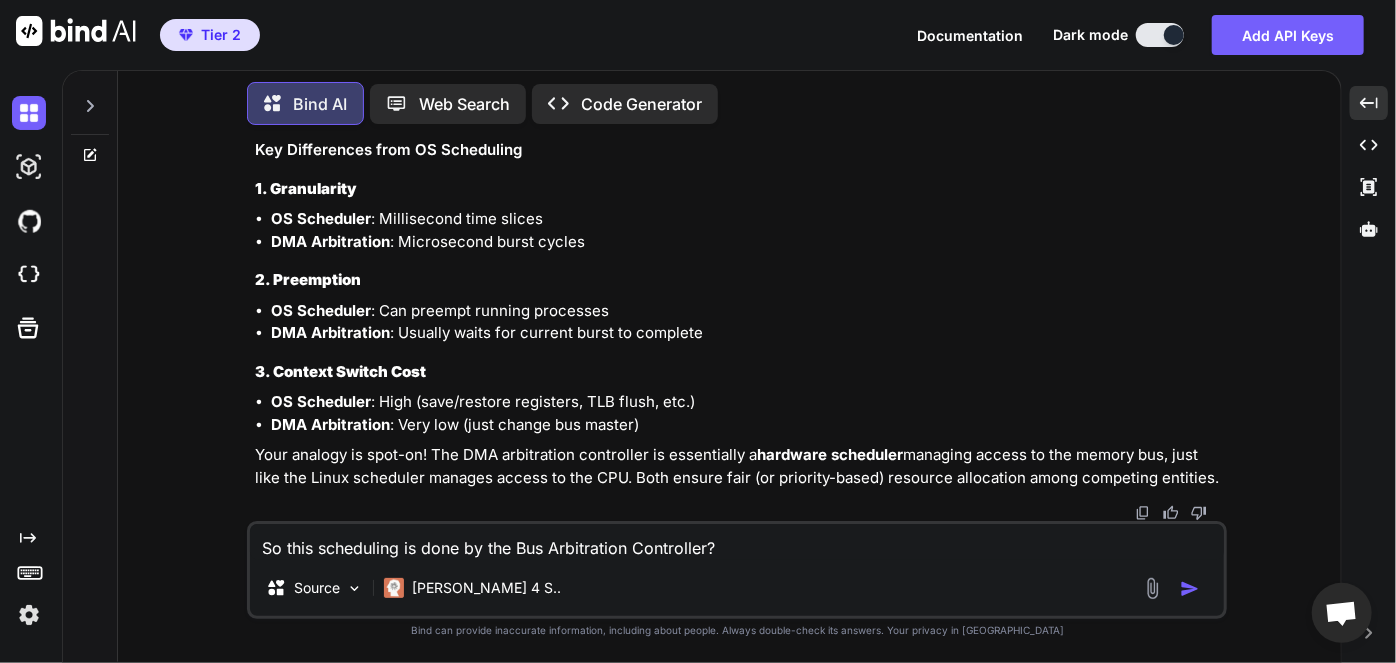 click at bounding box center [1190, 589] 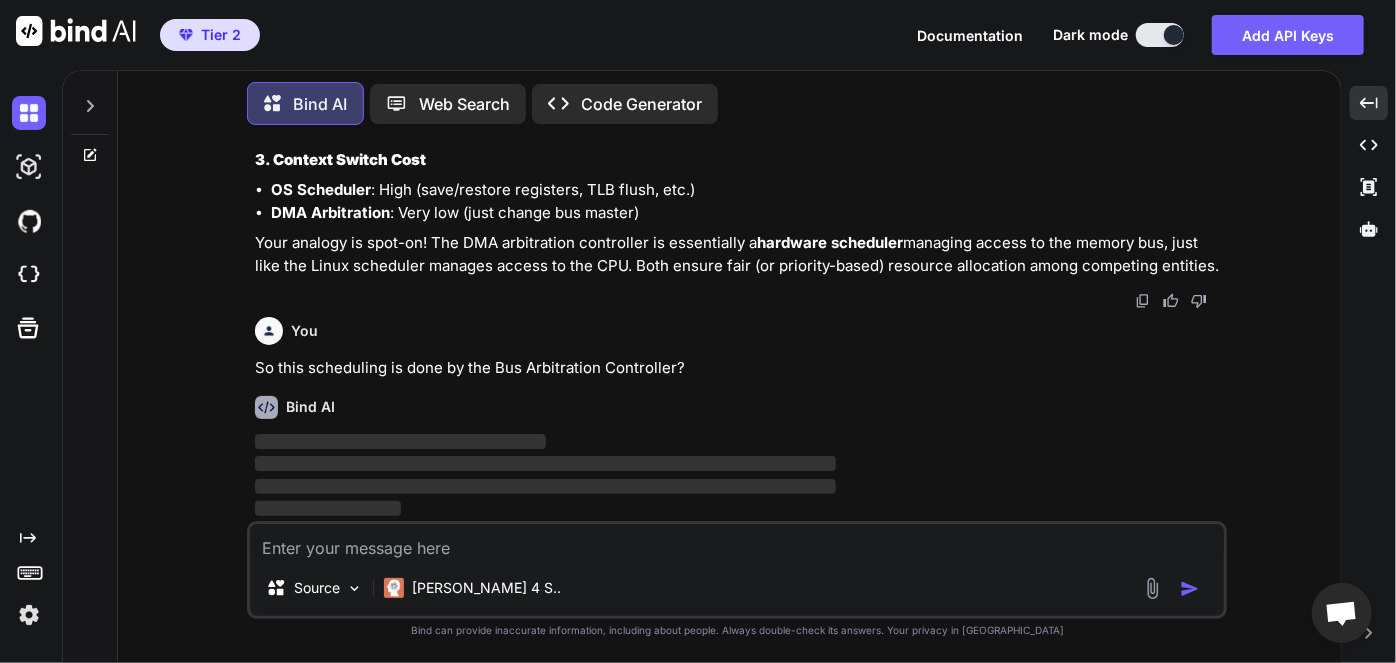 scroll, scrollTop: 20253, scrollLeft: 0, axis: vertical 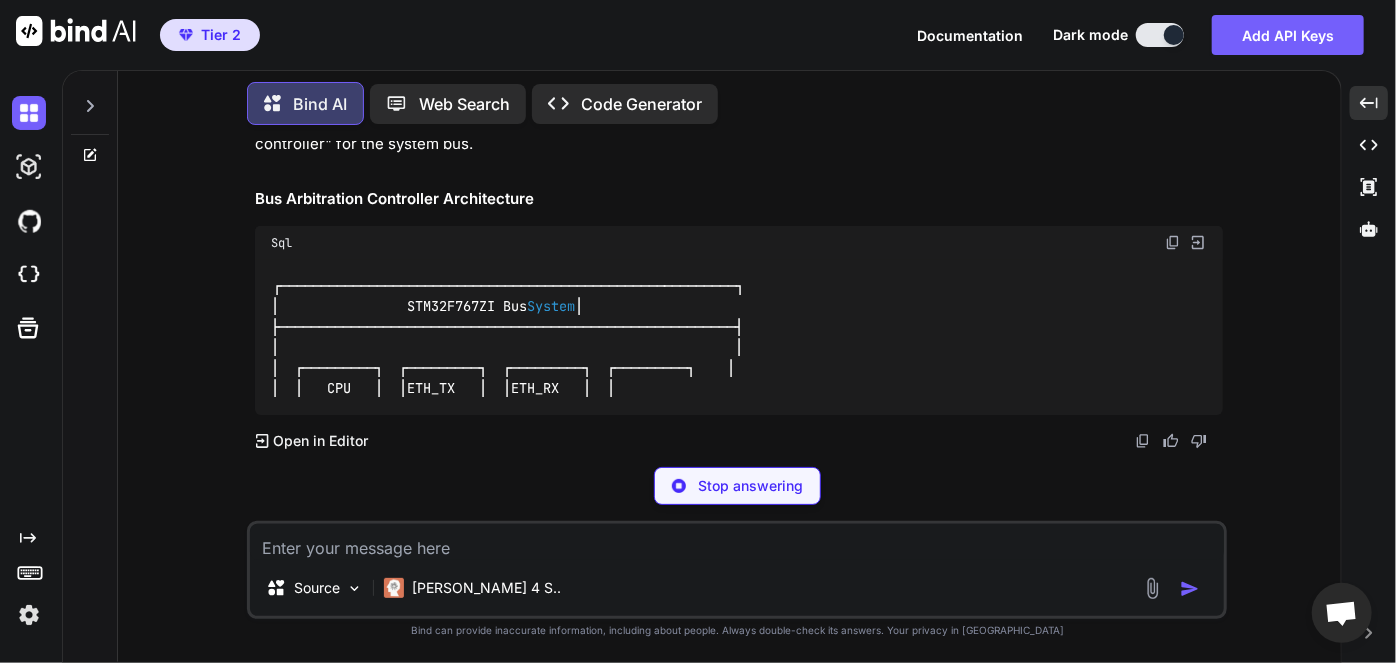 drag, startPoint x: 505, startPoint y: 440, endPoint x: 875, endPoint y: 424, distance: 370.3458 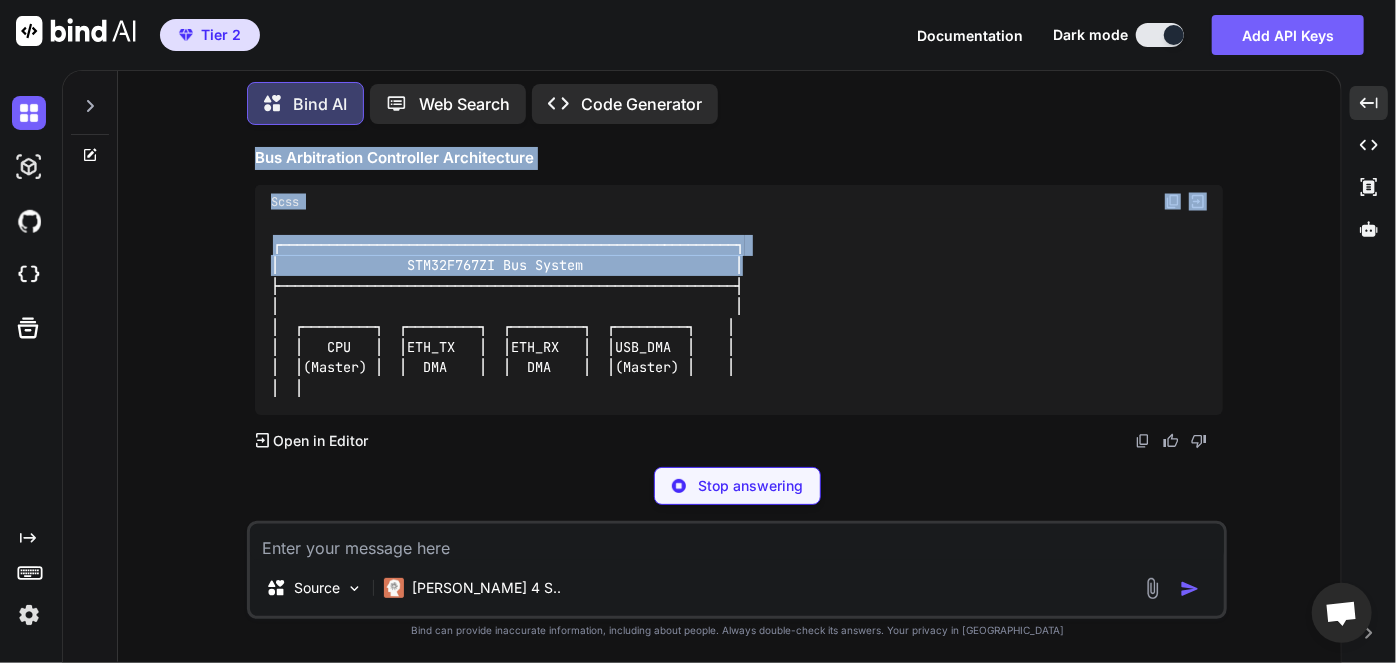 drag, startPoint x: 881, startPoint y: 425, endPoint x: 1101, endPoint y: 363, distance: 228.56946 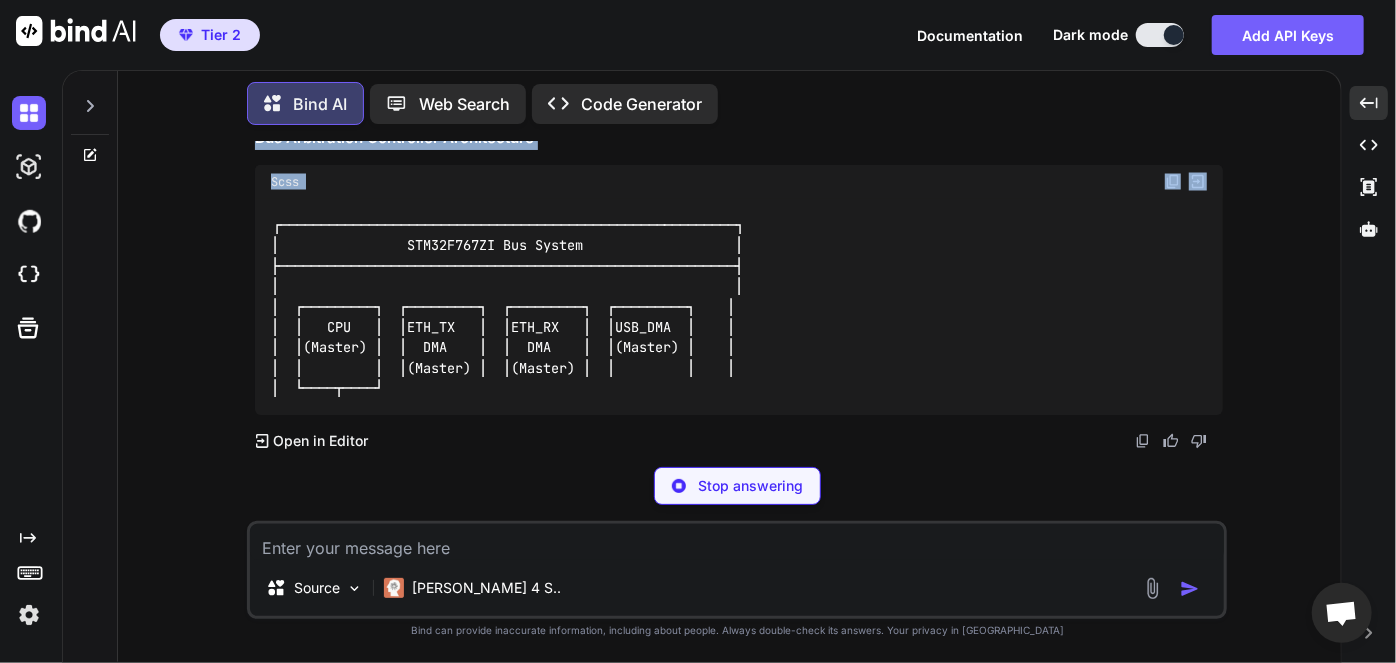 click on "Exactly!  Yes, the scheduling is done by the  Bus Arbitration Controller  - it's a dedicated hardware component that acts as the "traffic controller" for the system bus." at bounding box center (739, 72) 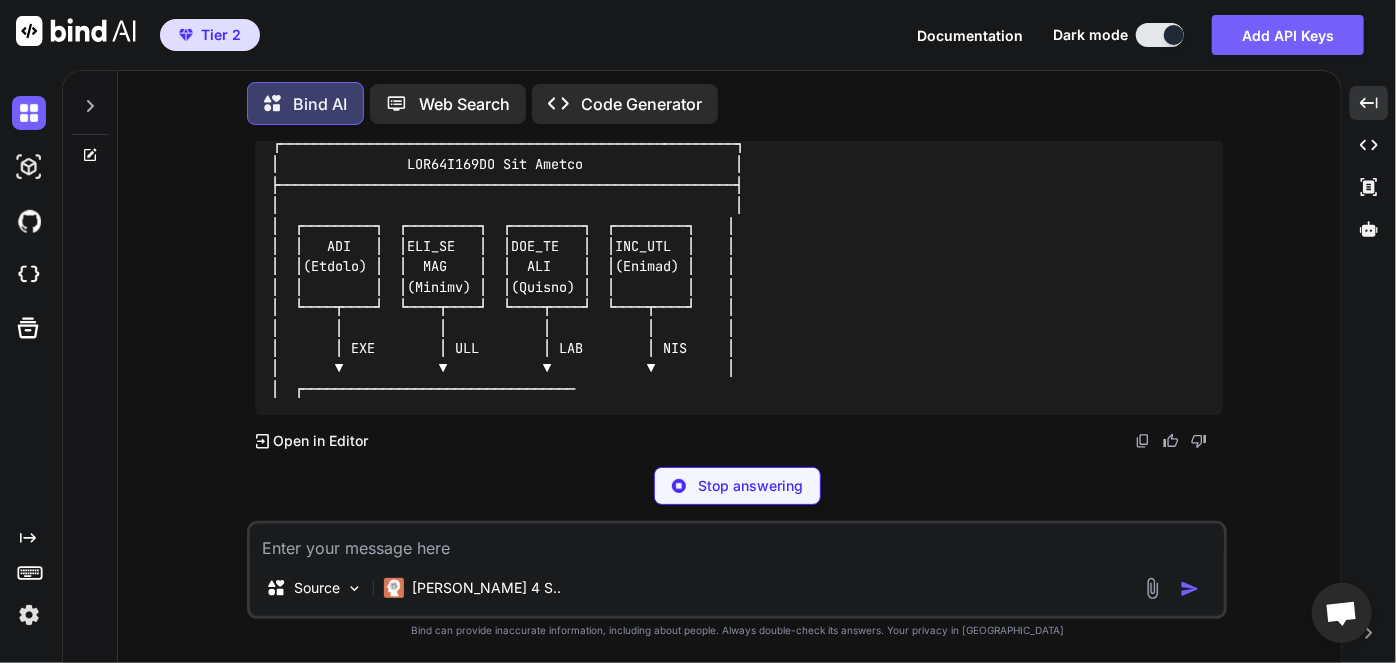 drag, startPoint x: 306, startPoint y: 246, endPoint x: 520, endPoint y: 240, distance: 214.08409 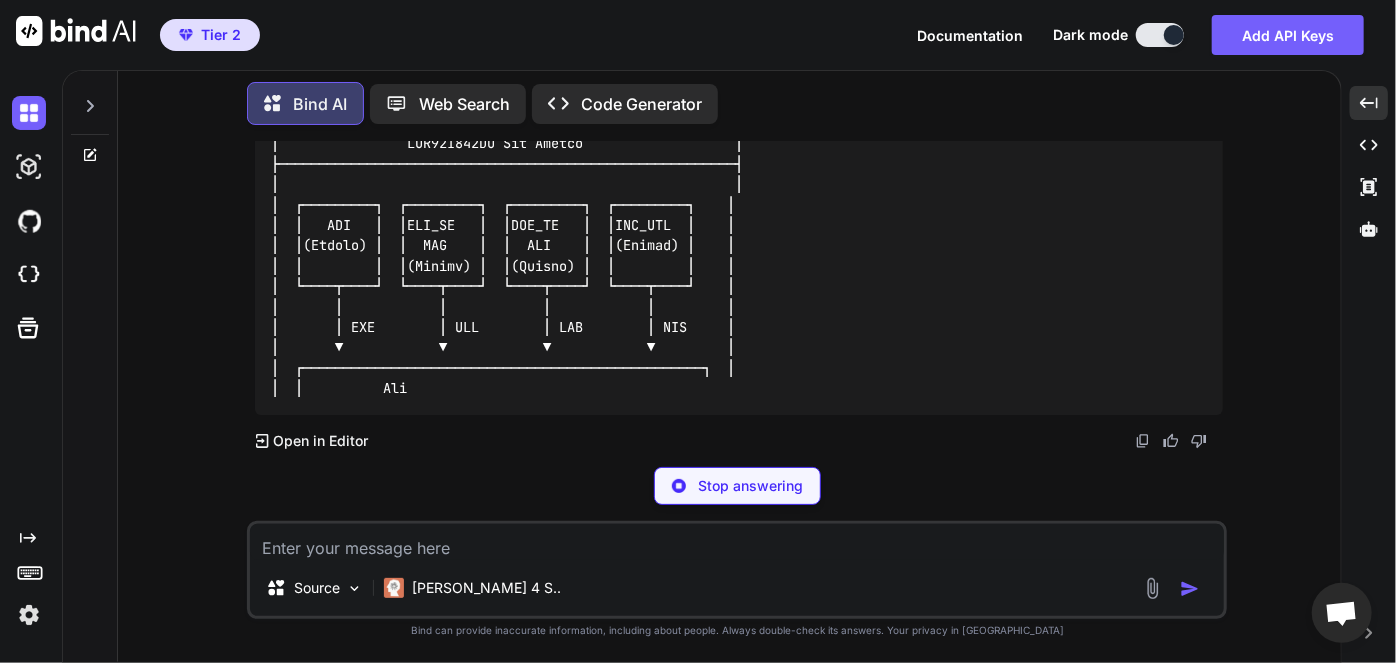 click on "Exactly!  Yes, the scheduling is done by the  Bus Arbitration Controller  - it's a dedicated hardware component that acts as the "traffic controller" for the system bus." at bounding box center [739, -30] 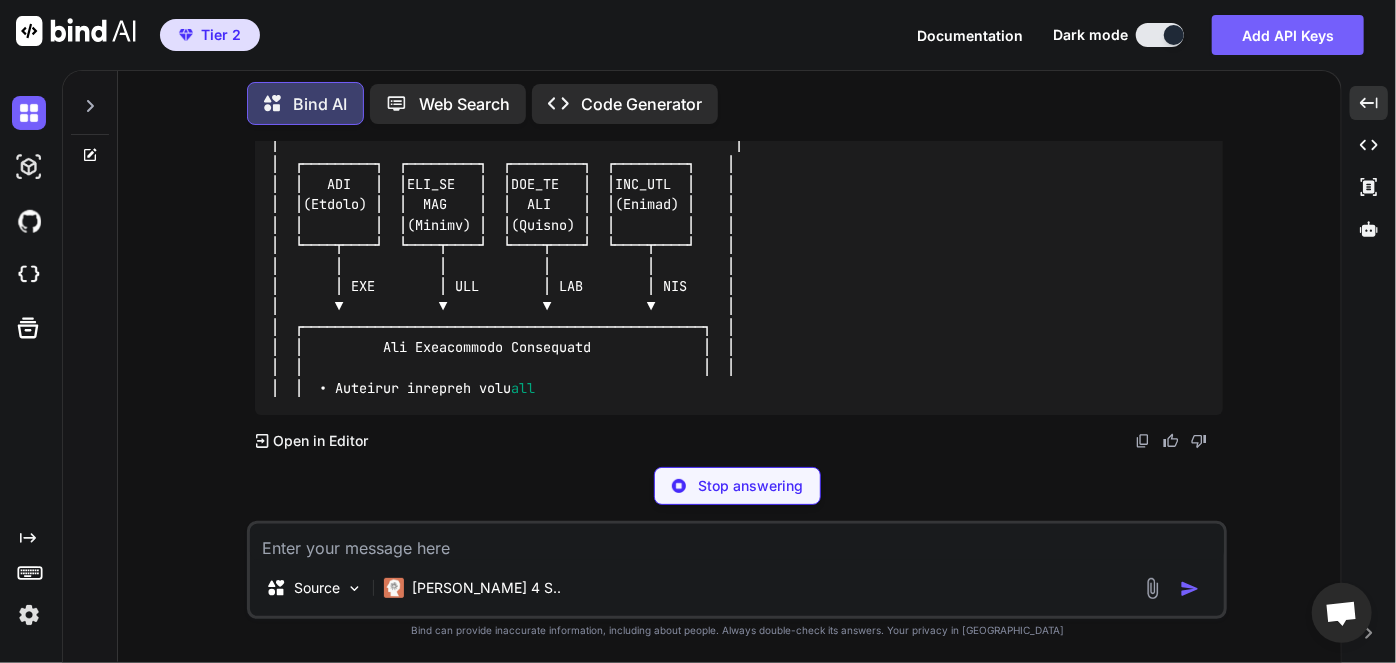 drag, startPoint x: 360, startPoint y: 291, endPoint x: 651, endPoint y: 290, distance: 291.0017 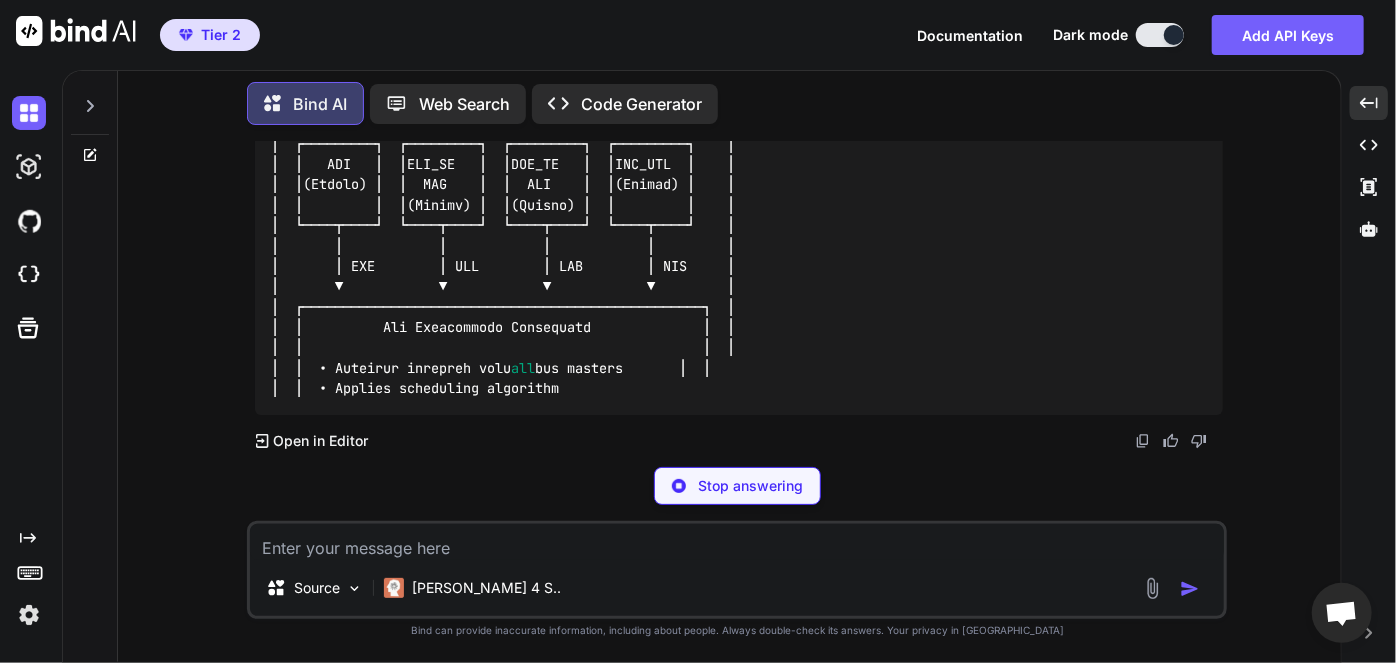 click on "Exactly!  Yes, the scheduling is done by the  Bus Arbitration Controller  - it's a dedicated hardware component that acts as the "traffic controller" for the system bus.
Bus Arbitration Controller Architecture
Scss all  bus masters       │  │
│  │  • Applies scheduling algorithm" at bounding box center [739, 151] 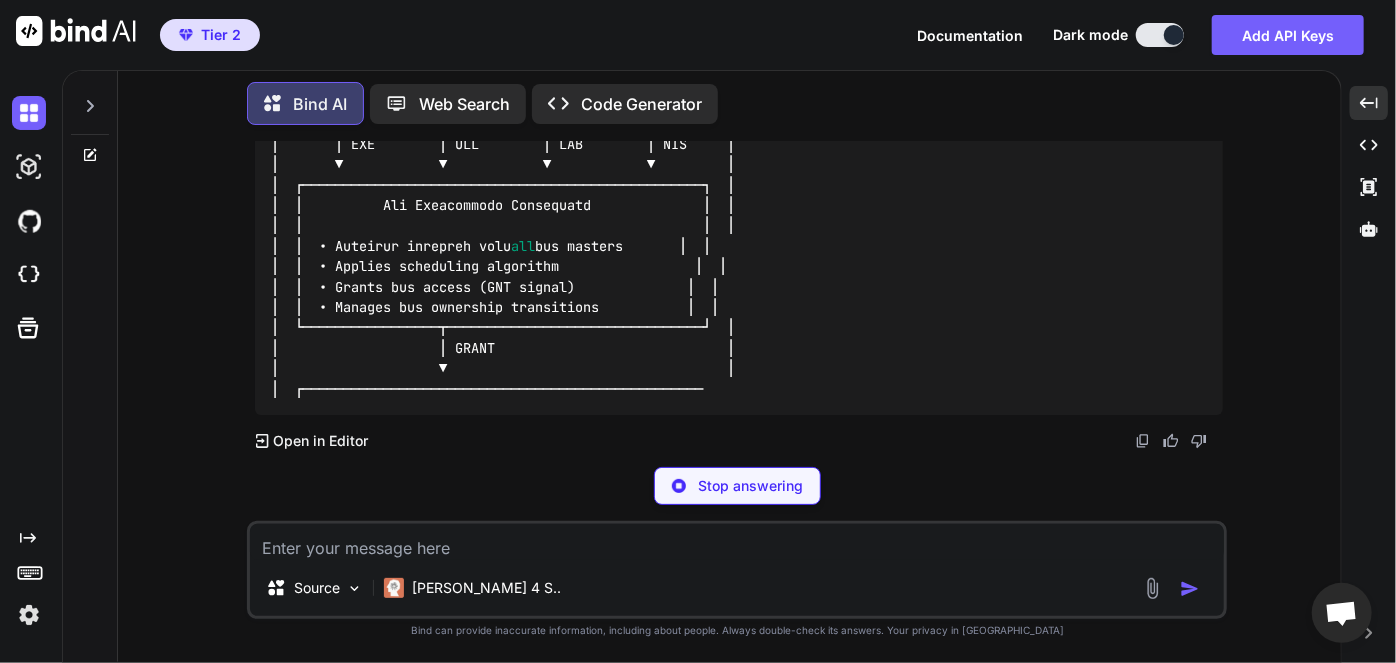 scroll, scrollTop: 20805, scrollLeft: 0, axis: vertical 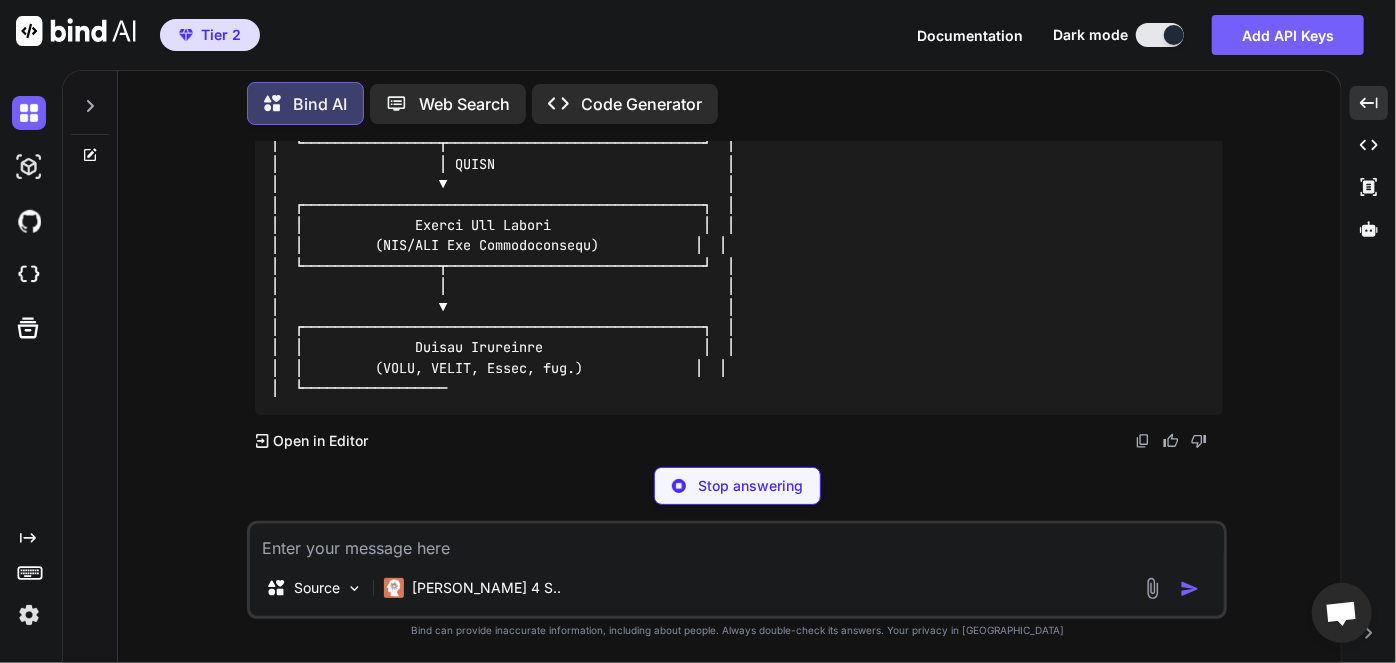 drag, startPoint x: 385, startPoint y: 372, endPoint x: 606, endPoint y: 358, distance: 221.443 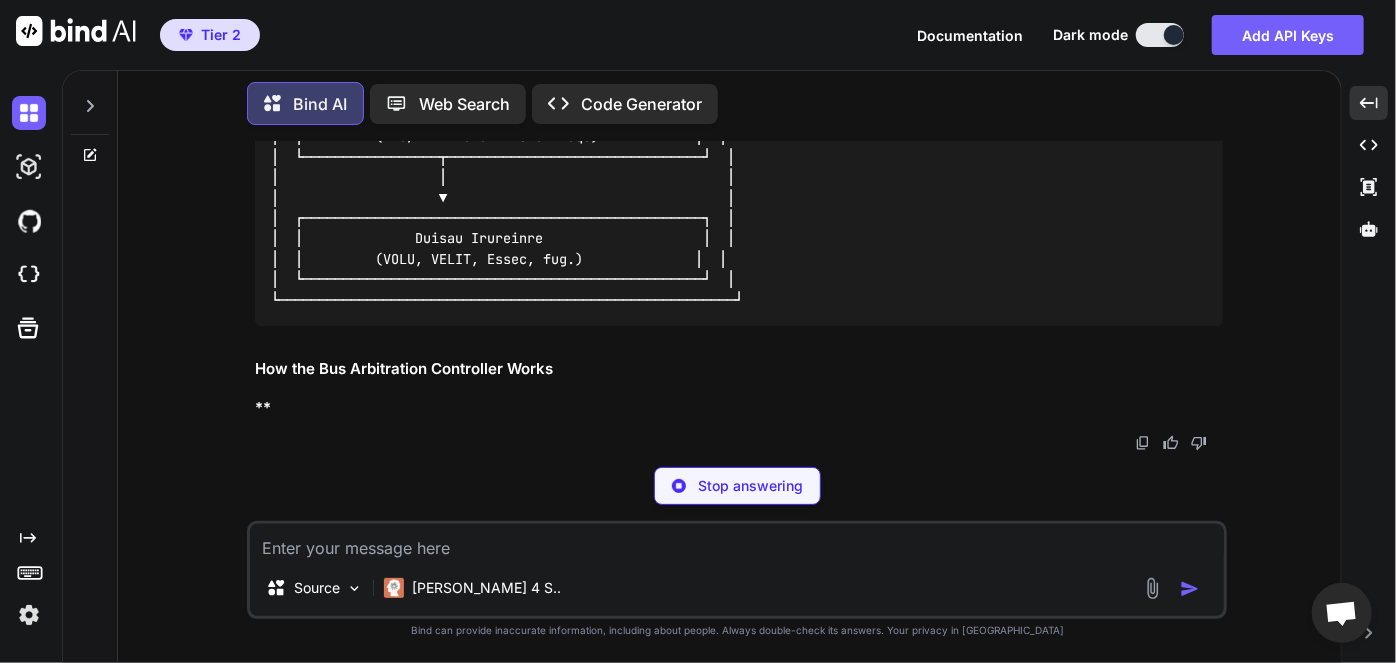 drag, startPoint x: 433, startPoint y: 375, endPoint x: 576, endPoint y: 378, distance: 143.03146 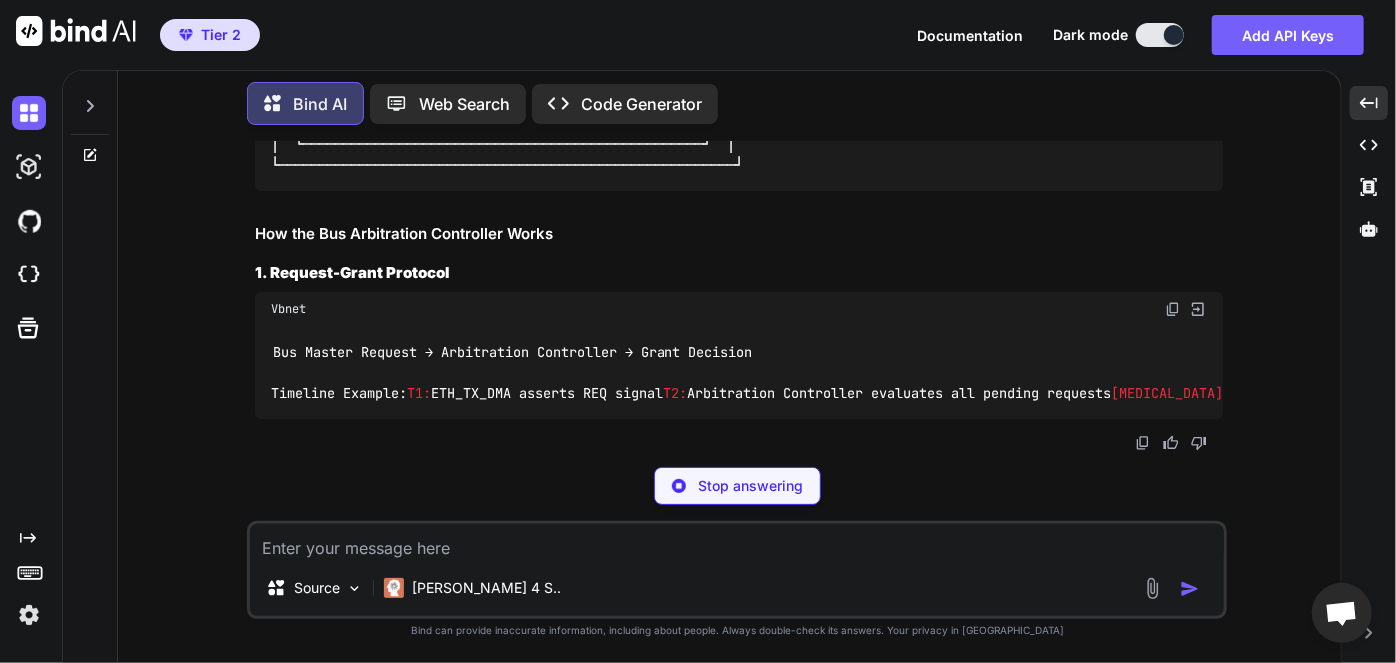 drag, startPoint x: 371, startPoint y: 403, endPoint x: 570, endPoint y: 404, distance: 199.00252 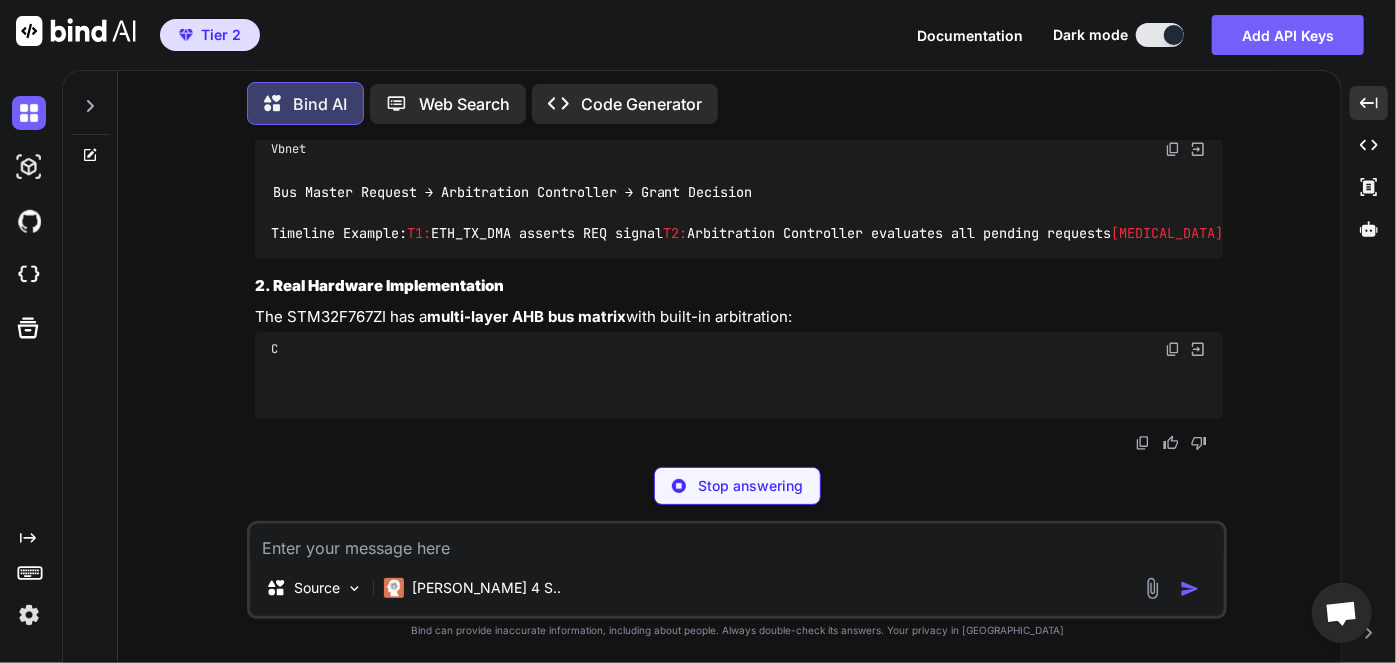 drag, startPoint x: 371, startPoint y: 404, endPoint x: 604, endPoint y: 400, distance: 233.03433 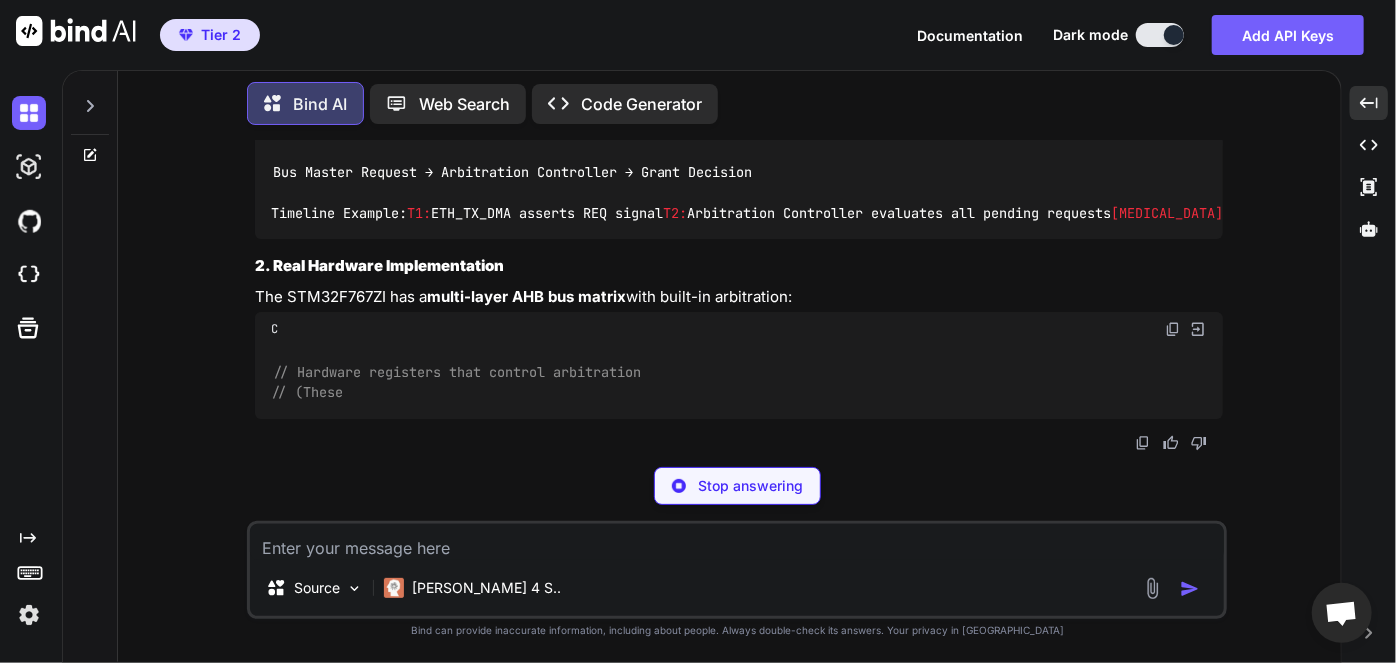 scroll, scrollTop: 20929, scrollLeft: 0, axis: vertical 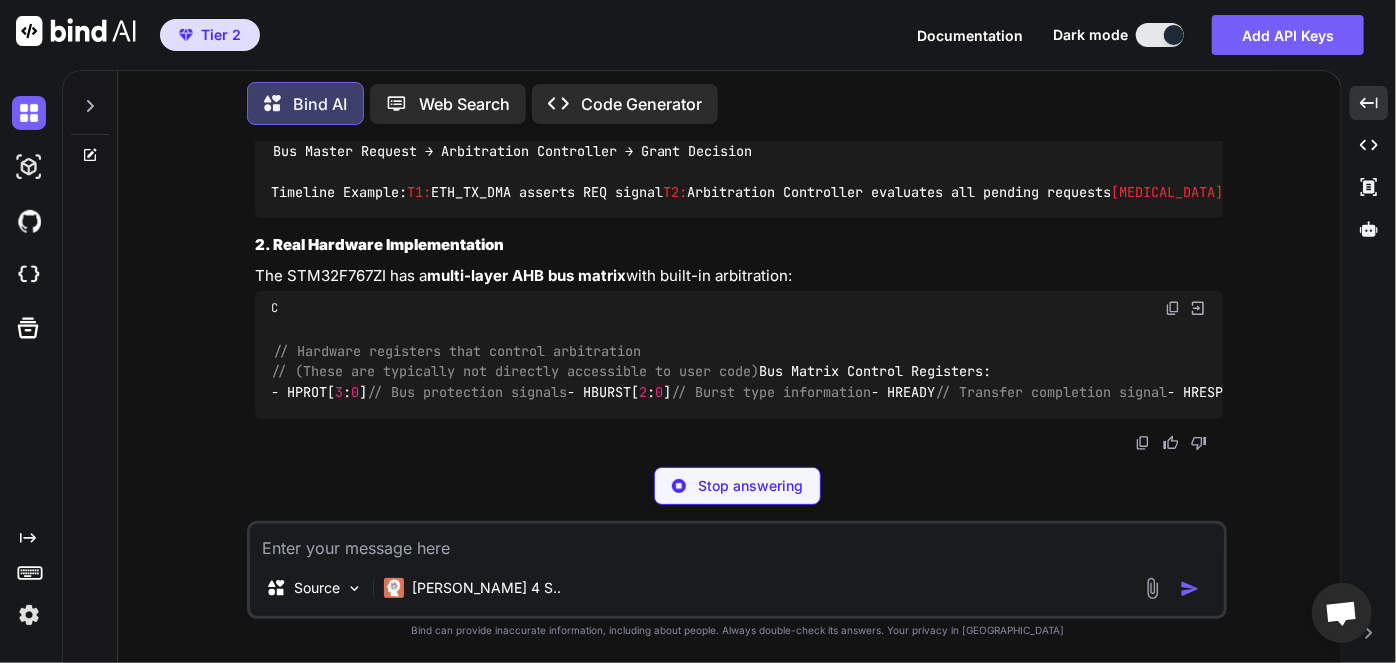 drag, startPoint x: 407, startPoint y: 403, endPoint x: 571, endPoint y: 434, distance: 166.90416 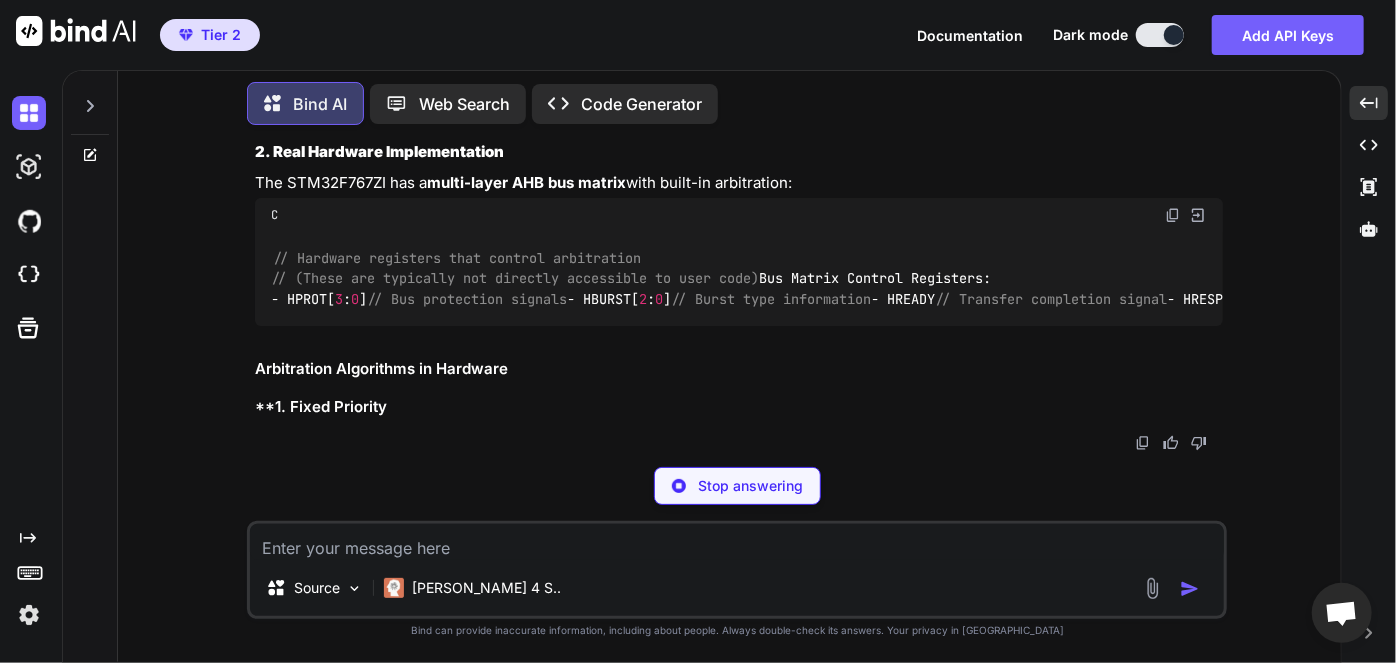 scroll, scrollTop: 21085, scrollLeft: 0, axis: vertical 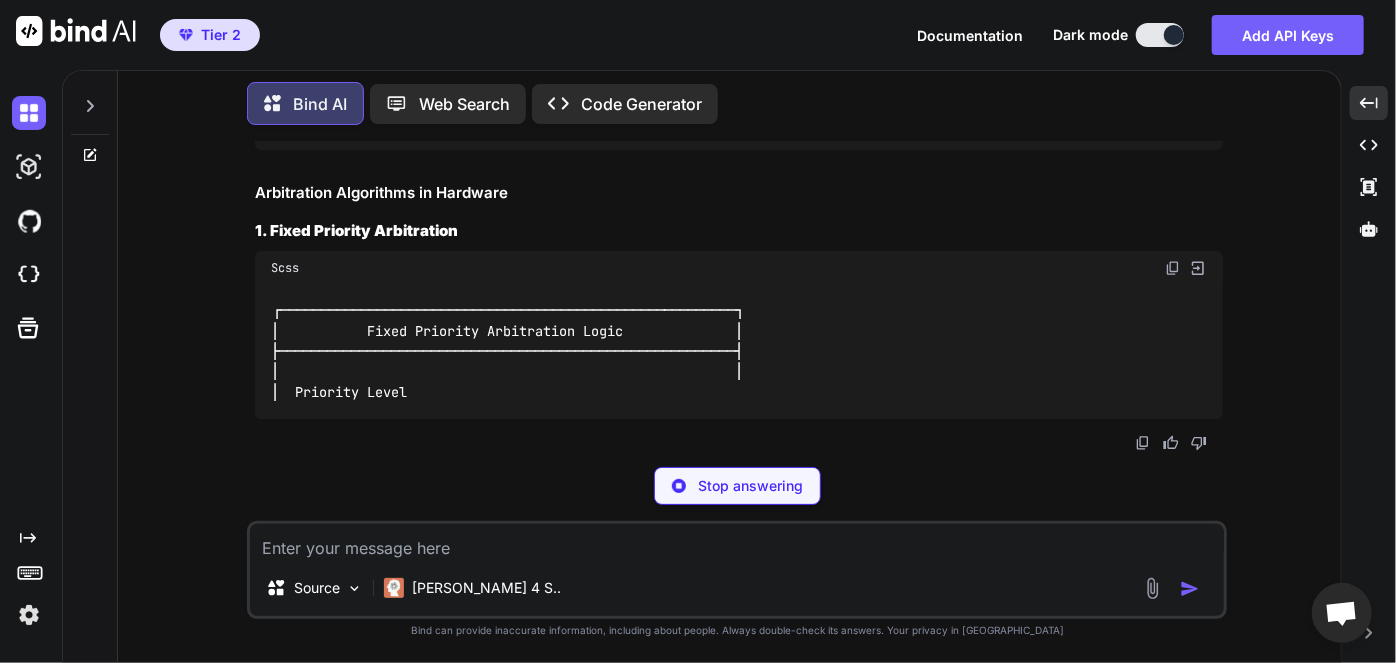 drag, startPoint x: 433, startPoint y: 366, endPoint x: 634, endPoint y: 399, distance: 203.69095 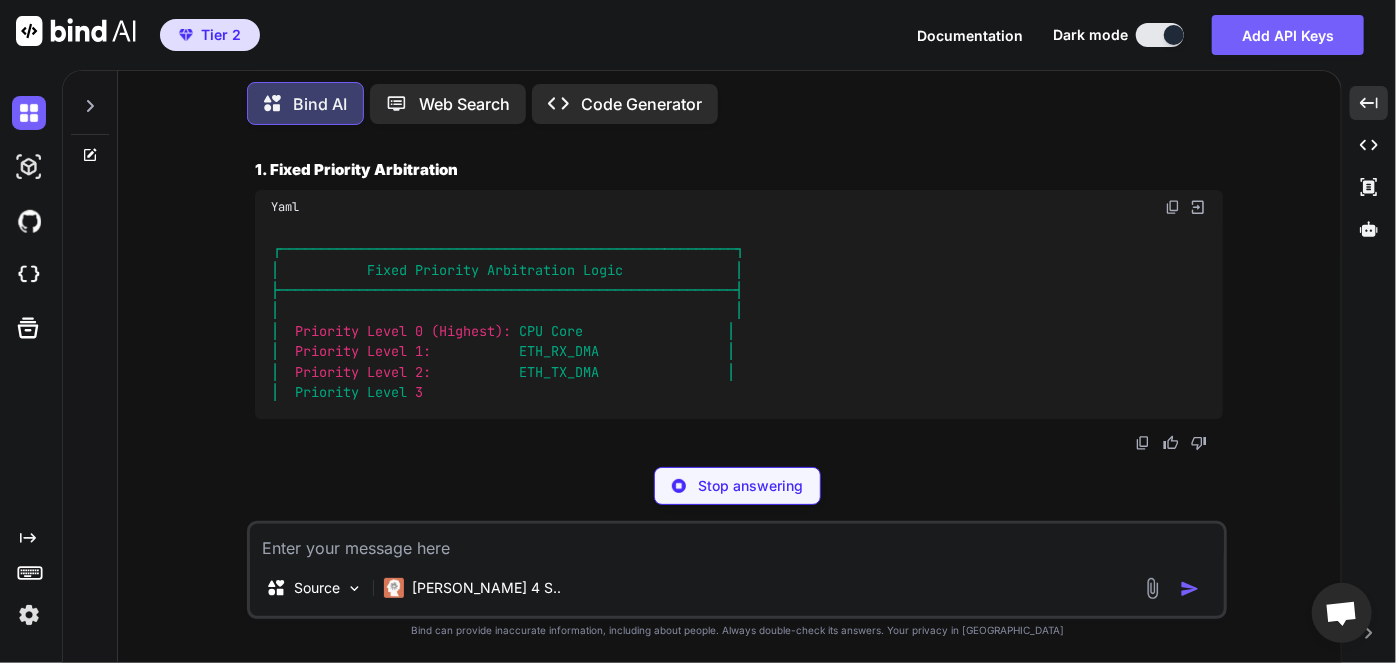 scroll, scrollTop: 21207, scrollLeft: 0, axis: vertical 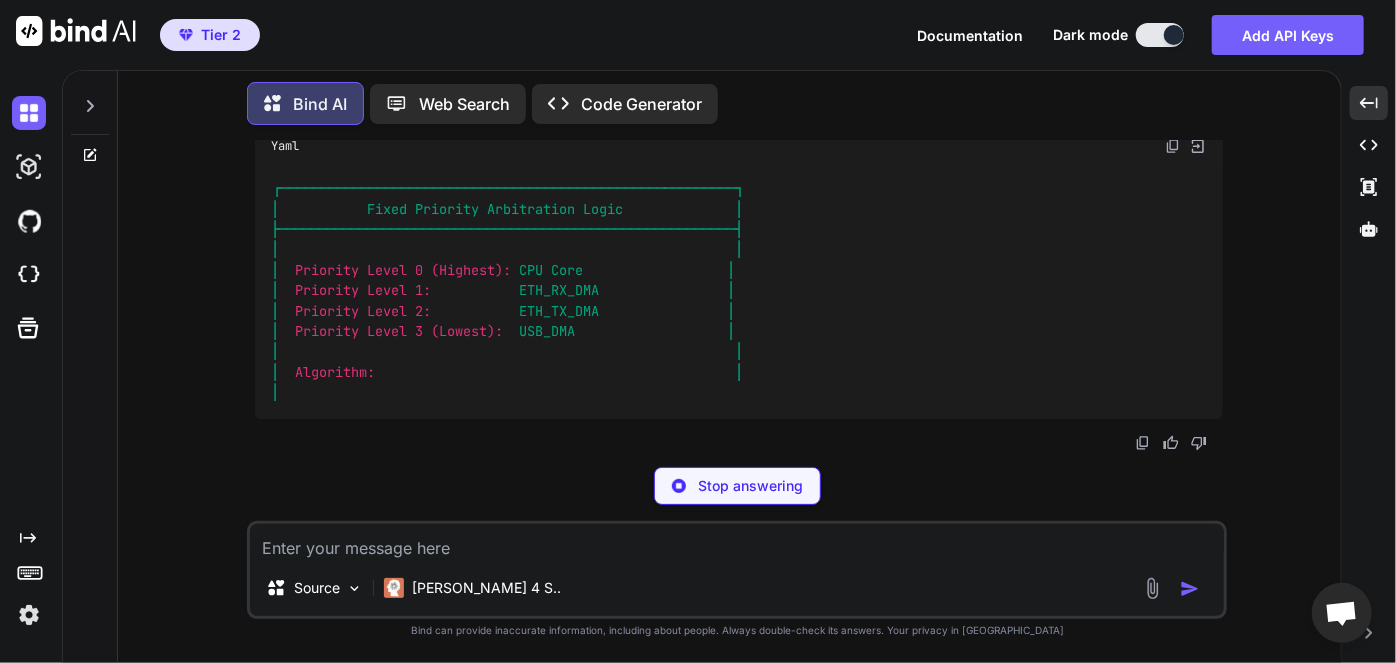 drag, startPoint x: 320, startPoint y: 376, endPoint x: 667, endPoint y: 373, distance: 347.01297 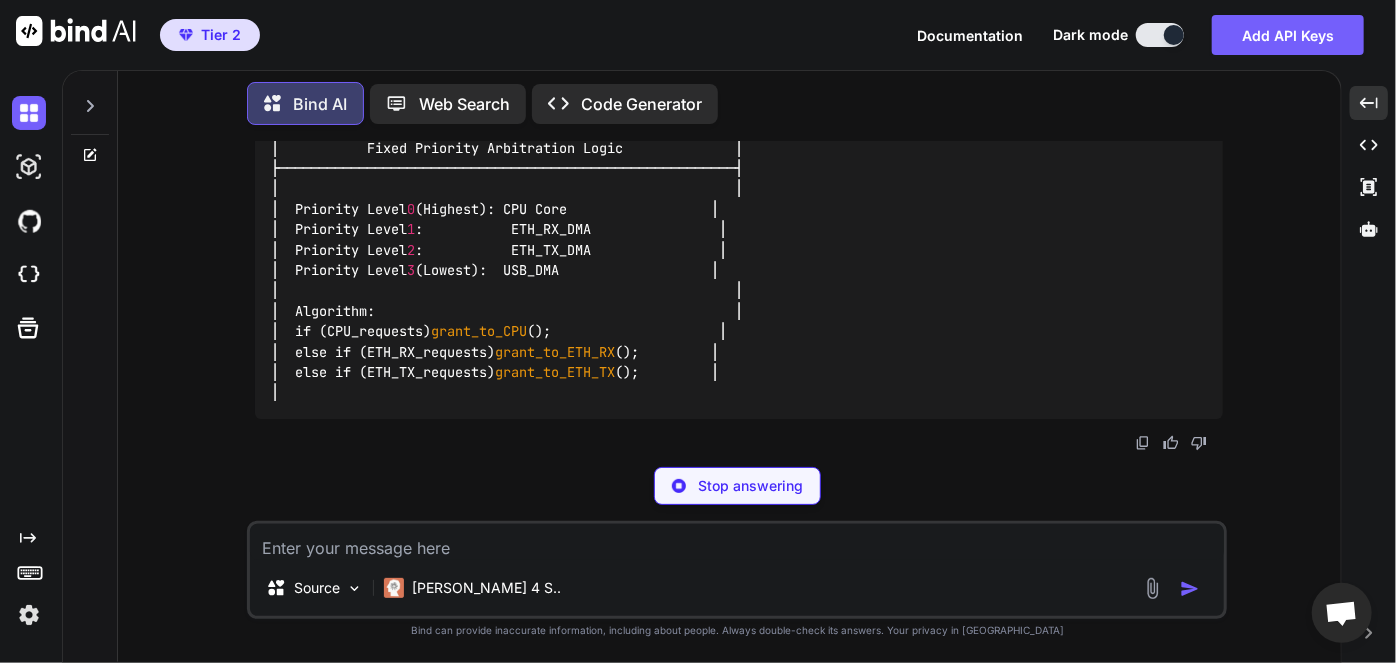 scroll, scrollTop: 21363, scrollLeft: 0, axis: vertical 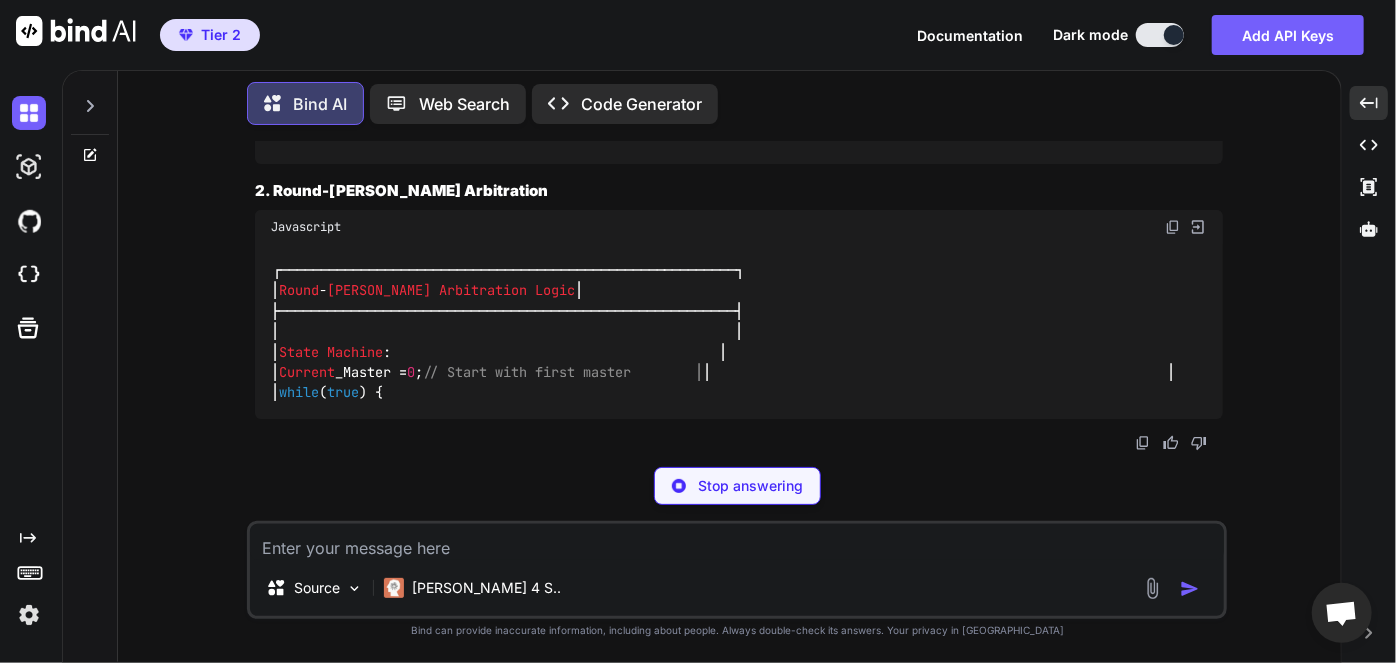 drag, startPoint x: 293, startPoint y: 335, endPoint x: 797, endPoint y: 340, distance: 504.0248 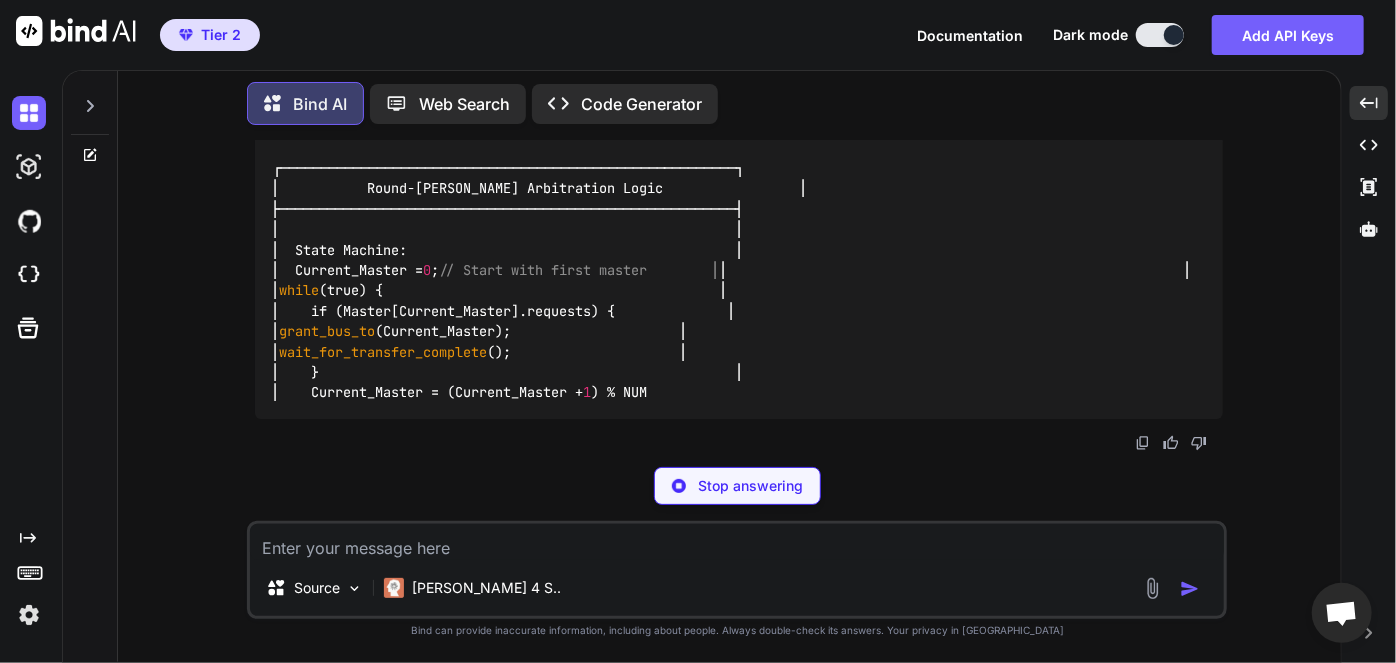 drag, startPoint x: 288, startPoint y: 378, endPoint x: 552, endPoint y: 386, distance: 264.1212 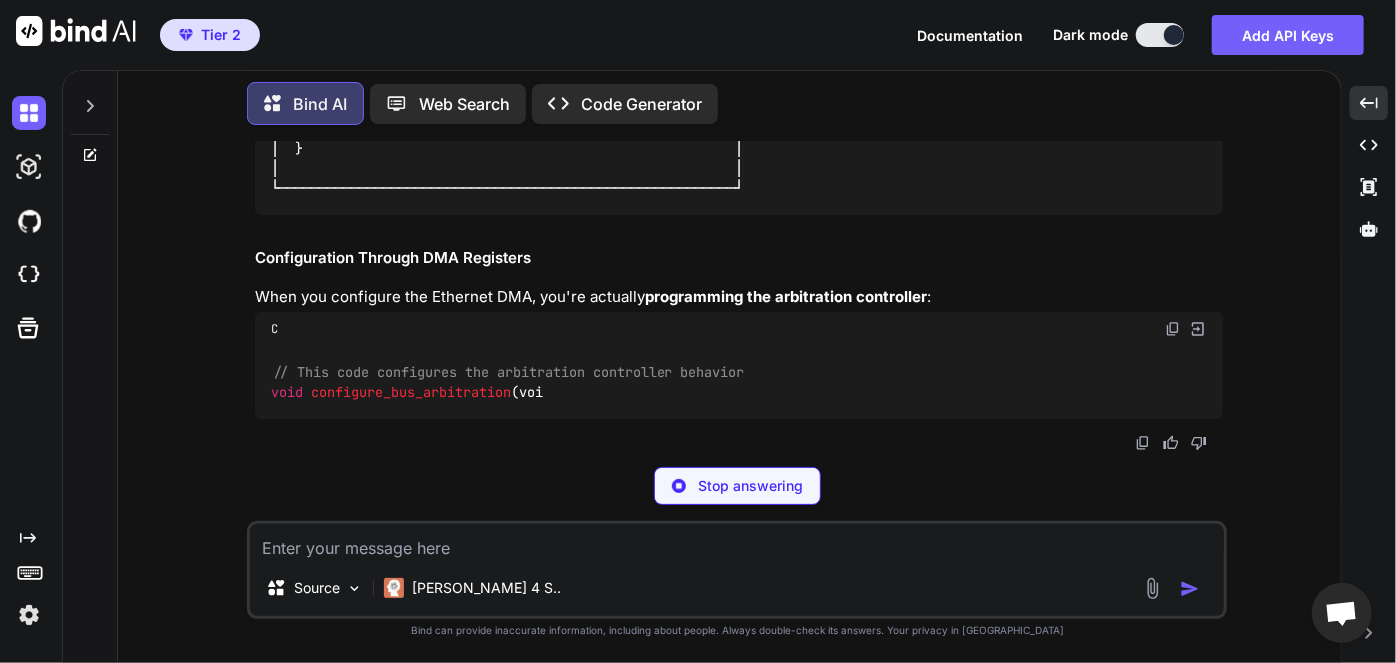 drag, startPoint x: 359, startPoint y: 358, endPoint x: 594, endPoint y: 352, distance: 235.07658 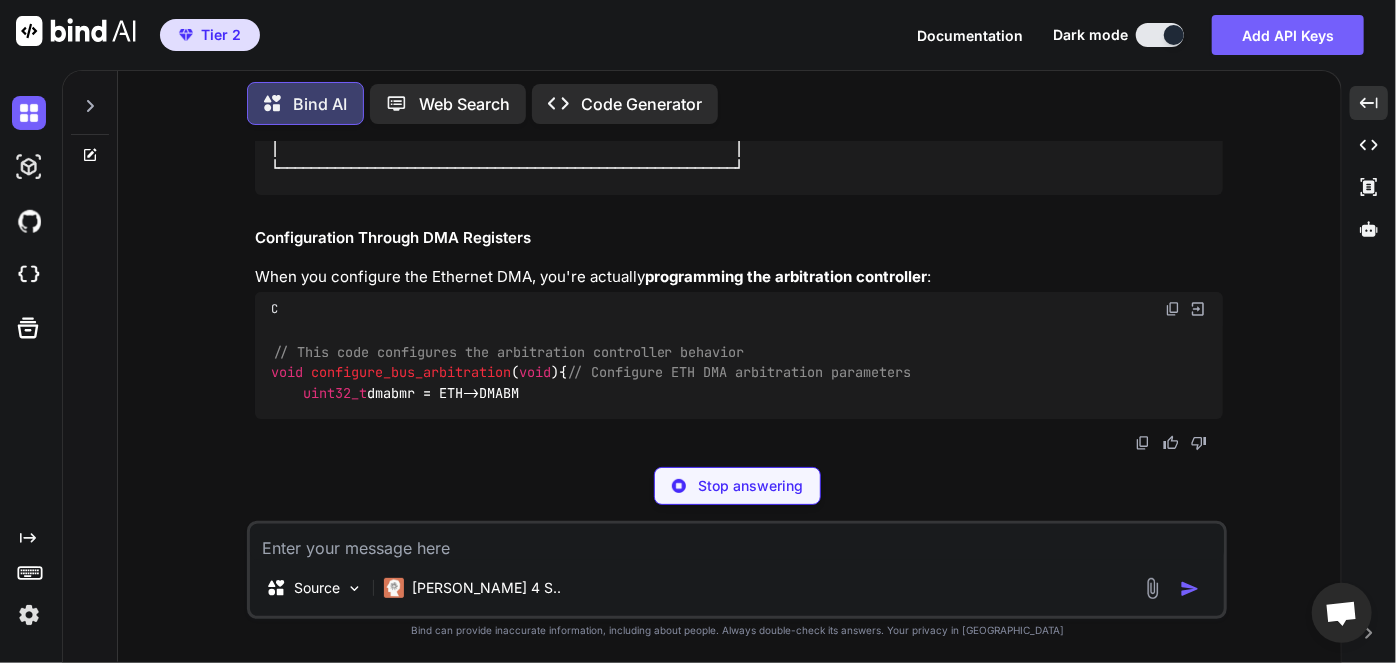 scroll, scrollTop: 21656, scrollLeft: 0, axis: vertical 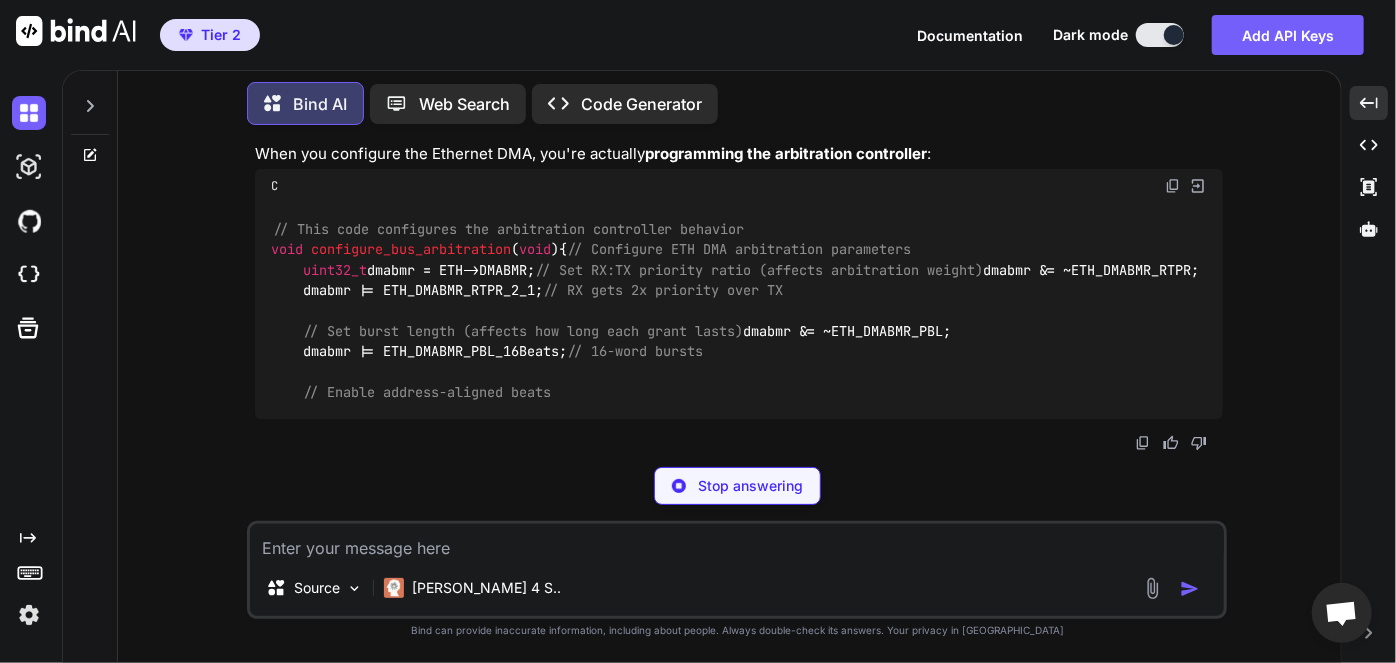 drag, startPoint x: 392, startPoint y: 296, endPoint x: 817, endPoint y: 291, distance: 425.02942 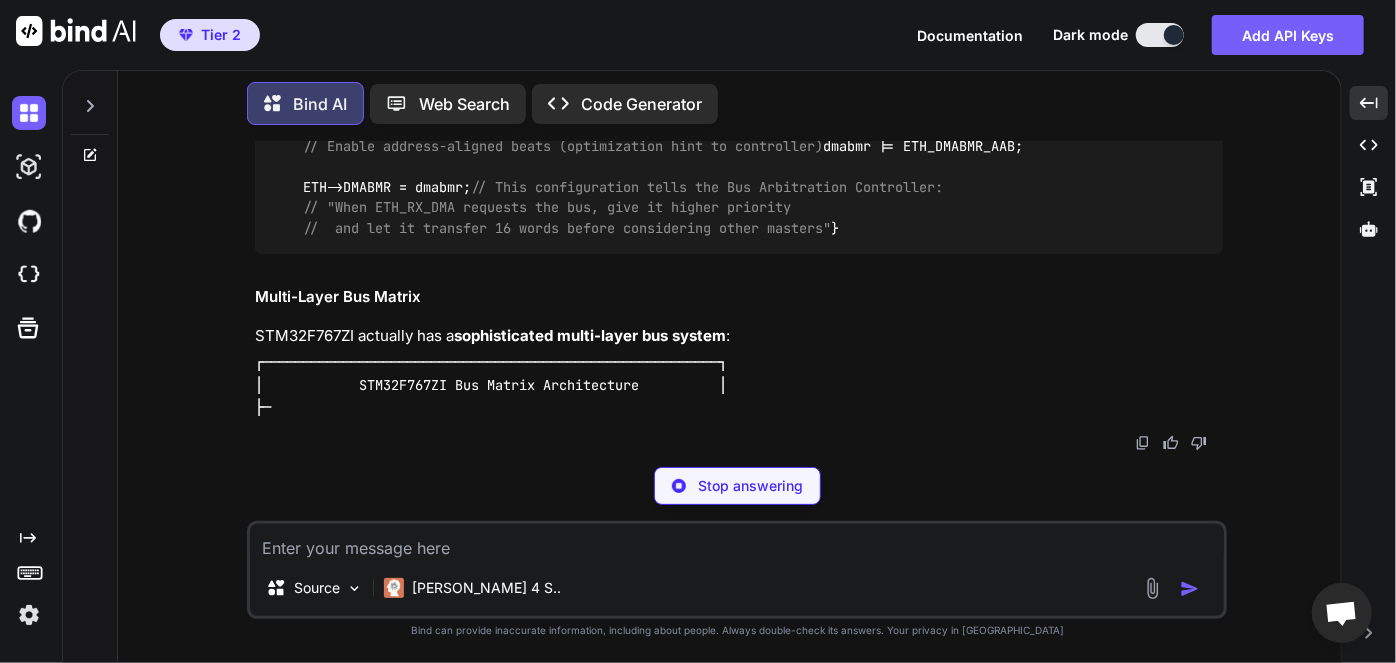 scroll, scrollTop: 21794, scrollLeft: 0, axis: vertical 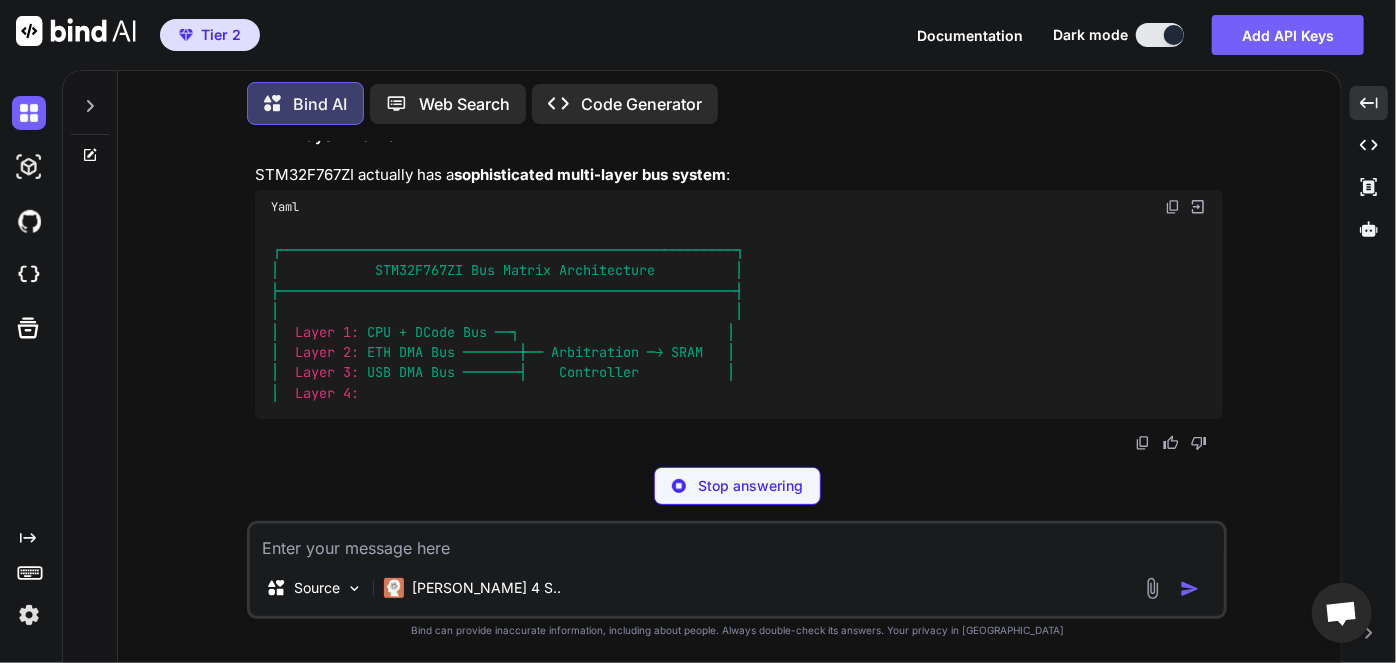 drag, startPoint x: 417, startPoint y: 227, endPoint x: 650, endPoint y: 225, distance: 233.00859 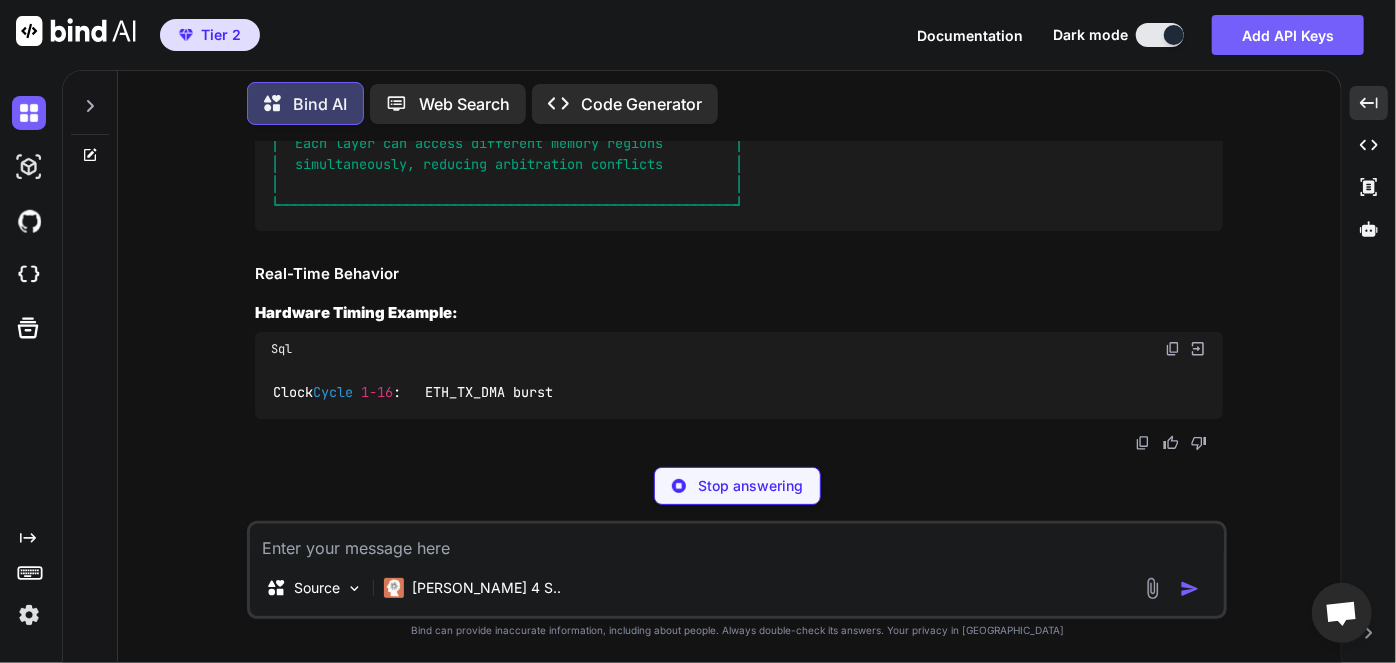 drag, startPoint x: 376, startPoint y: 244, endPoint x: 787, endPoint y: 248, distance: 411.01947 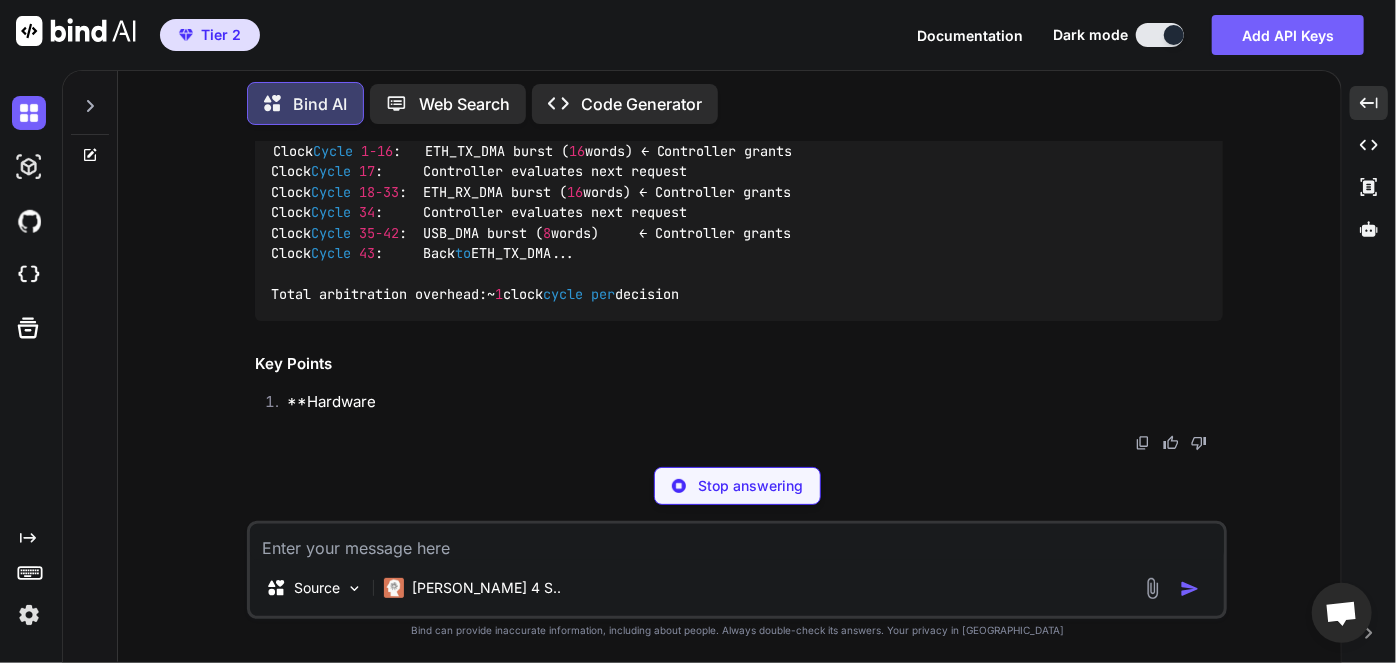 drag, startPoint x: 359, startPoint y: 319, endPoint x: 577, endPoint y: 315, distance: 218.0367 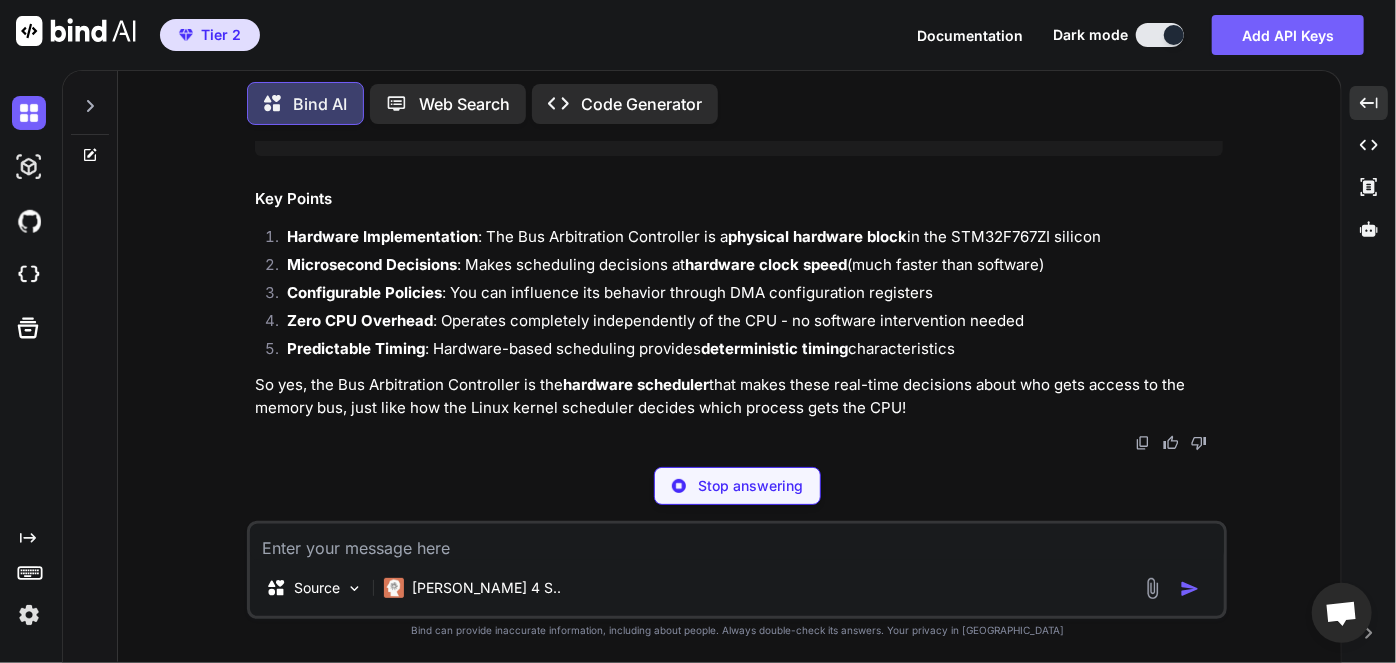 scroll, scrollTop: 23127, scrollLeft: 0, axis: vertical 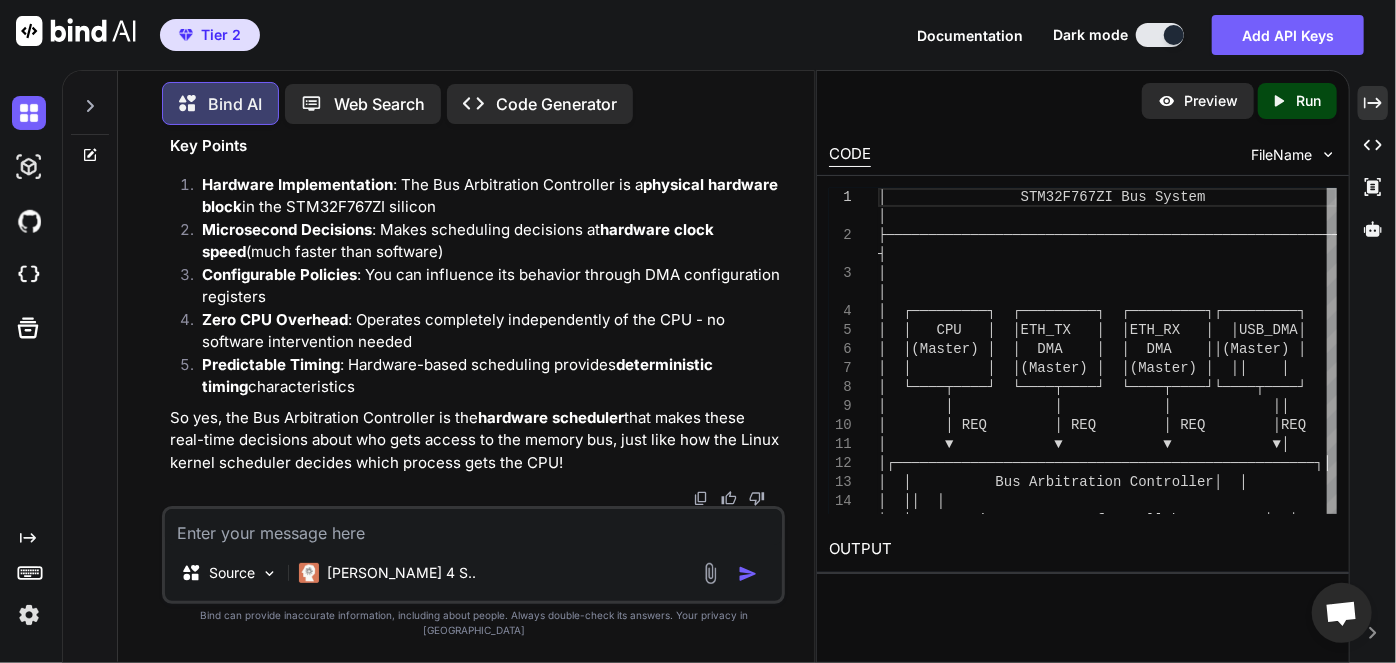 drag, startPoint x: 277, startPoint y: 174, endPoint x: 562, endPoint y: 249, distance: 294.70325 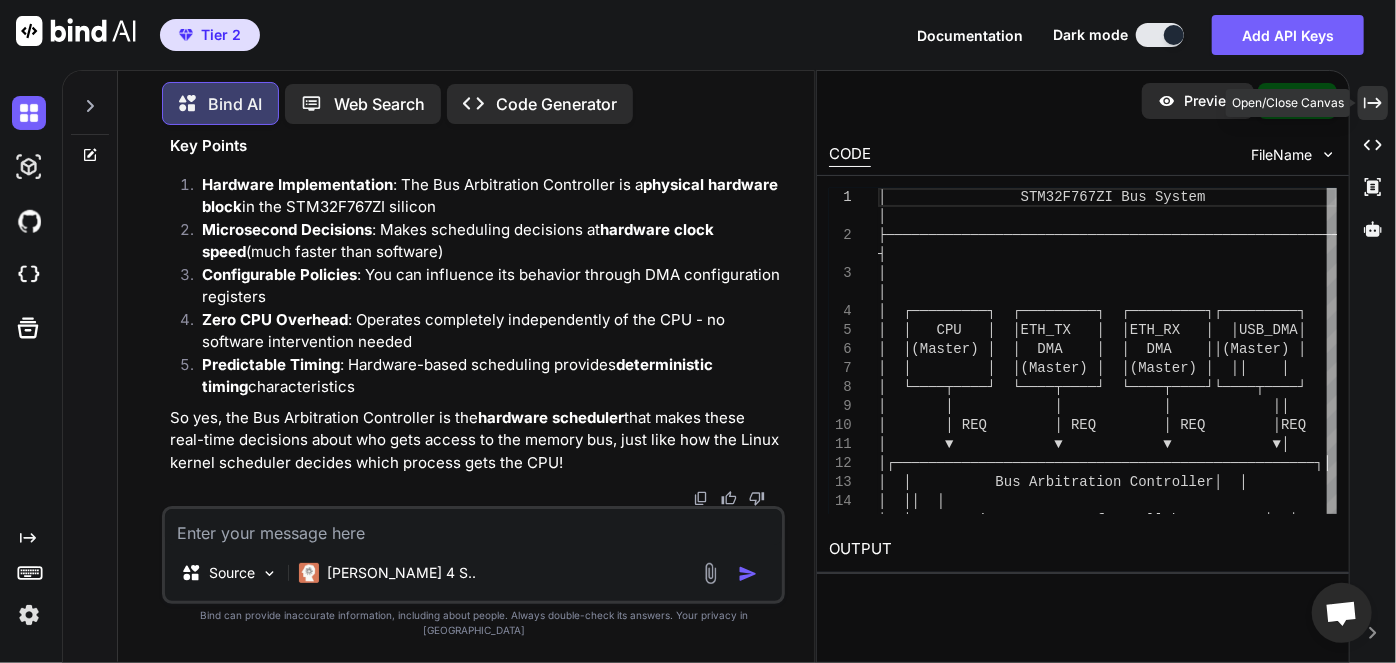 click on "Created with Pixso." 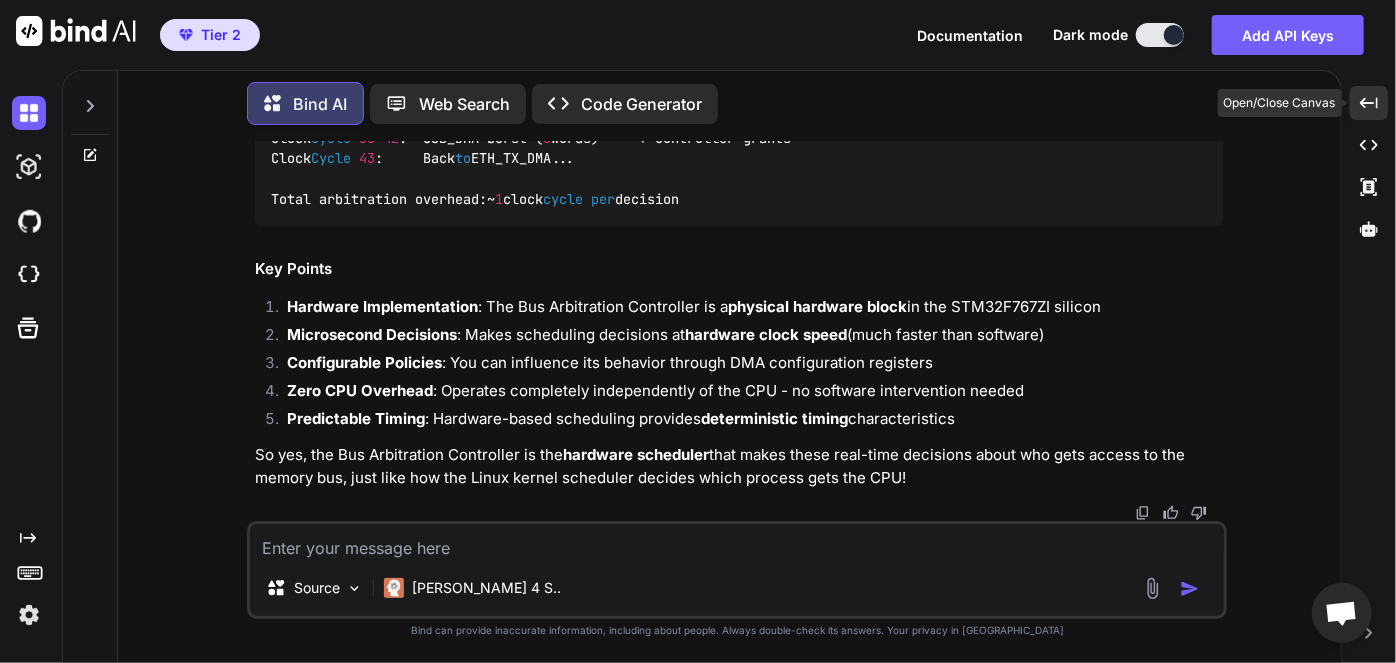 scroll, scrollTop: 22602, scrollLeft: 0, axis: vertical 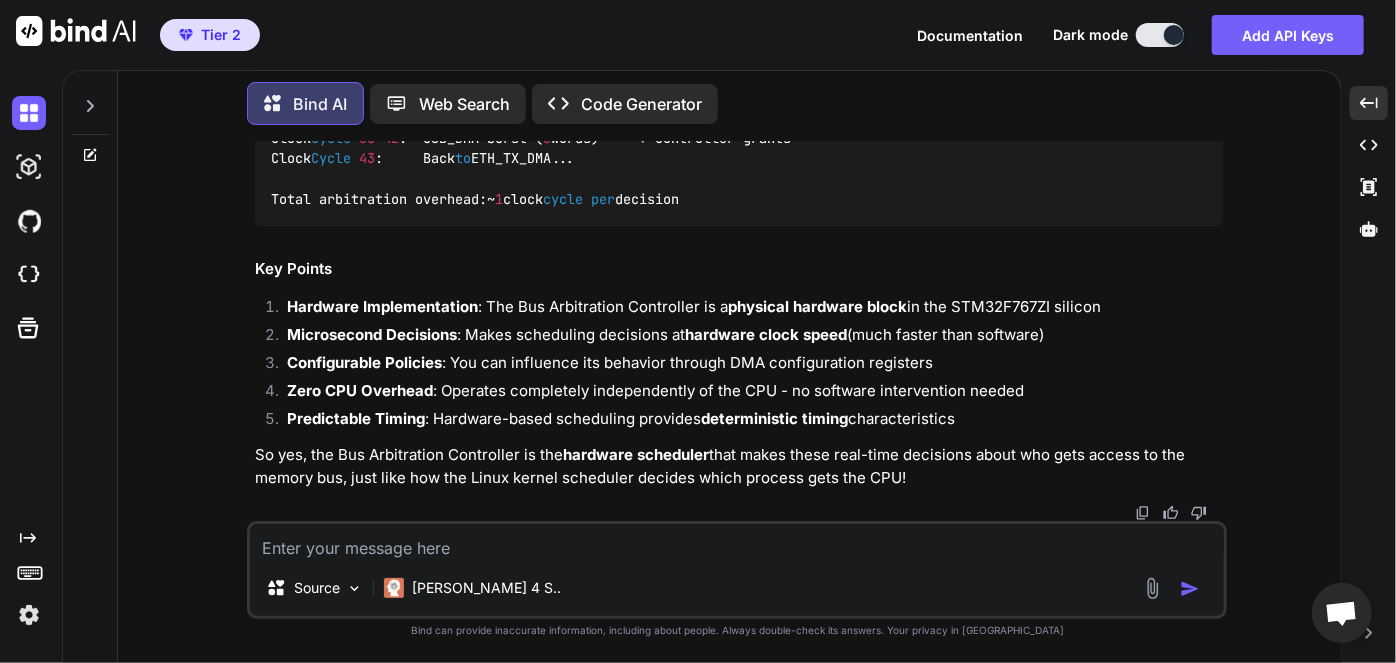 drag, startPoint x: 357, startPoint y: 307, endPoint x: 467, endPoint y: 307, distance: 110 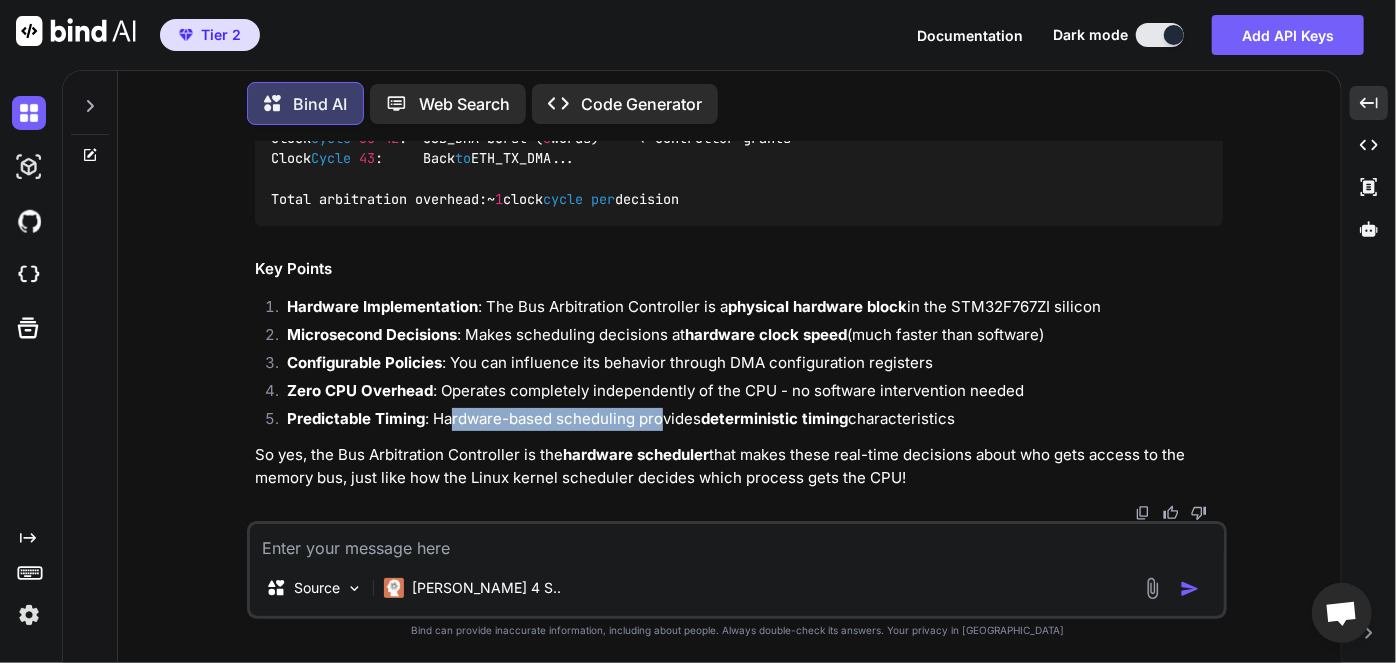 drag, startPoint x: 453, startPoint y: 430, endPoint x: 663, endPoint y: 420, distance: 210.23796 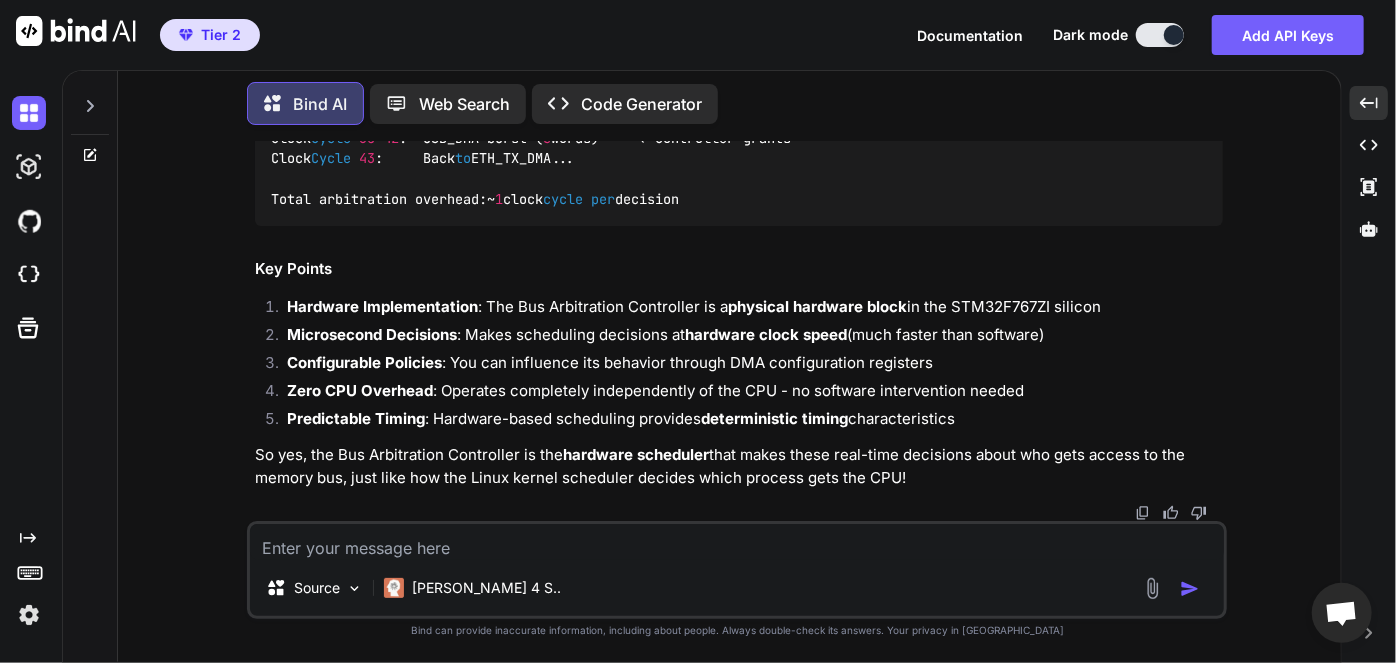 click on "Bind AI Exactly!  Yes, the scheduling is done by the  Bus Arbitration Controller  - it's a dedicated hardware component that acts as the "traffic controller" for the system bus.
Bus Arbitration Controller Architecture
Scss all
How the Bus Arbitration Controller Works
1. Request-Grant Protocol
Vbnet Bus Master Request → Arbitration Controller → Grant Decision
Timeline Example:
T1:  ETH_TX_DMA asserts REQ signal
T2:  Arbitration Controller evaluates all pending requests
[MEDICAL_DATA]:  Controller grants bus  to  ETH_TX_DMA (GNT signal)
T4:  ETH_TX_DMA performs burst transfer
T5:  ETH_TX_DMA releases bus
T6:  Controller evaluates  next  request...
2. Real Hardware Implementation
The STM32F767ZI has a  multi-layer AHB bus matrix  with built-in arbitration:
C // Hardware registers that control arbitration
// (These are typically not directly accessible to user code)
Bus Matrix Control Registers:
- HPROT[ 3 : 0 ]     // Bus protection signals
- HBURST[ 2 : 0 ]    // Burst type information   1" at bounding box center [739, -1343] 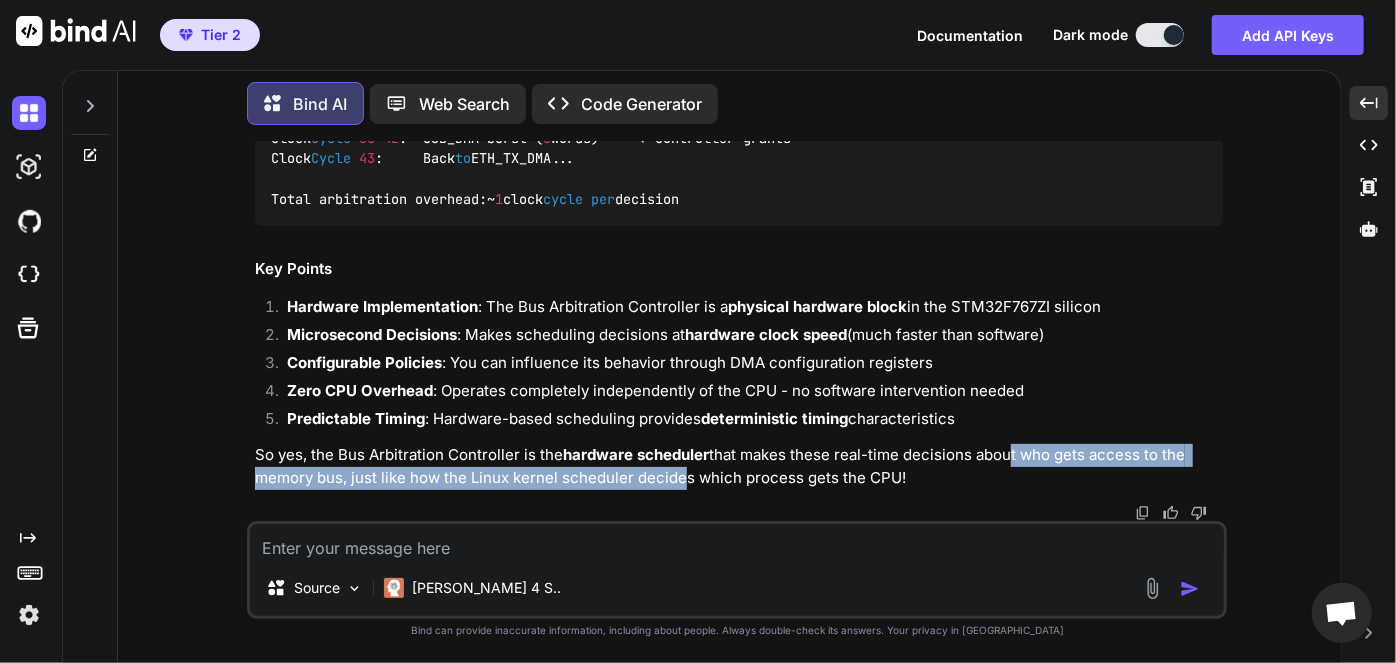 drag, startPoint x: 675, startPoint y: 485, endPoint x: 1003, endPoint y: 467, distance: 328.49353 